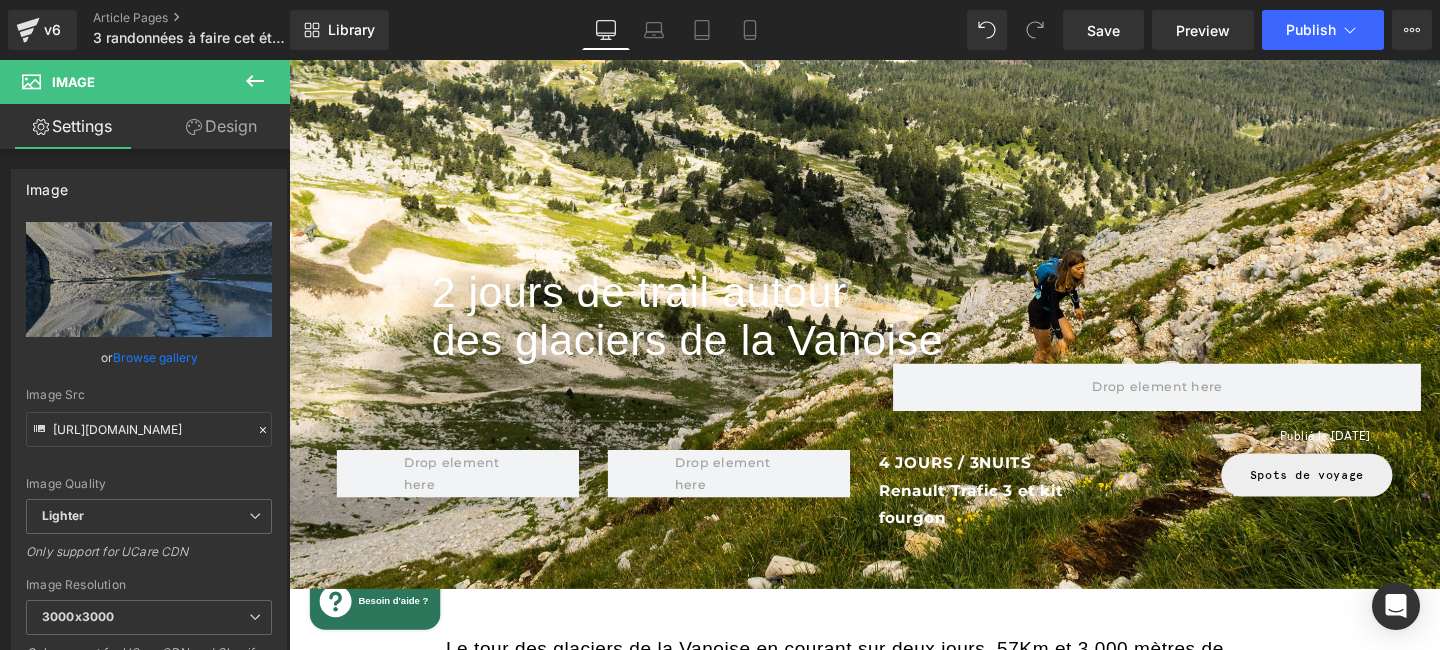 scroll, scrollTop: 1682, scrollLeft: 0, axis: vertical 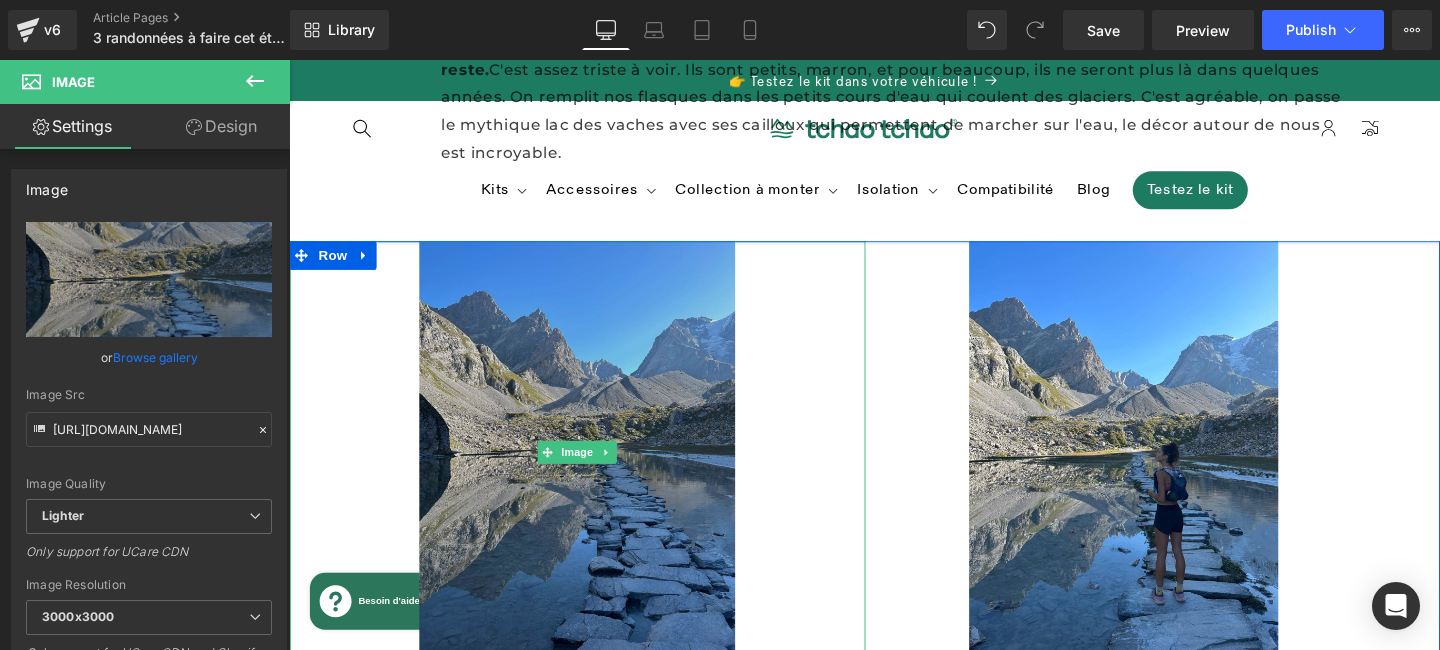 click at bounding box center (592, 472) 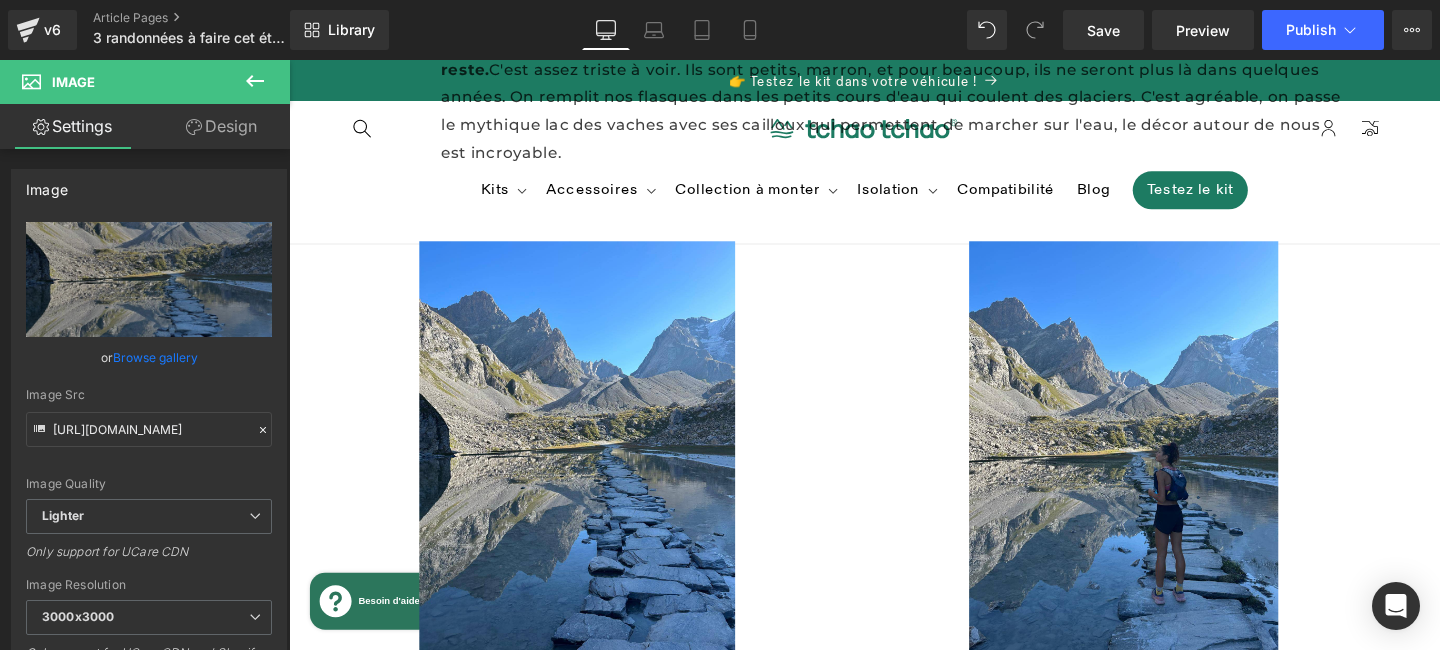click 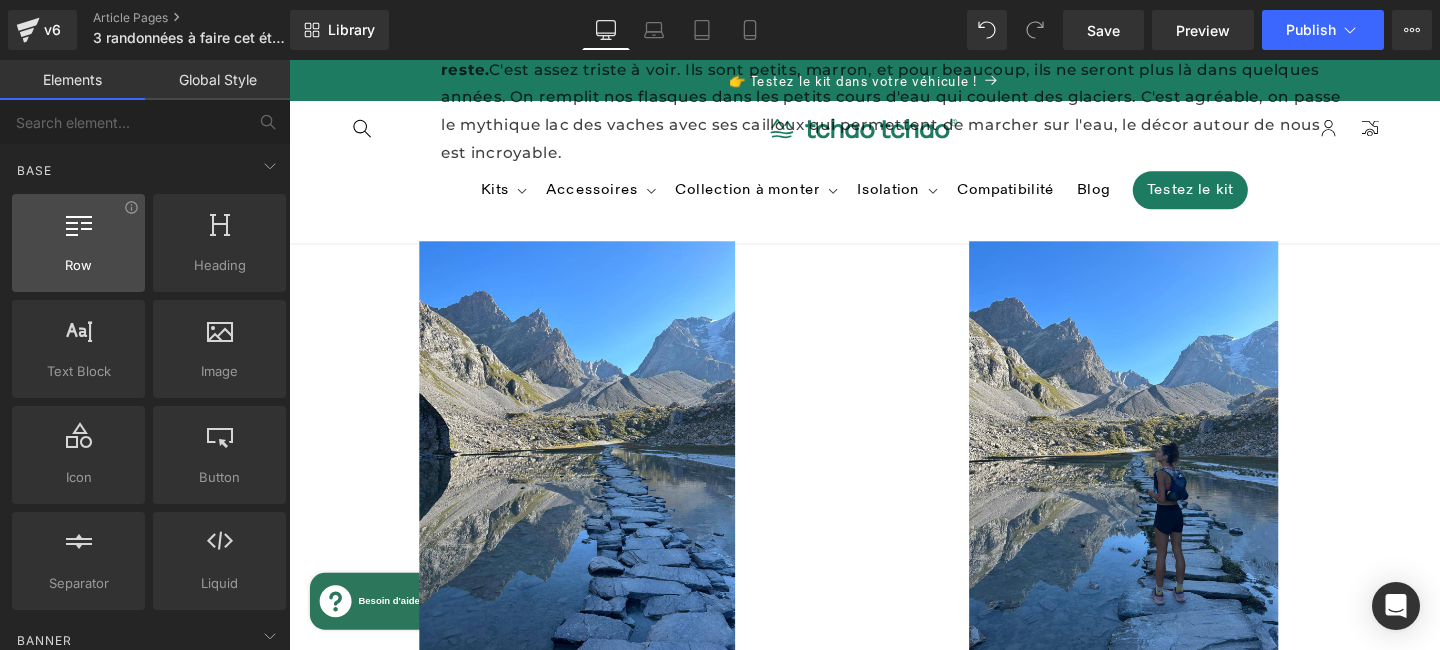 click on "Row" at bounding box center [78, 265] 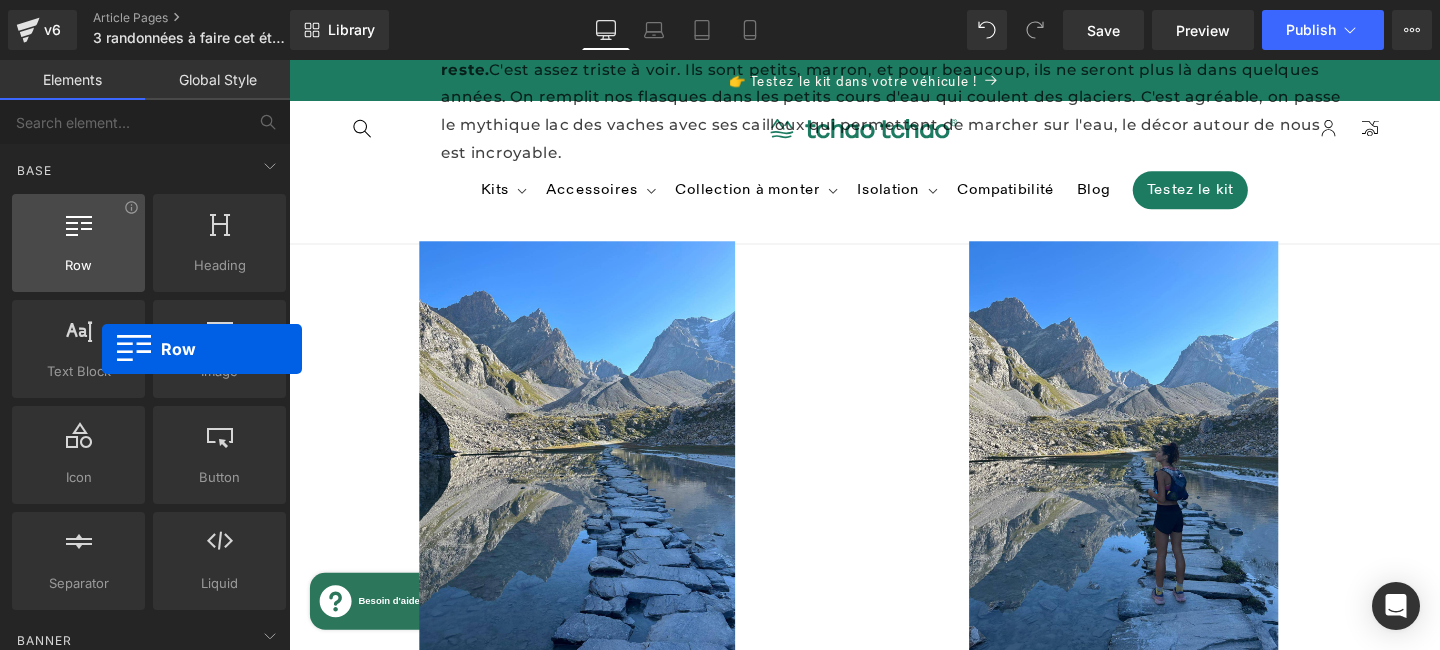 click on "Row" at bounding box center [78, 265] 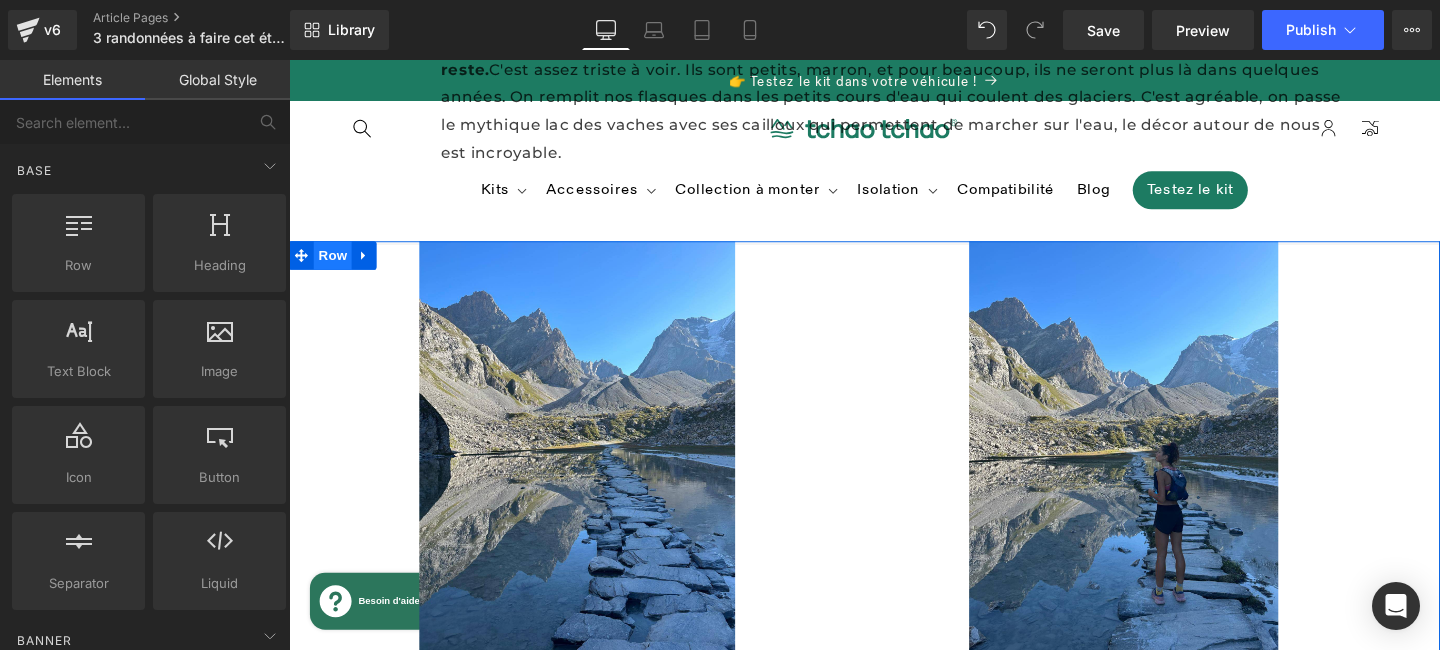 click on "Row" at bounding box center [335, 266] 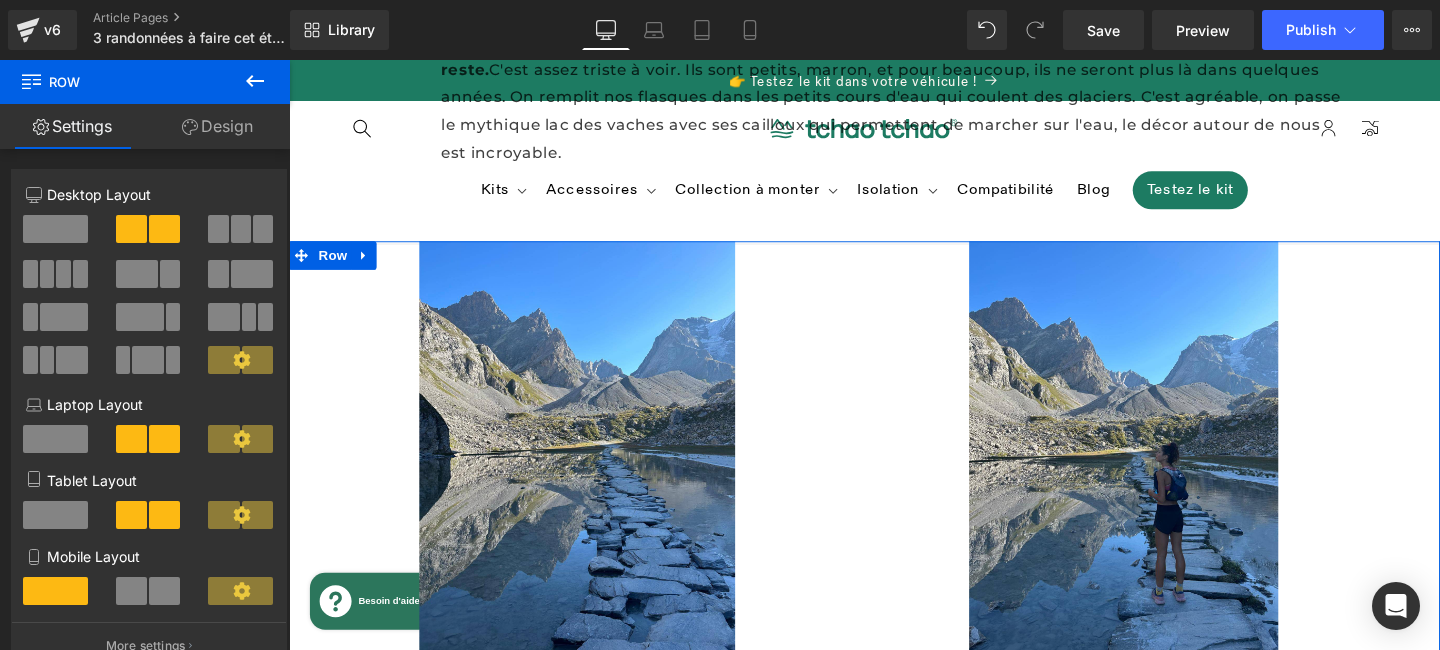 click at bounding box center (55, 229) 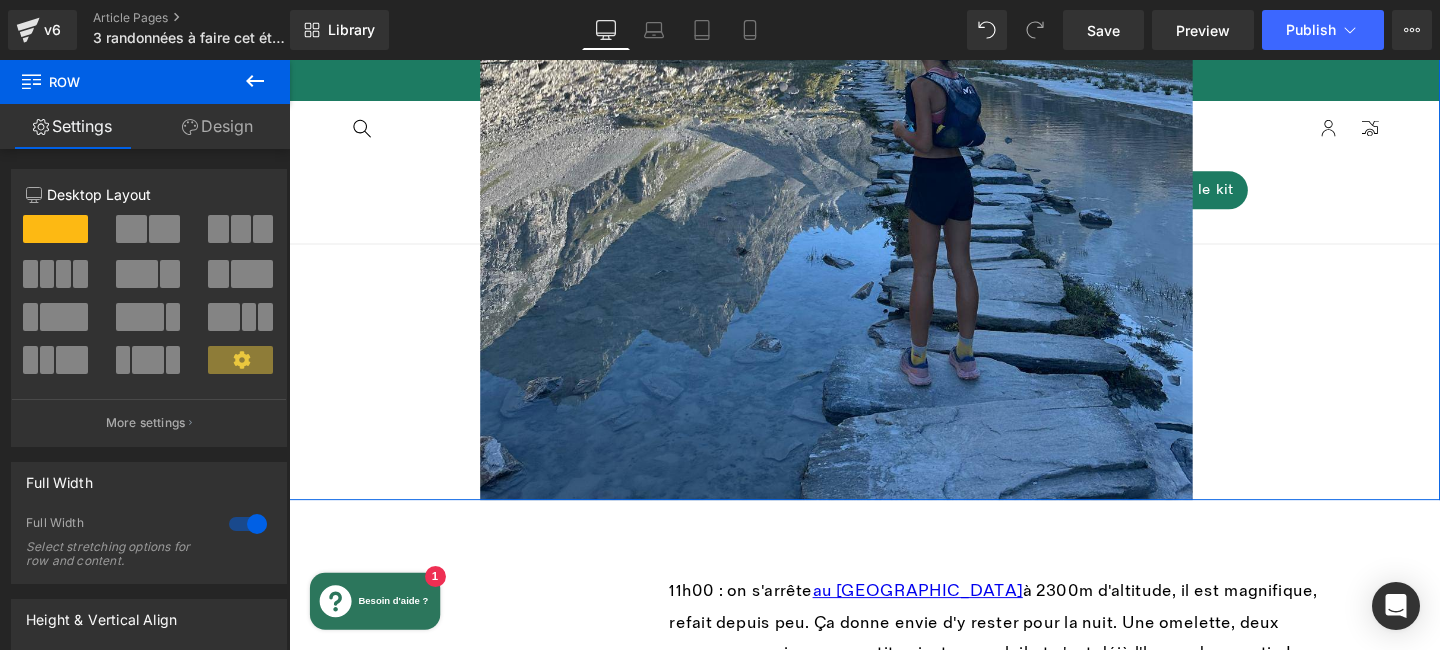 scroll, scrollTop: 3364, scrollLeft: 0, axis: vertical 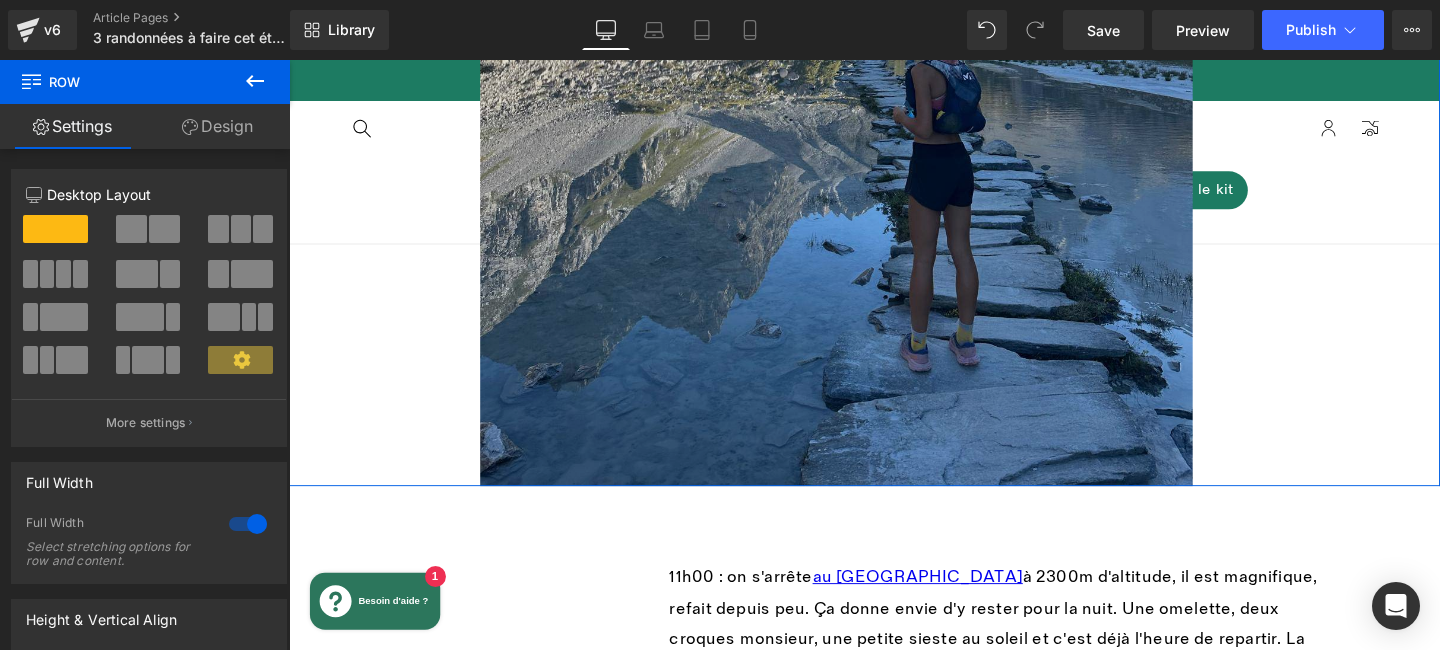 click at bounding box center (864, 10) 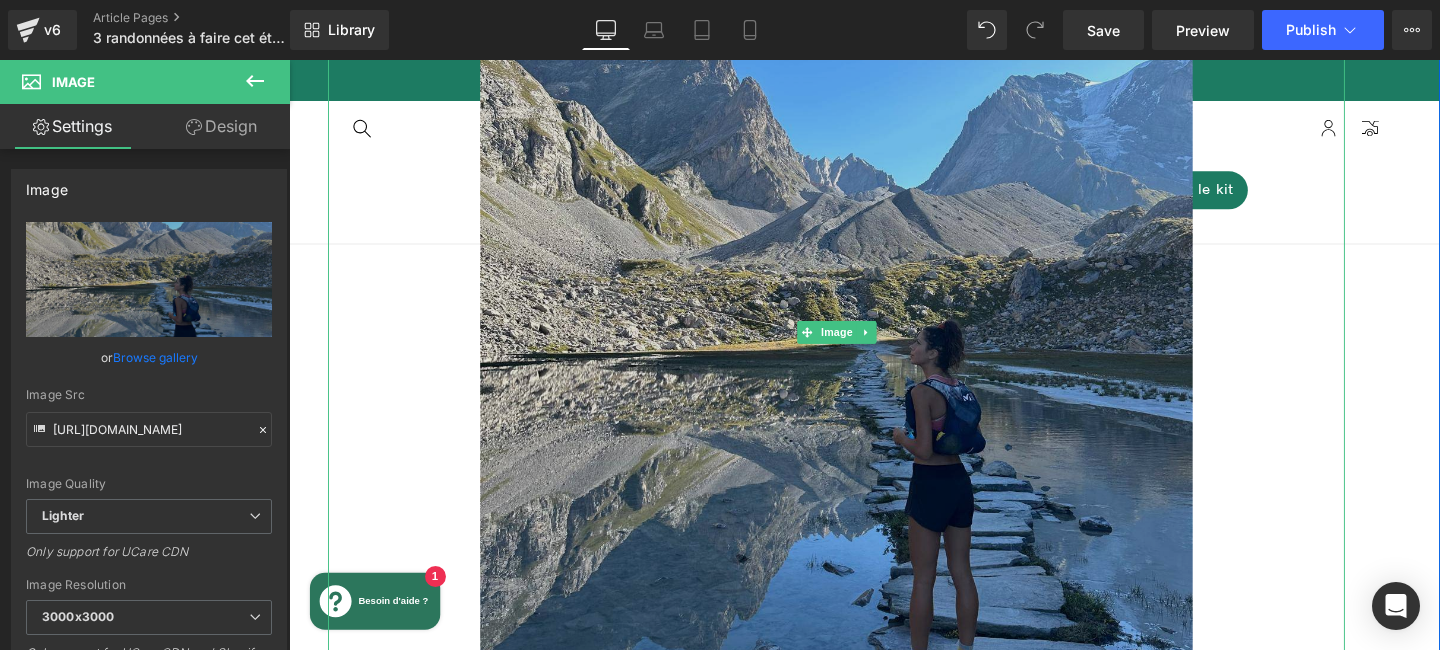 scroll, scrollTop: 3026, scrollLeft: 0, axis: vertical 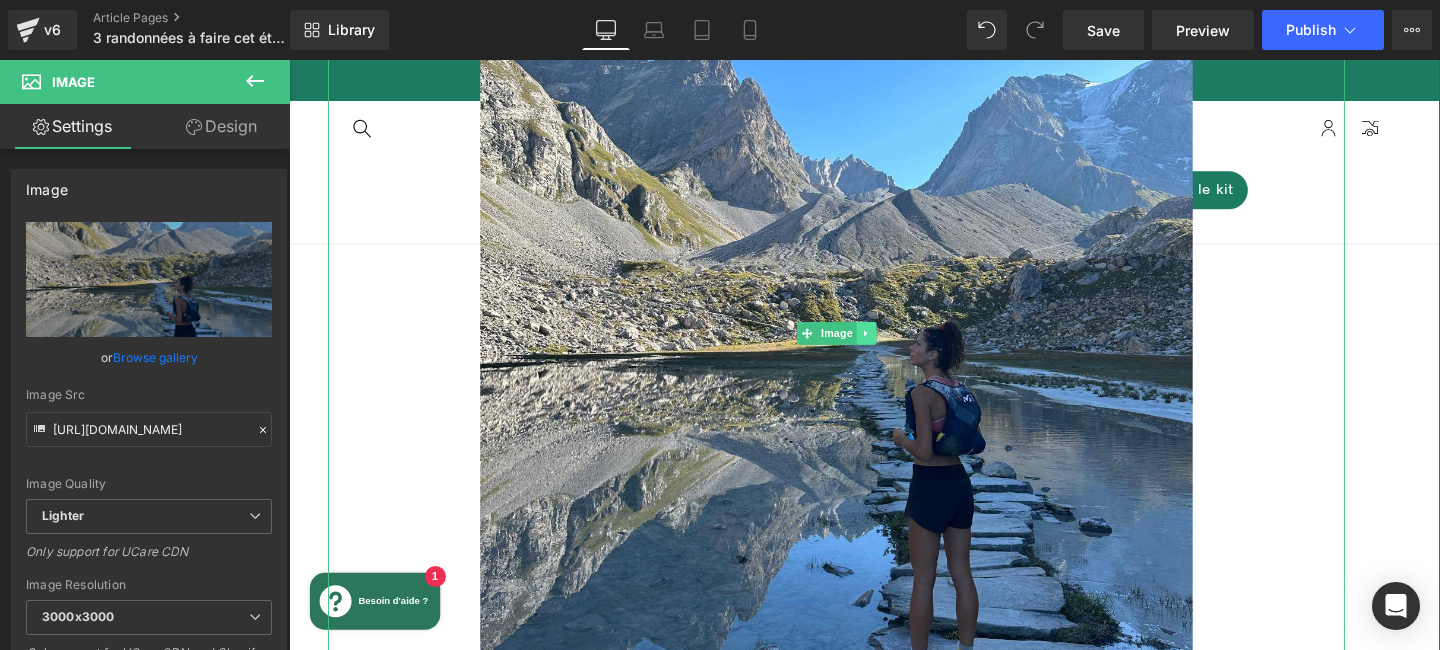 click at bounding box center (895, 347) 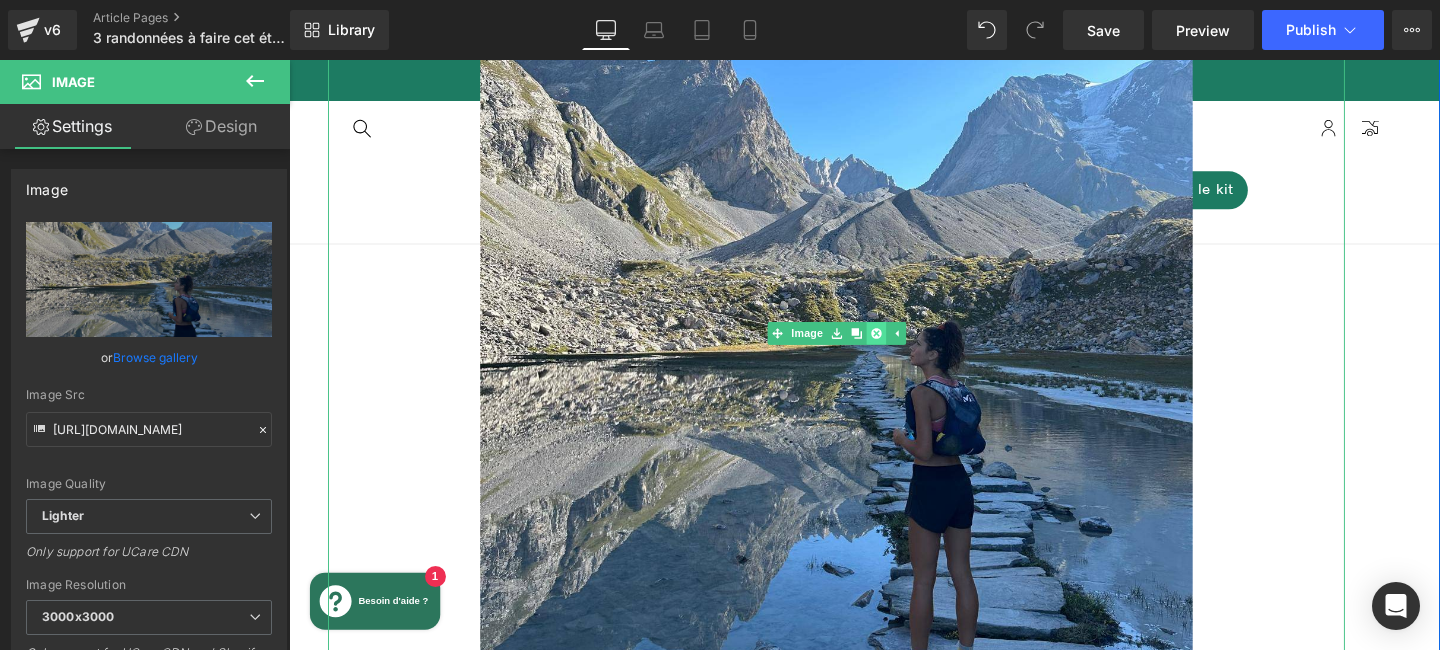 click 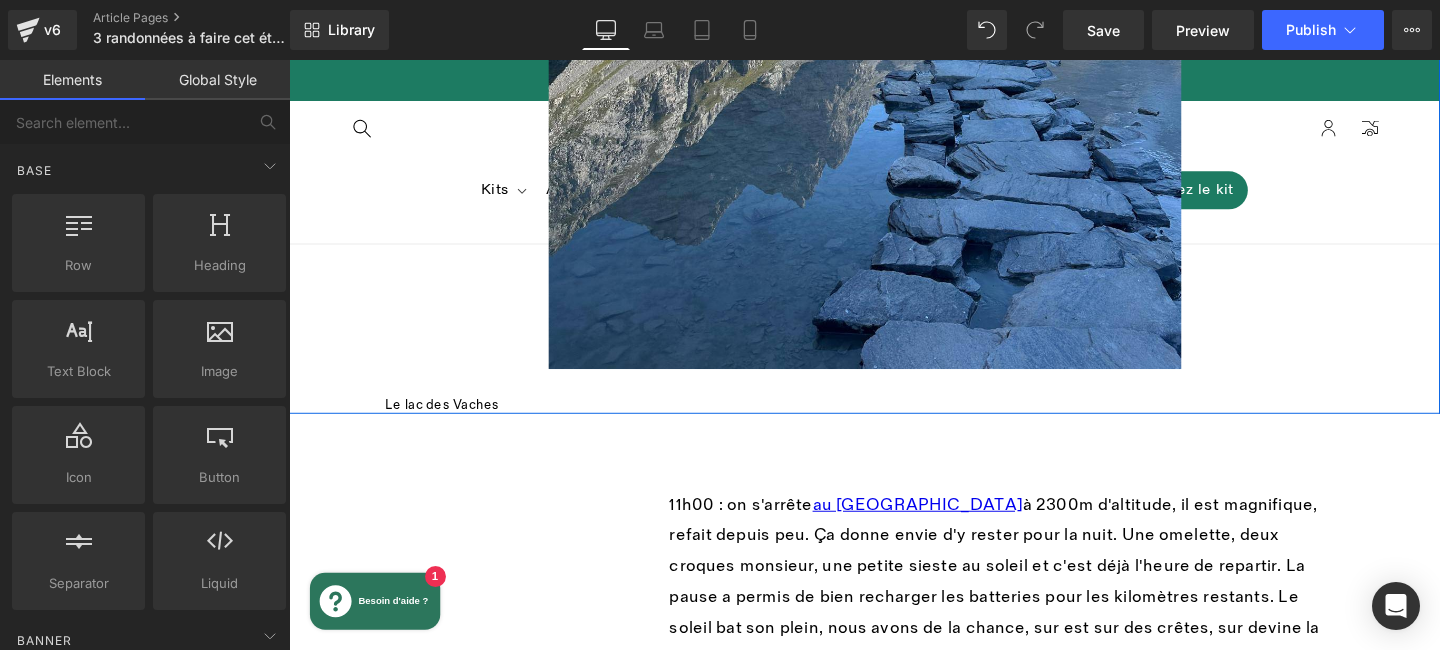 scroll, scrollTop: 2437, scrollLeft: 0, axis: vertical 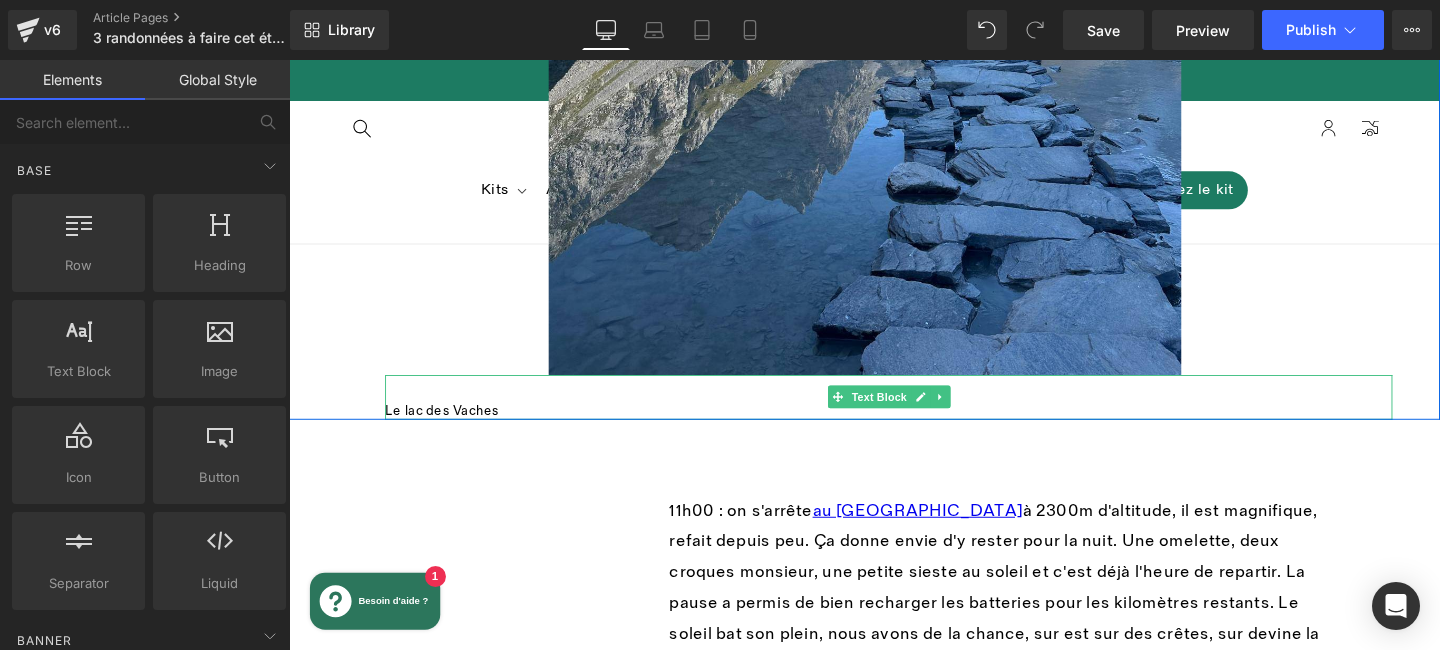 click on "Le lac des Vaches" at bounding box center (450, 428) 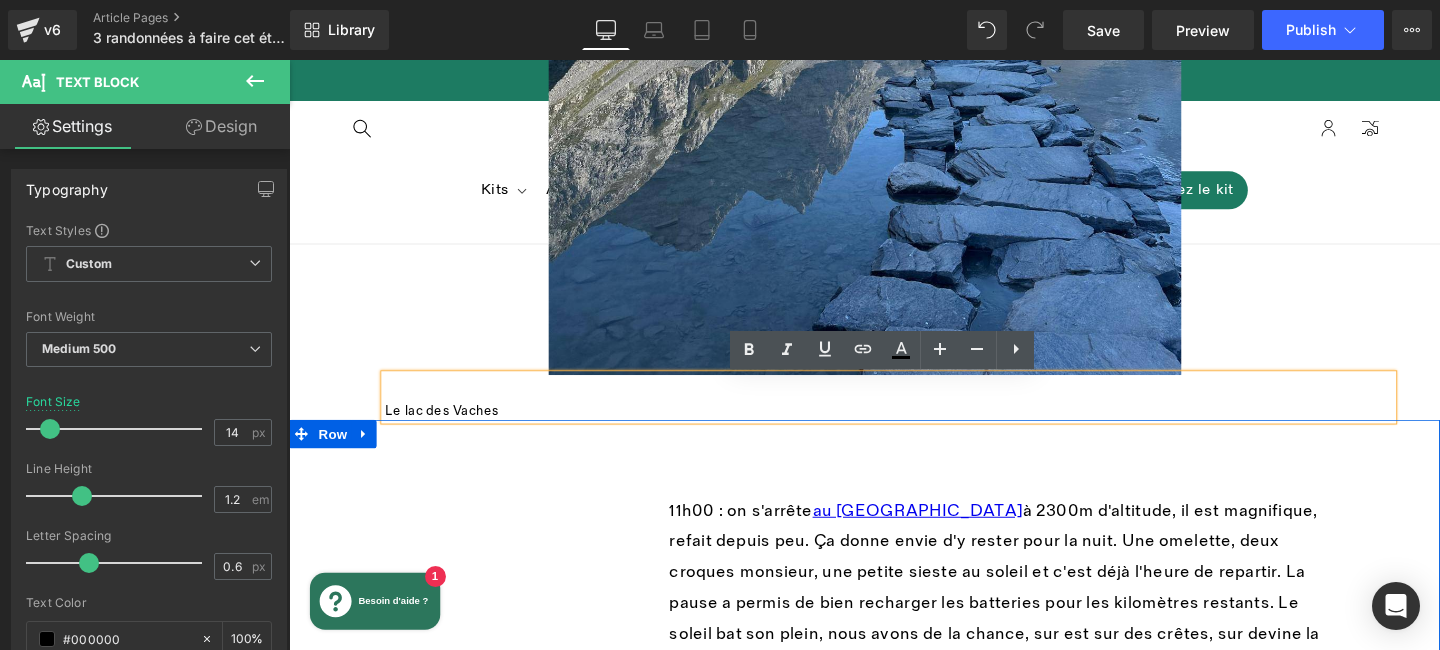drag, startPoint x: 663, startPoint y: 535, endPoint x: 473, endPoint y: 436, distance: 214.2452 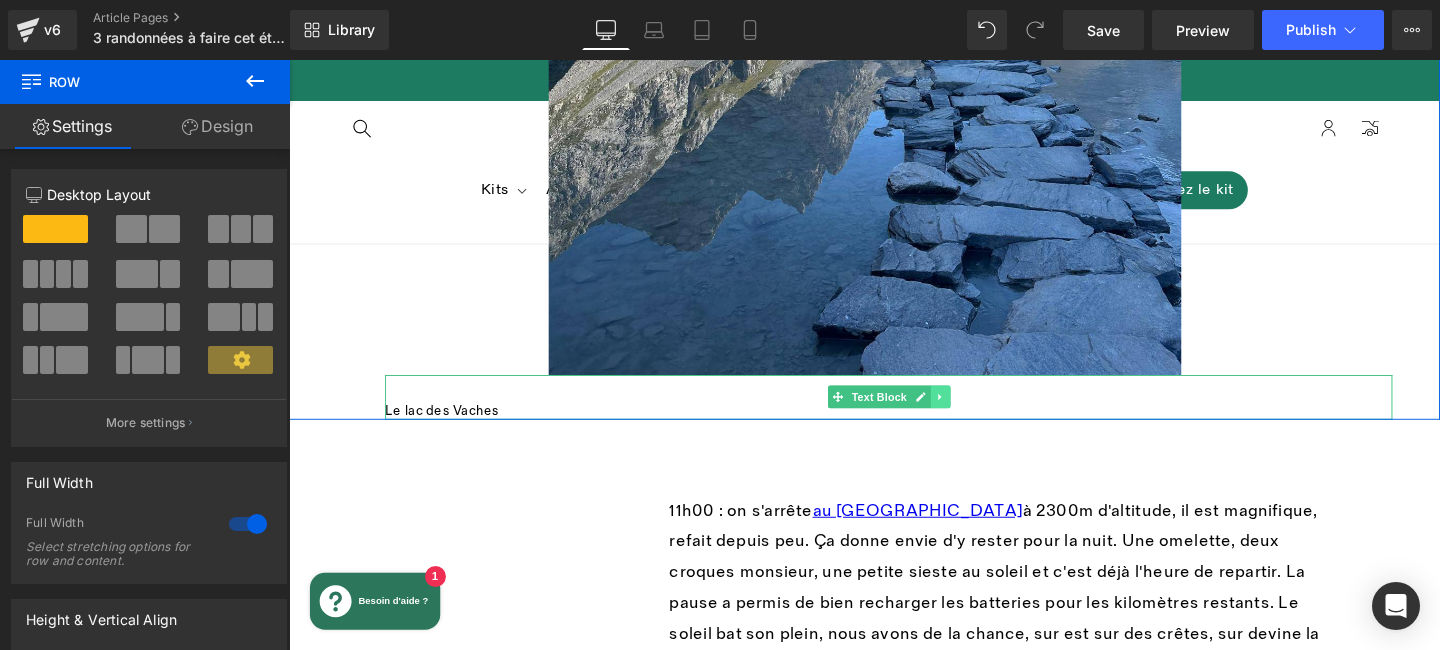 click at bounding box center (973, 414) 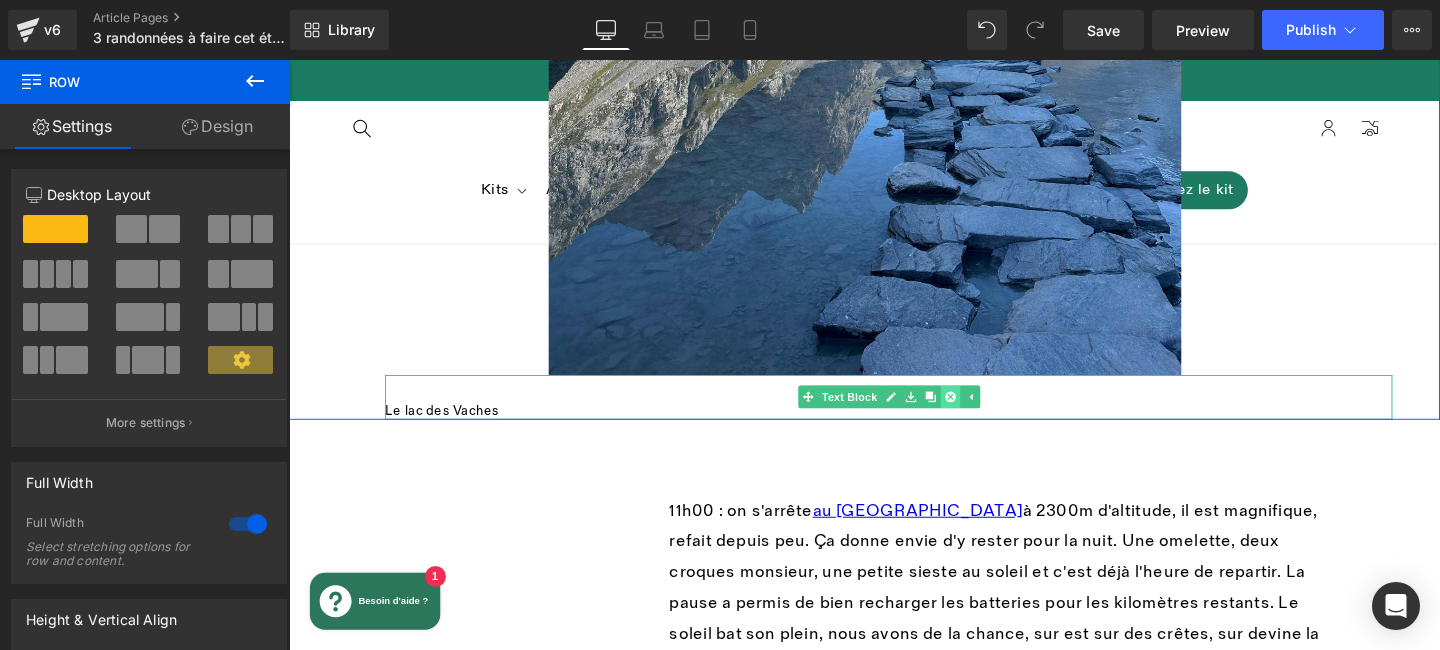 click 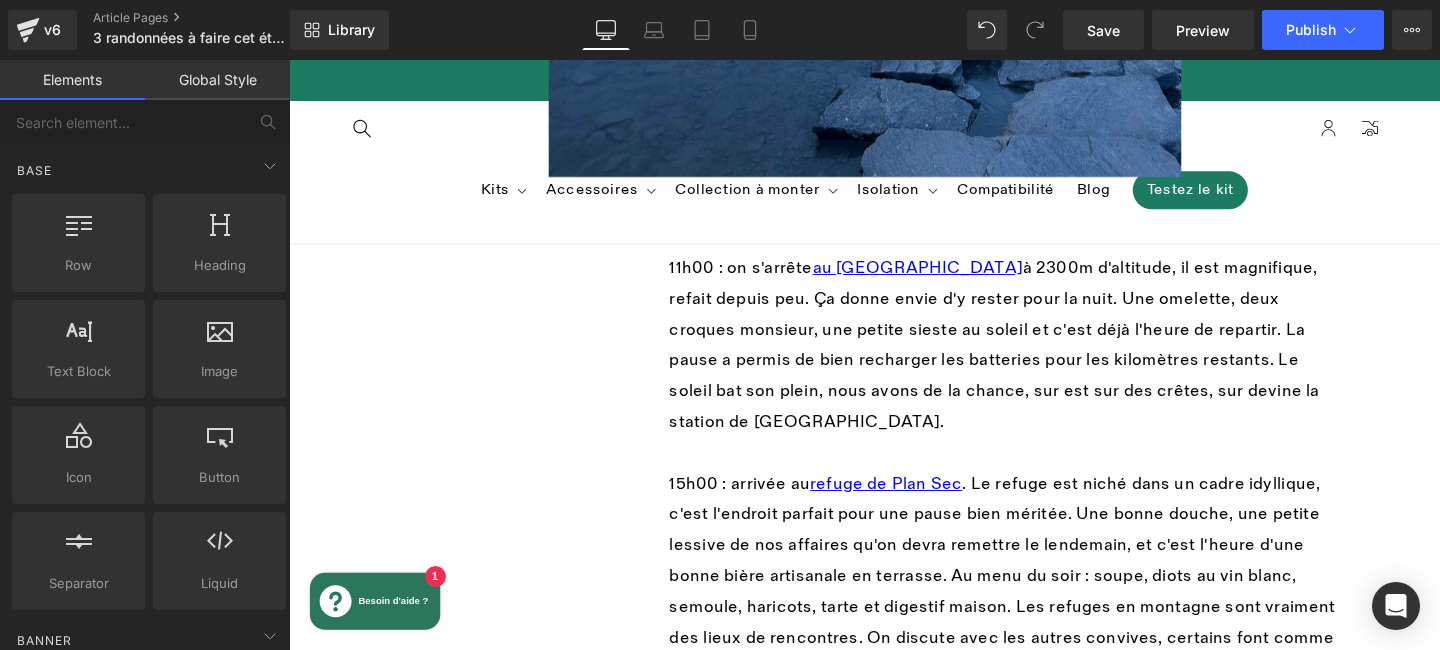 scroll, scrollTop: 2648, scrollLeft: 0, axis: vertical 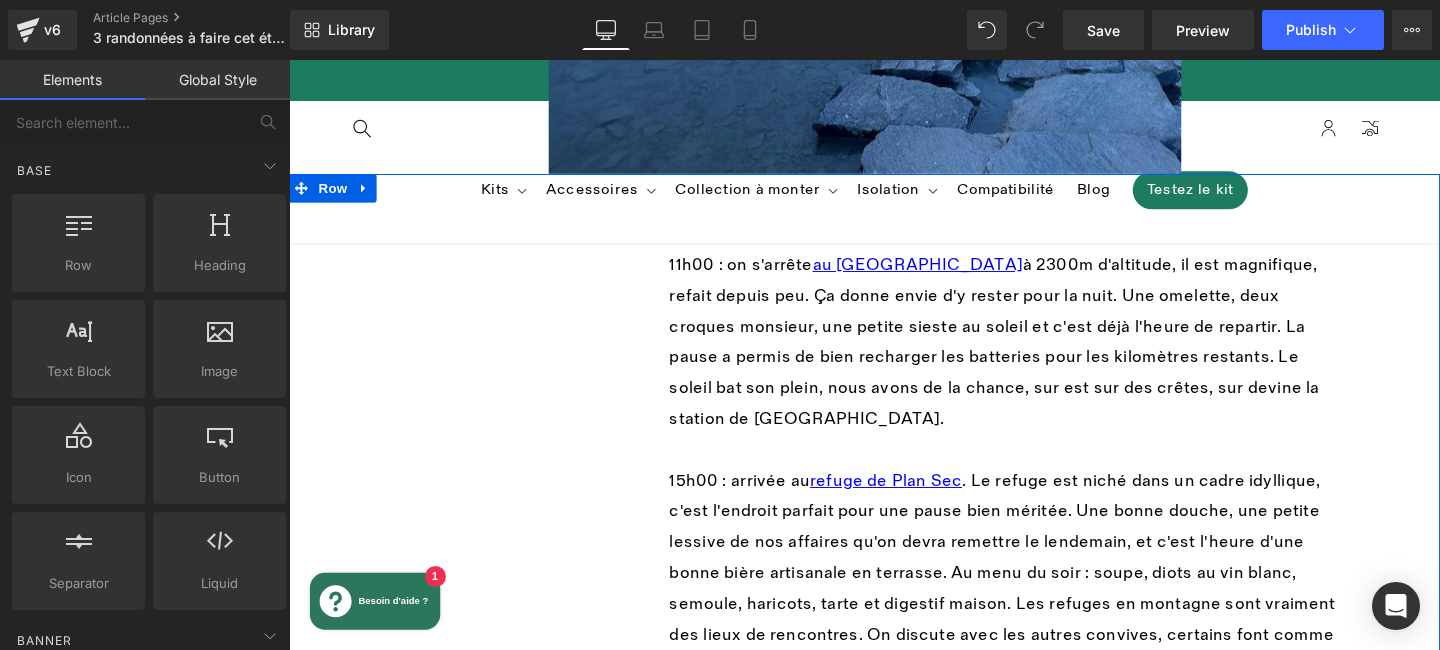 click on "11h00 : on s'arrête  au refuge de l'Arpont  à 2300m d'altitude, il est magnifique, refait depuis peu. Ça donne envie d'y rester pour la nuit. Une omelette, deux croques monsieur, une petite sieste au soleil et c'est déjà l'heure de repartir. La pause a permis de bien recharger les batteries pour les kilomètres restants. Le soleil bat son plein, nous avons de la chance, sur est sur des crêtes, sur devine la station de Val-Cenis. 15h00 : arrivée au  refuge de Plan Sec Après le repas, on se pose dehors sur les chaises longues et on observe les étoiles. Aucune pollution lumineuse, on a de la chance d'être ici. Le temps en passé montagne est précieux et ressourçant. Text Block         Row" at bounding box center (894, 511) 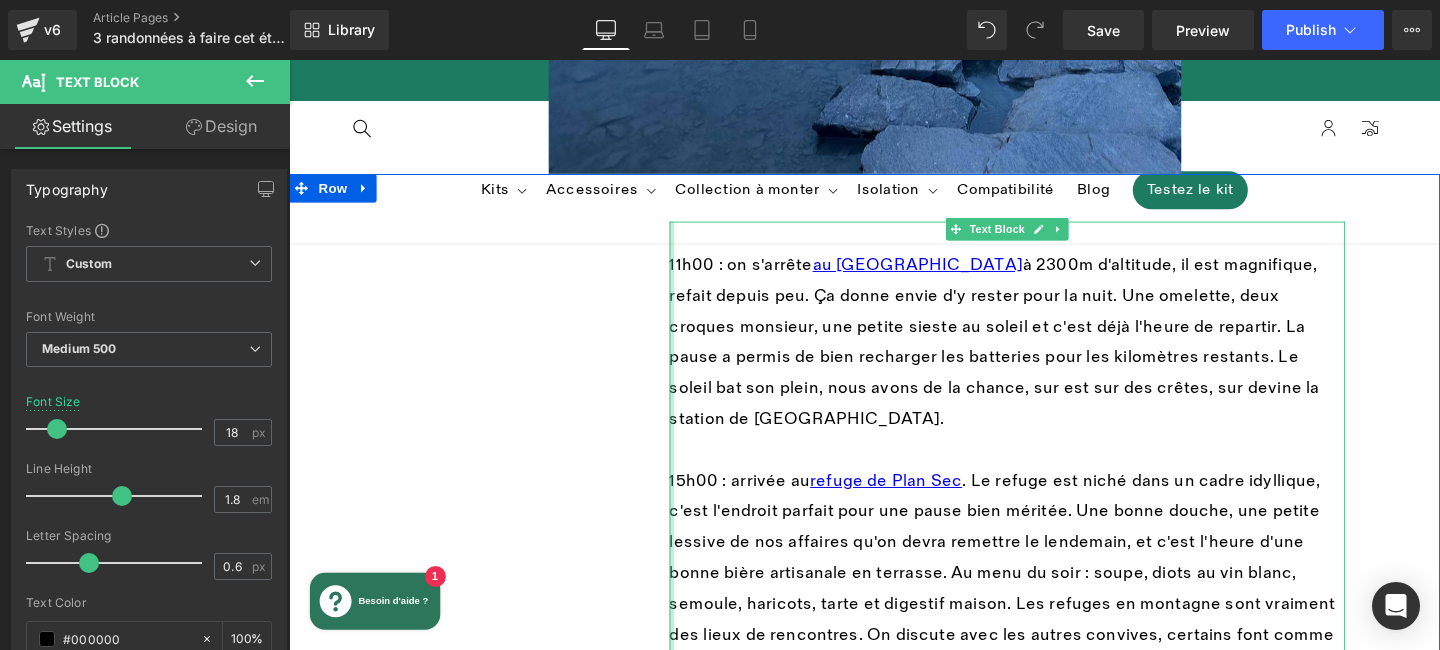 drag, startPoint x: 690, startPoint y: 387, endPoint x: 468, endPoint y: 115, distance: 351.09543 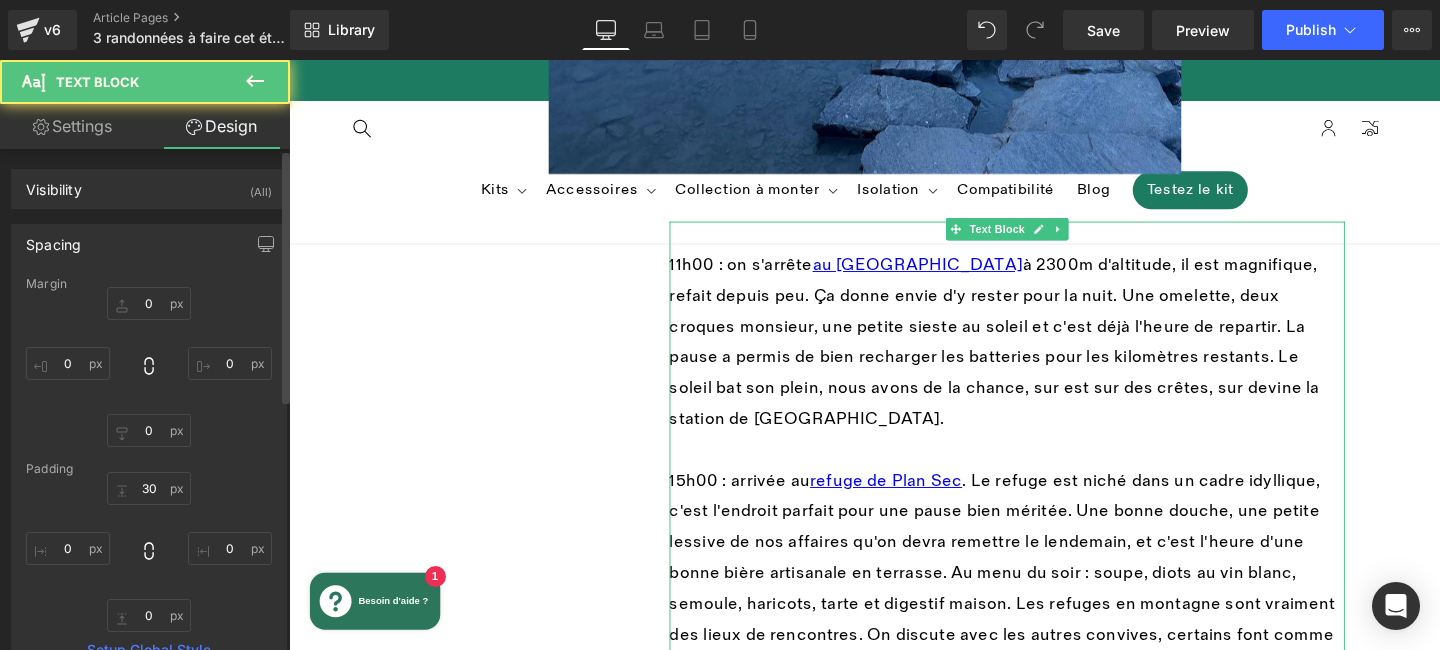 type on "0" 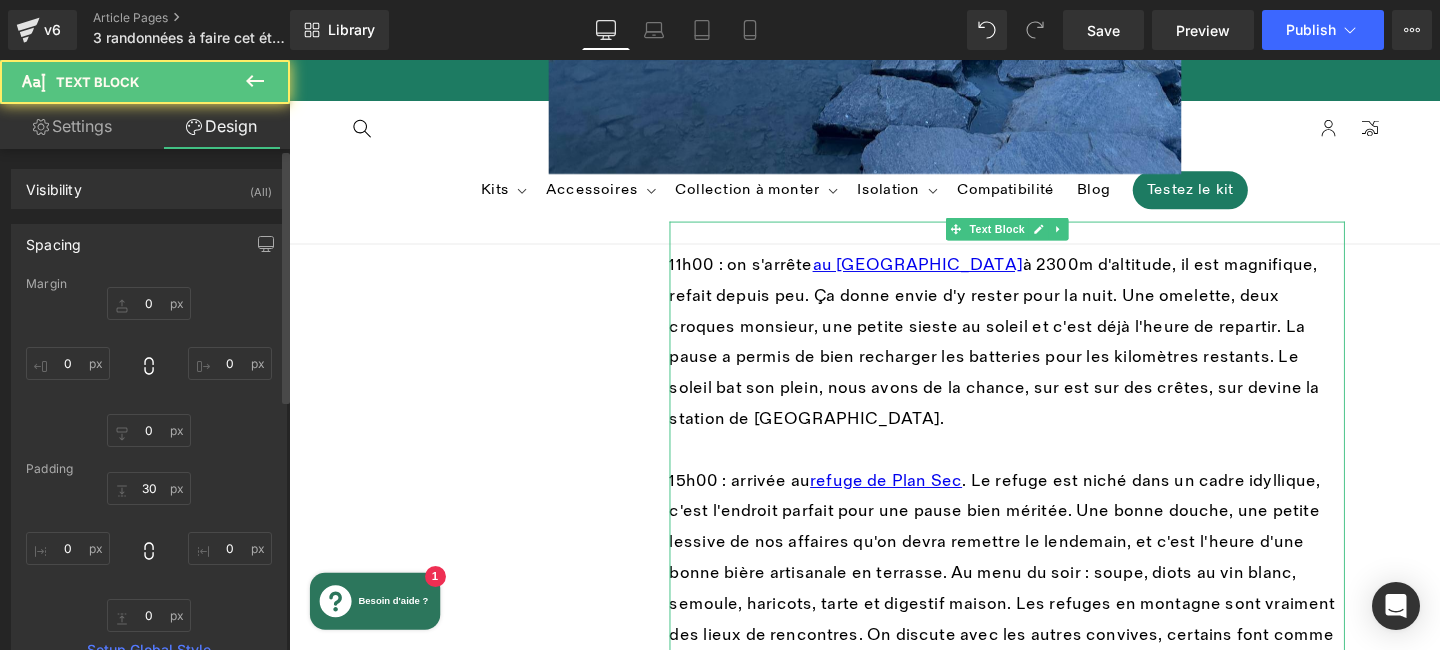 type on "0" 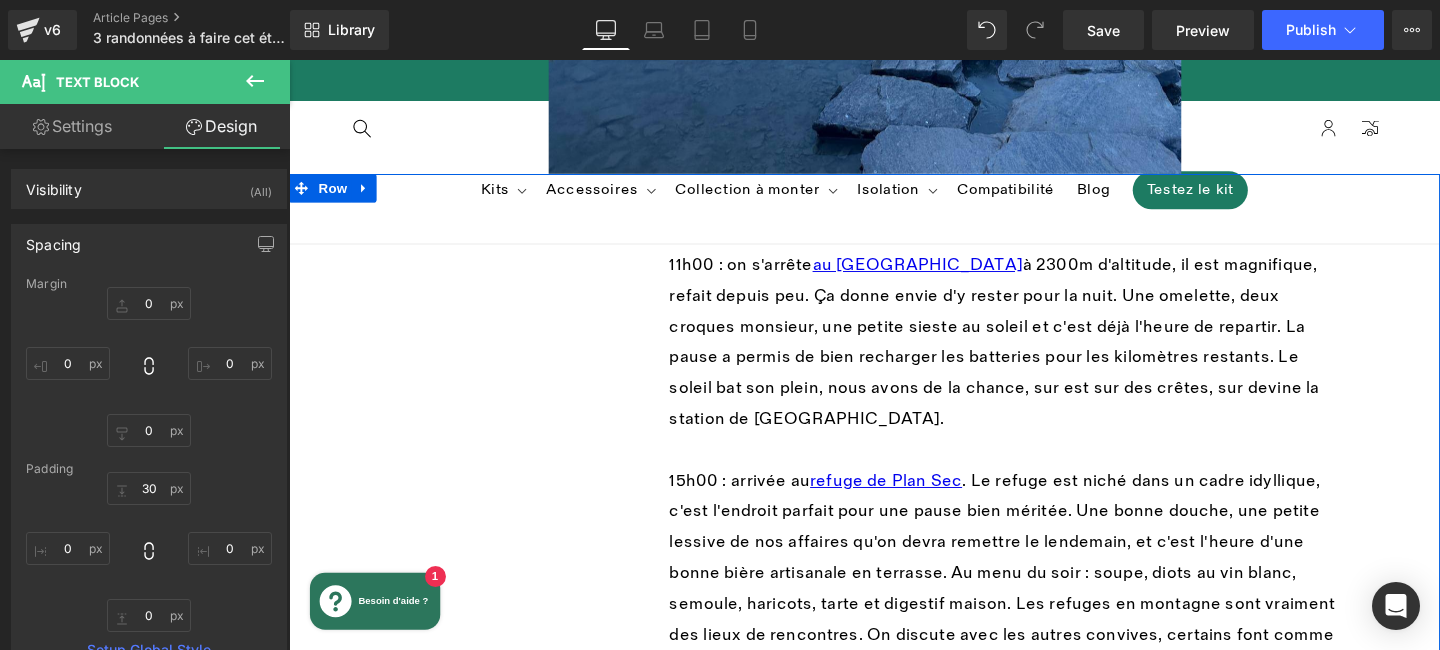 click on "à 2300m d'altitude, il est magnifique, refait depuis peu. Ça donne envie d'y rester pour la nuit. Une omelette, deux croques monsieur, une petite sieste au soleil et c'est déjà l'heure de repartir. La pause a permis de bien recharger les batteries pour les kilomètres restants. Le soleil bat son plein, nous avons de la chance, sur est sur des crêtes, sur devine la station de Val-Cenis." at bounding box center (1030, 356) 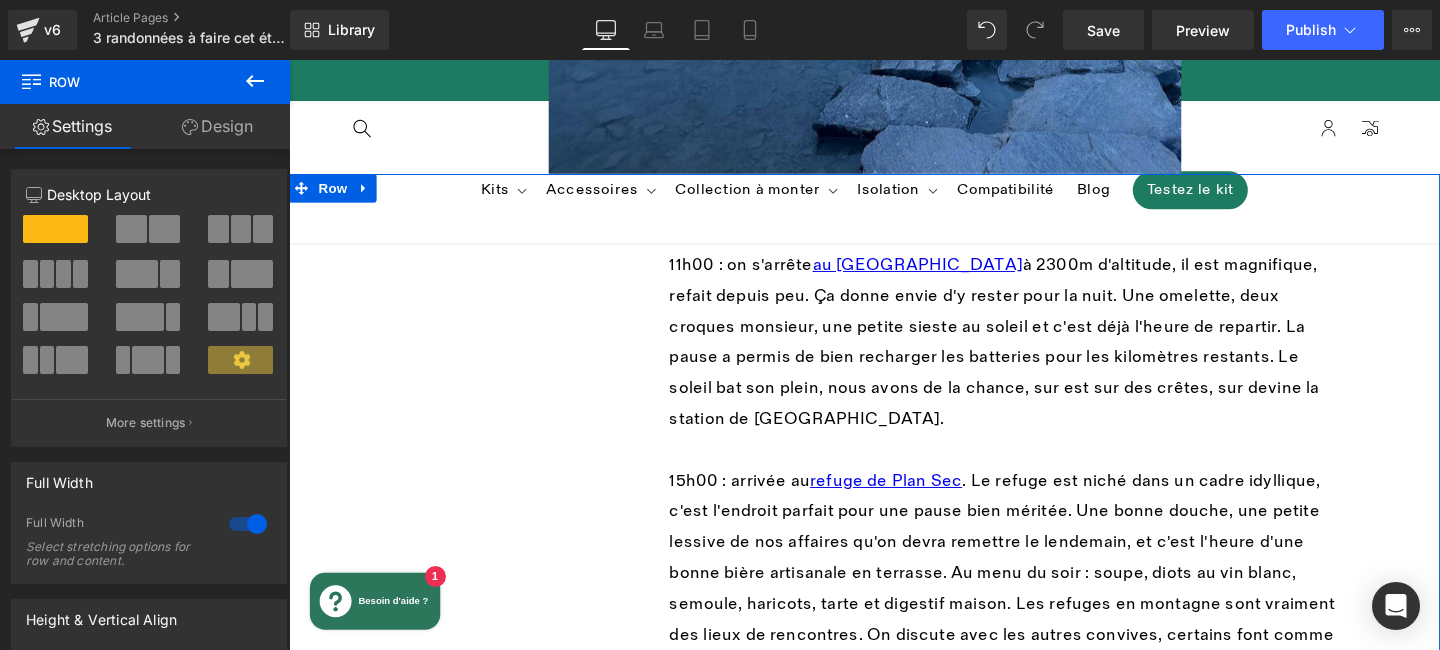 click on "11h00 : on s'arrête  au refuge de l'Arpont  à 2300m d'altitude, il est magnifique, refait depuis peu. Ça donne envie d'y rester pour la nuit. Une omelette, deux croques monsieur, une petite sieste au soleil et c'est déjà l'heure de repartir. La pause a permis de bien recharger les batteries pour les kilomètres restants. Le soleil bat son plein, nous avons de la chance, sur est sur des crêtes, sur devine la station de Val-Cenis. 15h00 : arrivée au  refuge de Plan Sec Après le repas, on se pose dehors sur les chaises longues et on observe les étoiles. Aucune pollution lumineuse, on a de la chance d'être ici. Le temps en passé montagne est précieux et ressourçant. Text Block         Row" at bounding box center (894, 511) 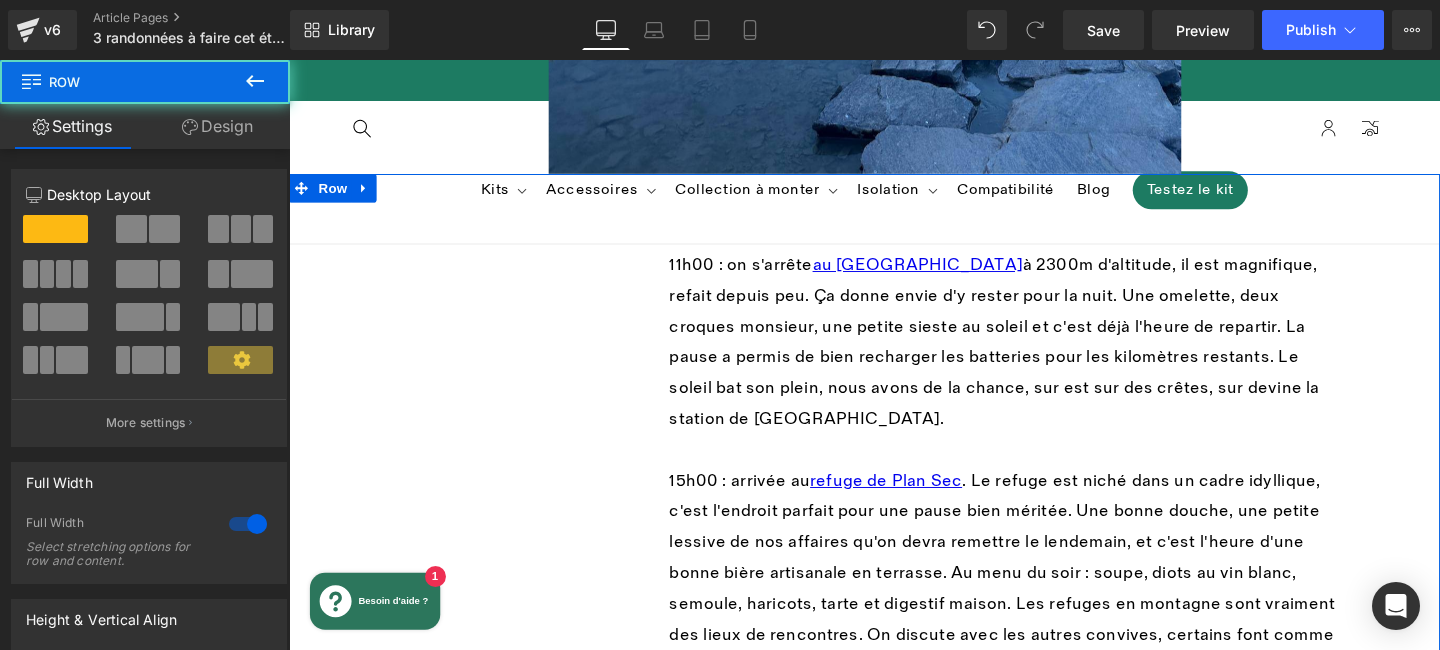 click on "11h00 : on s'arrête  au refuge de l'Arpont  à 2300m d'altitude, il est magnifique, refait depuis peu. Ça donne envie d'y rester pour la nuit. Une omelette, deux croques monsieur, une petite sieste au soleil et c'est déjà l'heure de repartir. La pause a permis de bien recharger les batteries pour les kilomètres restants. Le soleil bat son plein, nous avons de la chance, sur est sur des crêtes, sur devine la station de Val-Cenis. 15h00 : arrivée au  refuge de Plan Sec Après le repas, on se pose dehors sur les chaises longues et on observe les étoiles. Aucune pollution lumineuse, on a de la chance d'être ici. Le temps en passé montagne est précieux et ressourçant." at bounding box center [1044, 536] 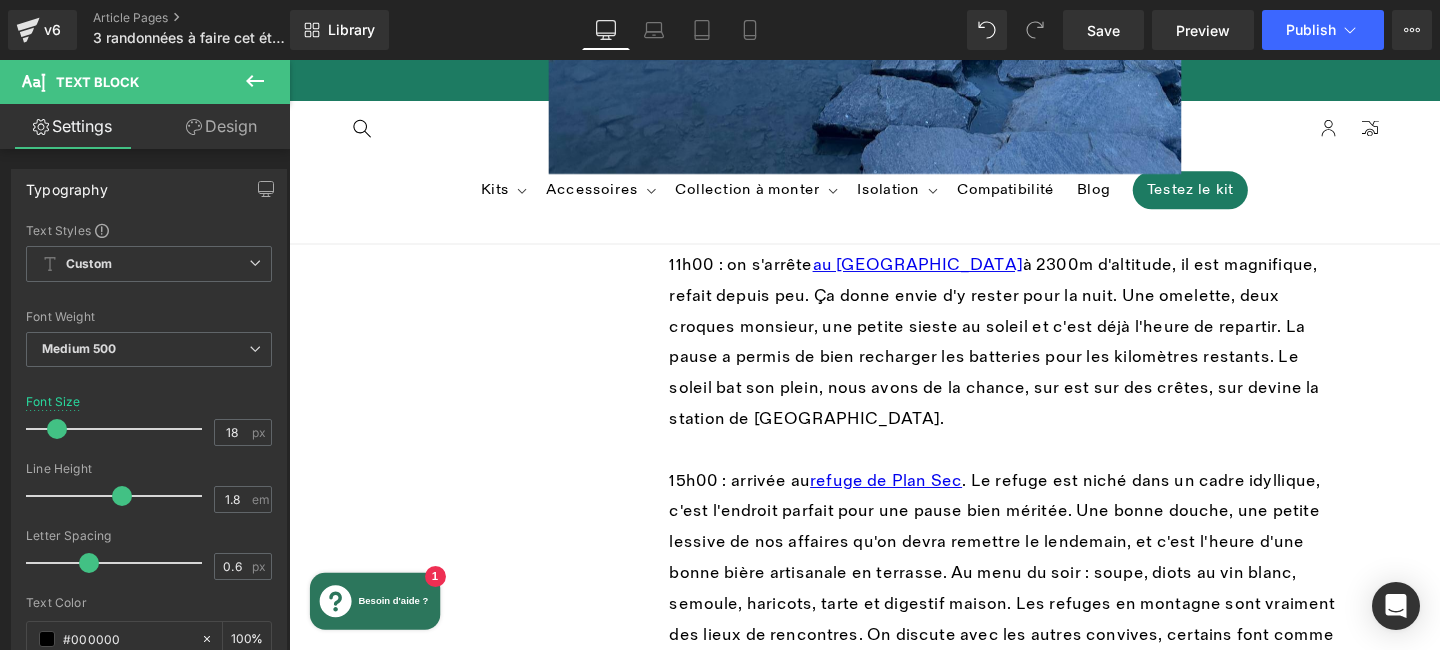 click on "Design" at bounding box center [221, 126] 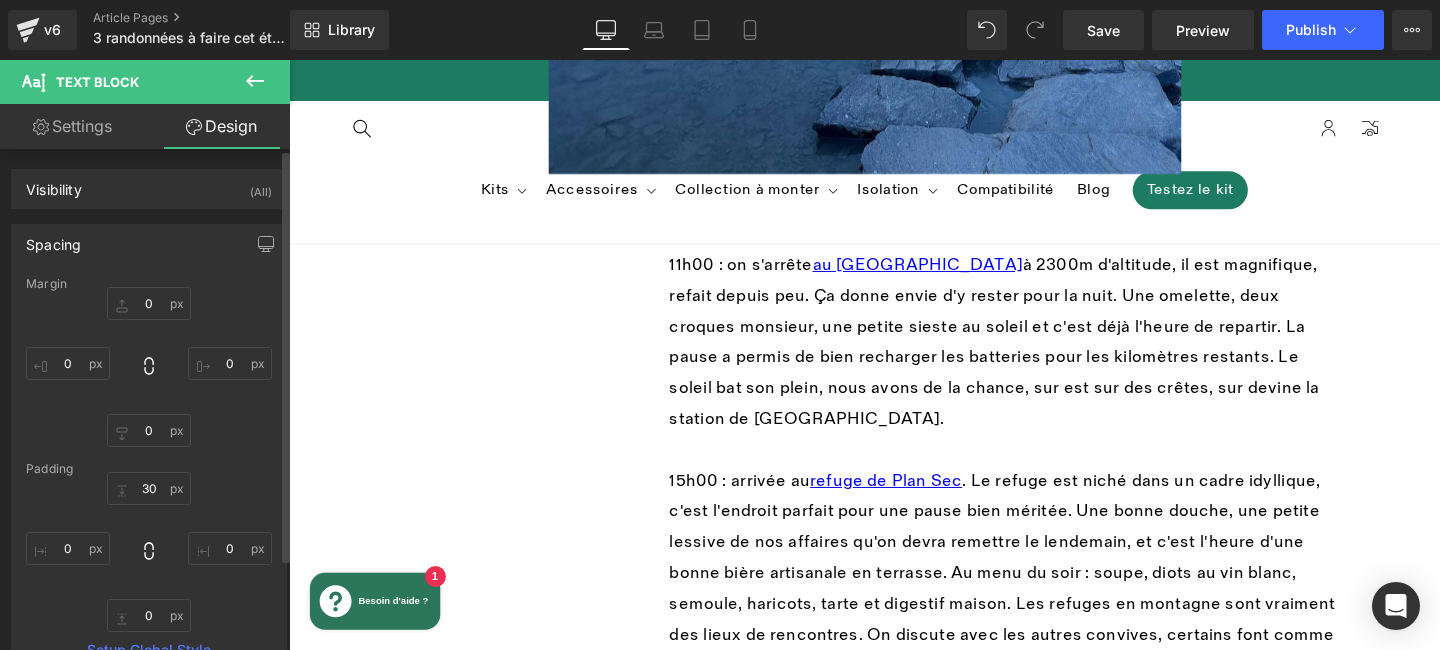 type on "0" 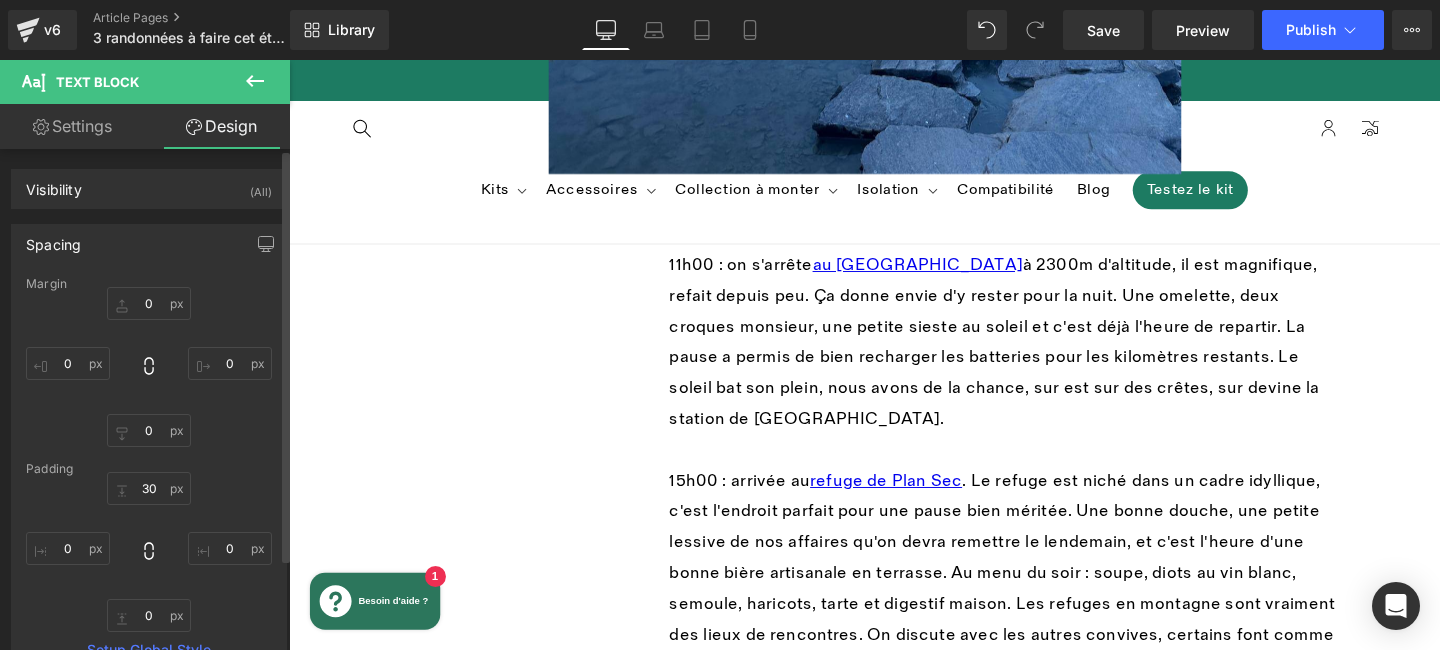 type on "0" 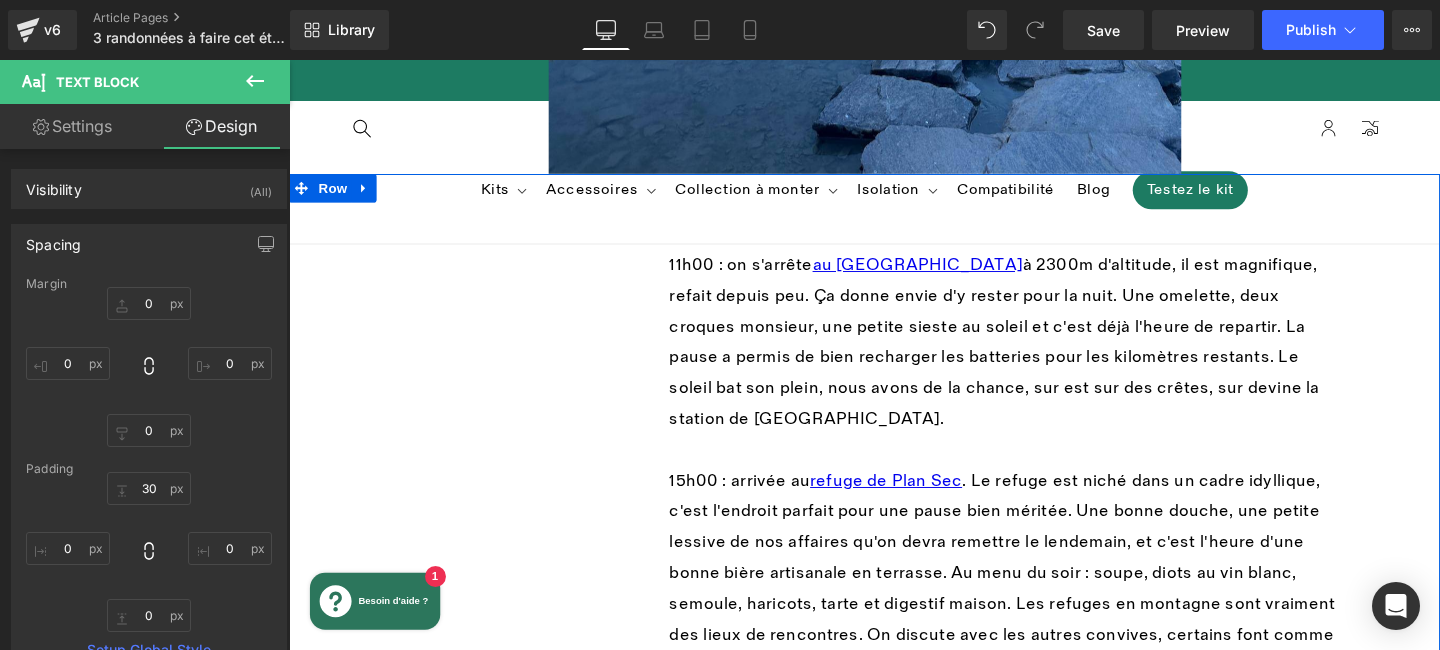 click on "11h00 : on s'arrête  au refuge de l'Arpont  à 2300m d'altitude, il est magnifique, refait depuis peu. Ça donne envie d'y rester pour la nuit. Une omelette, deux croques monsieur, une petite sieste au soleil et c'est déjà l'heure de repartir. La pause a permis de bien recharger les batteries pour les kilomètres restants. Le soleil bat son plein, nous avons de la chance, sur est sur des crêtes, sur devine la station de Val-Cenis. 15h00 : arrivée au  refuge de Plan Sec Après le repas, on se pose dehors sur les chaises longues et on observe les étoiles. Aucune pollution lumineuse, on a de la chance d'être ici. Le temps en passé montagne est précieux et ressourçant. Text Block         Row" at bounding box center [894, 511] 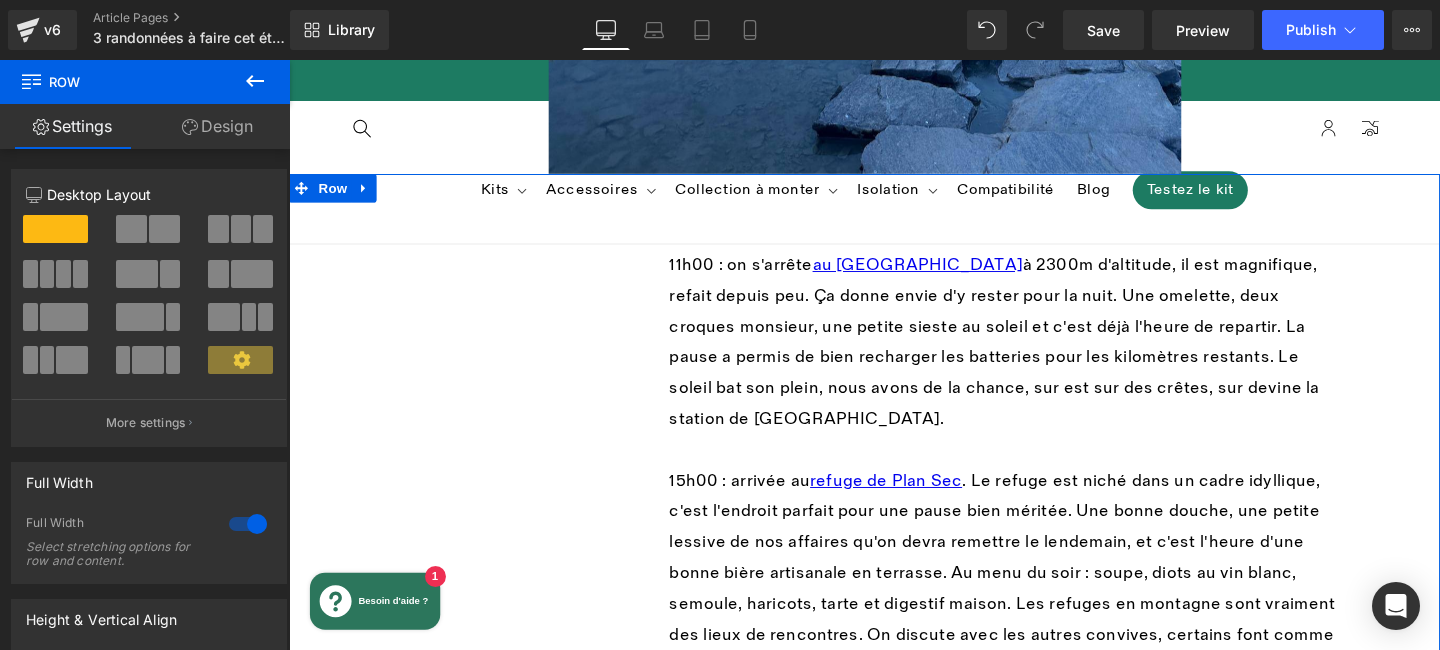 click on "Design" at bounding box center (217, 126) 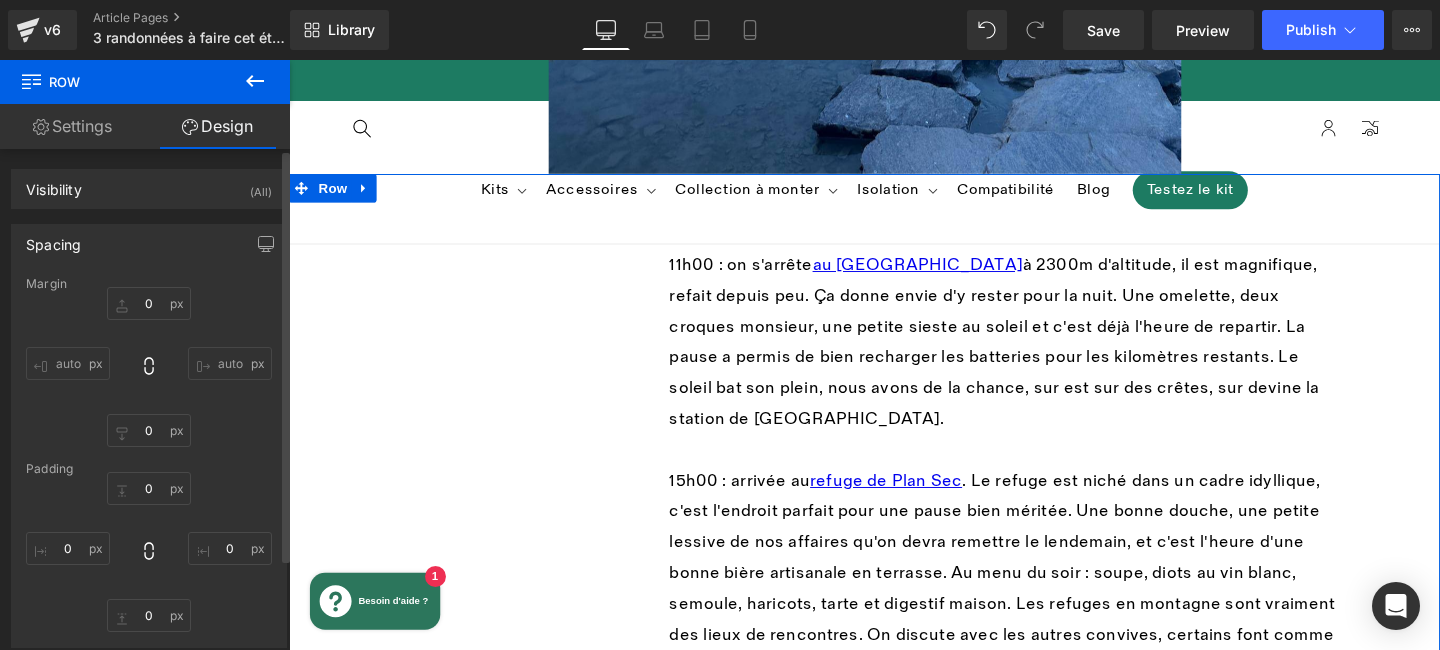 type on "0" 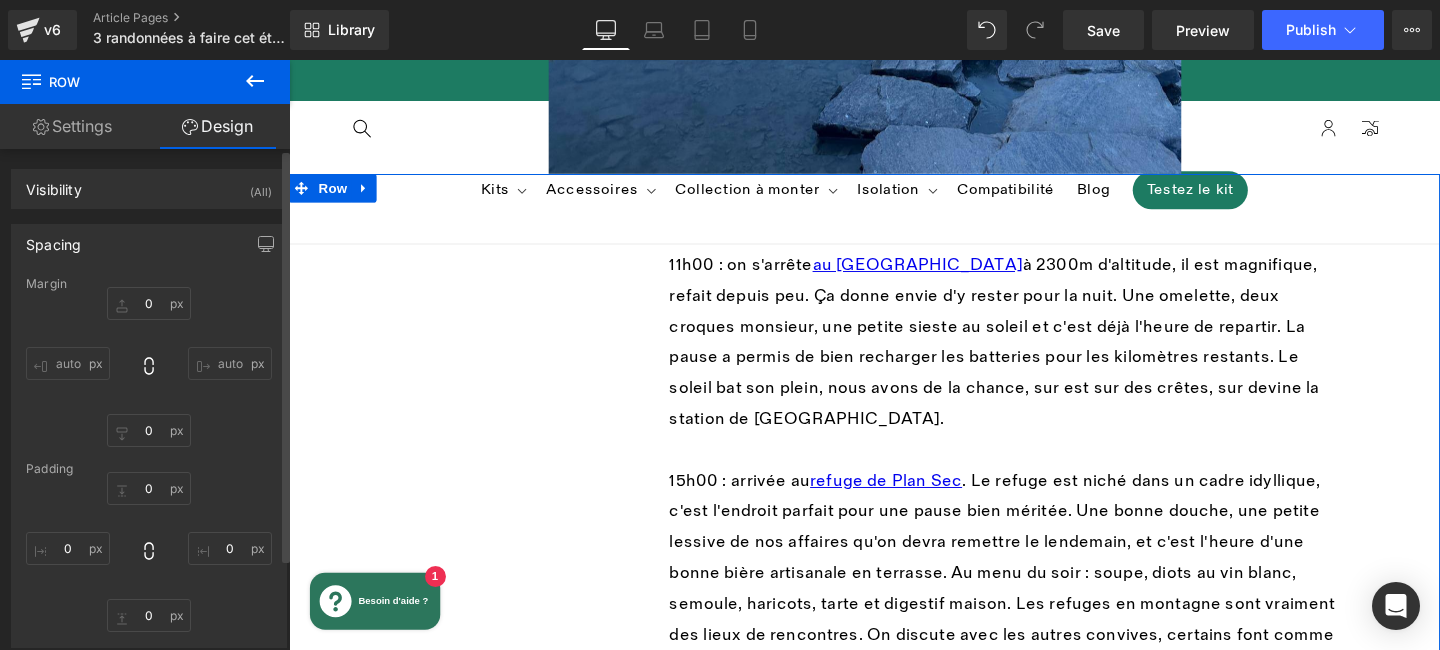 type on "0" 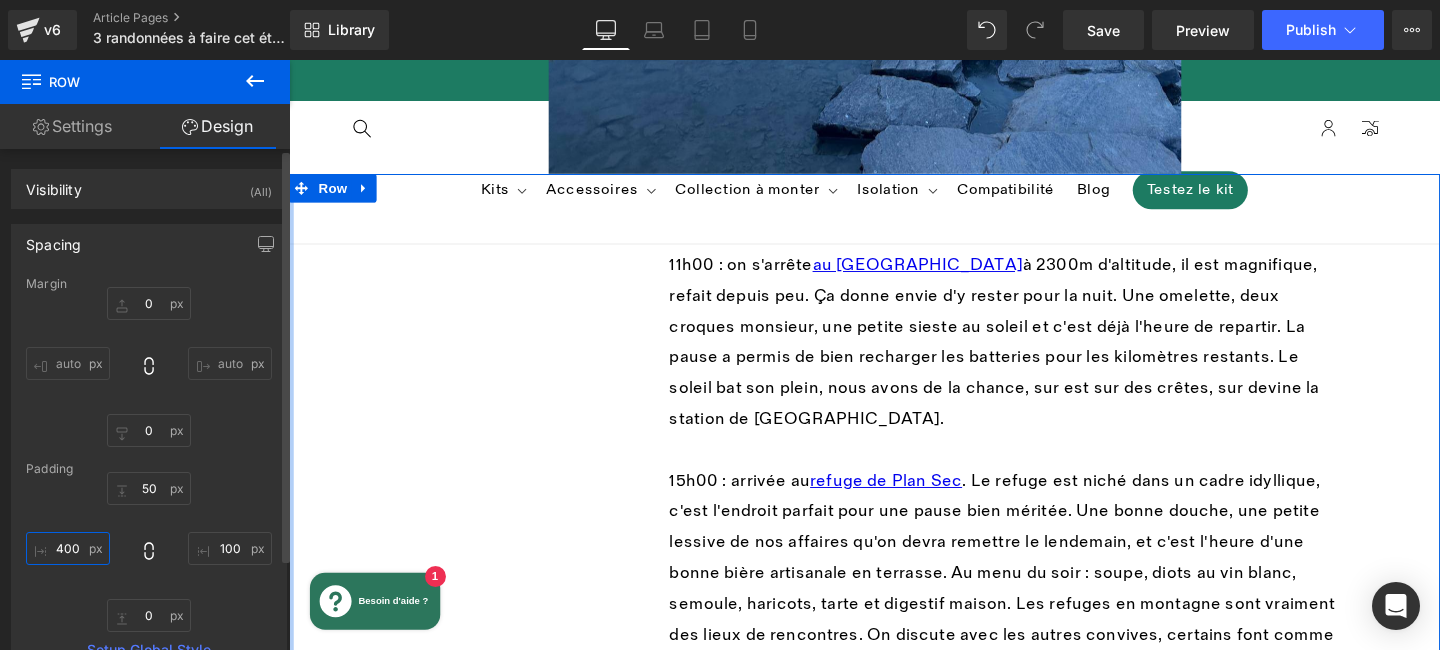 click on "400" at bounding box center [68, 548] 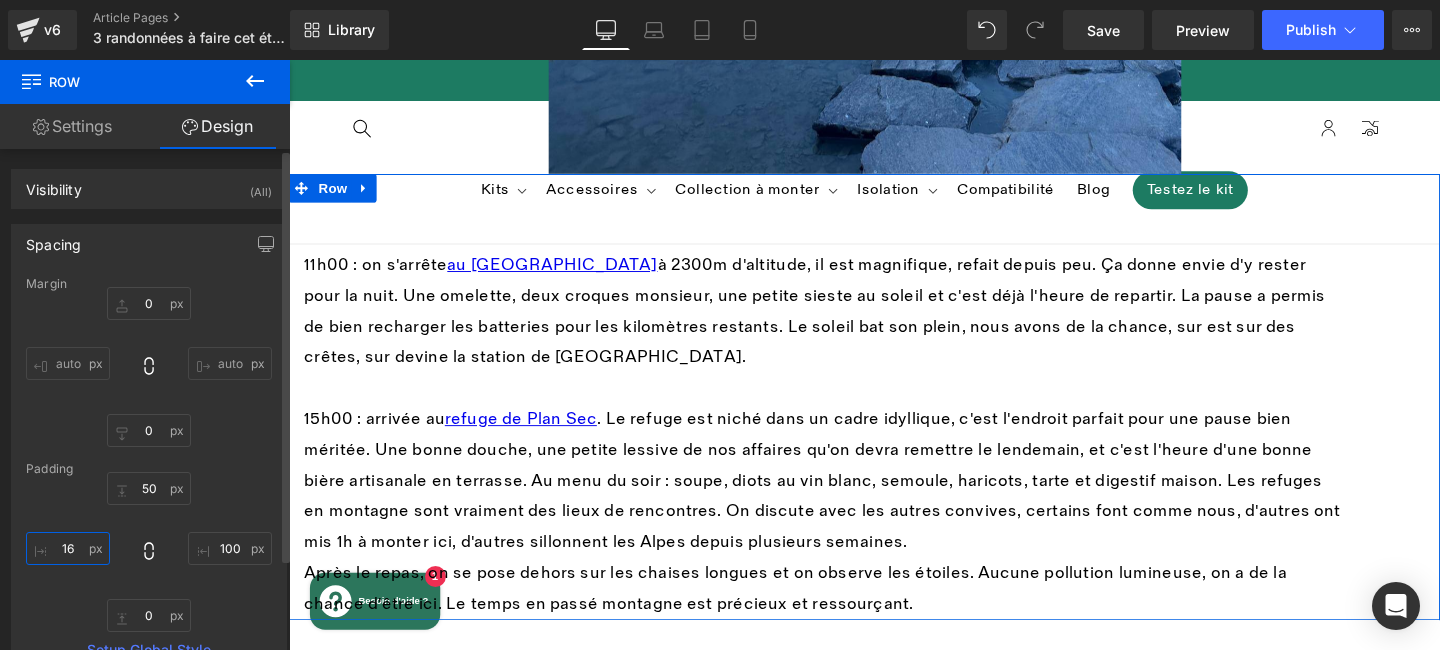 type on "160" 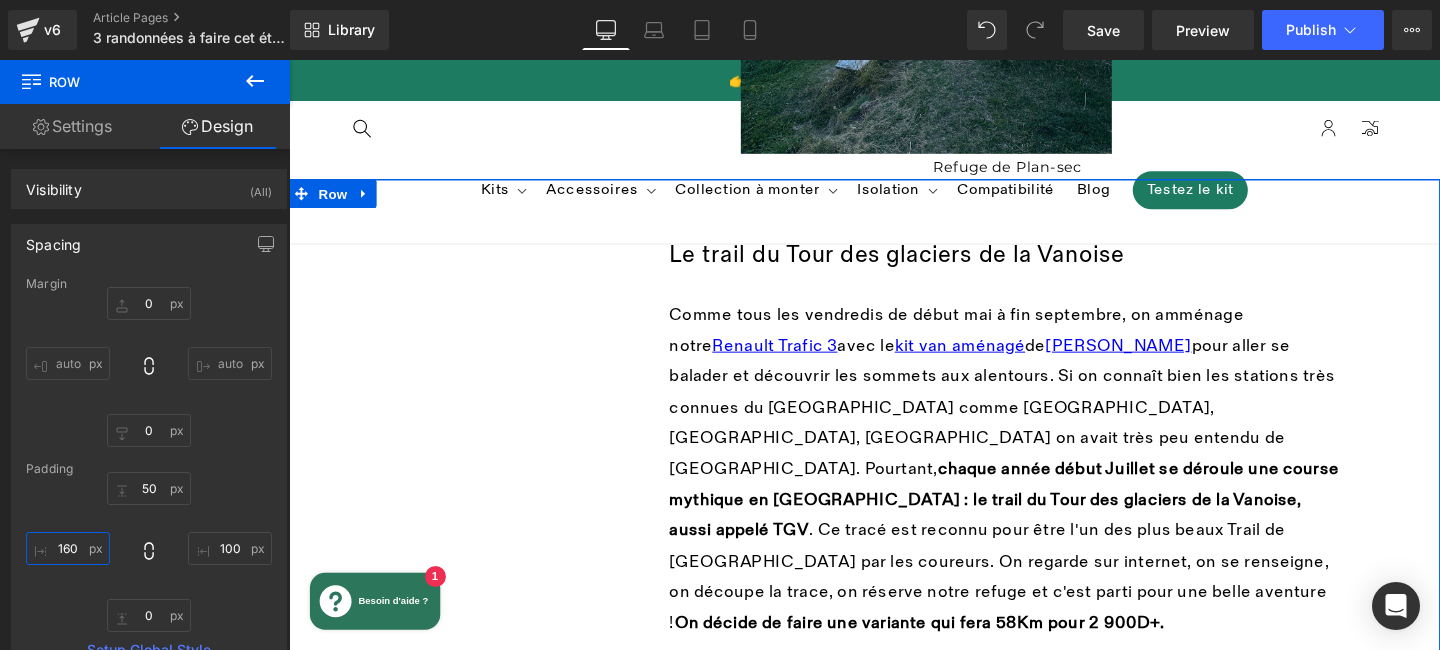 scroll, scrollTop: 3747, scrollLeft: 0, axis: vertical 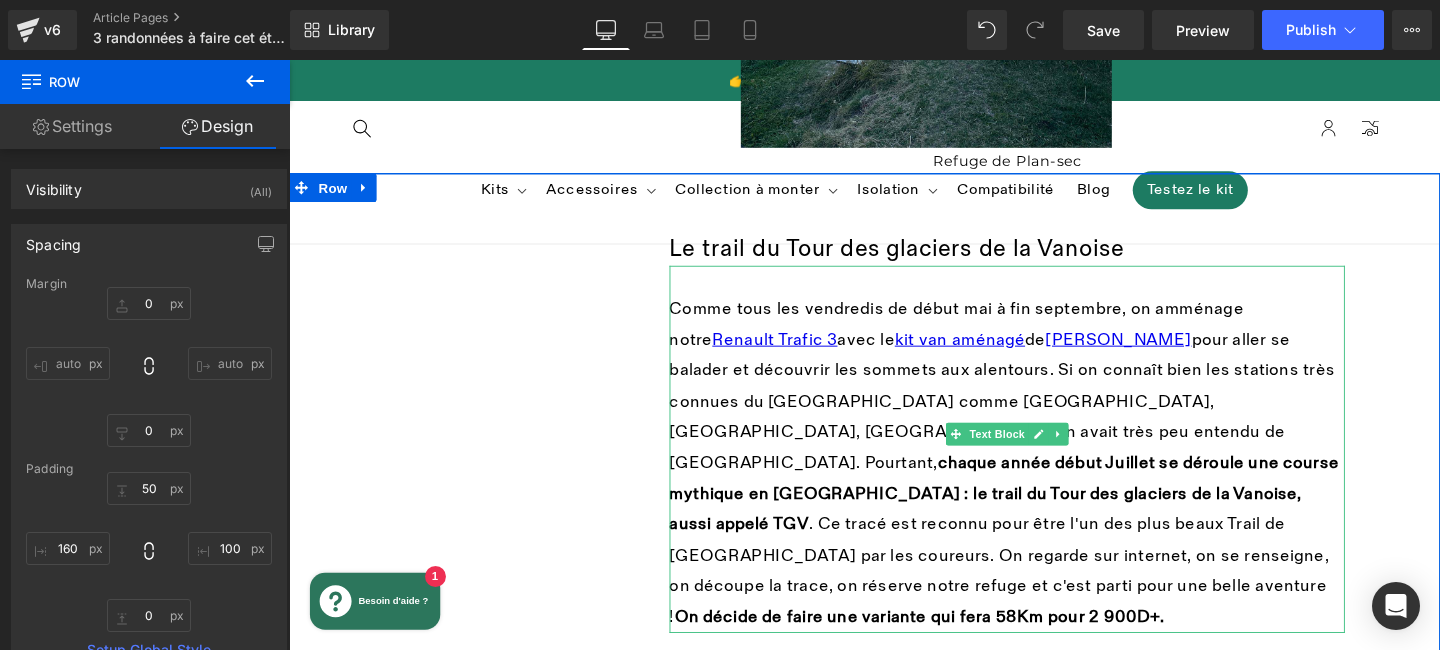 click on "pour aller se balader et découvrir les sommets aux alentours. Si on connaît bien les stations très connues du [GEOGRAPHIC_DATA] comme [GEOGRAPHIC_DATA], [GEOGRAPHIC_DATA], [GEOGRAPHIC_DATA] on avait très peu entendu de [GEOGRAPHIC_DATA]. Pourtant," at bounding box center (1038, 418) 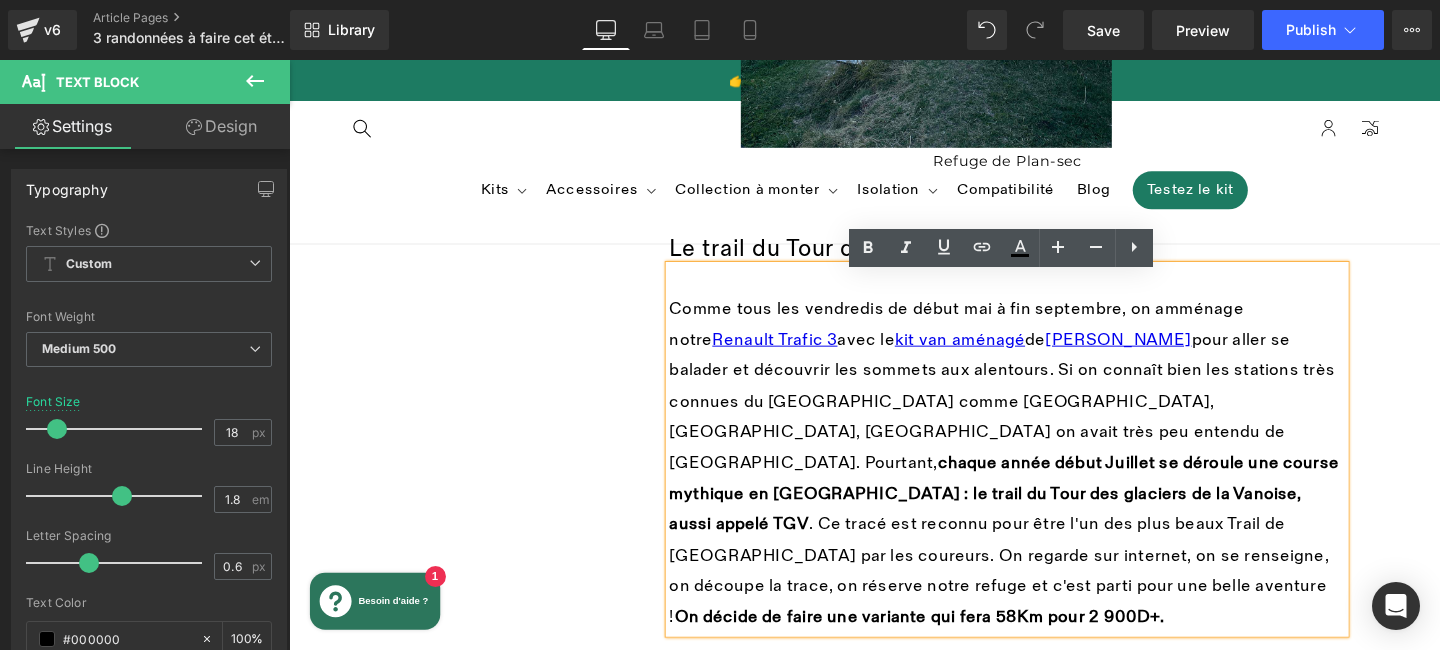 scroll, scrollTop: 3729, scrollLeft: 0, axis: vertical 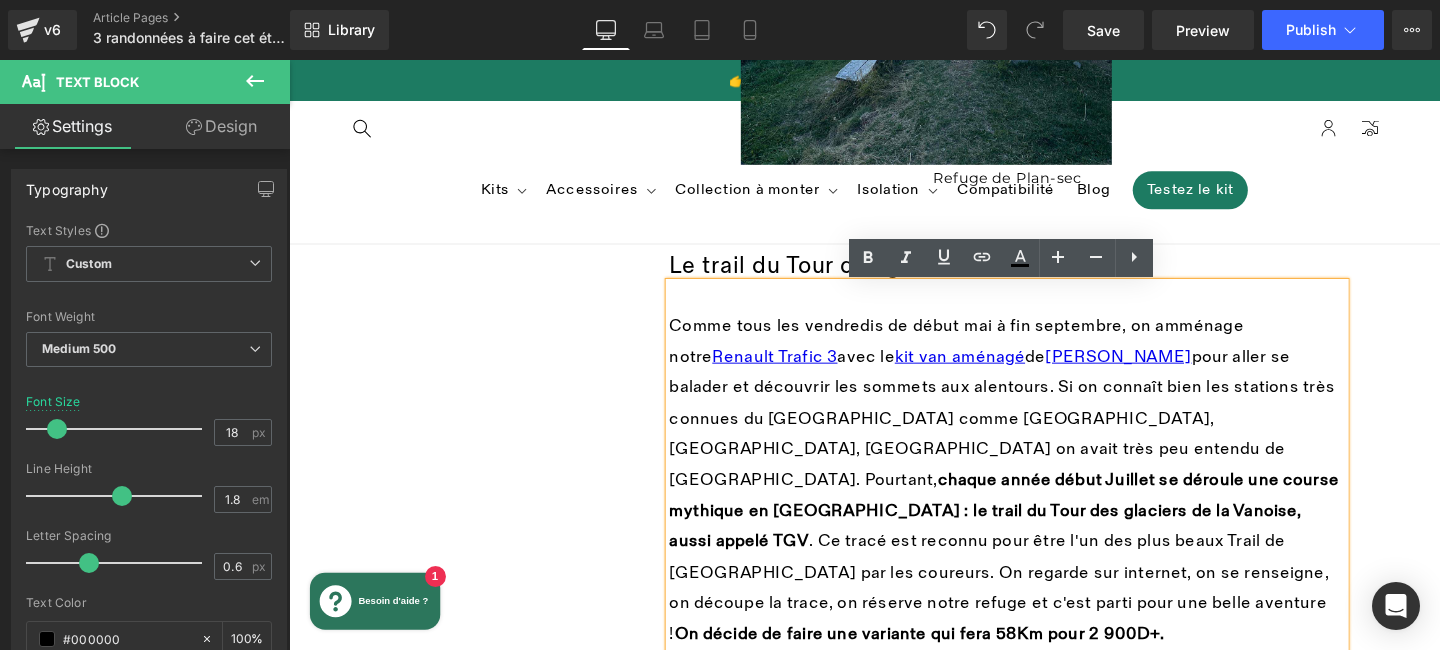 click on "Le trail du Tour des glaciers de la Vanoise Heading         Comme tous les vendredis de début mai à fin septembre, on amménage notre  Renault Trafic 3  avec le  kit van aménagé  de  Tchao Tchao  pour aller se balader et découvrir les sommets aux alentours. Si on connaît bien les stations très connues du Parc national de la Vanoise comme Courchevel, Val Thorens, Val d'Isère on avait très peu entendu de Pralognan-la-Vanoise. Pourtant,  chaque année début Juillet se déroule une course mythique en Savoie : le trail du Tour des glaciers de la Vanoise, aussi appelé TGV  . Ce tracé est reconnu pour être l'un des plus beaux Trail de France par les coureurs. On regarde sur internet, on se renseigne, on découpe la trace, on réserve notre refuge et c'est parti pour une belle aventure !  On décide de faire une variante qui fera 58Km pour 2 900D+. Text Block         Image         𖡡 Découvrez l'itinéraire du trail Button         Image         𖡡 Aller au refuge de plan-sec Button         Row" at bounding box center [894, 768] 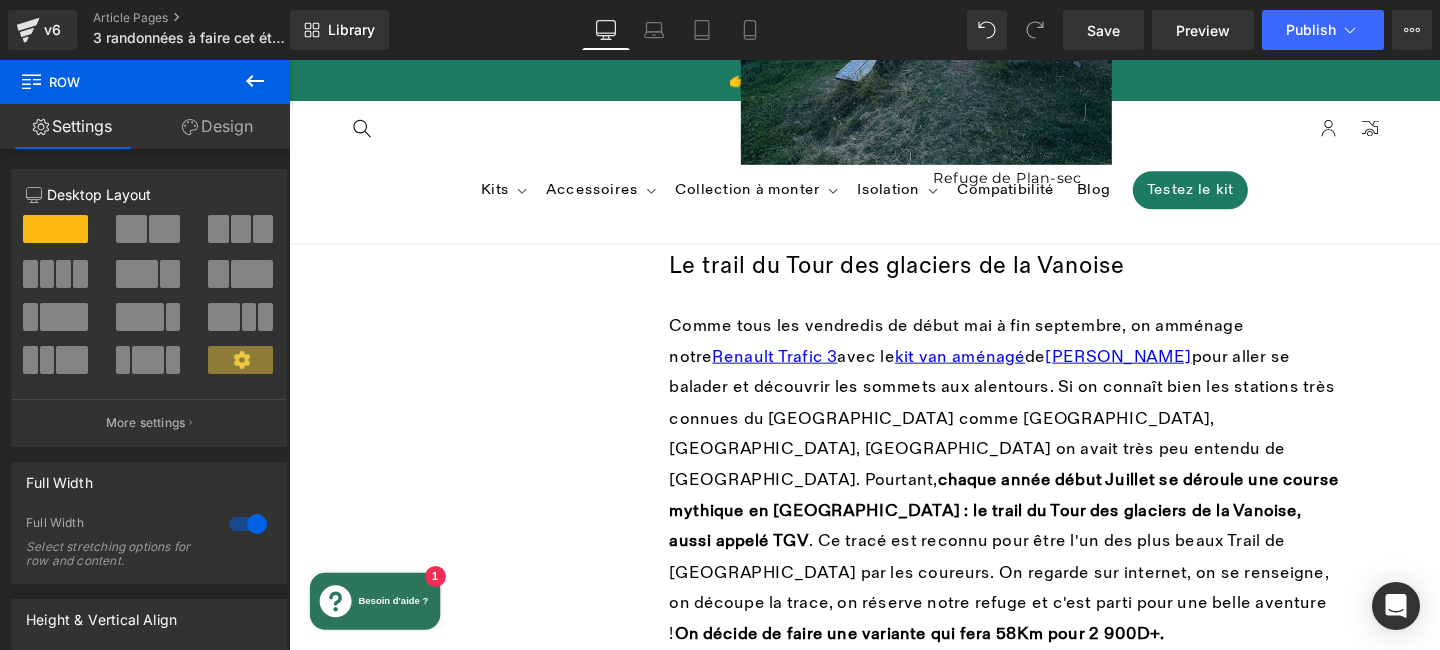 click on "Le trail du Tour des glaciers de la Vanoise Heading         Comme tous les vendredis de début mai à fin septembre, on amménage notre  Renault Trafic 3  avec le  kit van aménagé  de  Tchao Tchao  pour aller se balader et découvrir les sommets aux alentours. Si on connaît bien les stations très connues du Parc national de la Vanoise comme Courchevel, Val Thorens, Val d'Isère on avait très peu entendu de Pralognan-la-Vanoise. Pourtant,  chaque année début Juillet se déroule une course mythique en Savoie : le trail du Tour des glaciers de la Vanoise, aussi appelé TGV  . Ce tracé est reconnu pour être l'un des plus beaux Trail de France par les coureurs. On regarde sur internet, on se renseigne, on découpe la trace, on réserve notre refuge et c'est parti pour une belle aventure !  On décide de faire une variante qui fera 58Km pour 2 900D+. Text Block         Image         𖡡 Découvrez l'itinéraire du trail Button         Image         𖡡 Aller au refuge de plan-sec Button         Row" at bounding box center (894, 768) 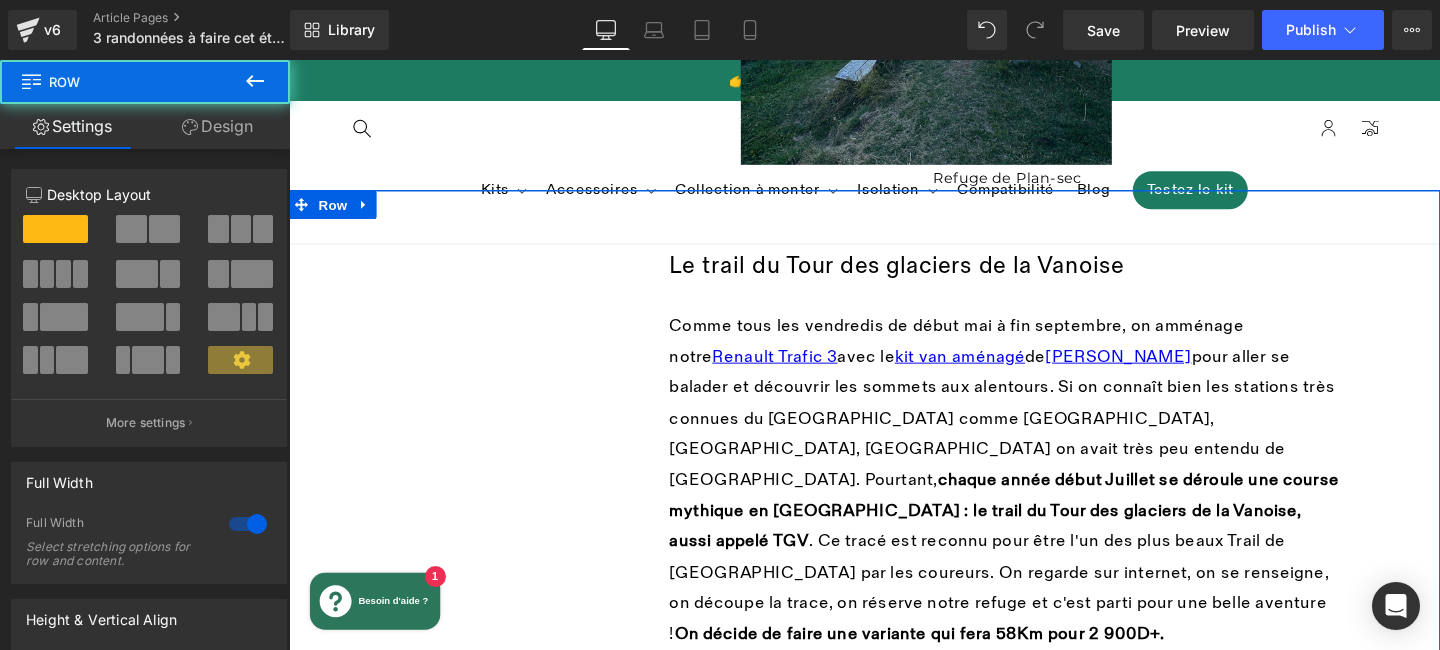 click on "Design" at bounding box center (217, 126) 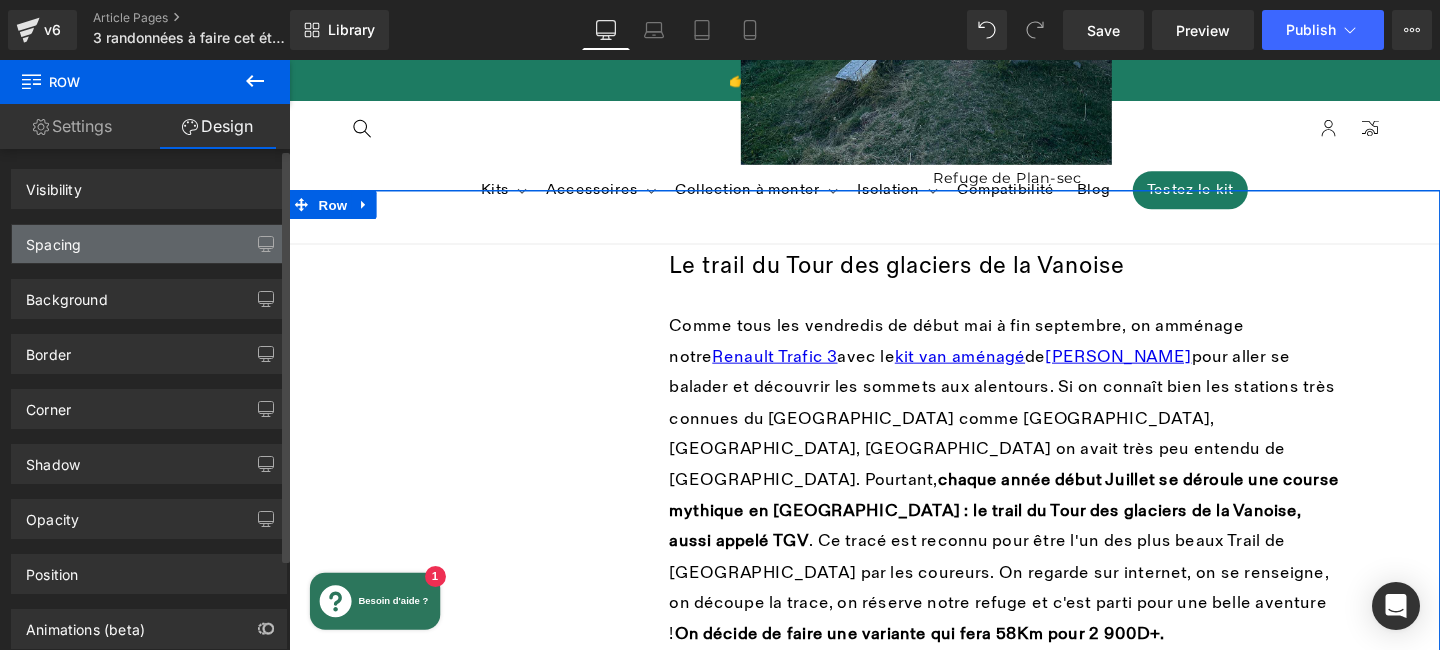 click on "Spacing" at bounding box center [149, 244] 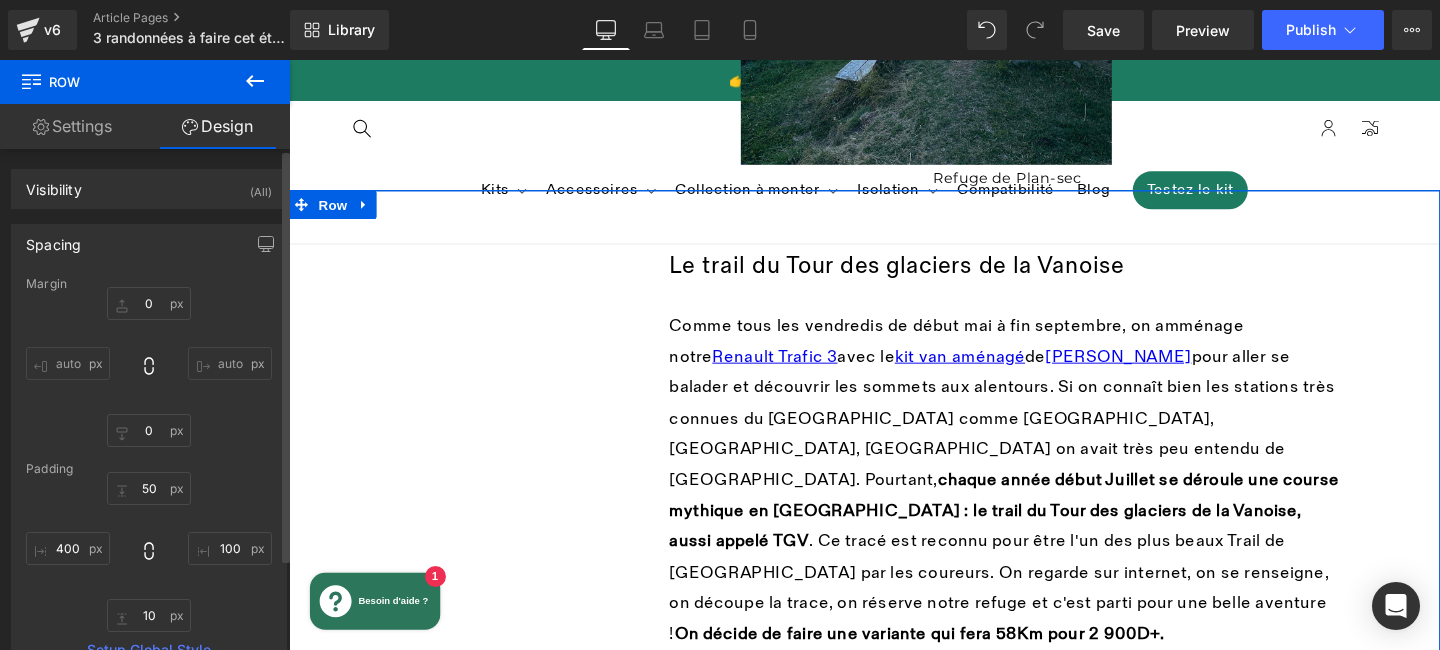 type on "0" 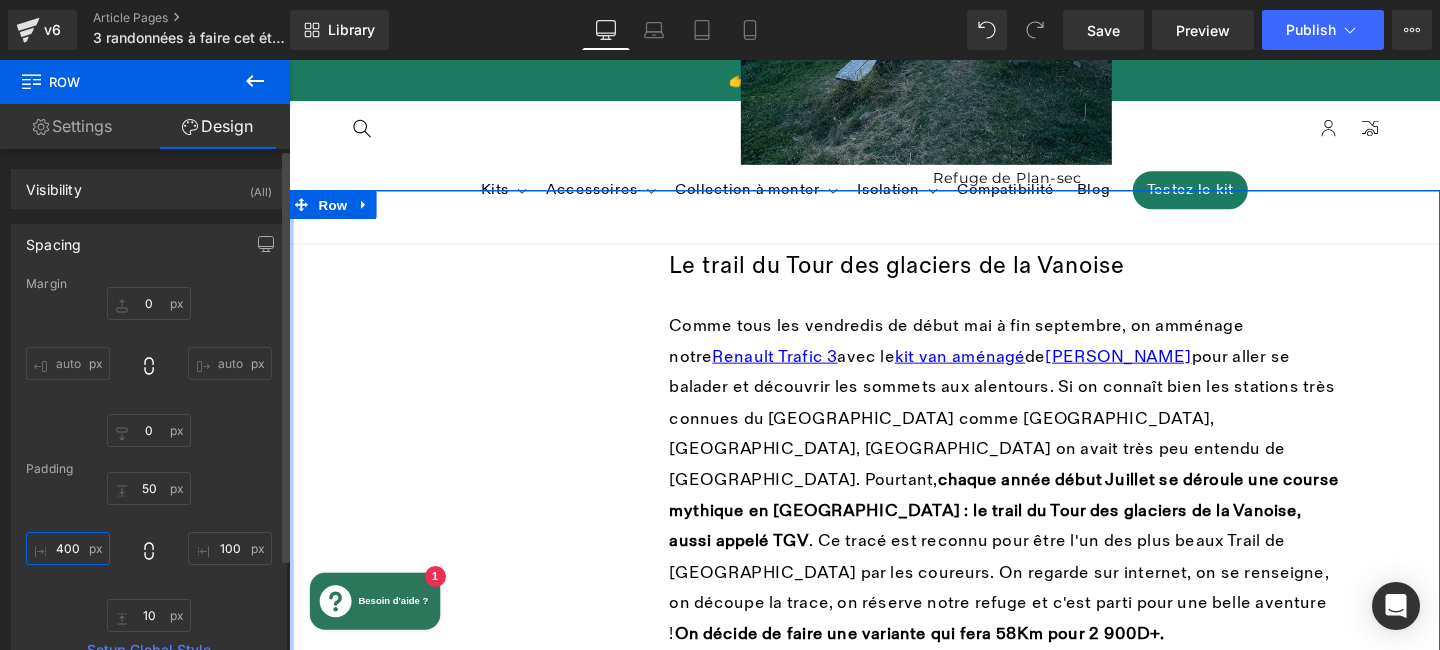 click on "400" at bounding box center (68, 548) 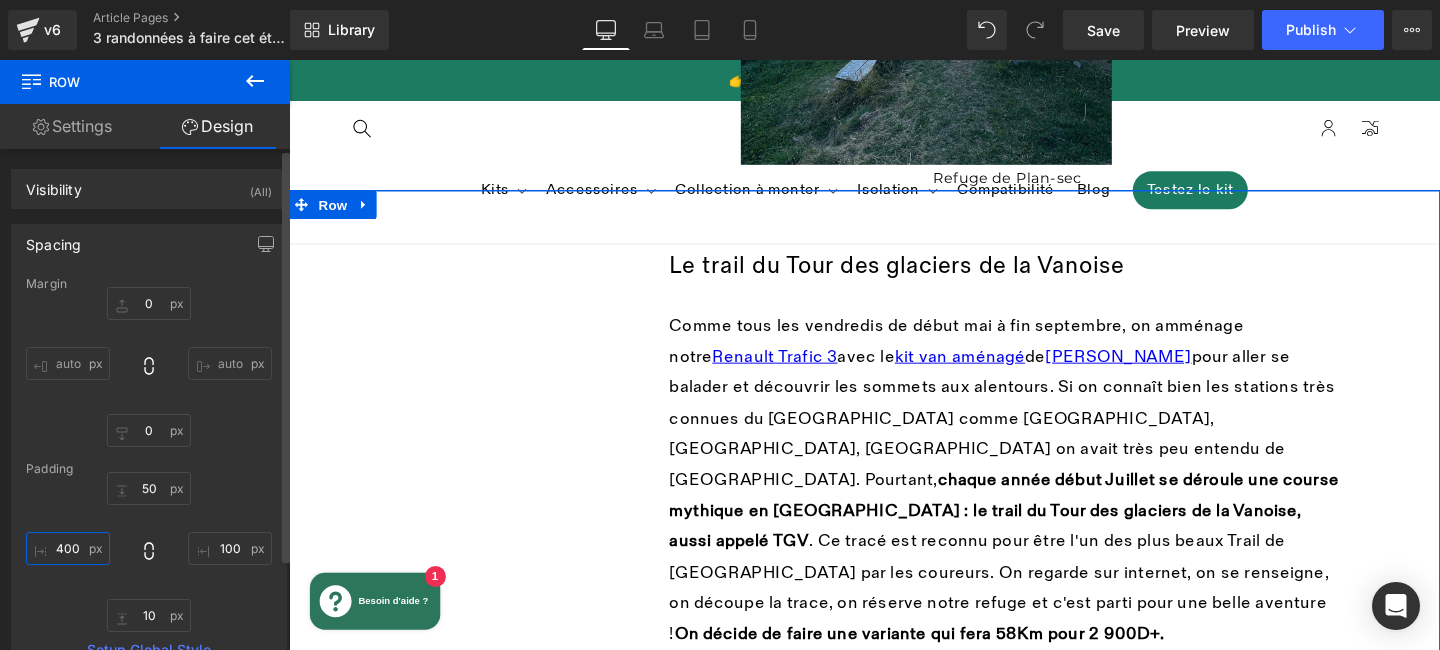 click on "400" at bounding box center (68, 548) 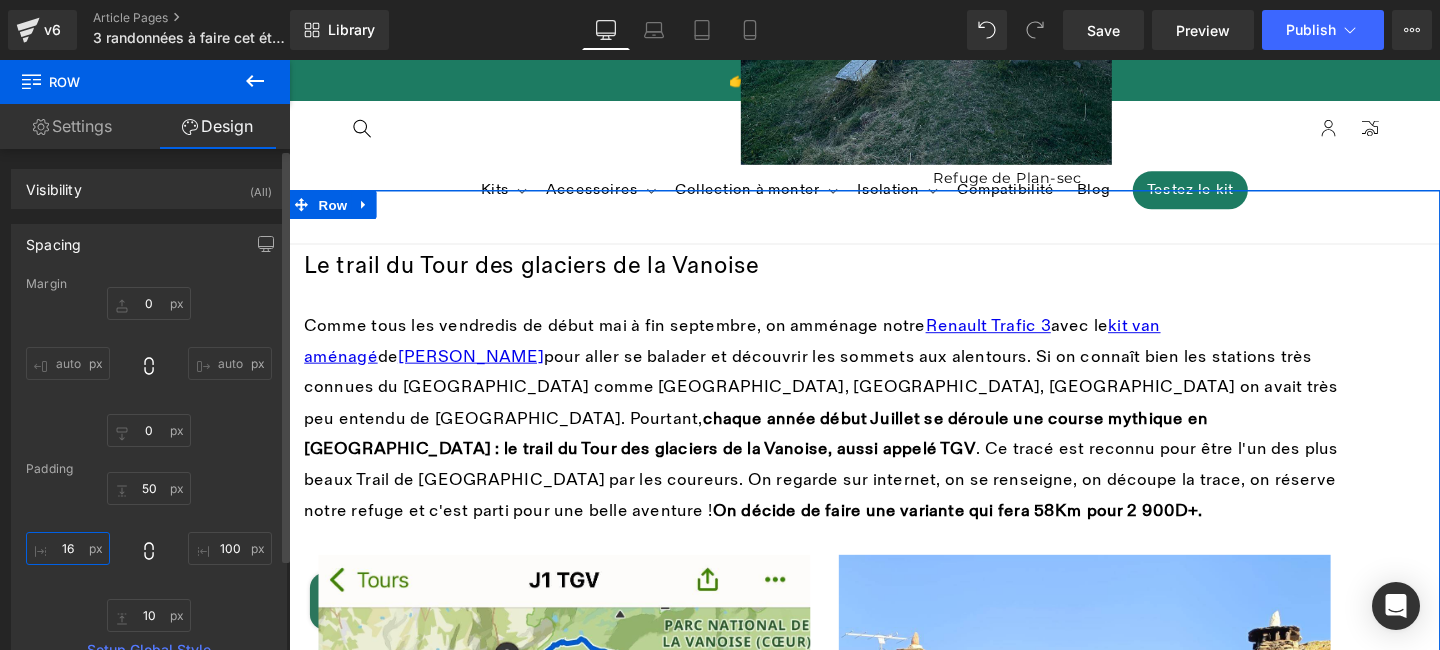 type on "160" 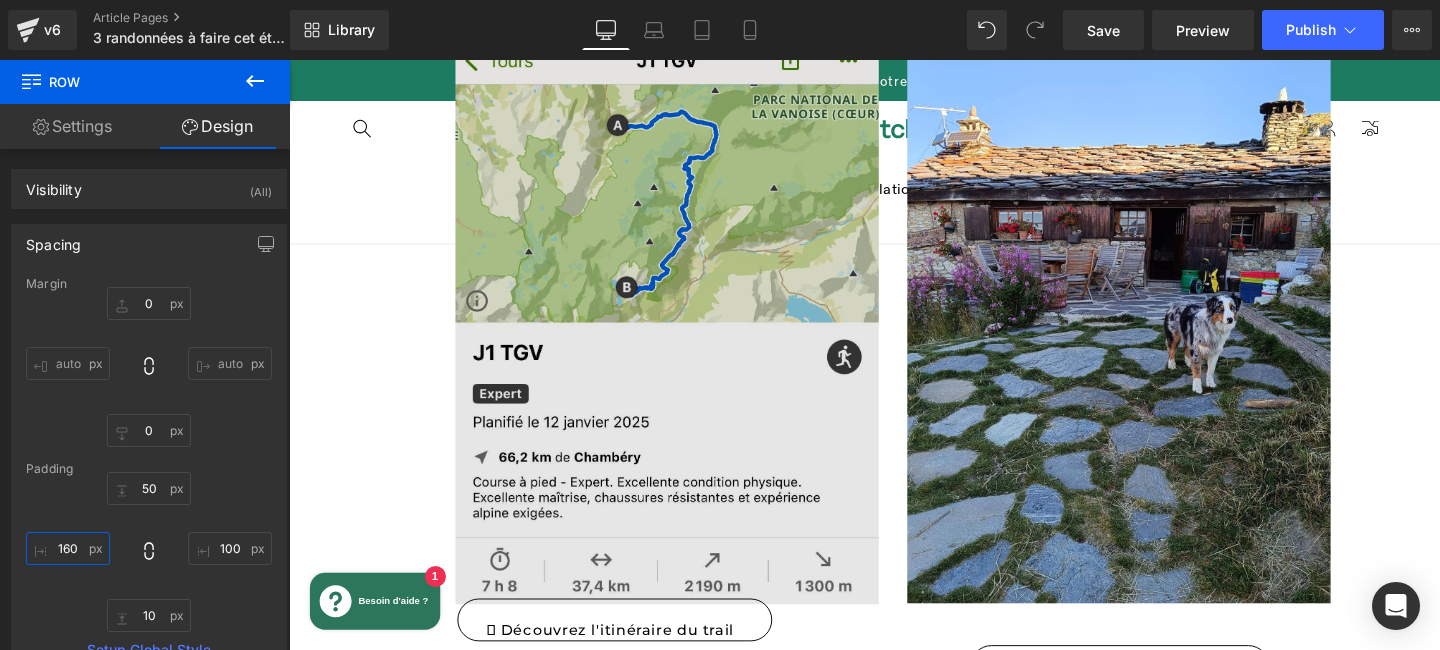 scroll, scrollTop: 4311, scrollLeft: 0, axis: vertical 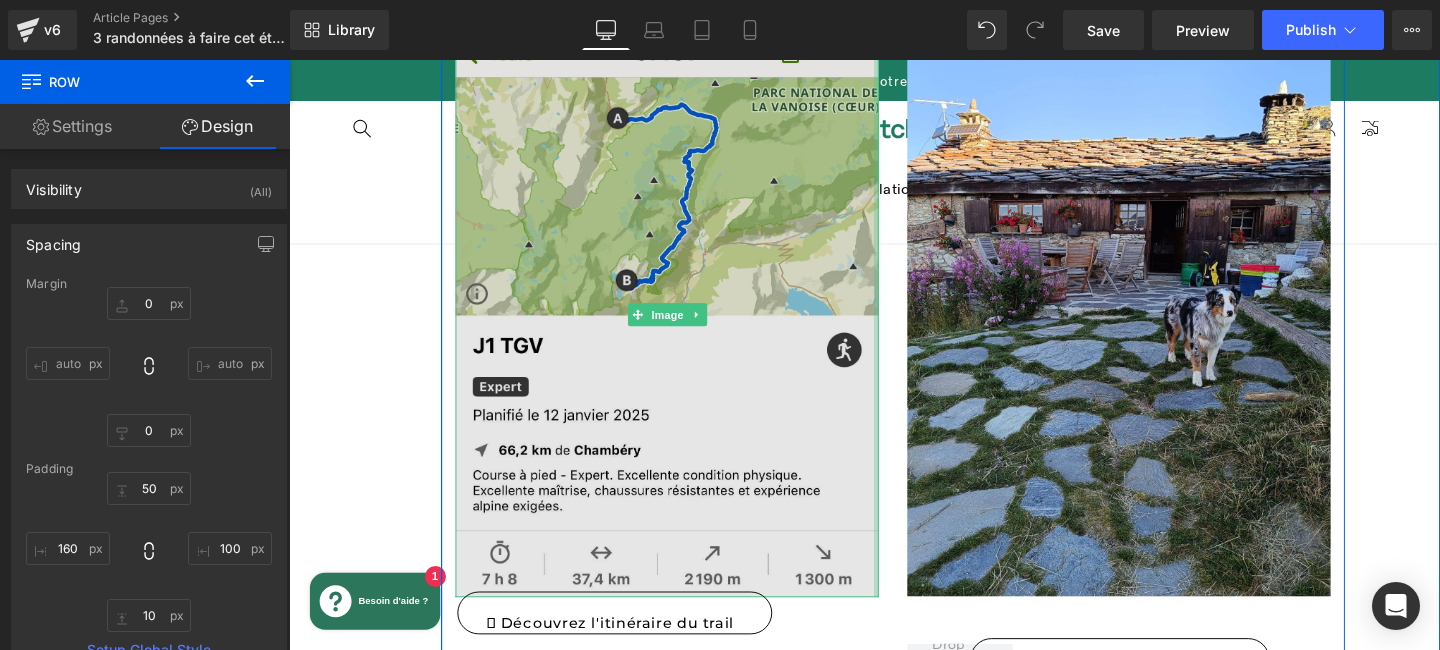 click at bounding box center (906, 328) 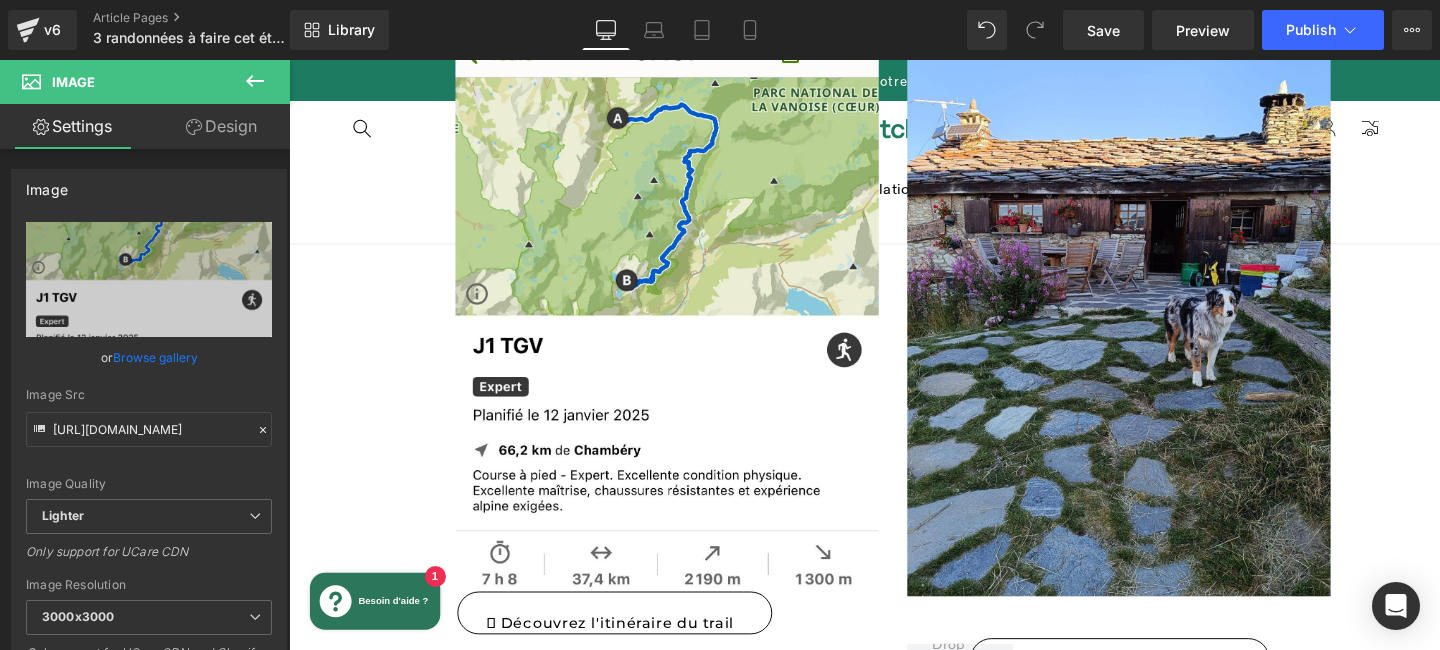 click on "160px" at bounding box center [289, 60] 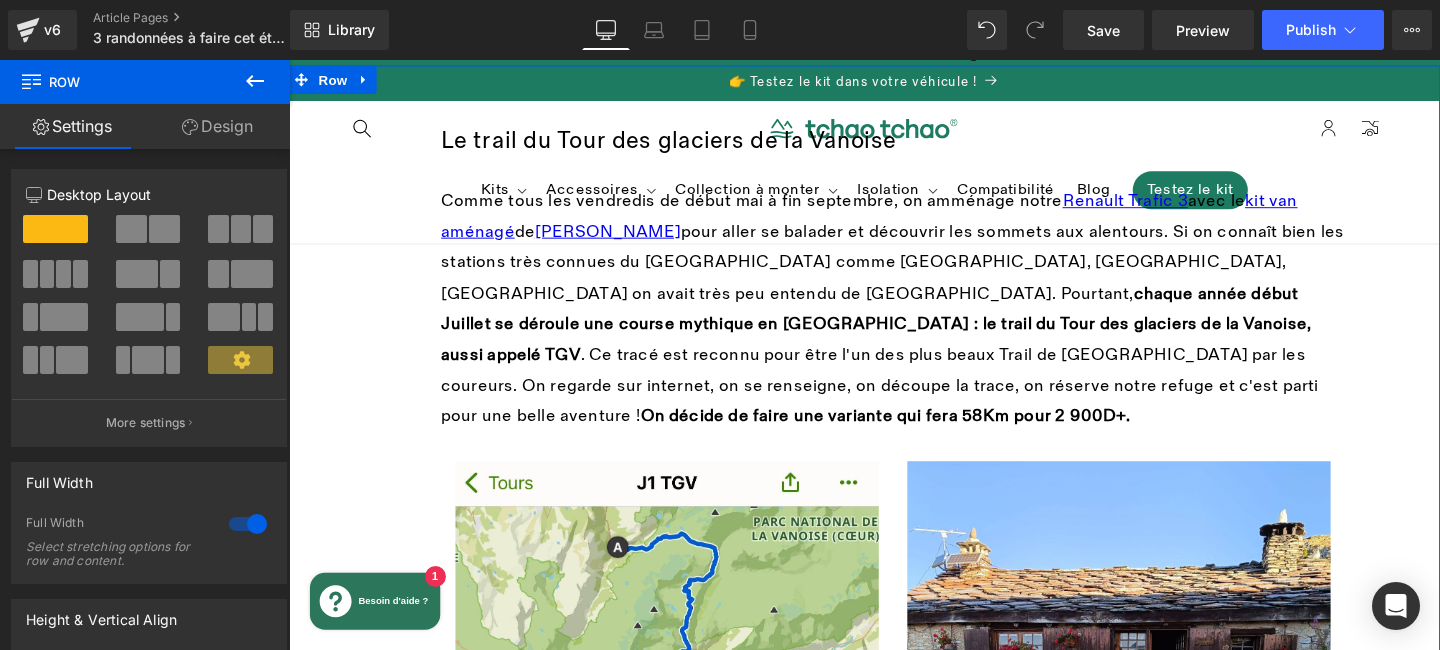 scroll, scrollTop: 3850, scrollLeft: 0, axis: vertical 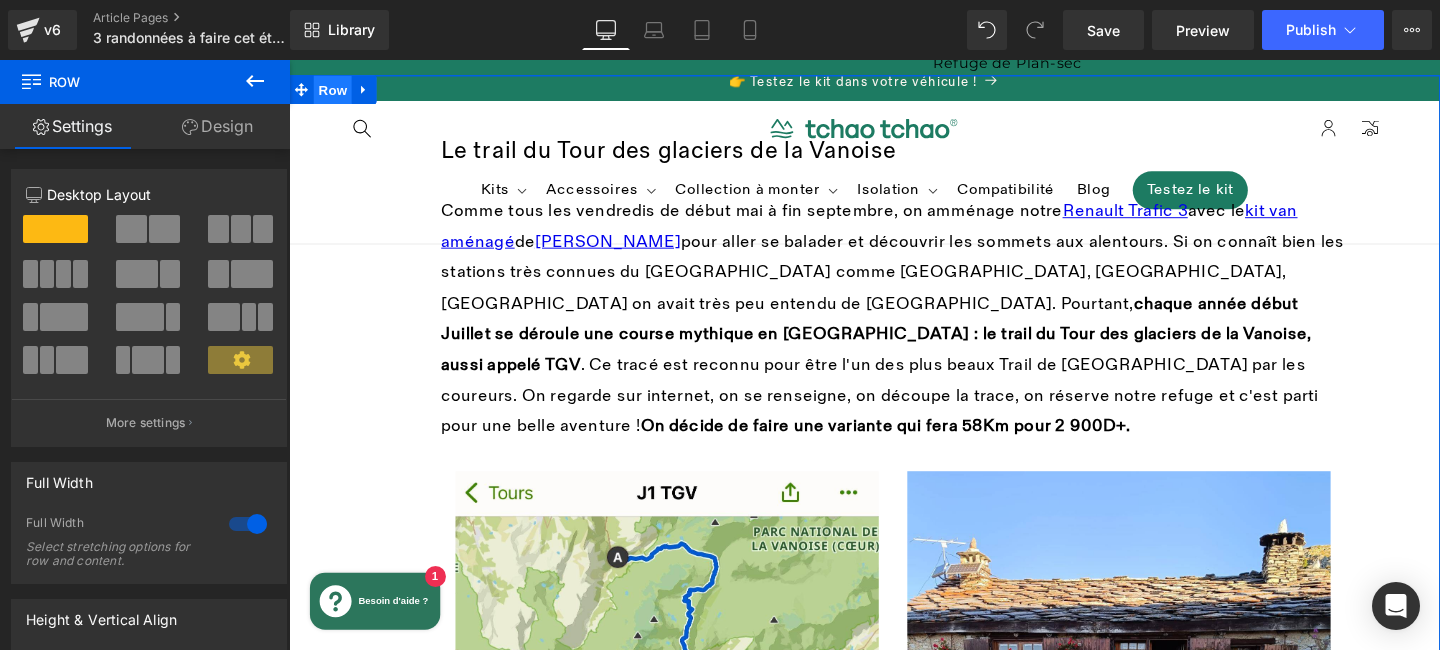 click on "Row" at bounding box center (335, 91) 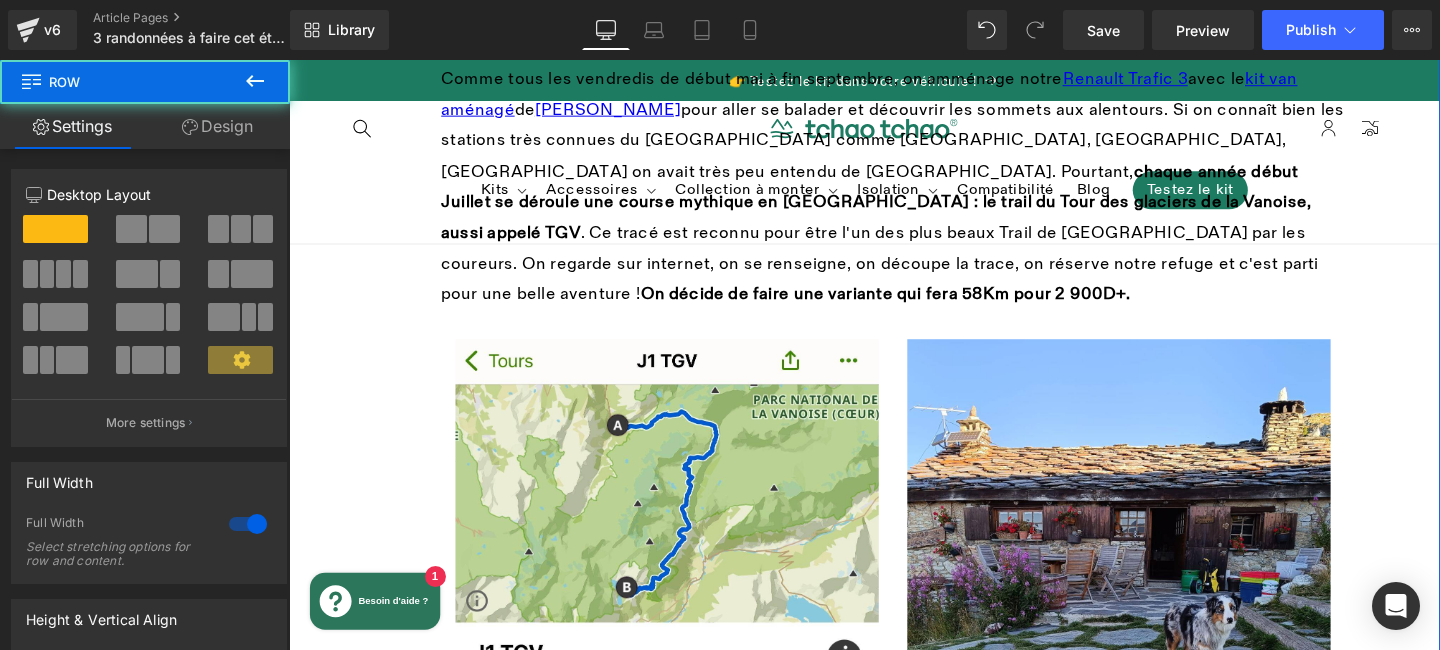 scroll, scrollTop: 4052, scrollLeft: 0, axis: vertical 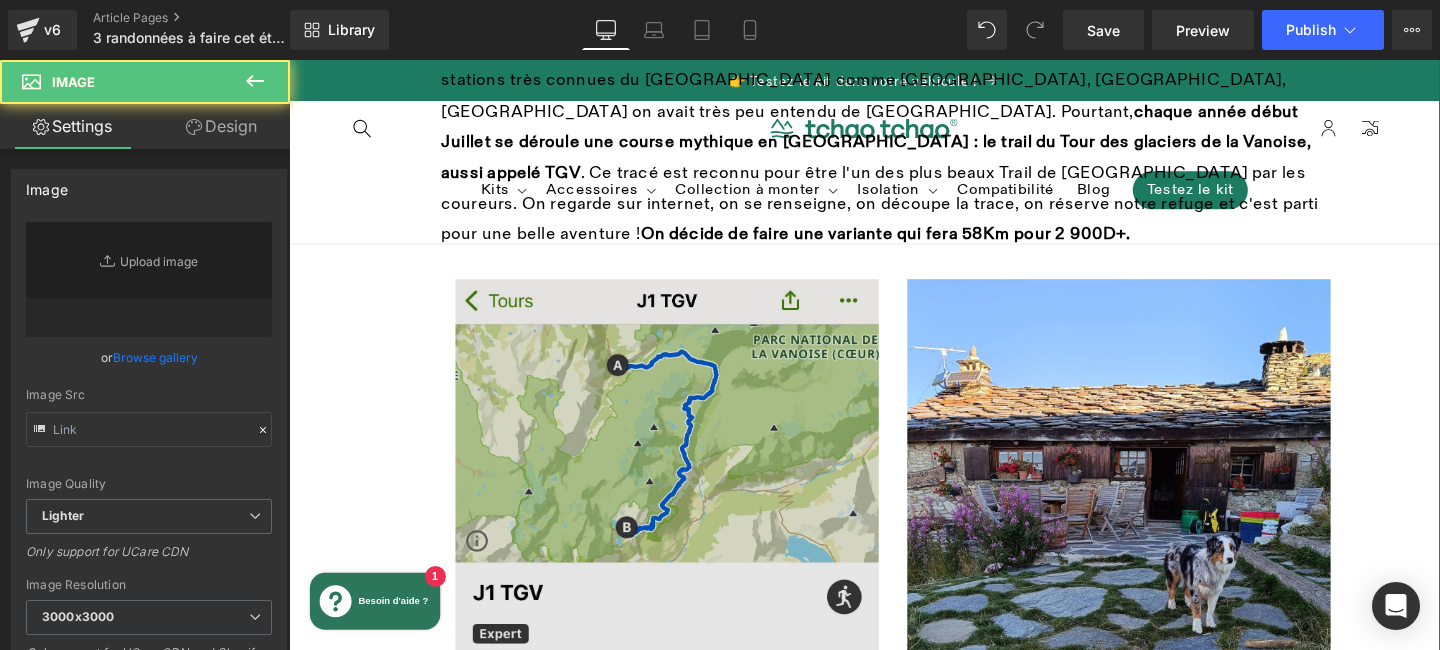click at bounding box center [686, 587] 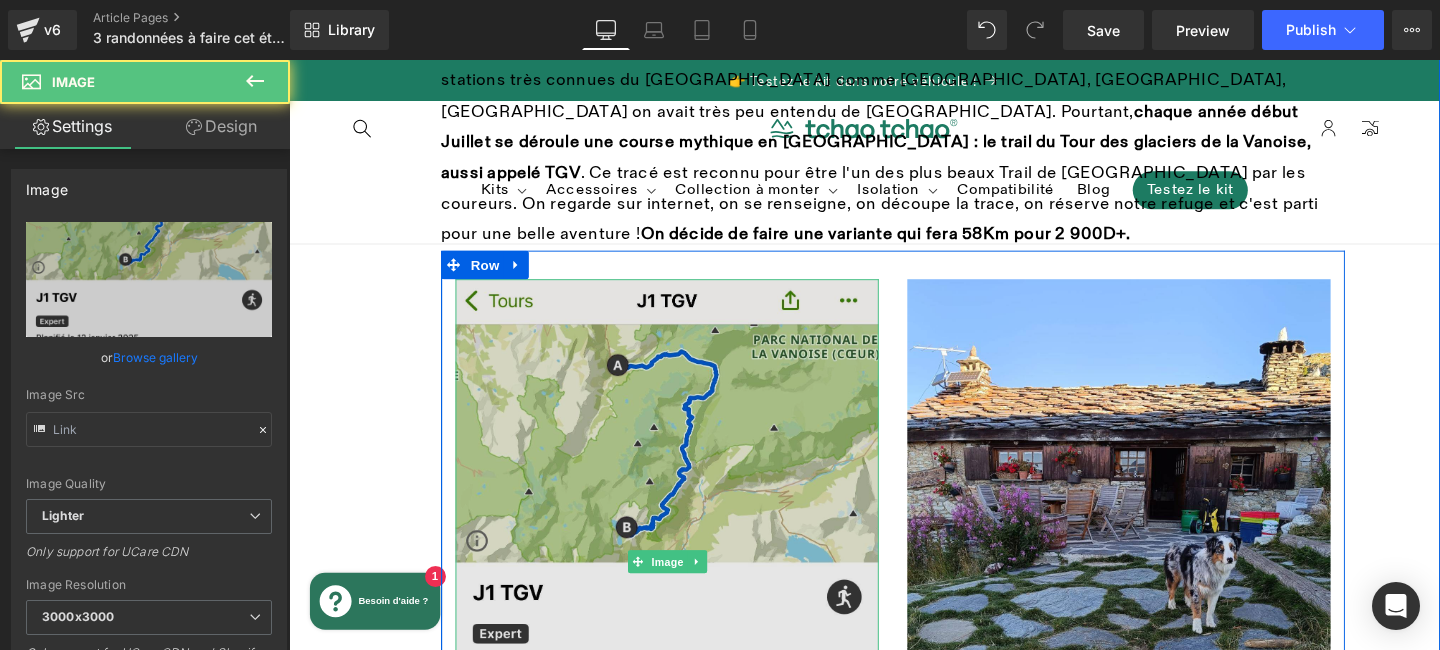 type on "https://ucarecdn.com/1ba68896-1a79-442c-a773-f3619482a139/-/format/auto/-/preview/3000x3000/-/quality/lighter/jour1-tour-des-glaciers-vanoise.jpeg" 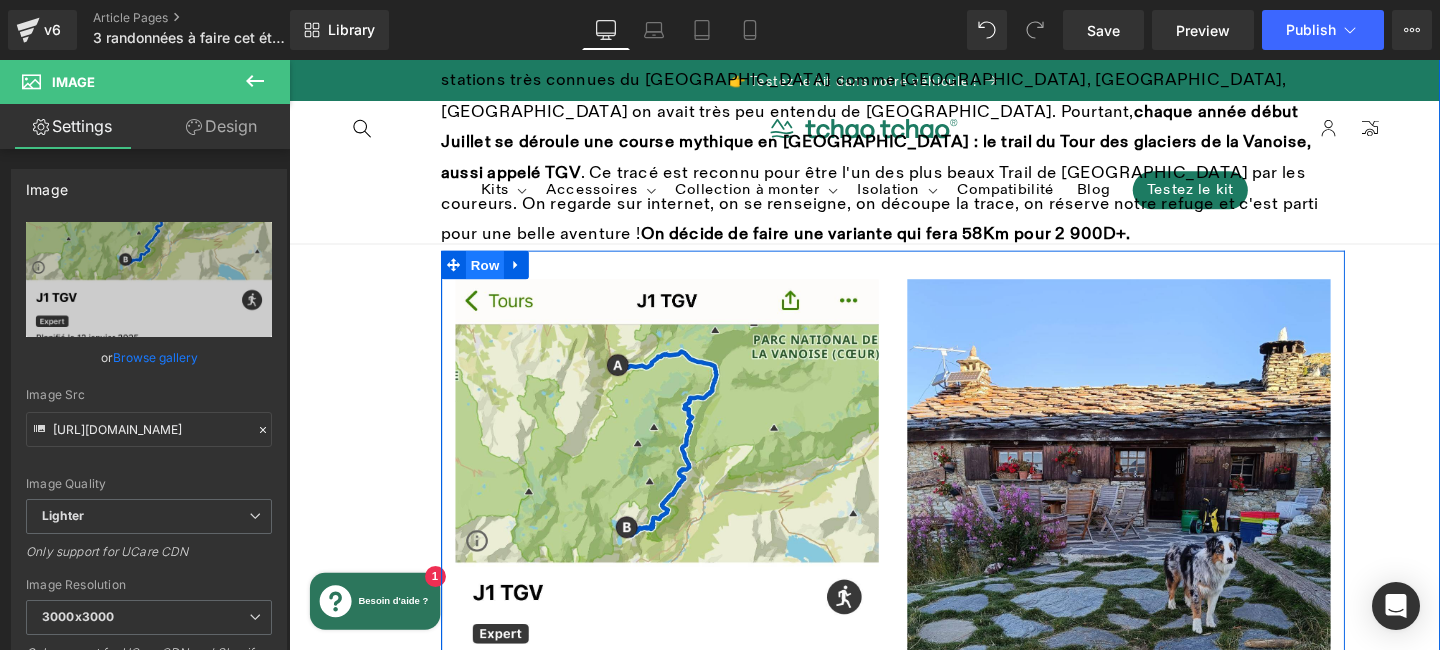 click on "Row" at bounding box center [495, 275] 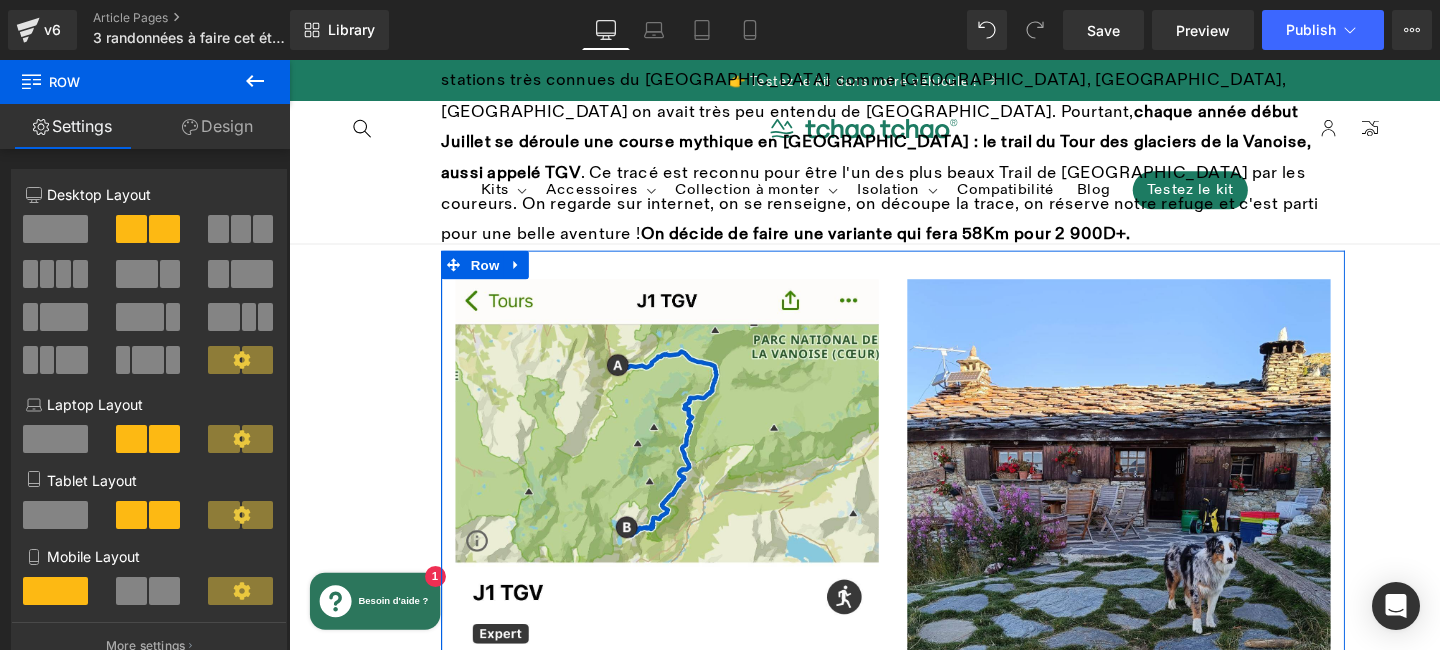 click at bounding box center (55, 229) 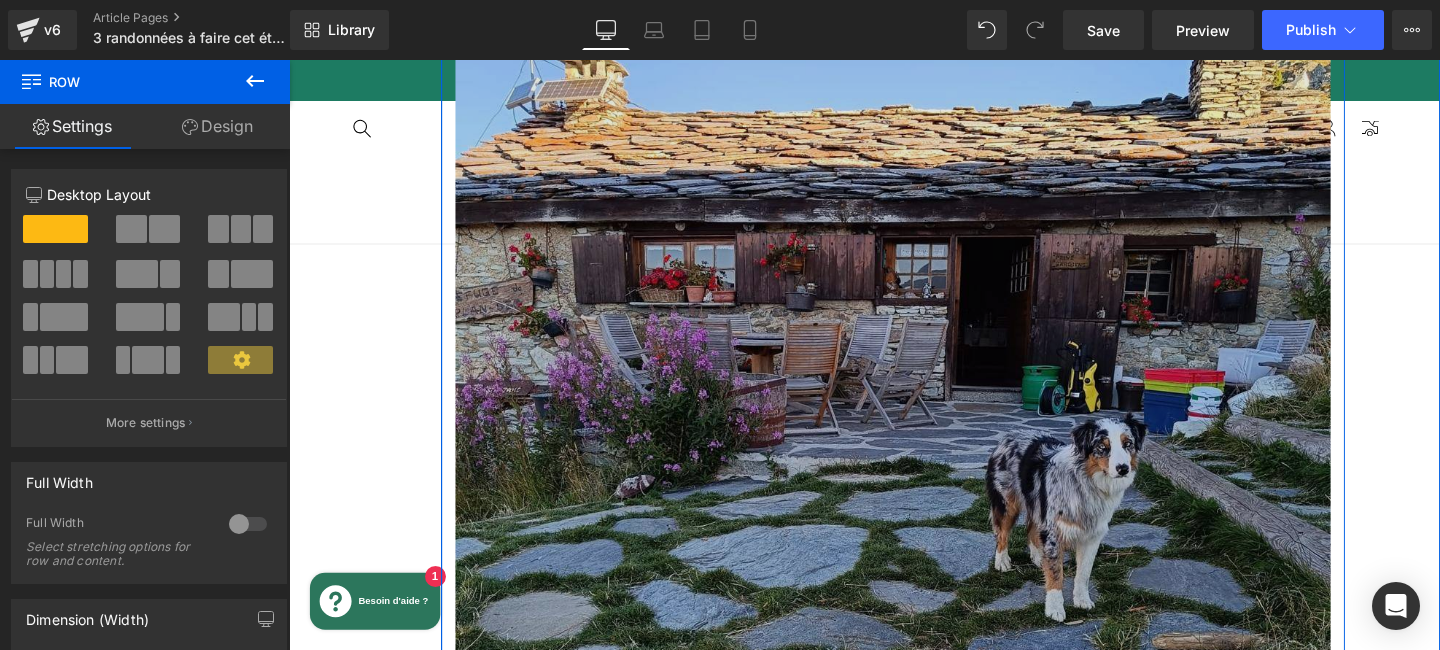 scroll, scrollTop: 5738, scrollLeft: 0, axis: vertical 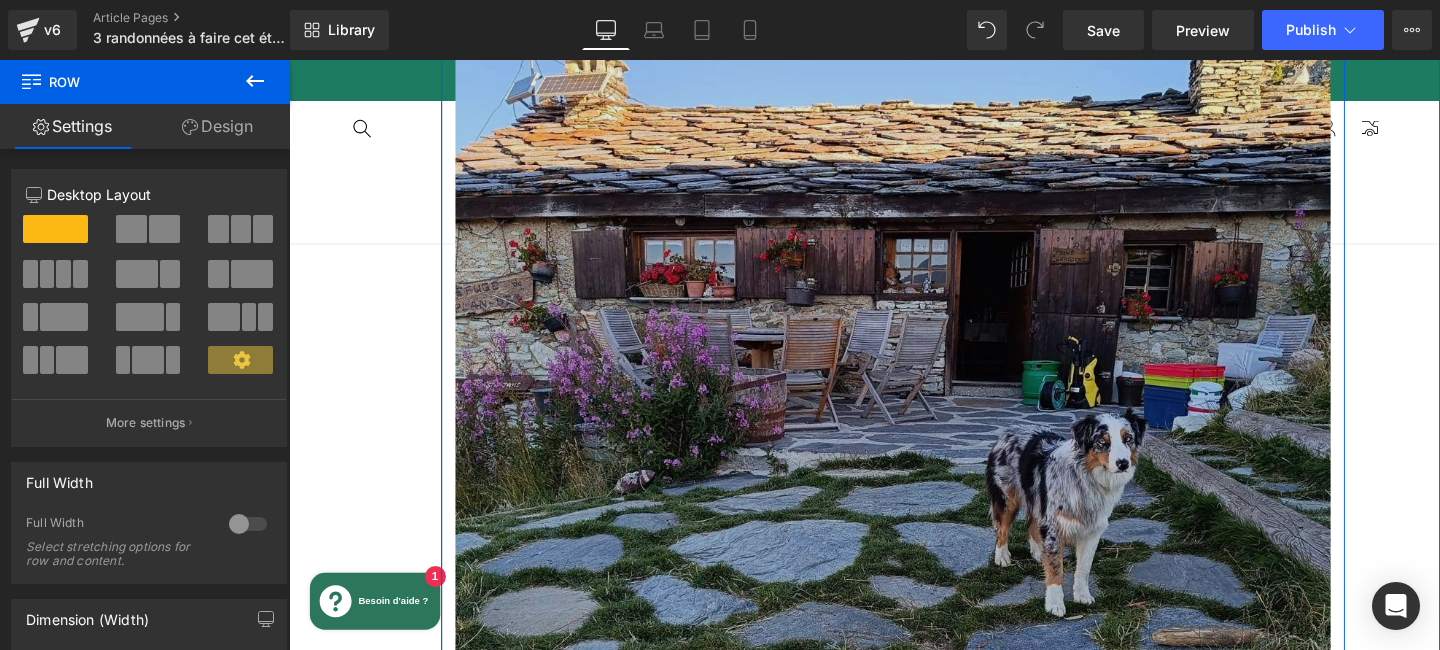 click at bounding box center [924, 497] 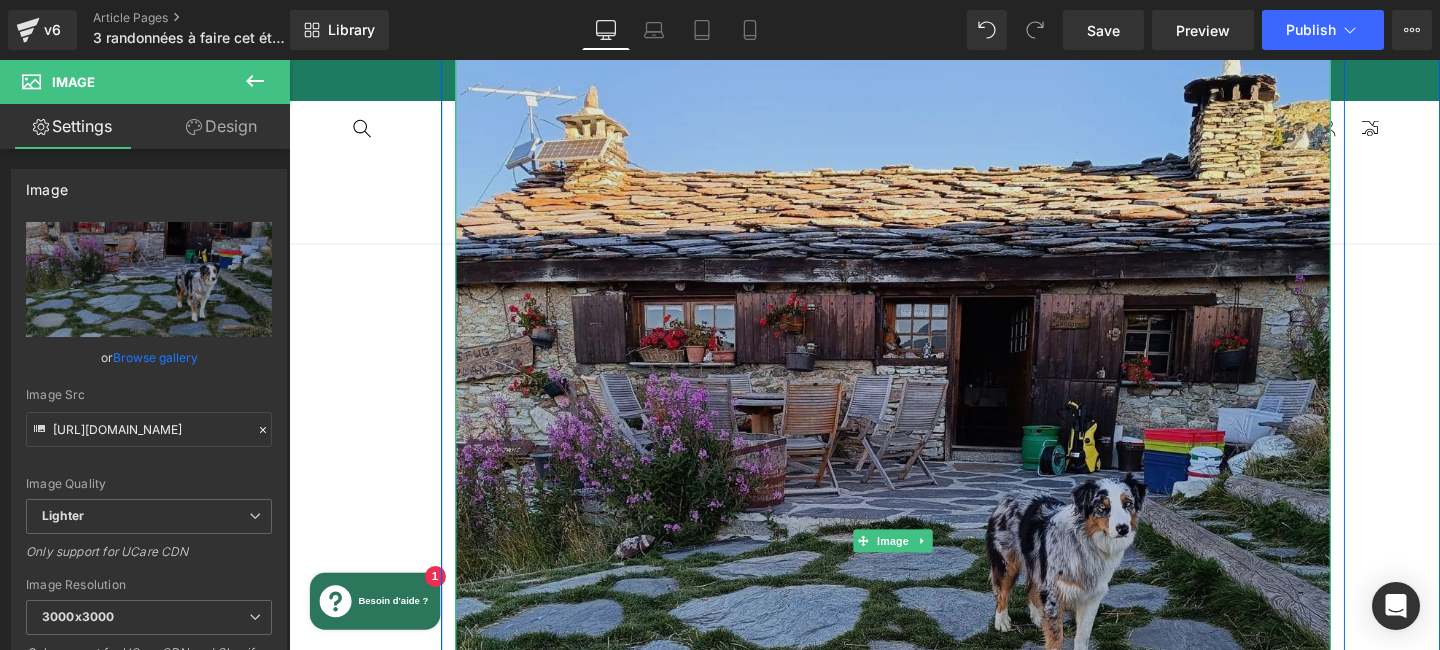 scroll, scrollTop: 5671, scrollLeft: 0, axis: vertical 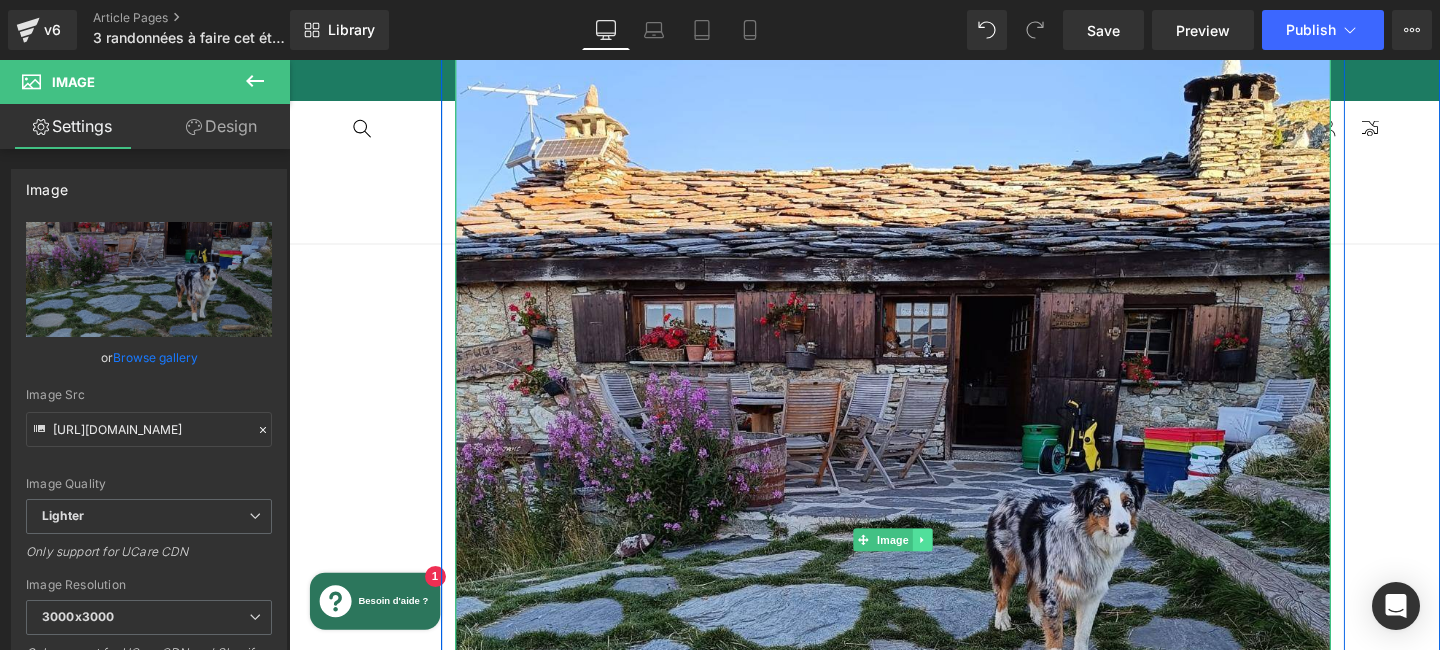 click 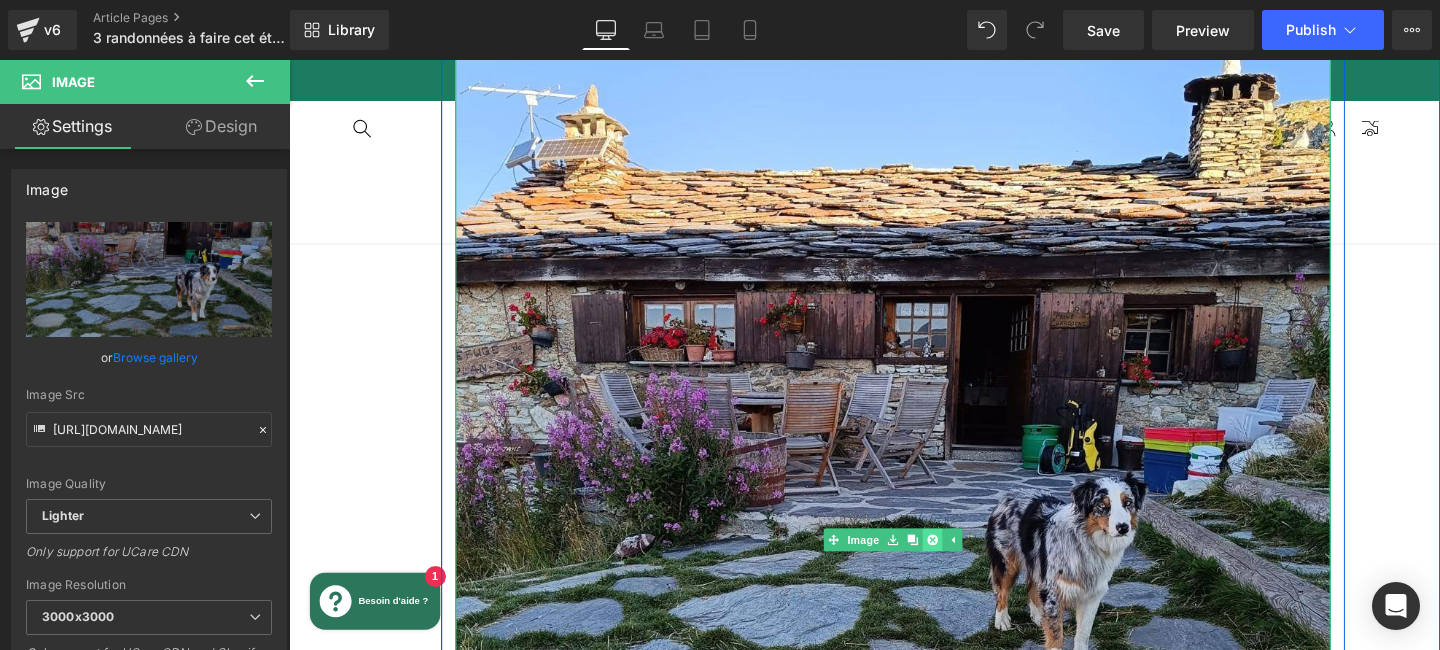 click 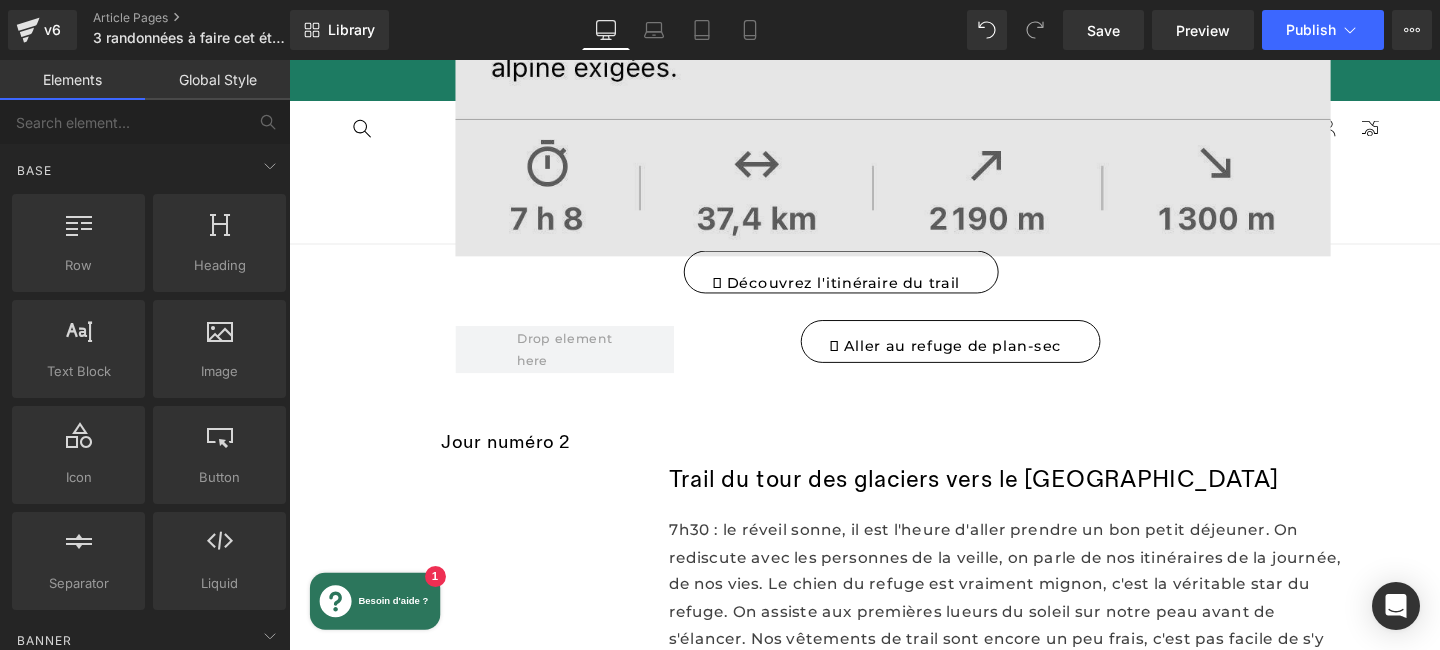 scroll, scrollTop: 5313, scrollLeft: 0, axis: vertical 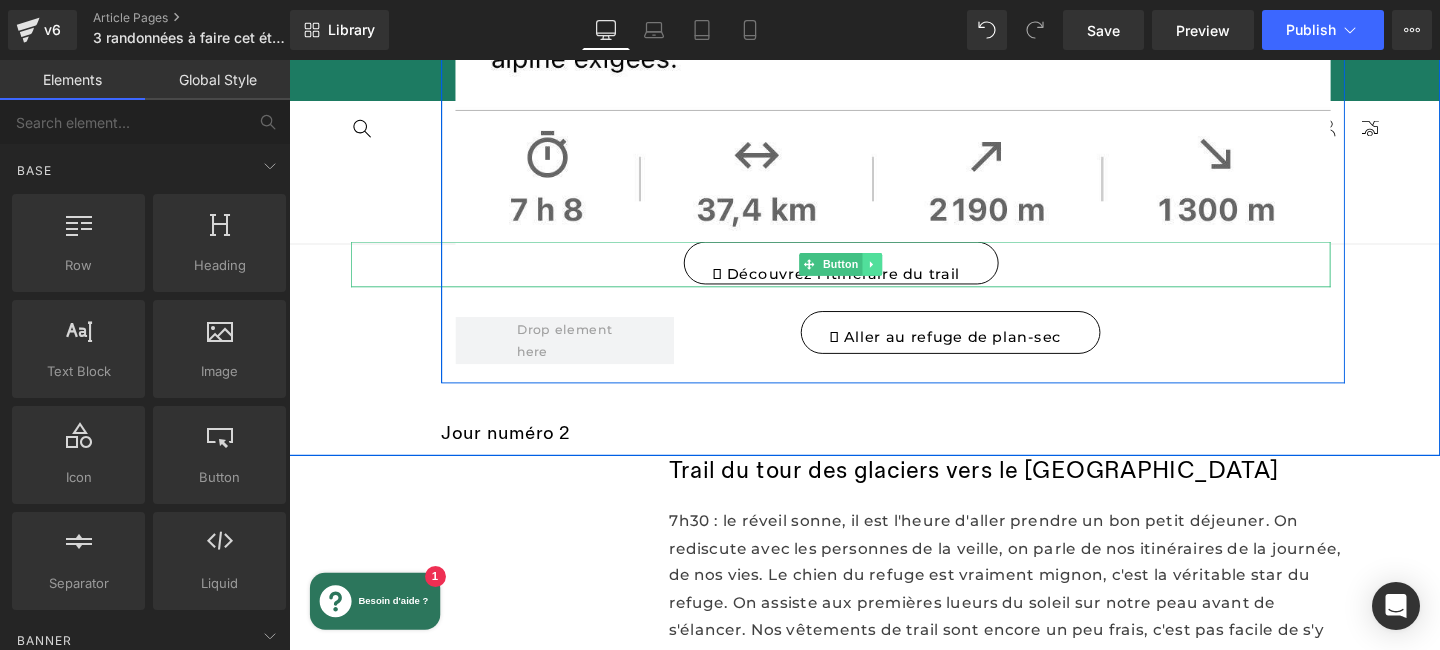 click 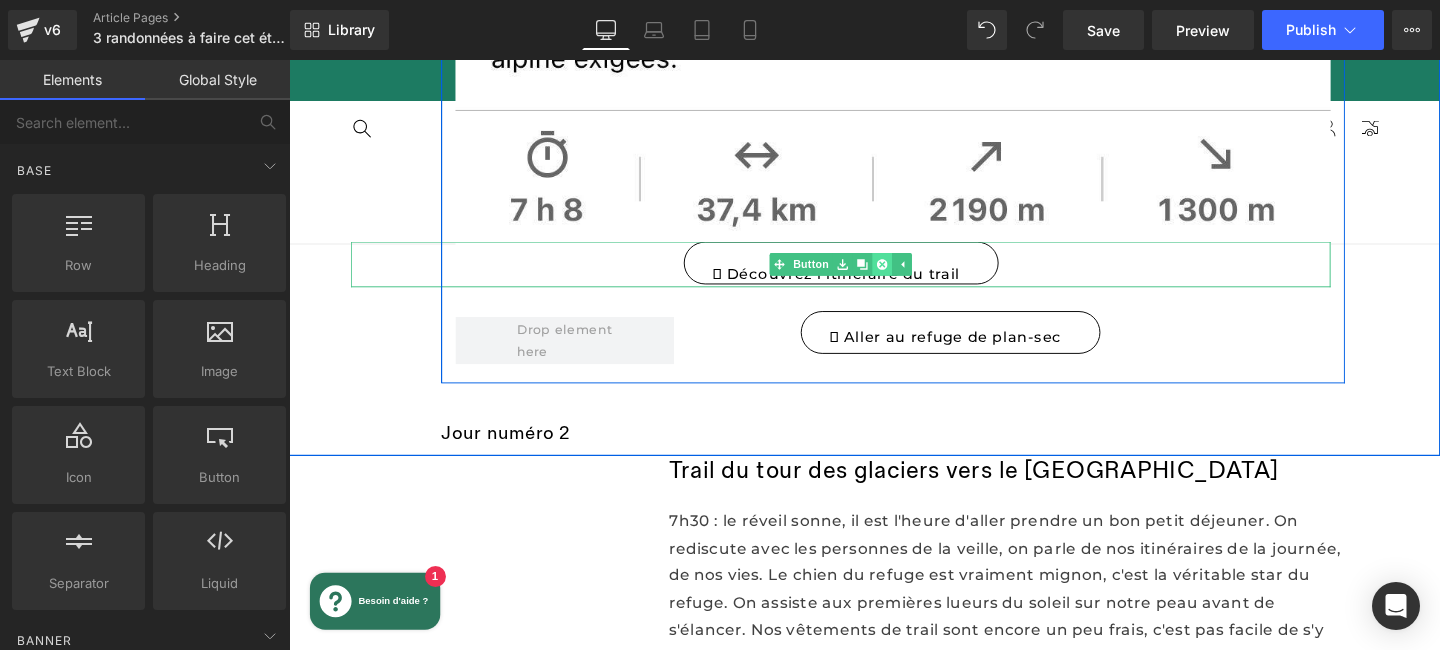 click 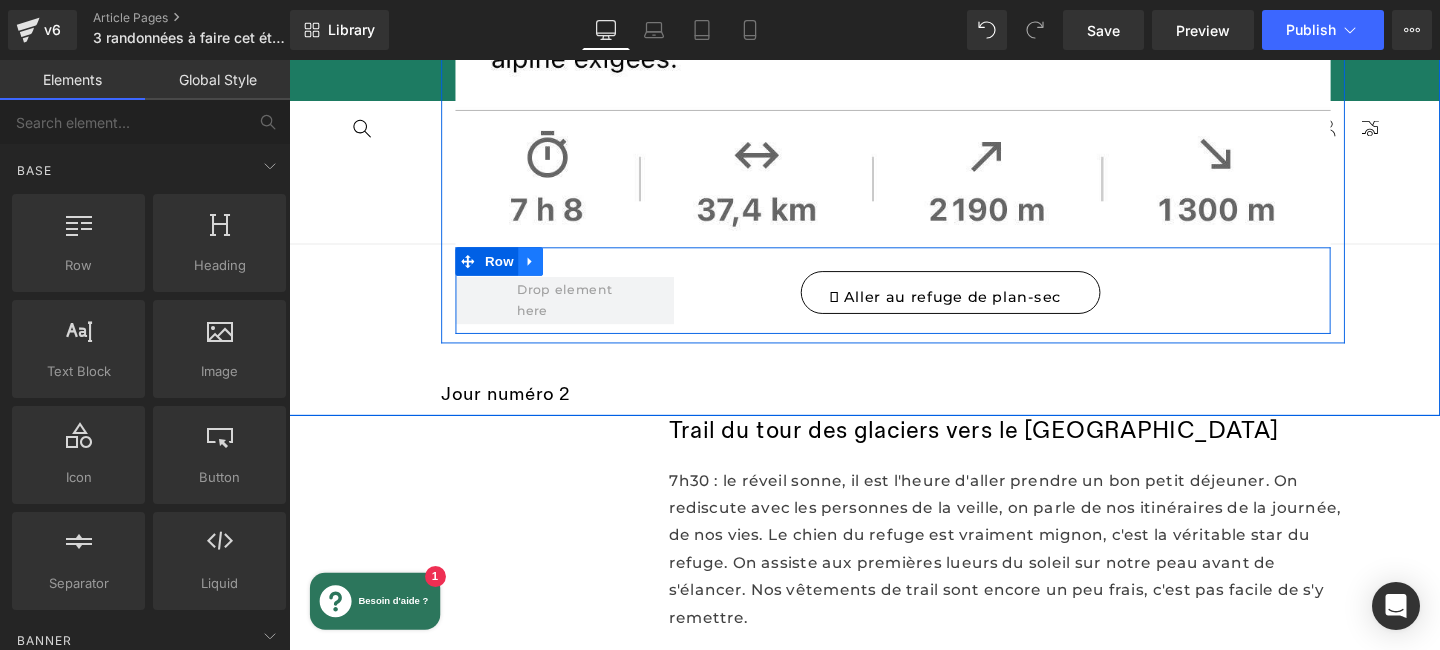 click 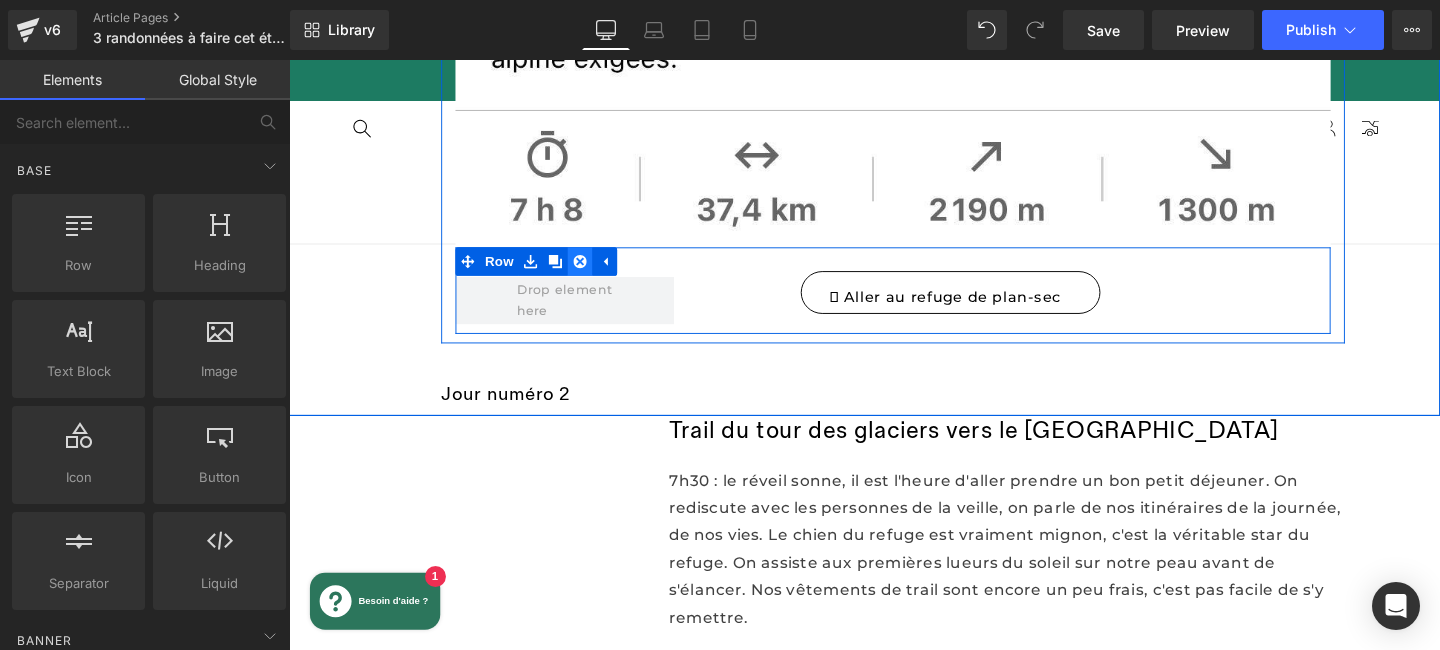 click 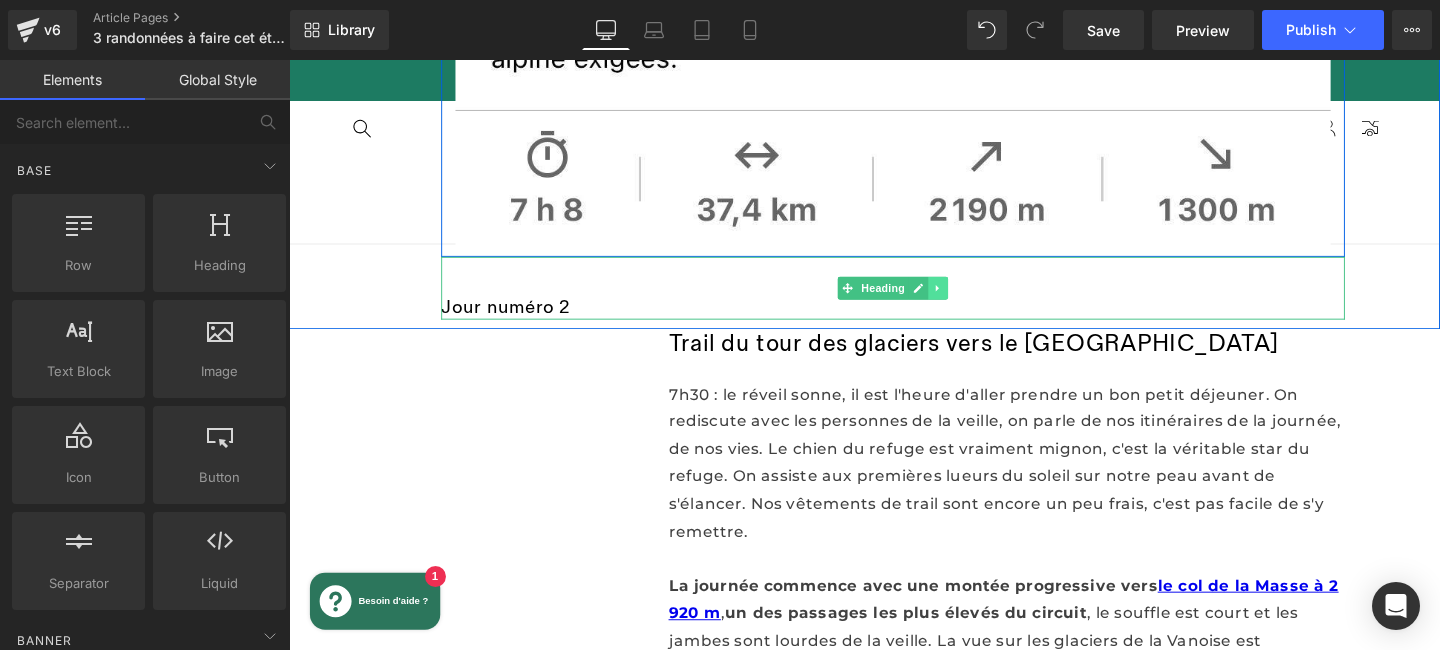 click 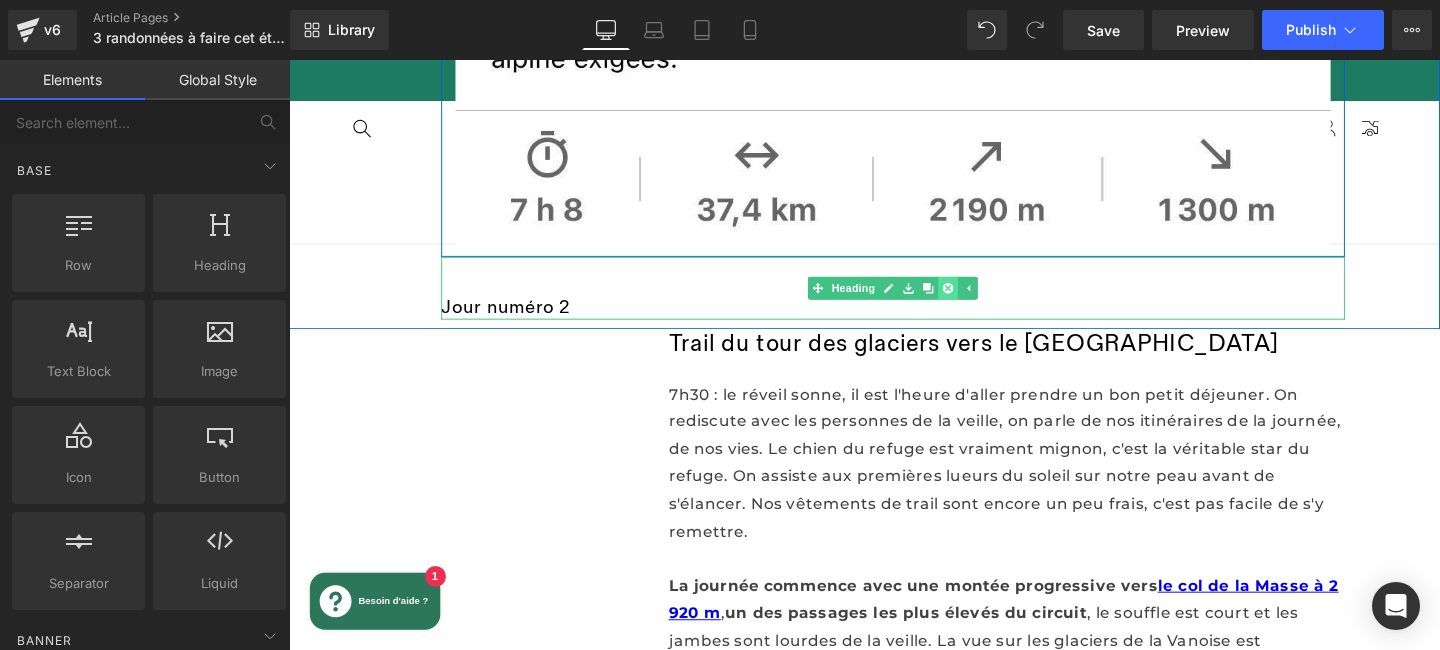 click 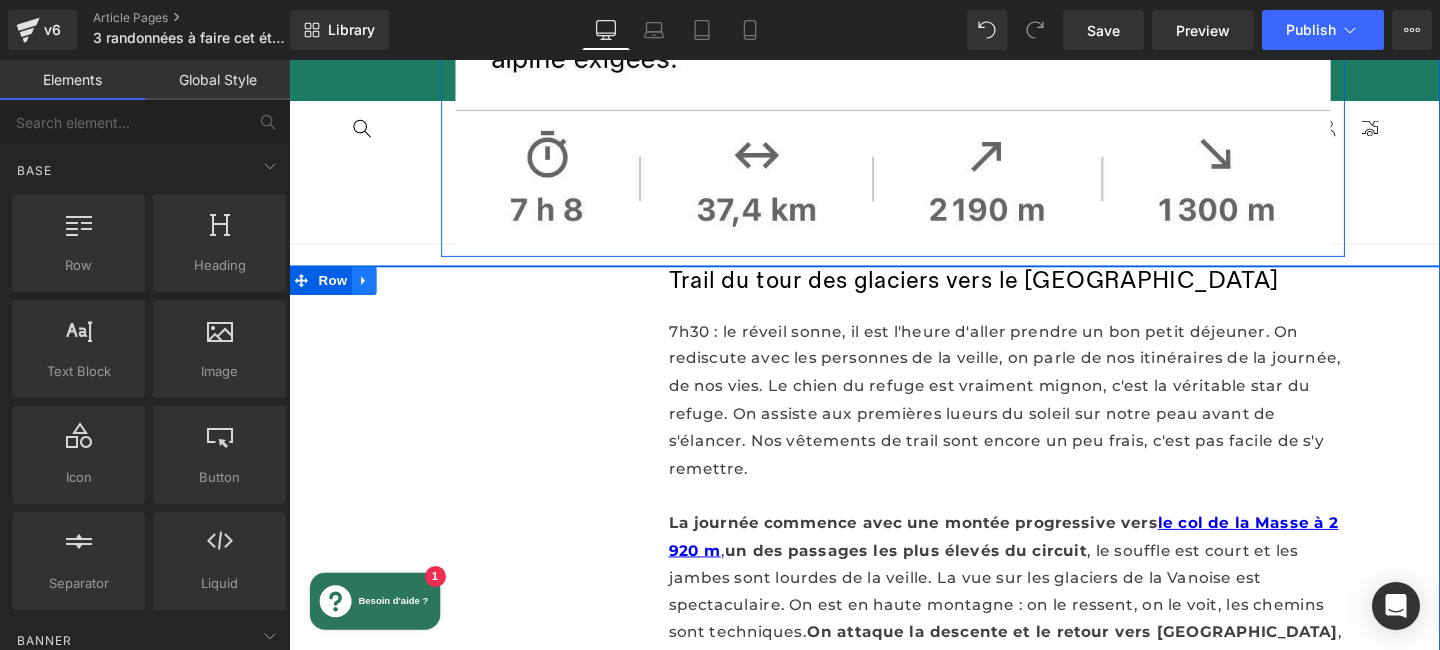 click 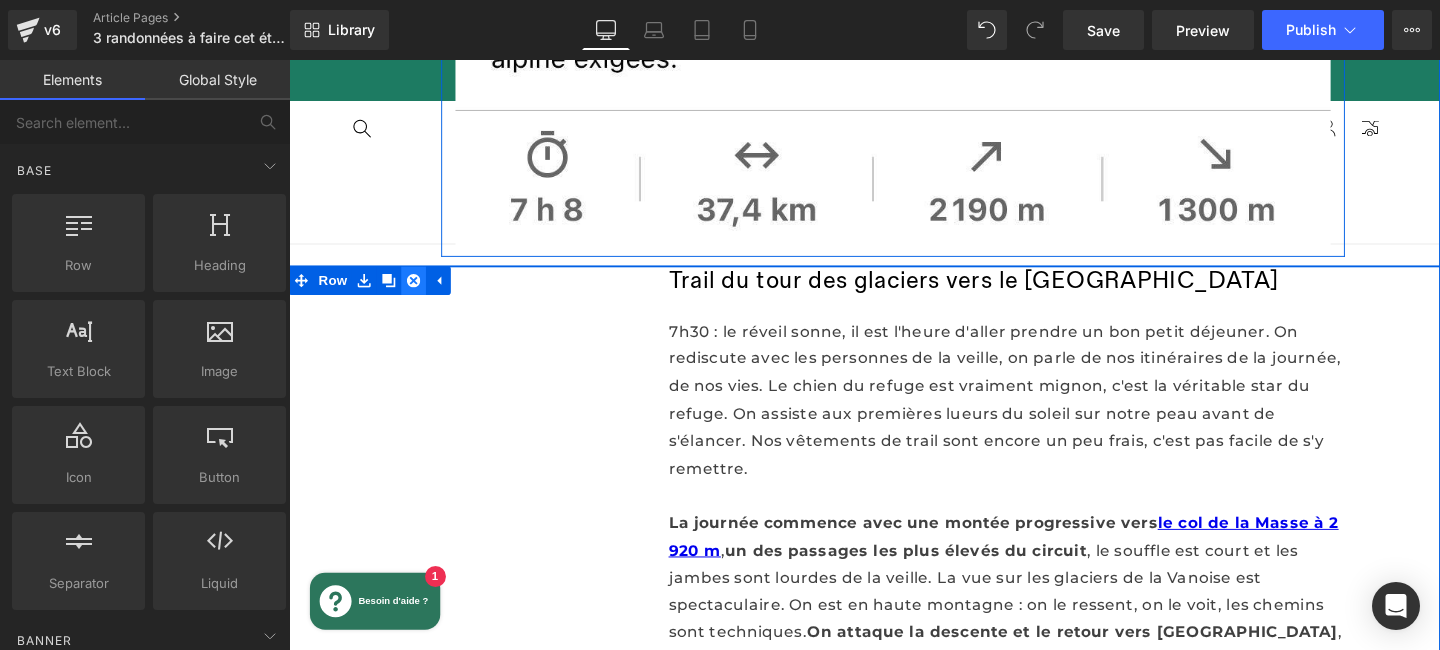 click at bounding box center (420, 292) 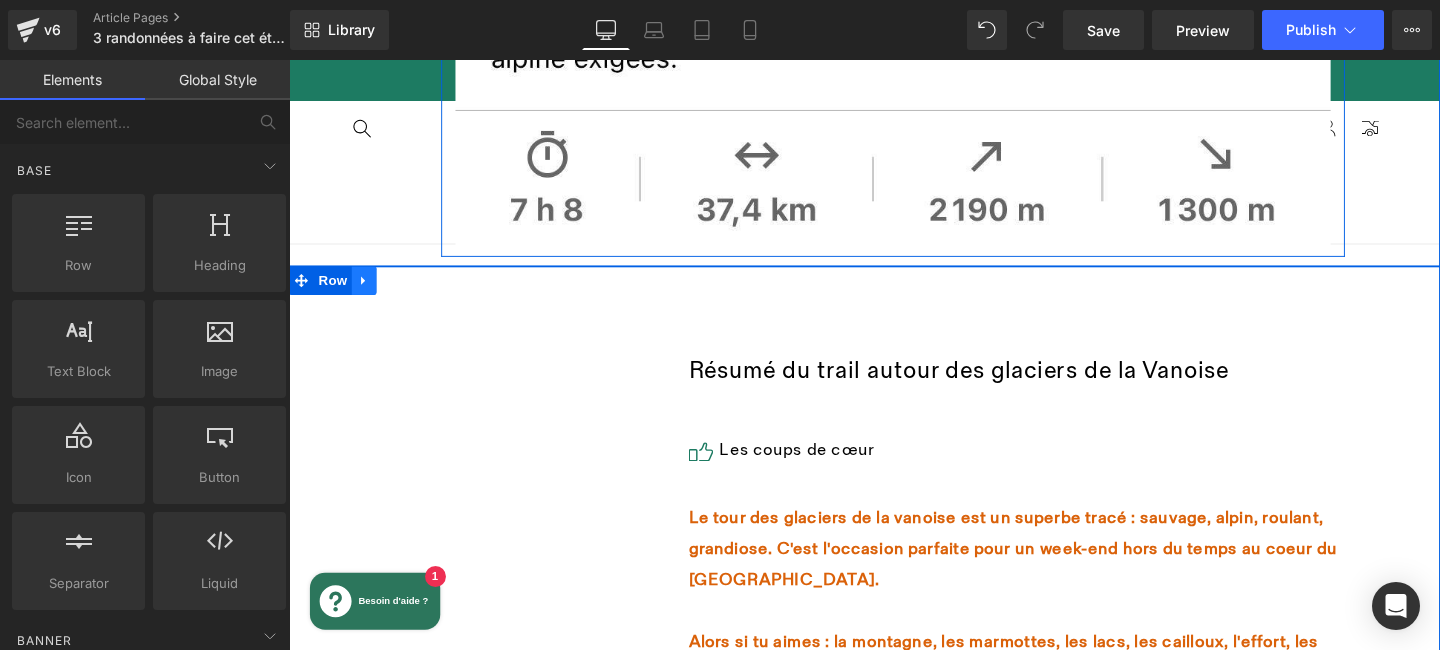 click 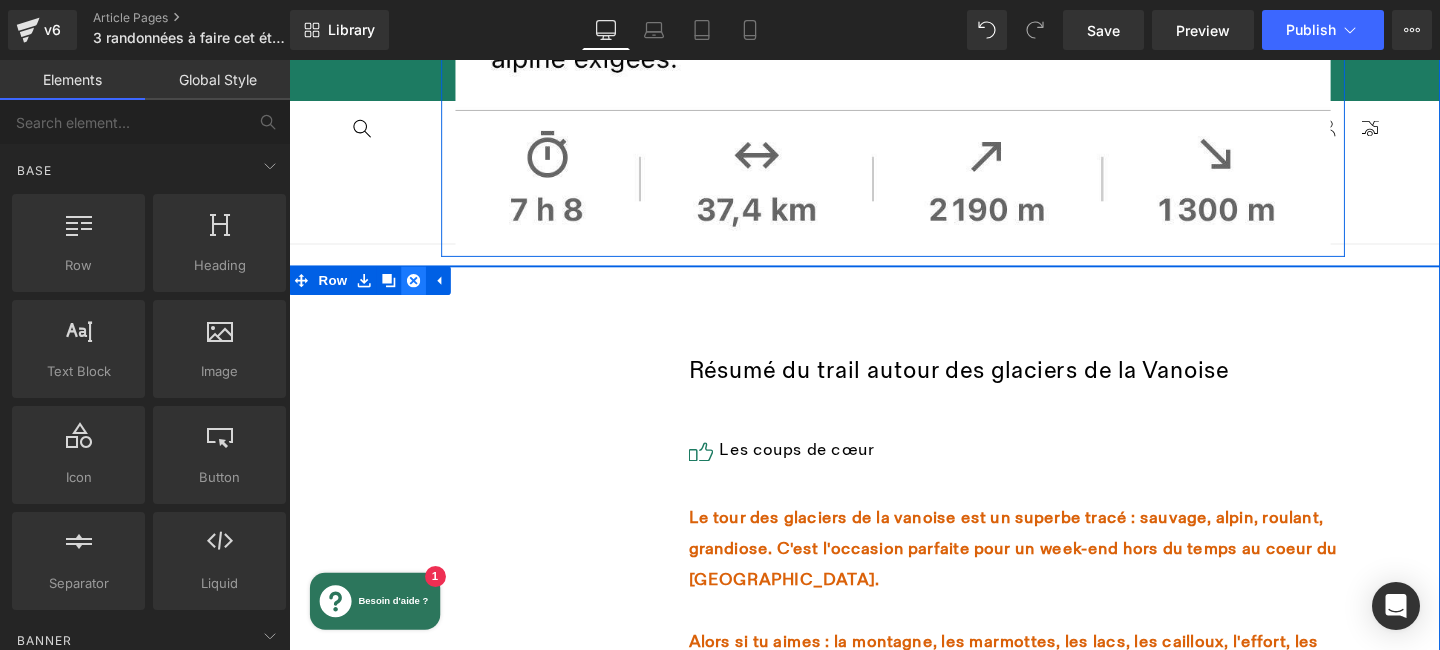click 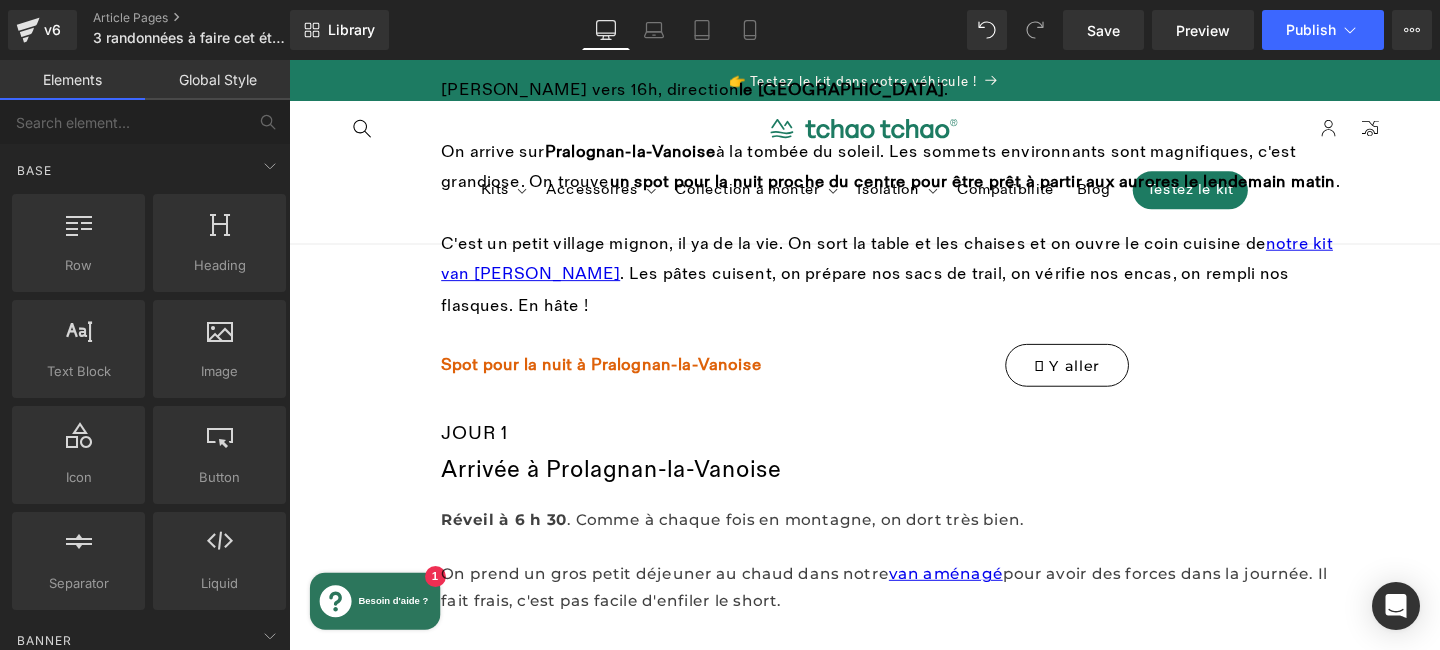 scroll, scrollTop: 881, scrollLeft: 0, axis: vertical 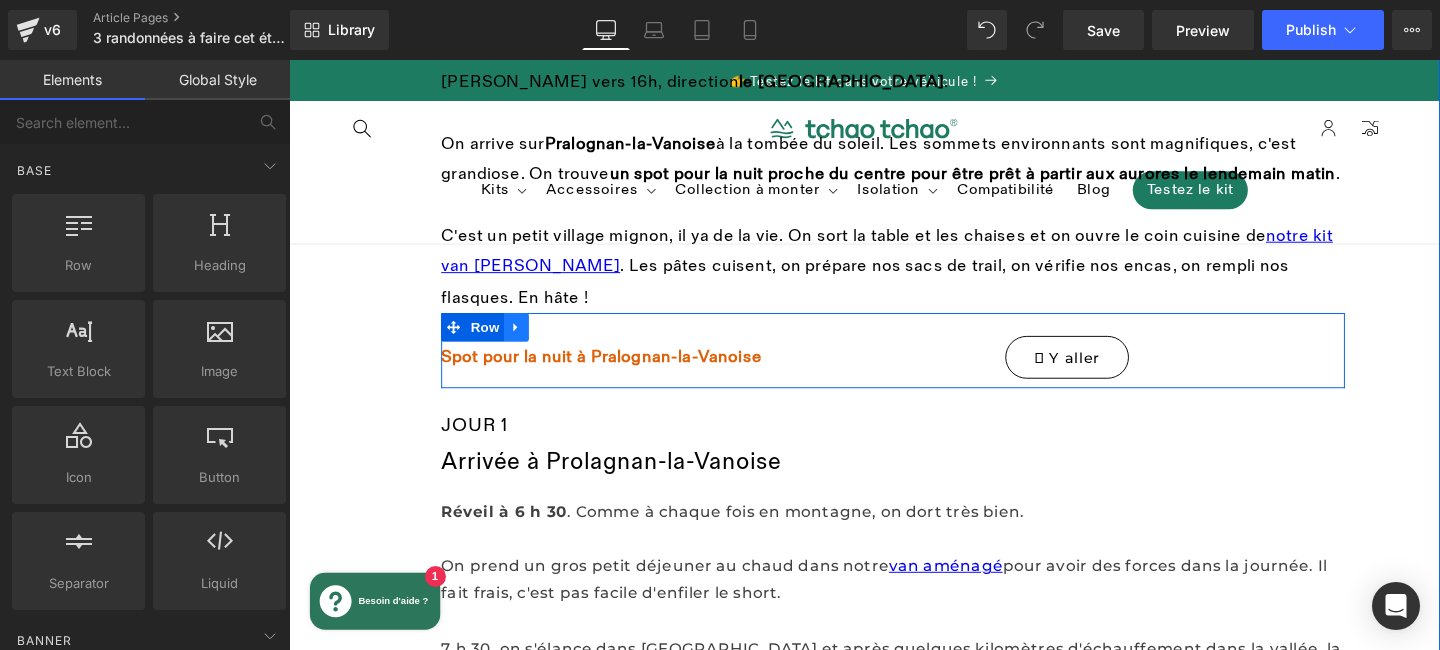 click 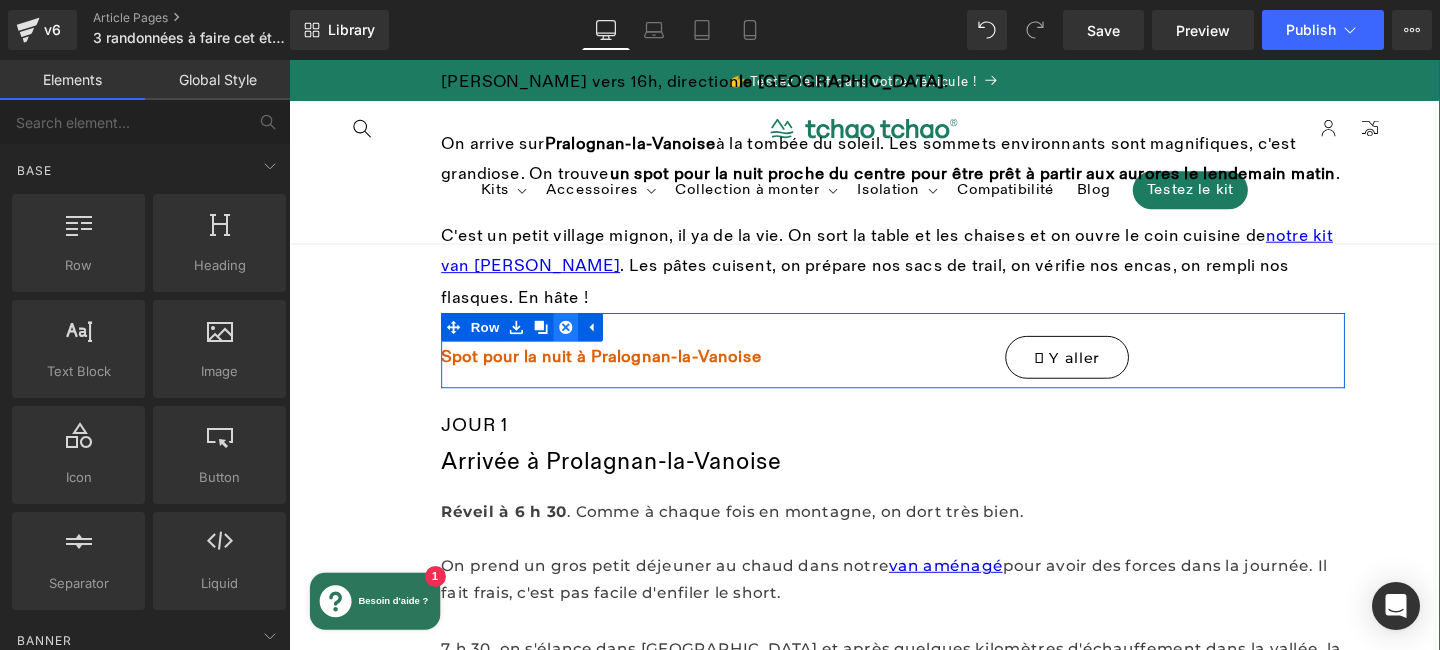 click 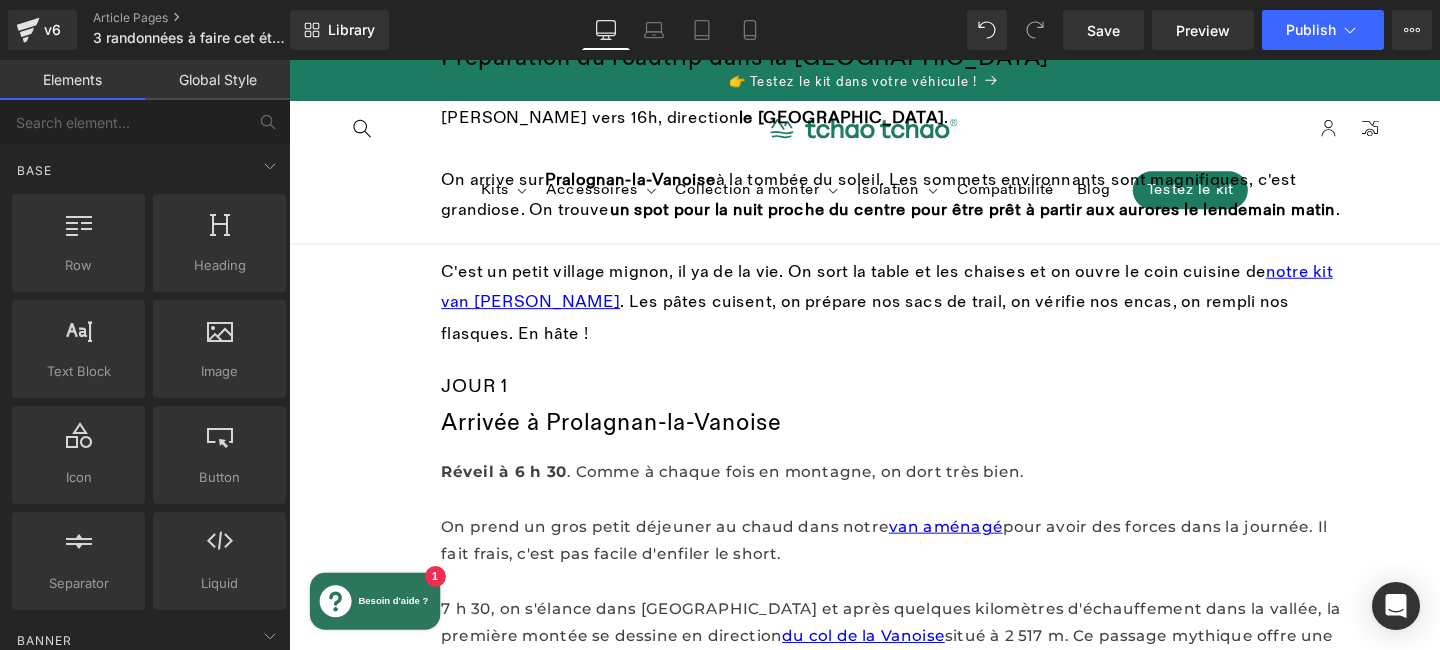 scroll, scrollTop: 813, scrollLeft: 0, axis: vertical 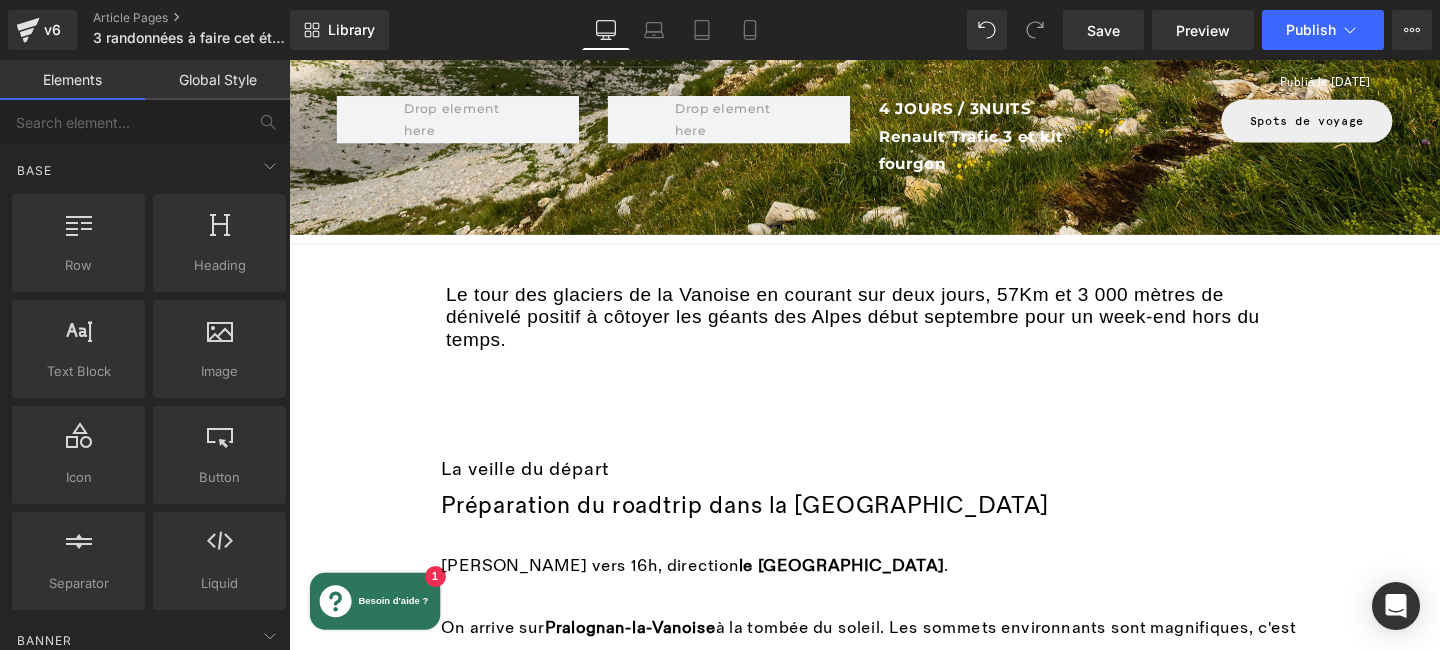 click on "Le tour des glaciers de la Vanoise en courant sur deux jours, 57Km et 3 000 mètres de dénivelé positif à côtoyer les géants des Alpes début septembre pour un week-end hors du temps." at bounding box center [882, 330] 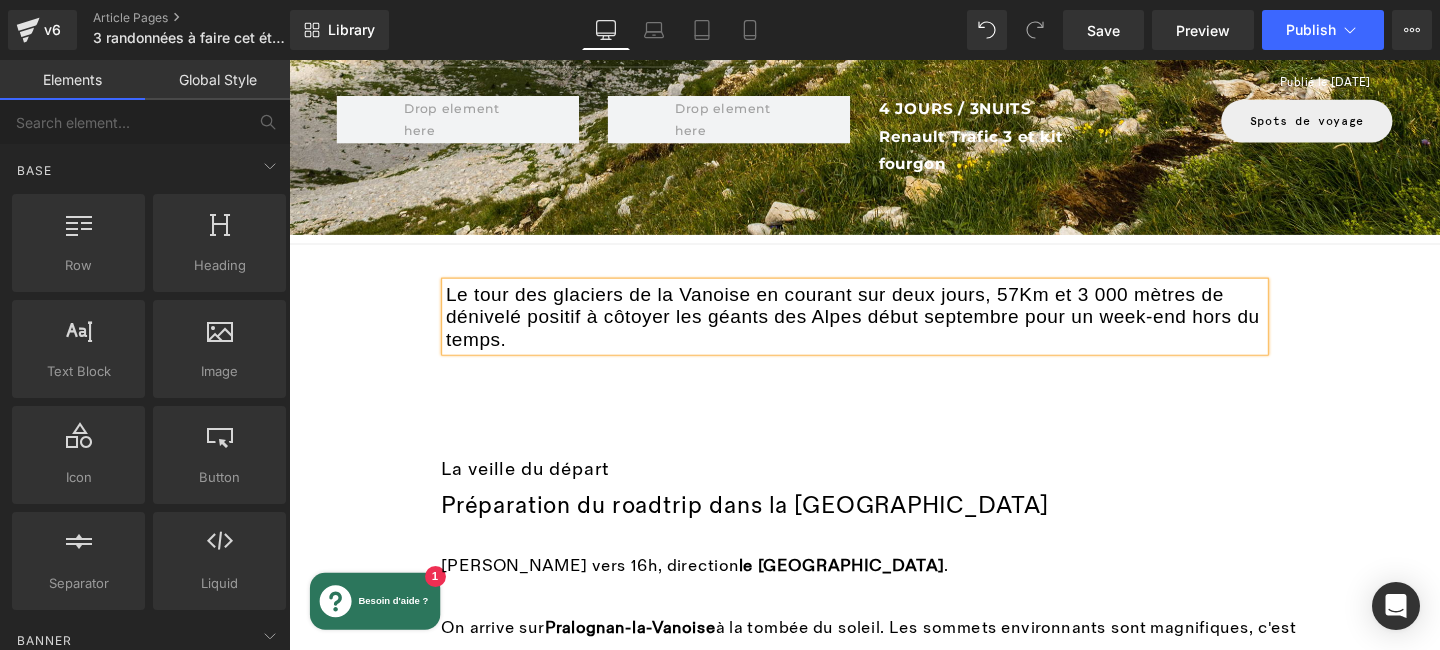 click on "Le tour des glaciers de la Vanoise en courant sur deux jours, 57Km et 3 000 mètres de dénivelé positif à côtoyer les géants des Alpes début septembre pour un week-end hors du temps." at bounding box center [882, 330] 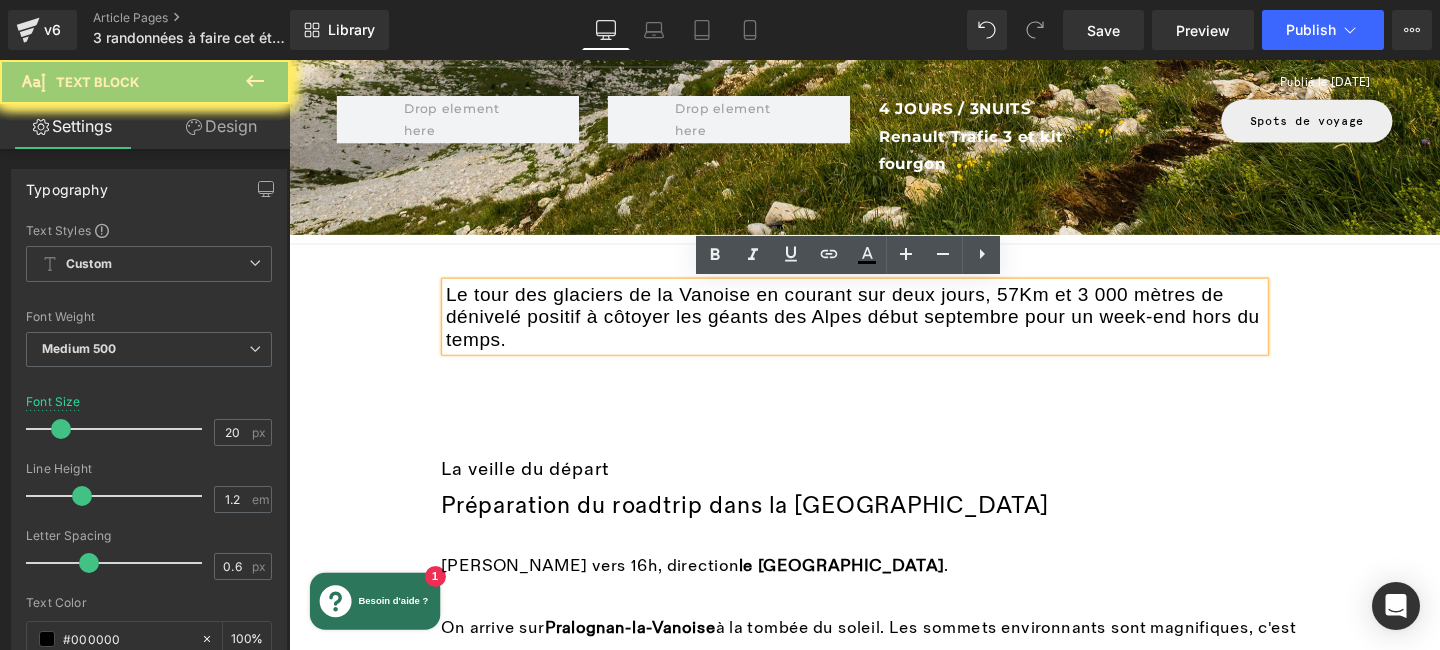 click on "Le tour des glaciers de la Vanoise en courant sur deux jours, 57Km et 3 000 mètres de dénivelé positif à côtoyer les géants des Alpes début septembre pour un week-end hors du temps." at bounding box center [882, 330] 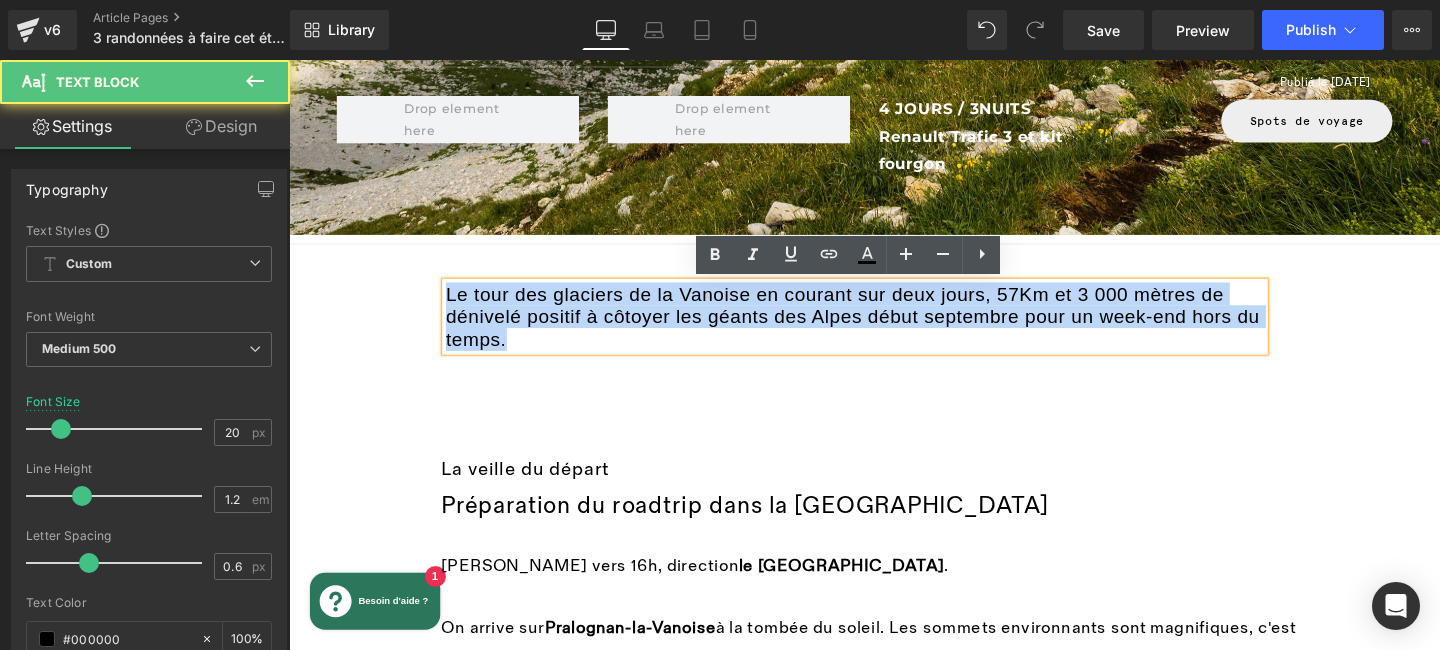click on "Le tour des glaciers de la Vanoise en courant sur deux jours, 57Km et 3 000 mètres de dénivelé positif à côtoyer les géants des Alpes début septembre pour un week-end hors du temps." at bounding box center [882, 330] 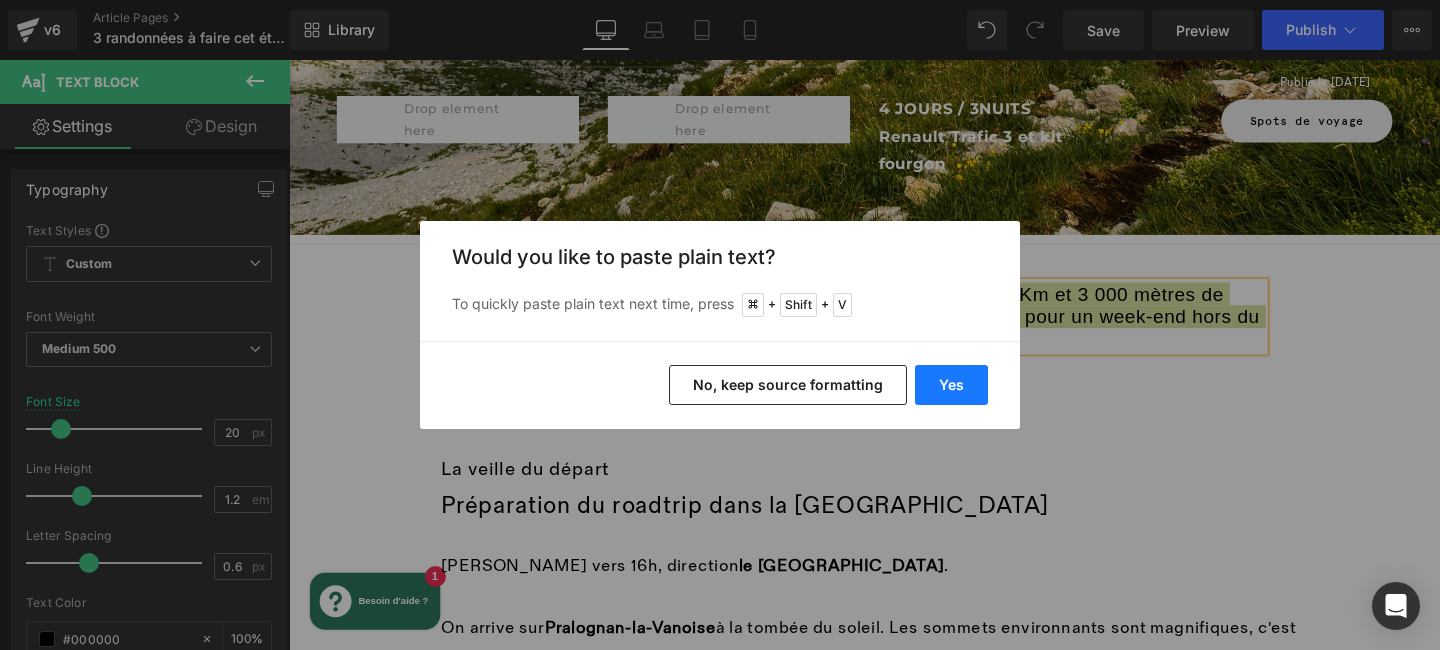 click on "Yes" at bounding box center (951, 385) 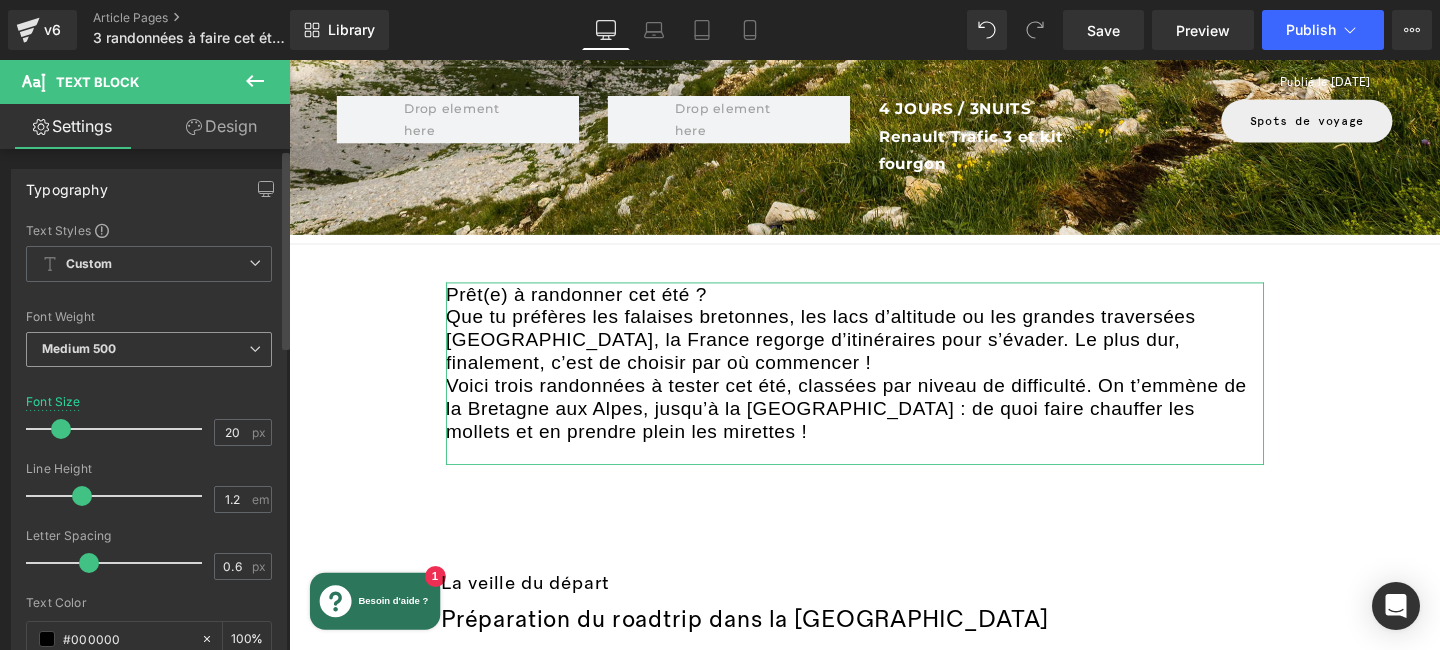 click at bounding box center (255, 349) 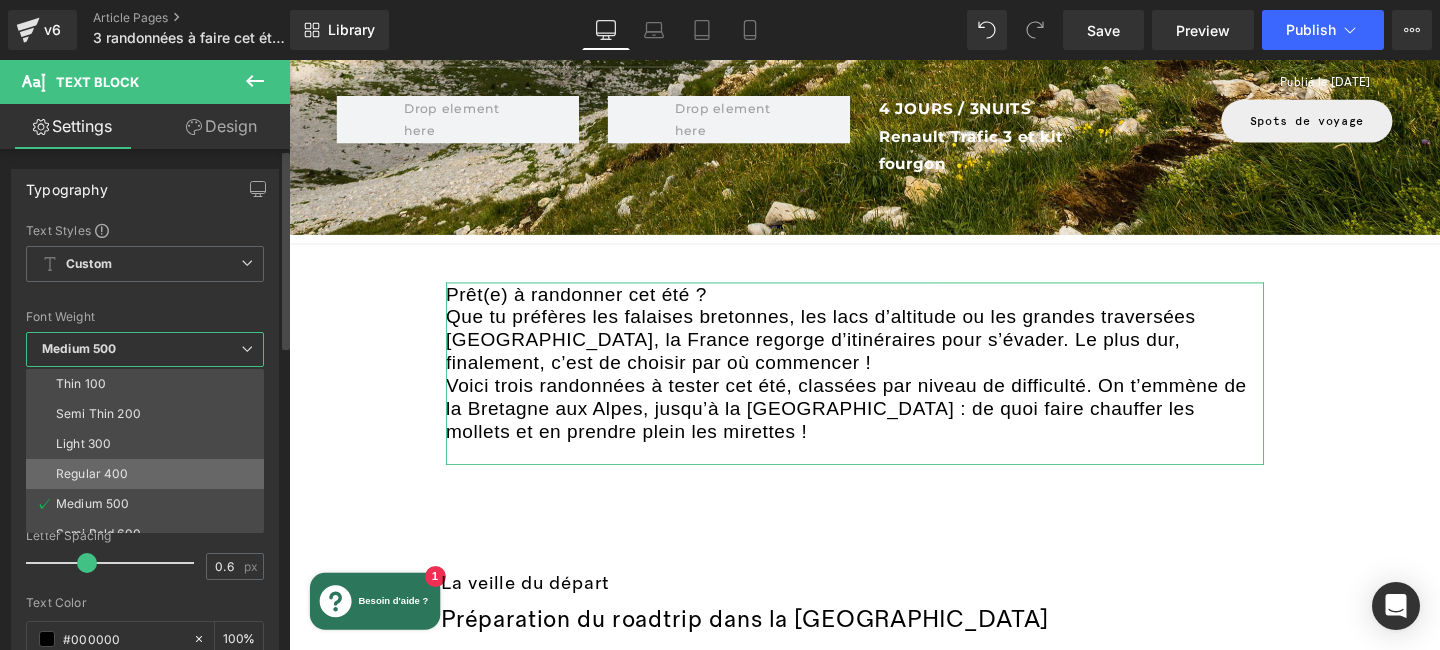 click on "Regular 400" at bounding box center (92, 474) 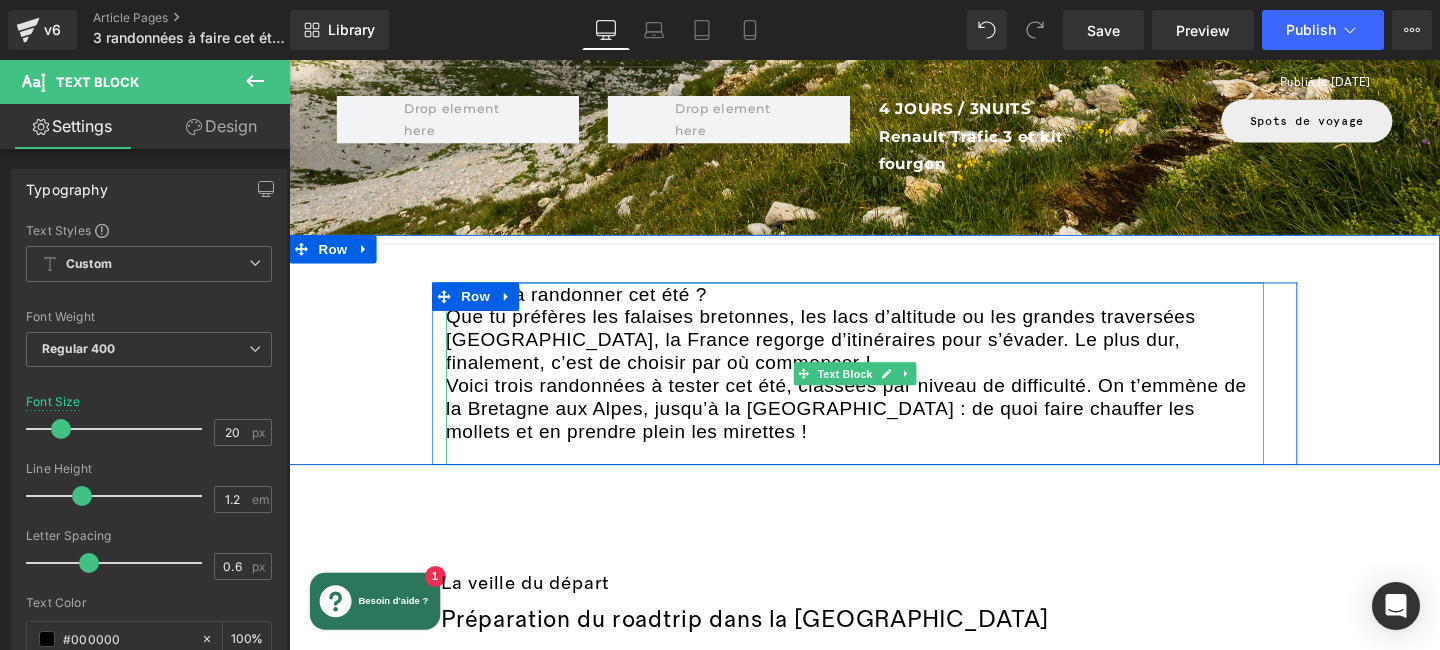 click on "Prêt(e) à randonner cet été ?" at bounding box center (884, 306) 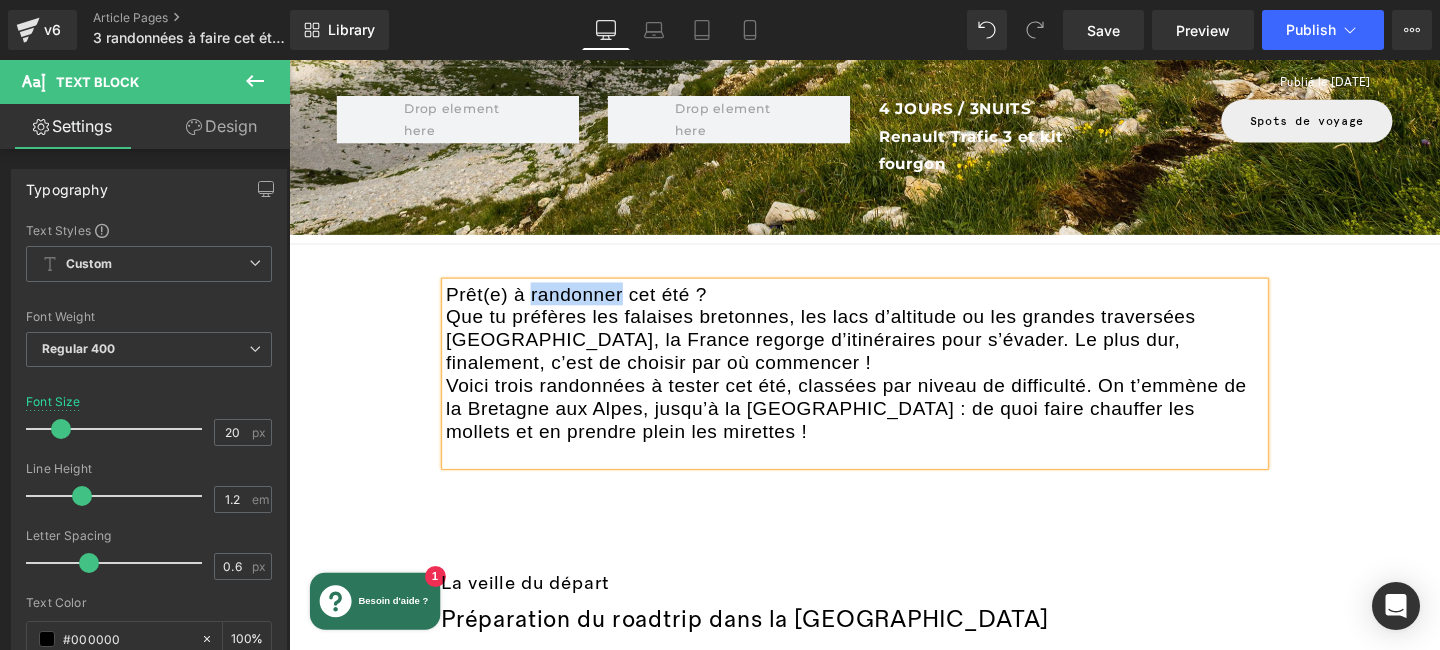 click on "Prêt(e) à randonner cet été ?" at bounding box center (884, 306) 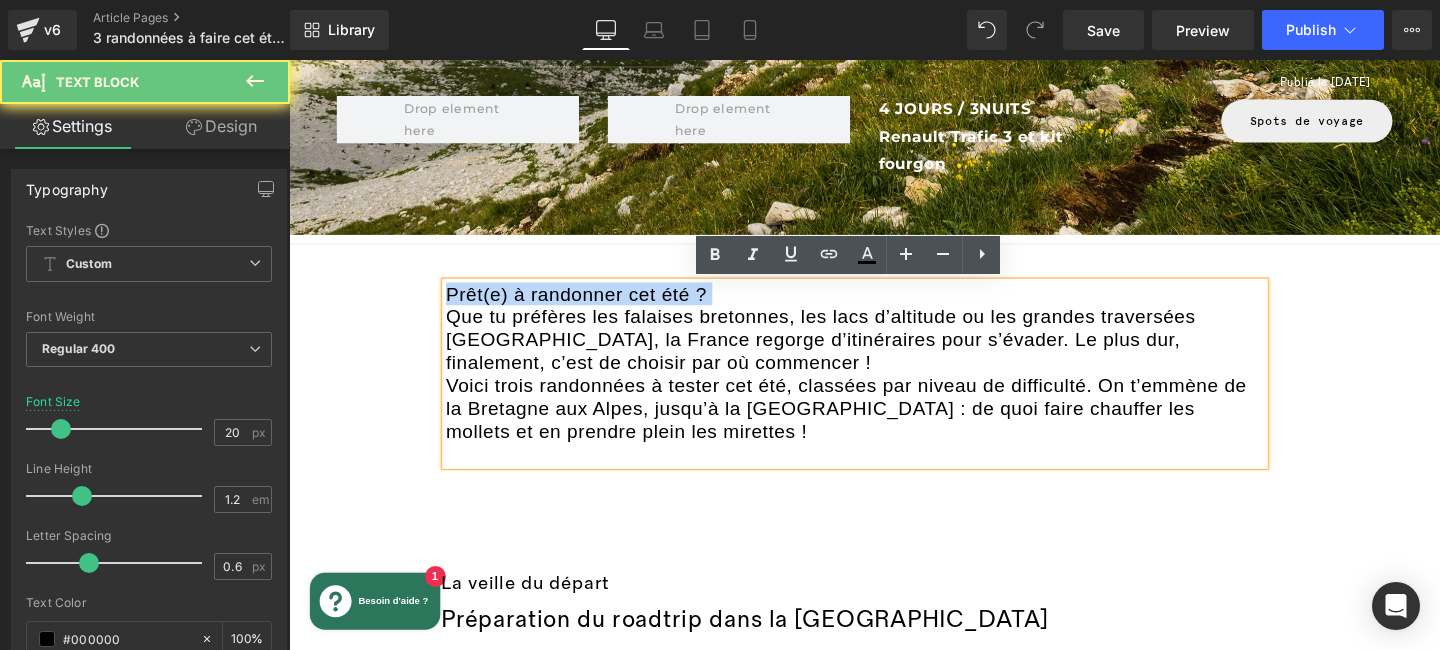 click on "Prêt(e) à randonner cet été ?" at bounding box center [884, 306] 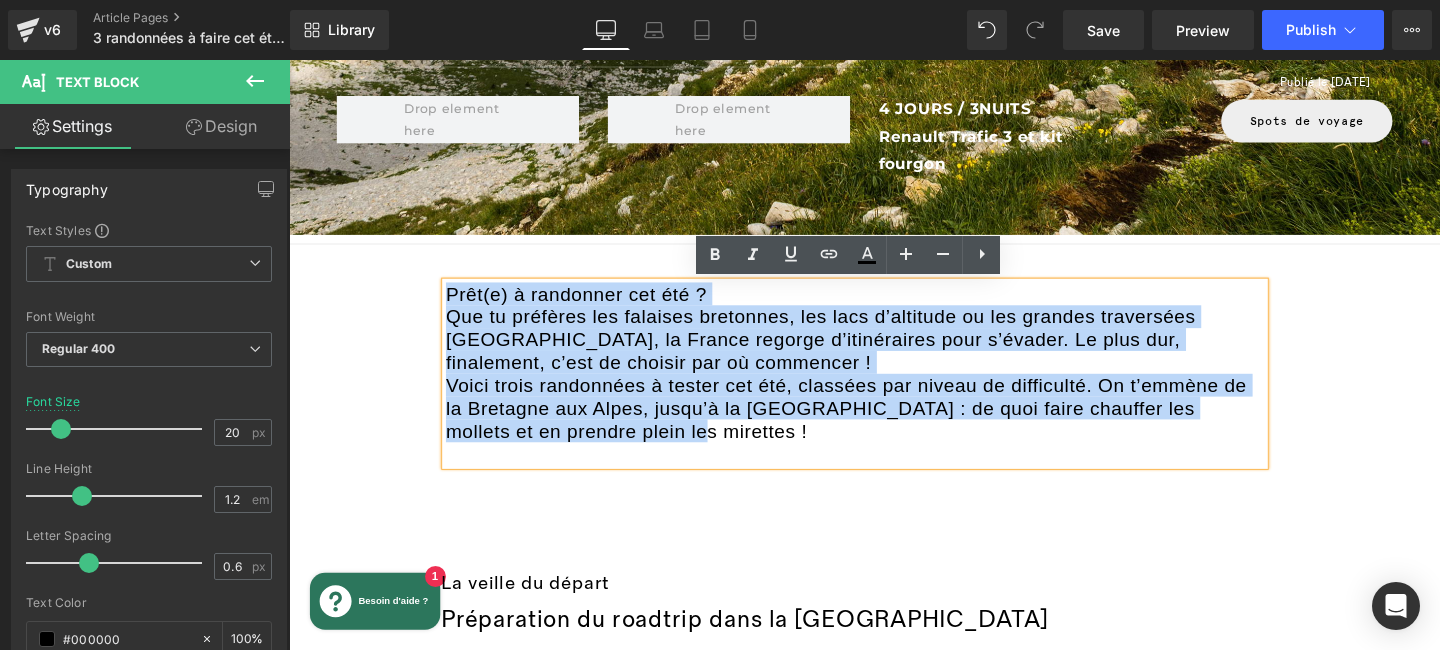 drag, startPoint x: 629, startPoint y: 446, endPoint x: 455, endPoint y: 298, distance: 228.42941 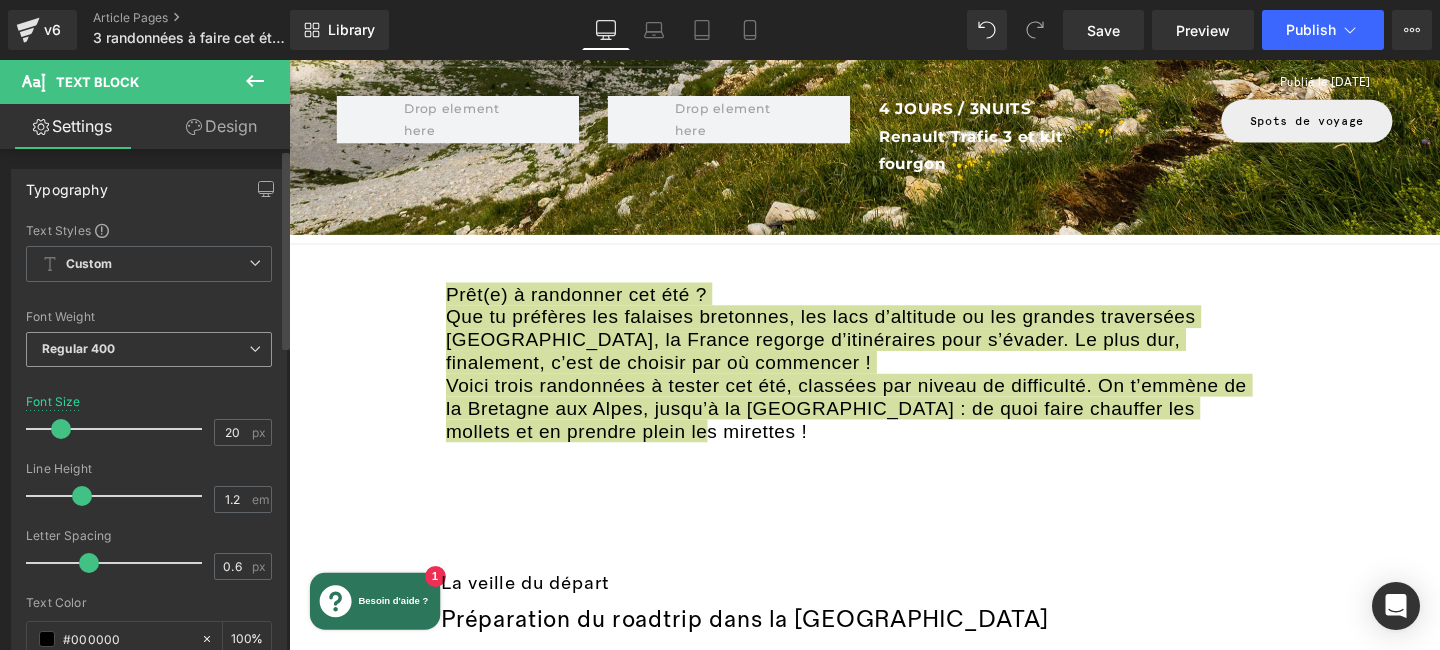 click on "Regular 400" at bounding box center (149, 349) 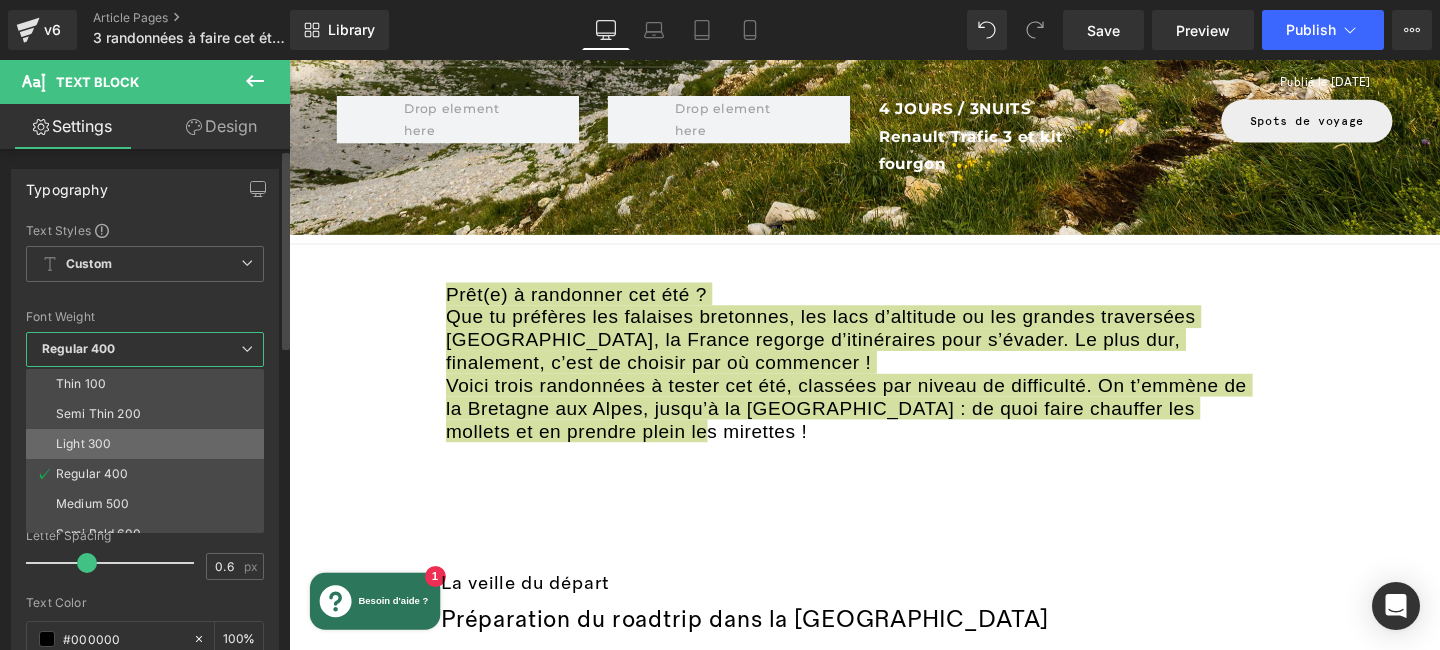 click on "Light 300" at bounding box center (149, 444) 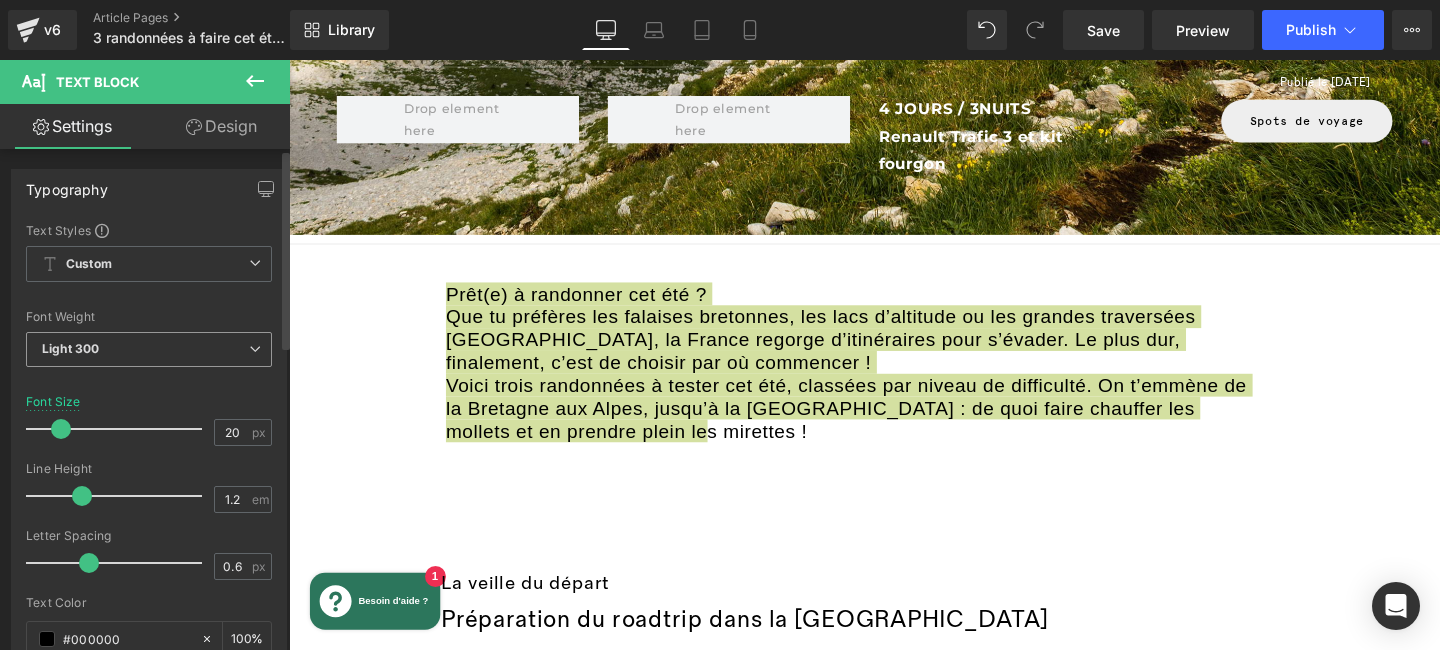 click on "Light 300" at bounding box center (149, 349) 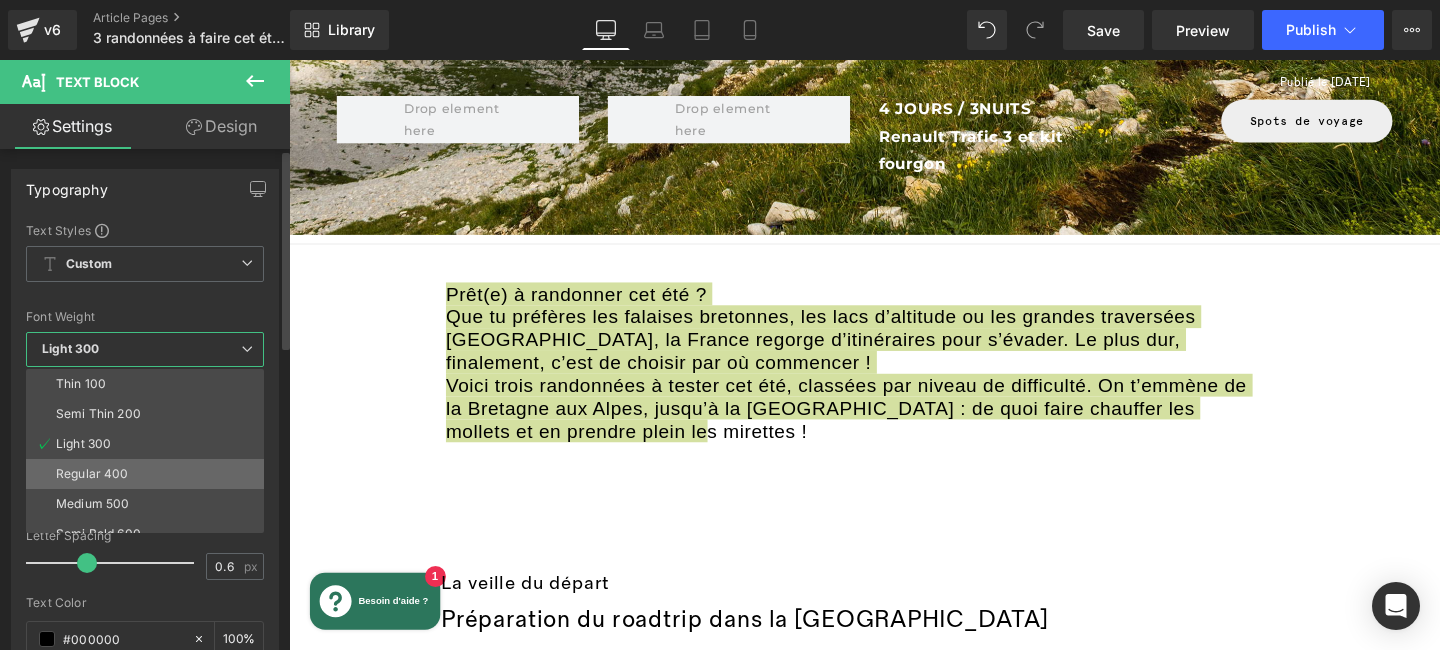 click on "Regular 400" at bounding box center (92, 474) 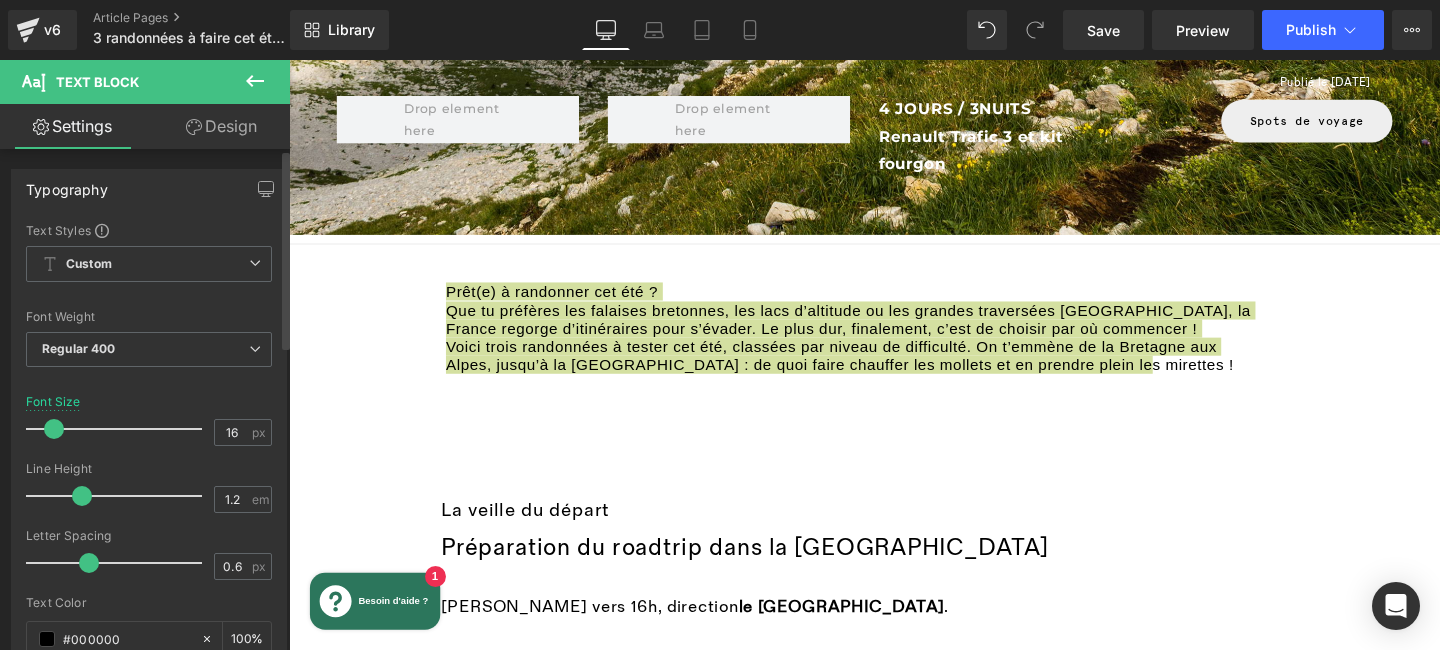 type on "17" 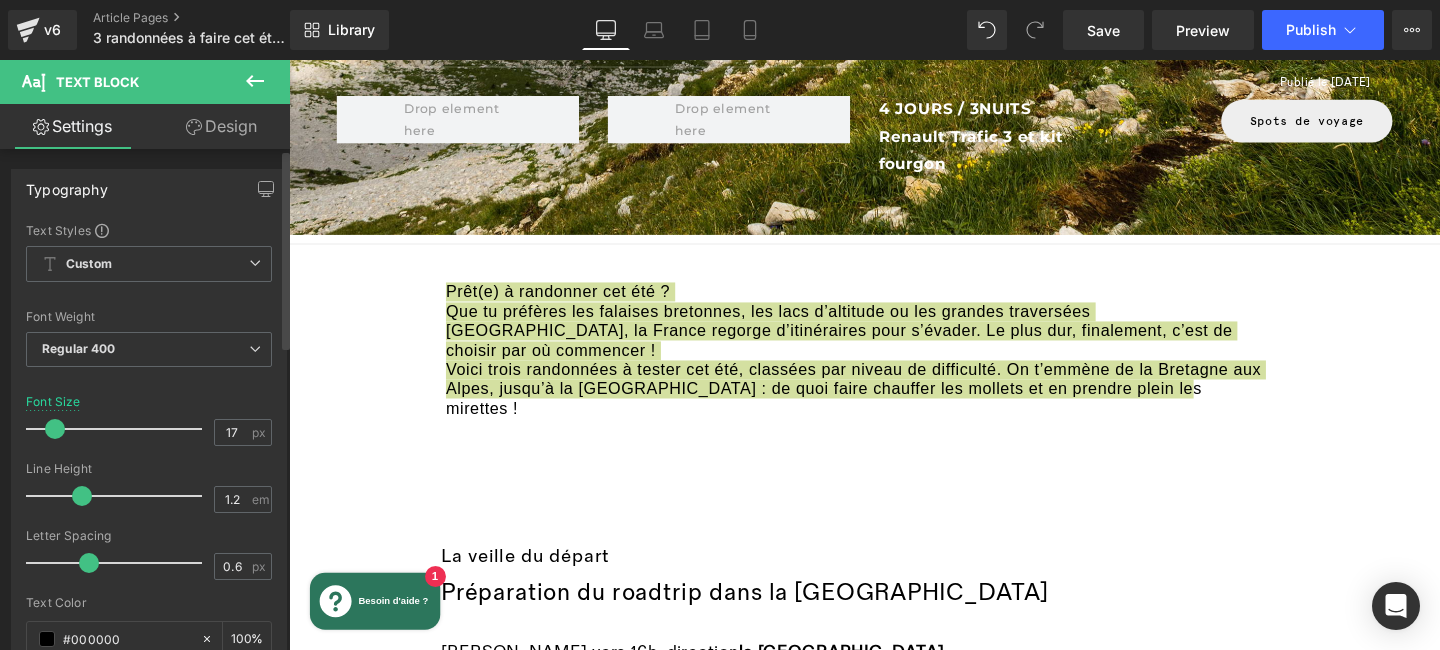 click at bounding box center (55, 429) 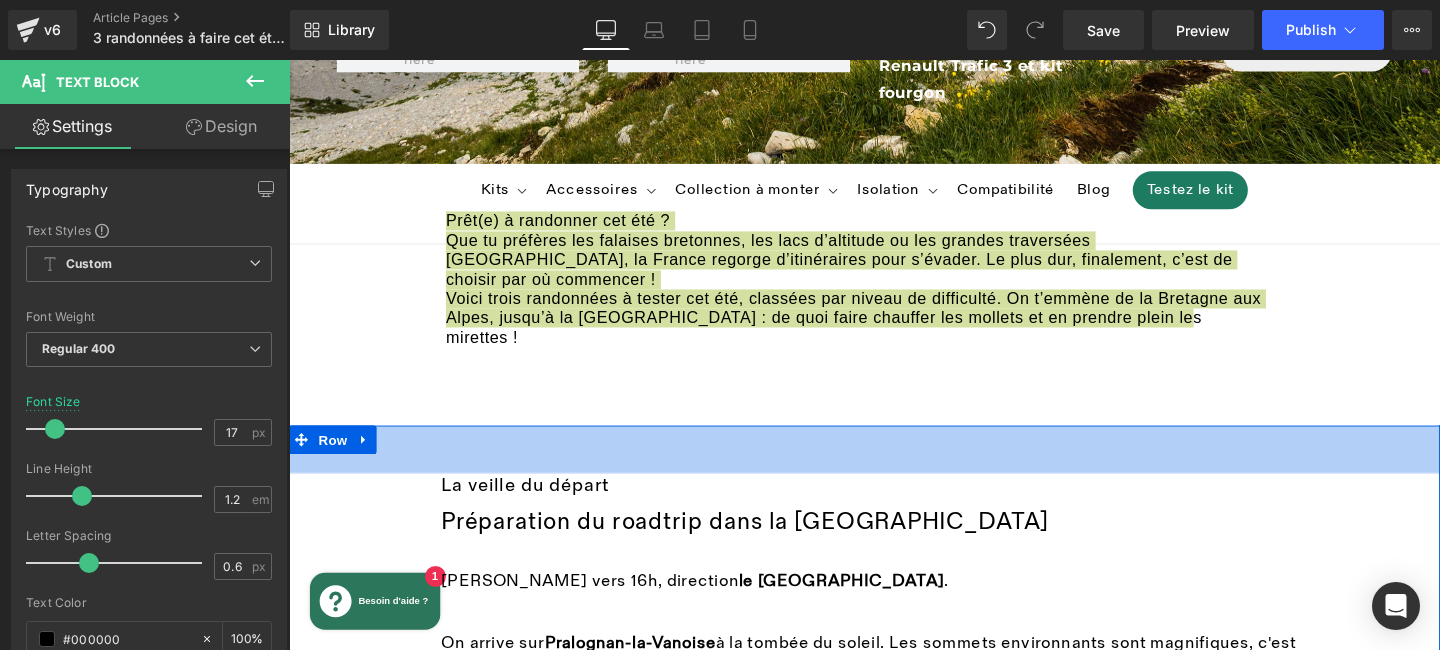 scroll, scrollTop: 448, scrollLeft: 0, axis: vertical 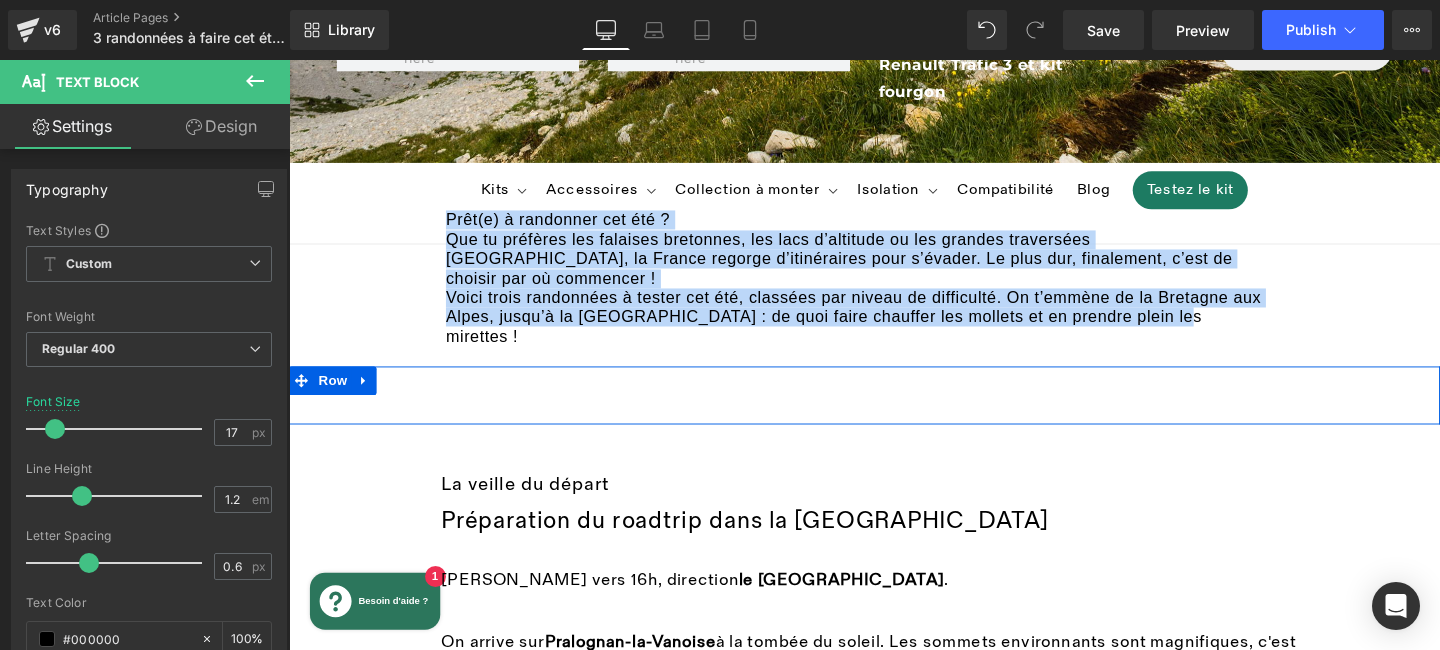 click 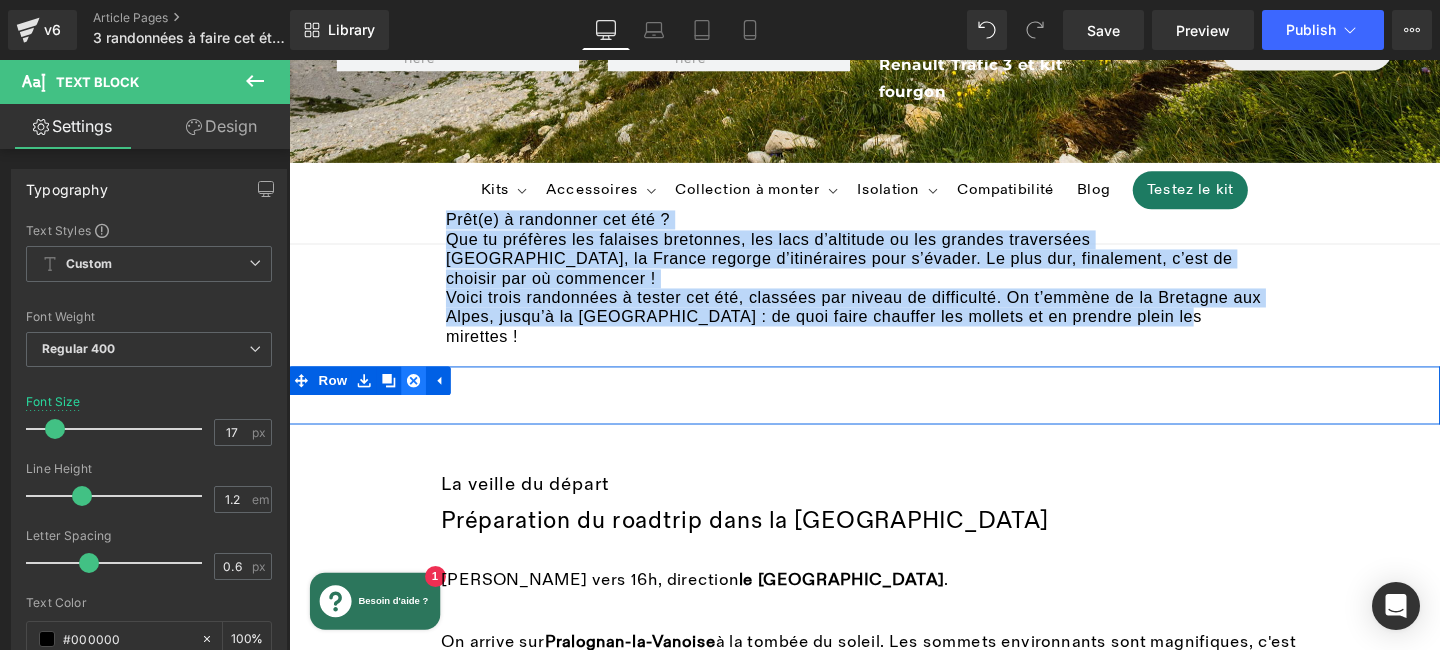 click 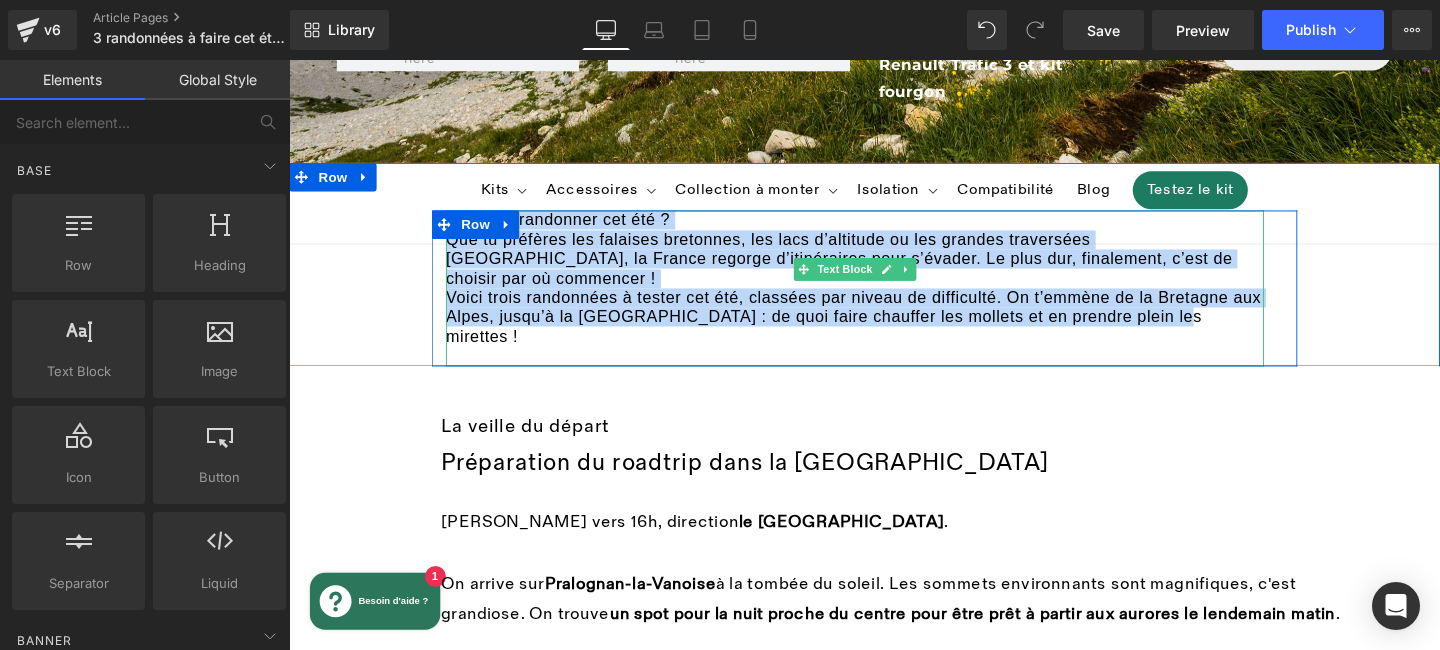 click on "Que tu préfères les falaises bretonnes, les lacs d’altitude ou les grandes traversées [GEOGRAPHIC_DATA], la France regorge d’itinéraires pour s’évader. Le plus dur, finalement, c’est de choisir par où commencer !" at bounding box center [884, 269] 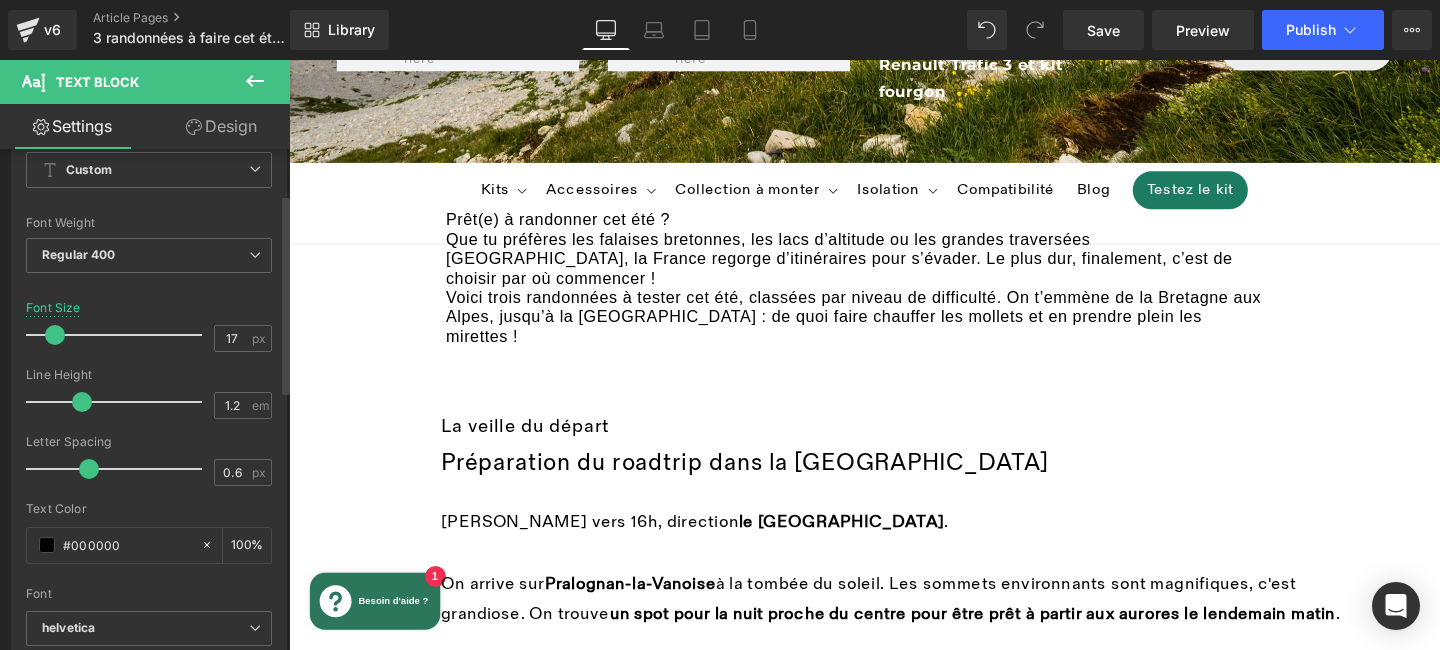 scroll, scrollTop: 207, scrollLeft: 0, axis: vertical 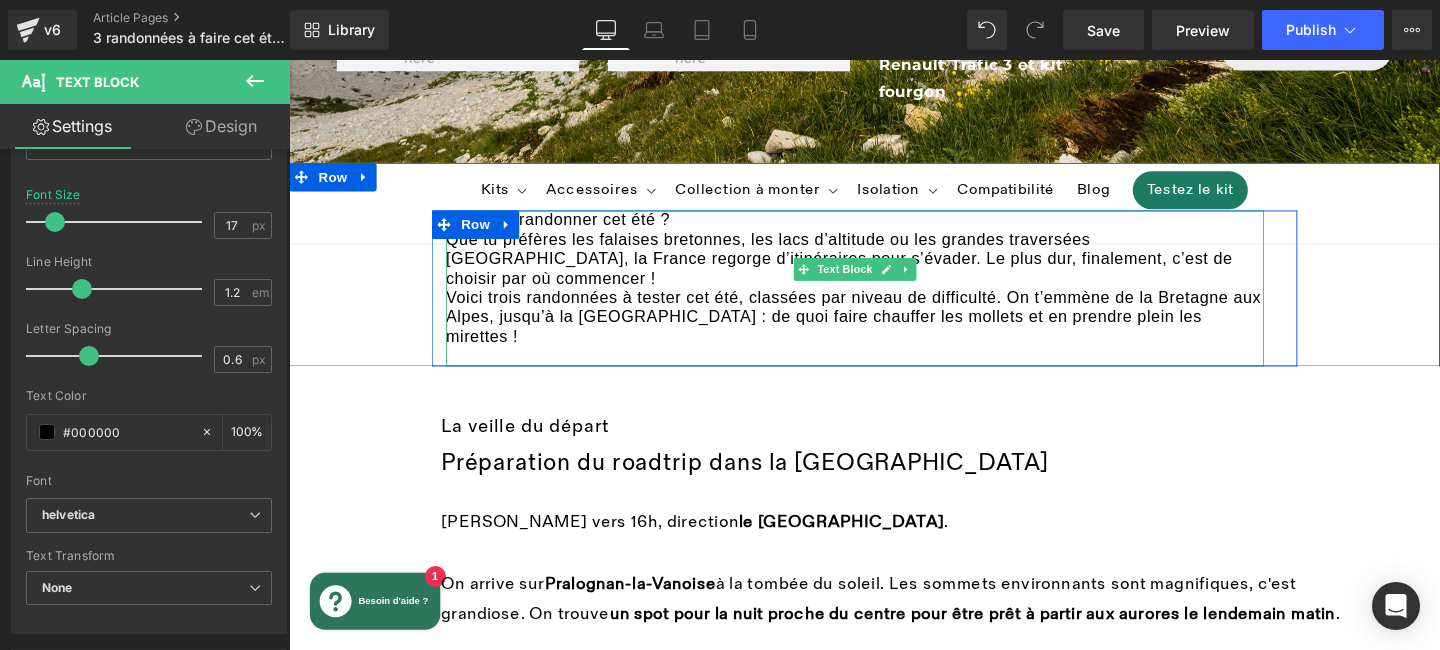 click on "Que tu préfères les falaises bretonnes, les lacs d’altitude ou les grandes traversées [GEOGRAPHIC_DATA], la France regorge d’itinéraires pour s’évader. Le plus dur, finalement, c’est de choisir par où commencer !" at bounding box center [884, 269] 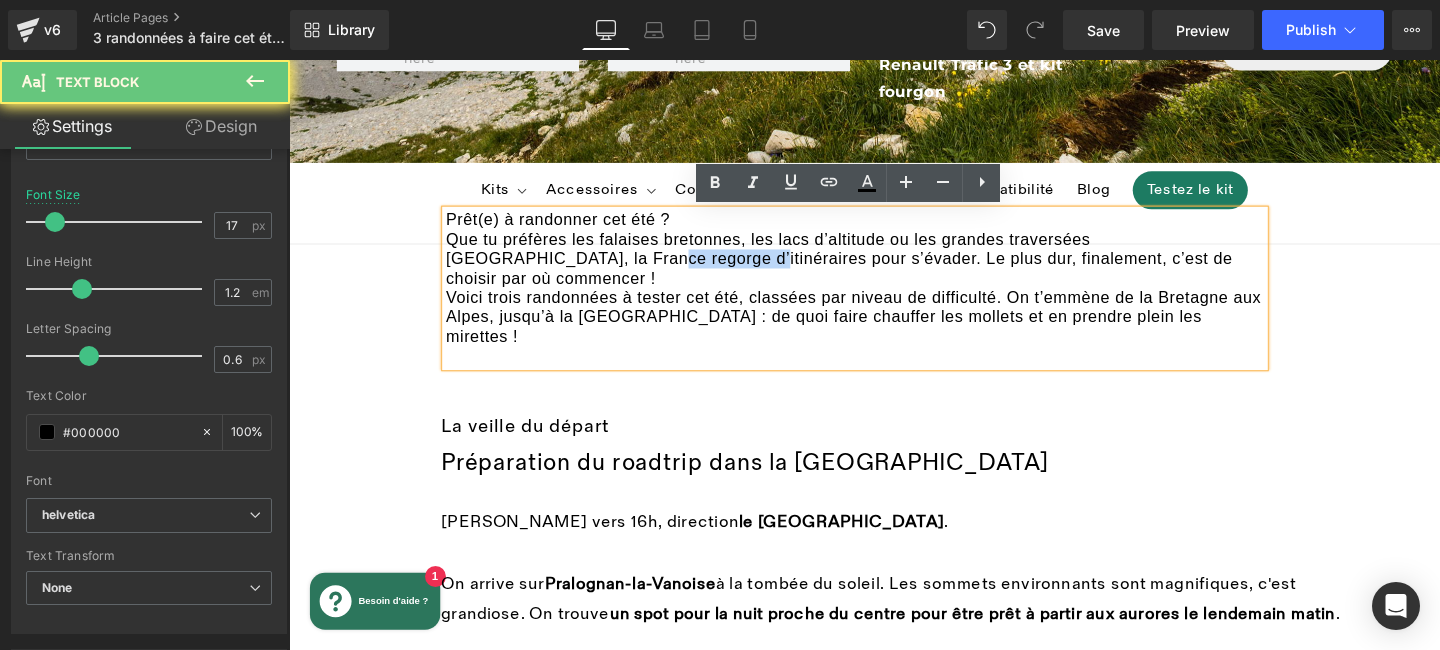 click on "Que tu préfères les falaises bretonnes, les lacs d’altitude ou les grandes traversées [GEOGRAPHIC_DATA], la France regorge d’itinéraires pour s’évader. Le plus dur, finalement, c’est de choisir par où commencer !" at bounding box center [884, 269] 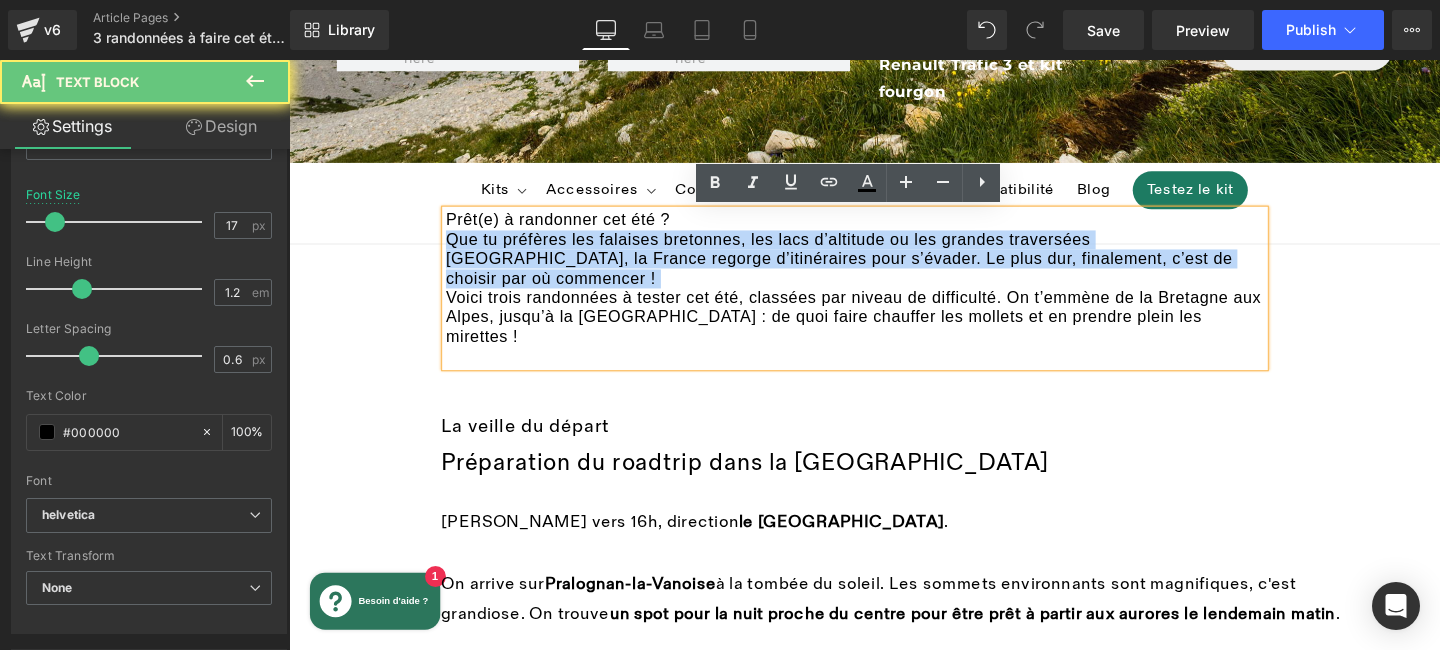 click on "Que tu préfères les falaises bretonnes, les lacs d’altitude ou les grandes traversées [GEOGRAPHIC_DATA], la France regorge d’itinéraires pour s’évader. Le plus dur, finalement, c’est de choisir par où commencer !" at bounding box center [884, 269] 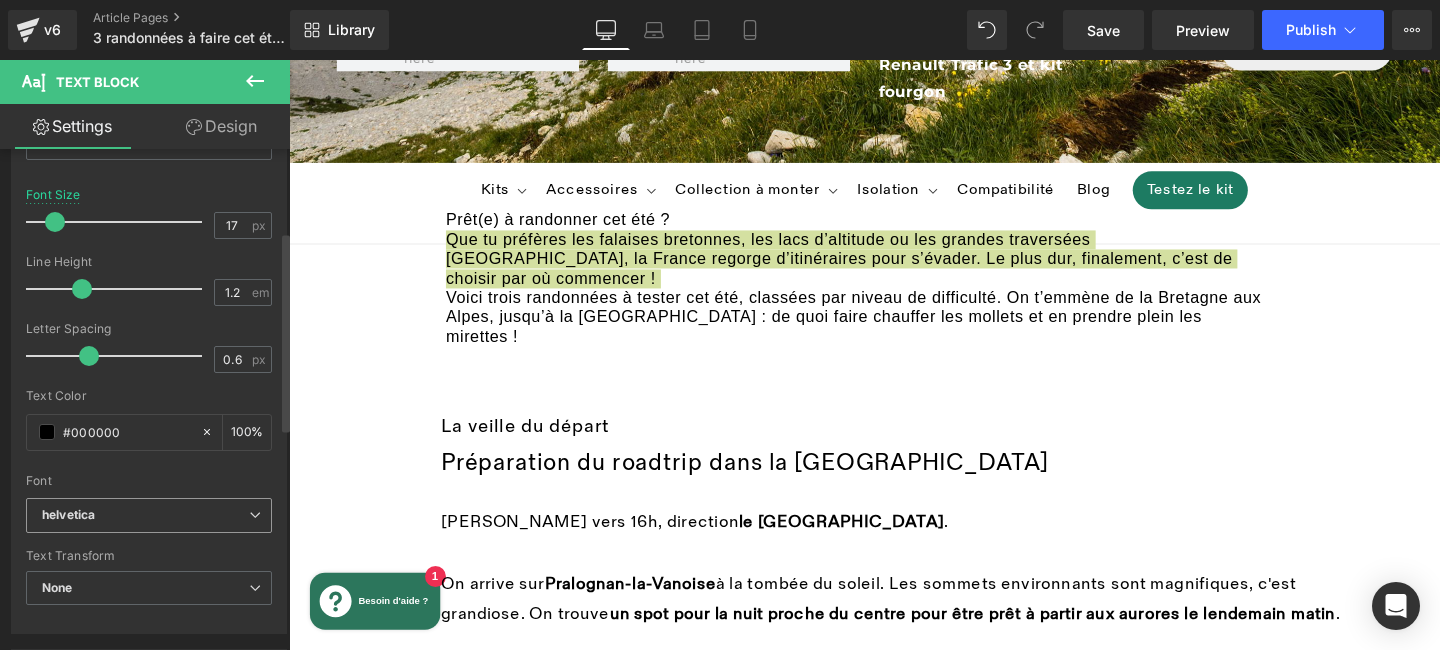 click on "helvetica" at bounding box center [145, 515] 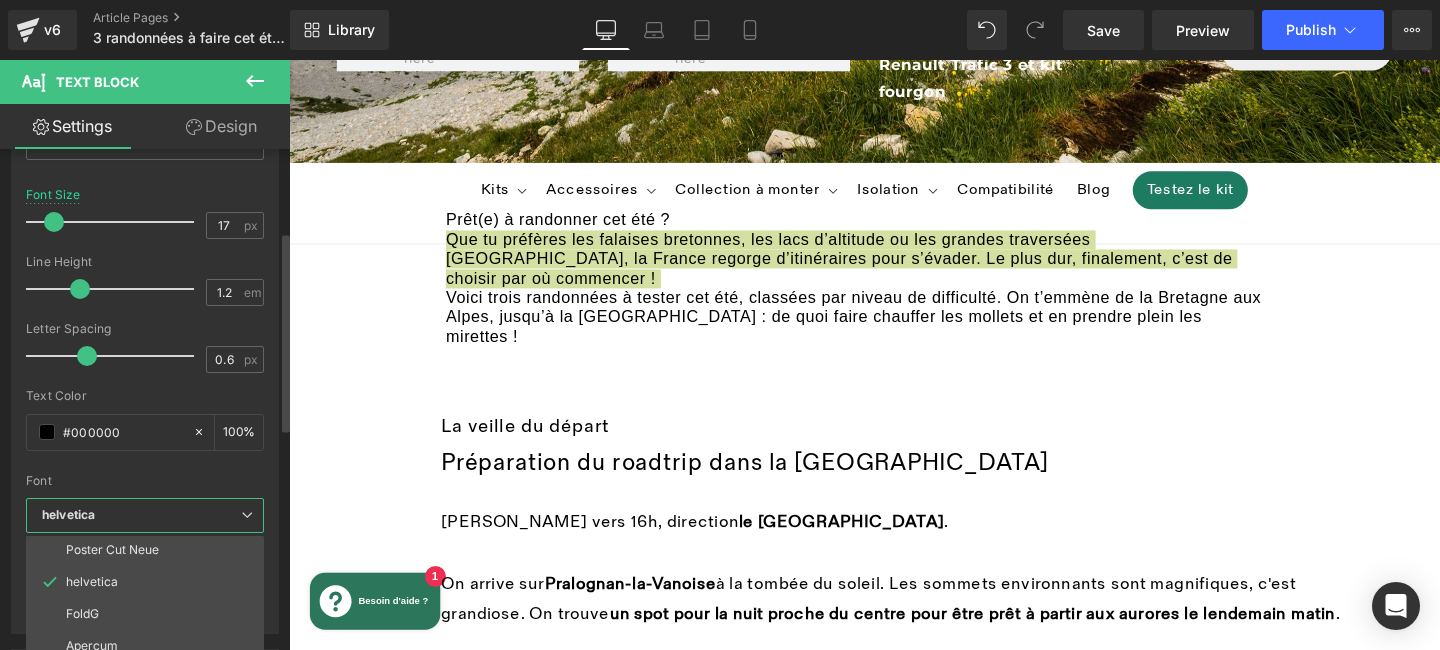 scroll, scrollTop: 136, scrollLeft: 0, axis: vertical 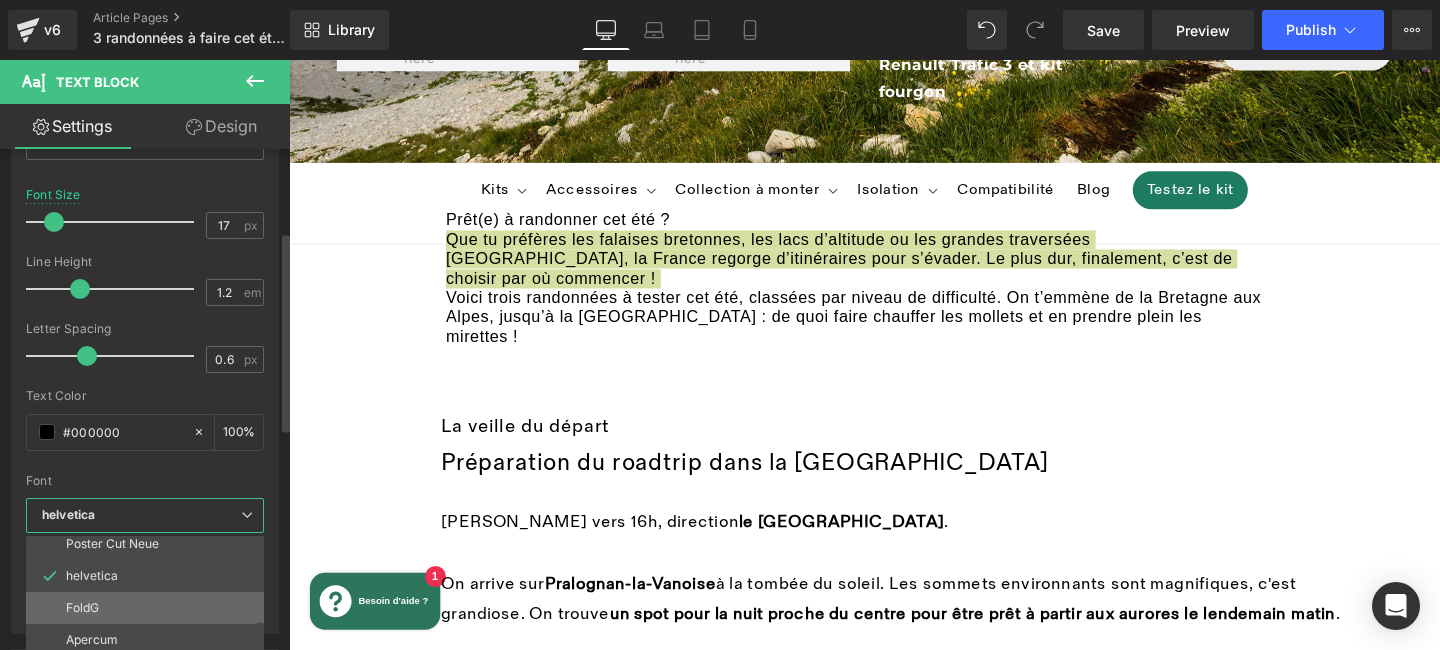 click on "FoldG" at bounding box center [149, 608] 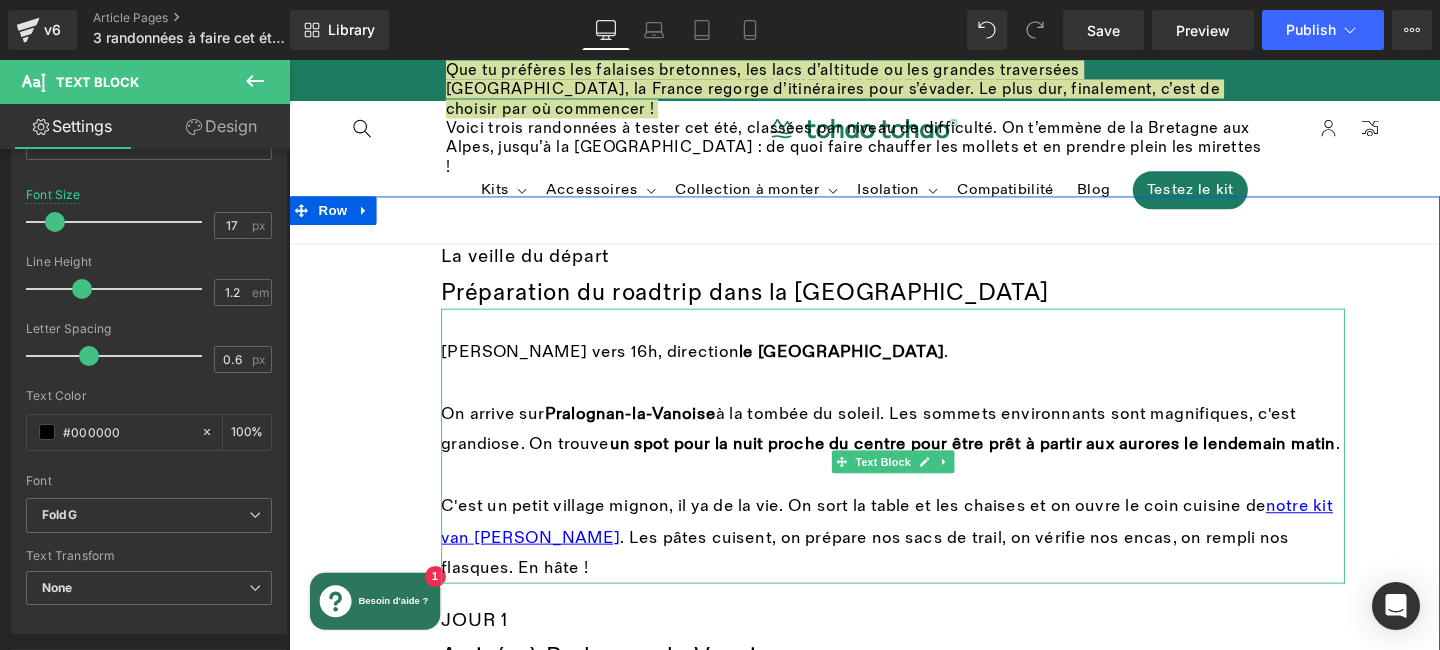 scroll, scrollTop: 581, scrollLeft: 0, axis: vertical 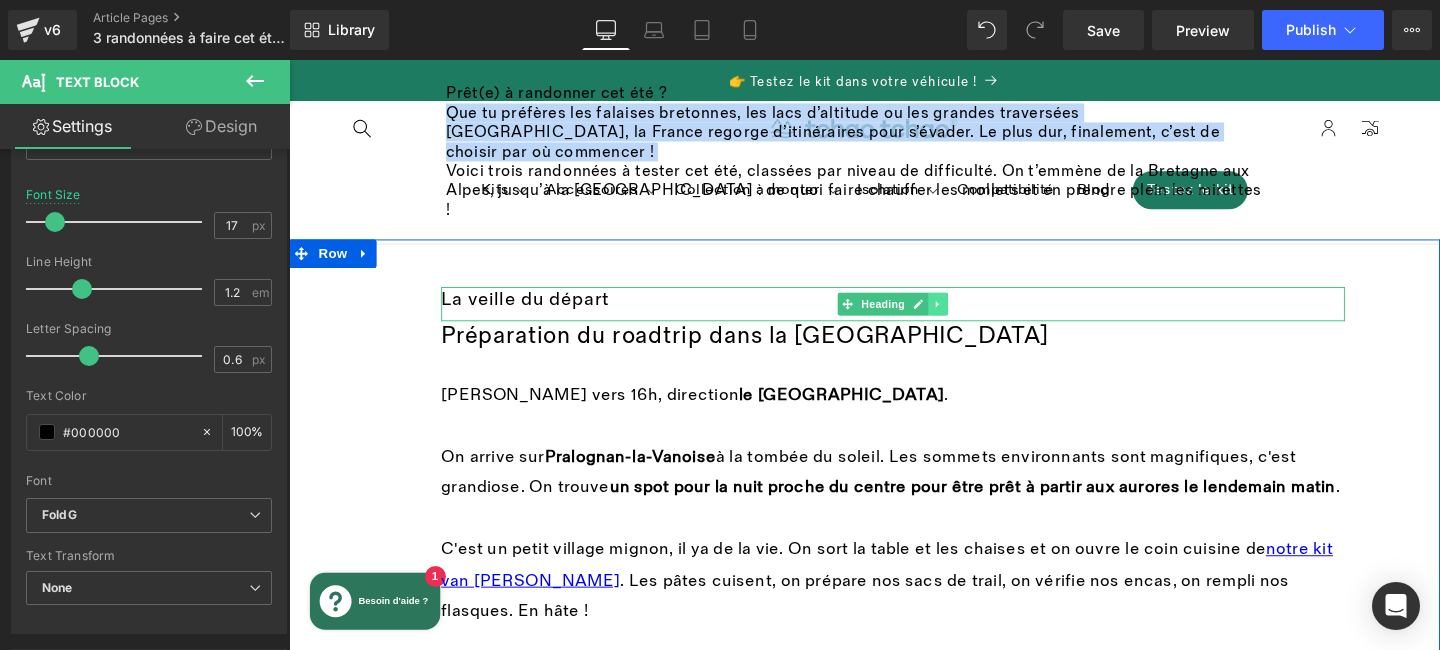 click 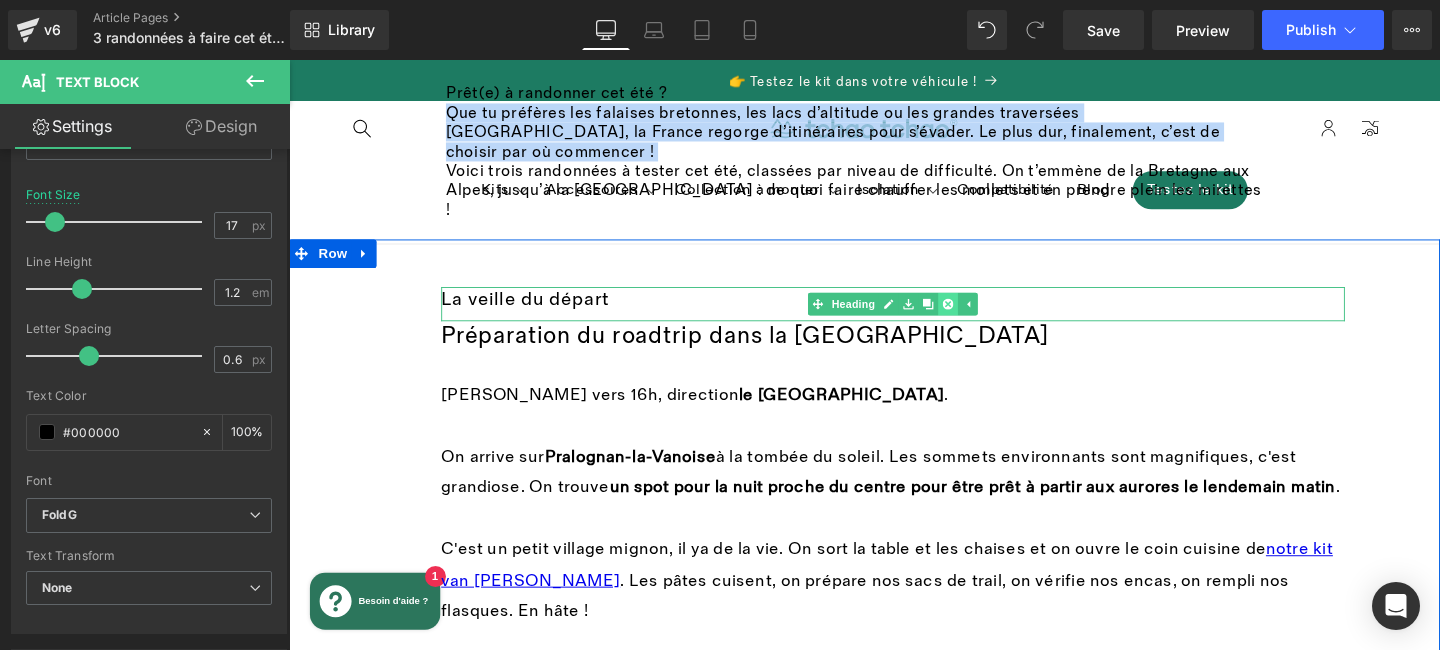 click at bounding box center [982, 317] 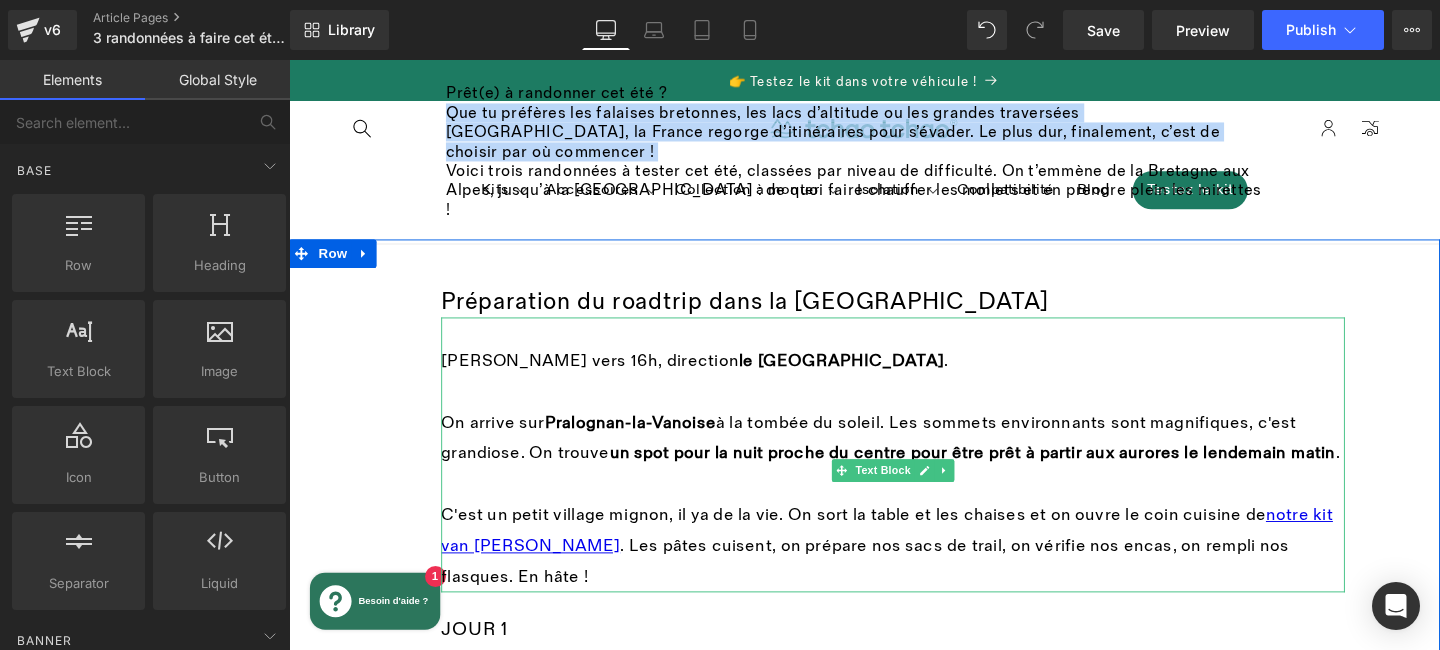 click 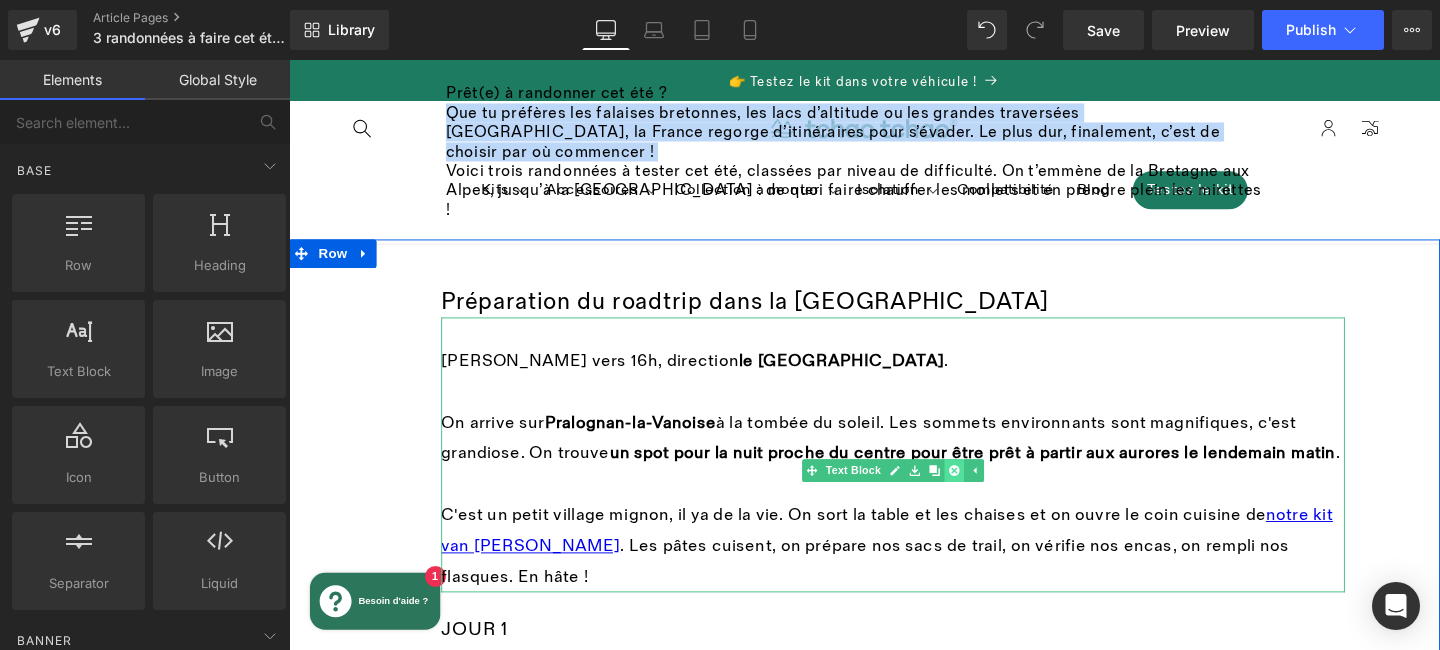 click 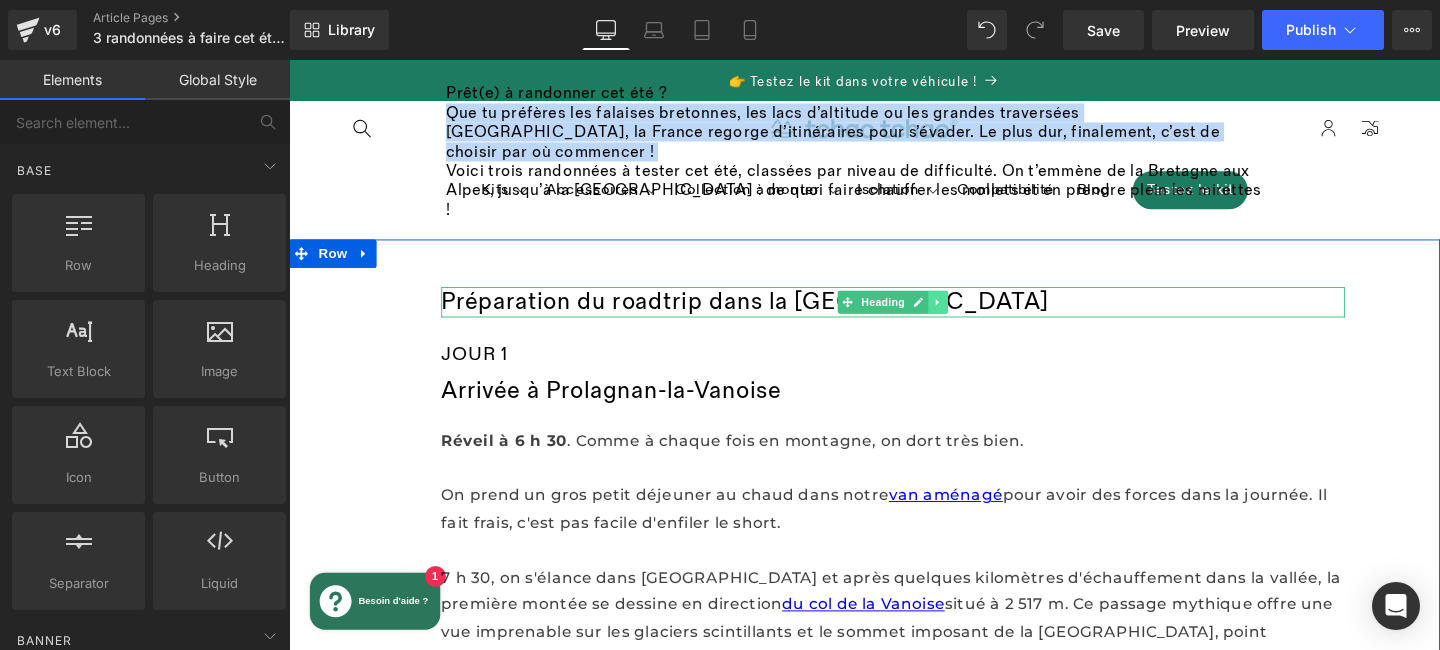 click 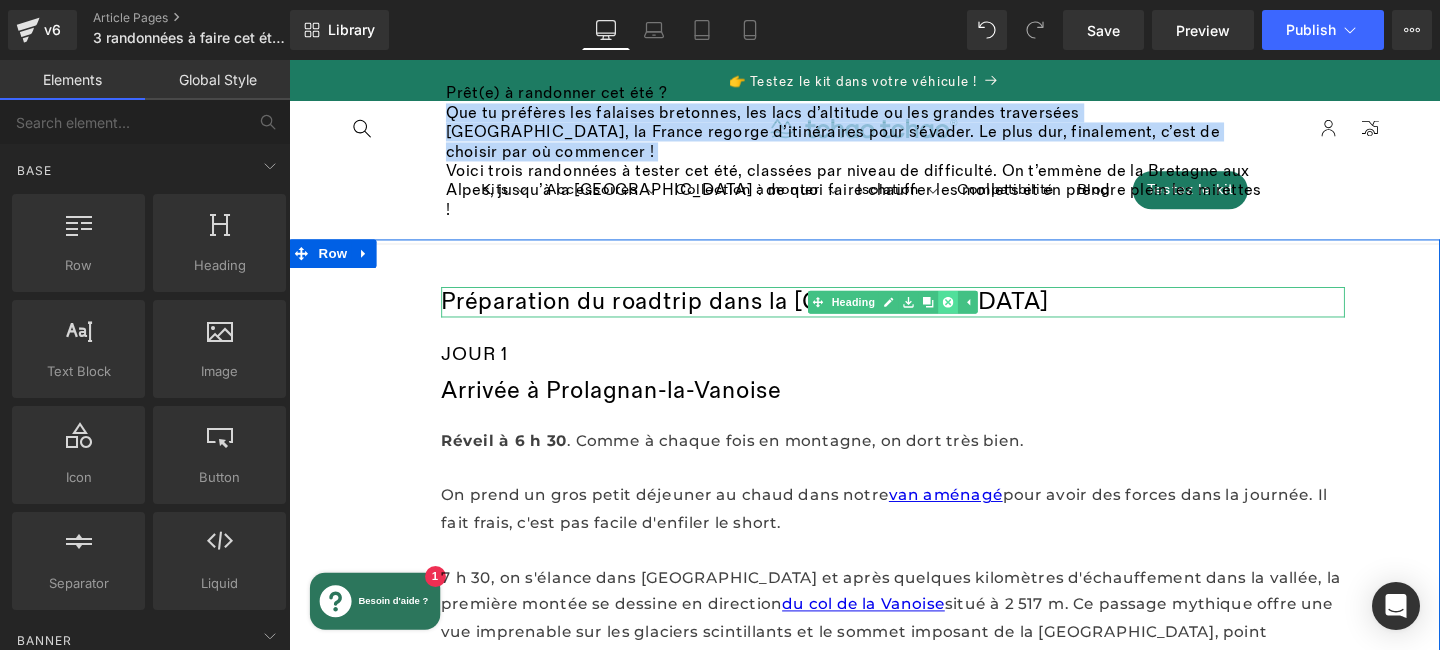 click 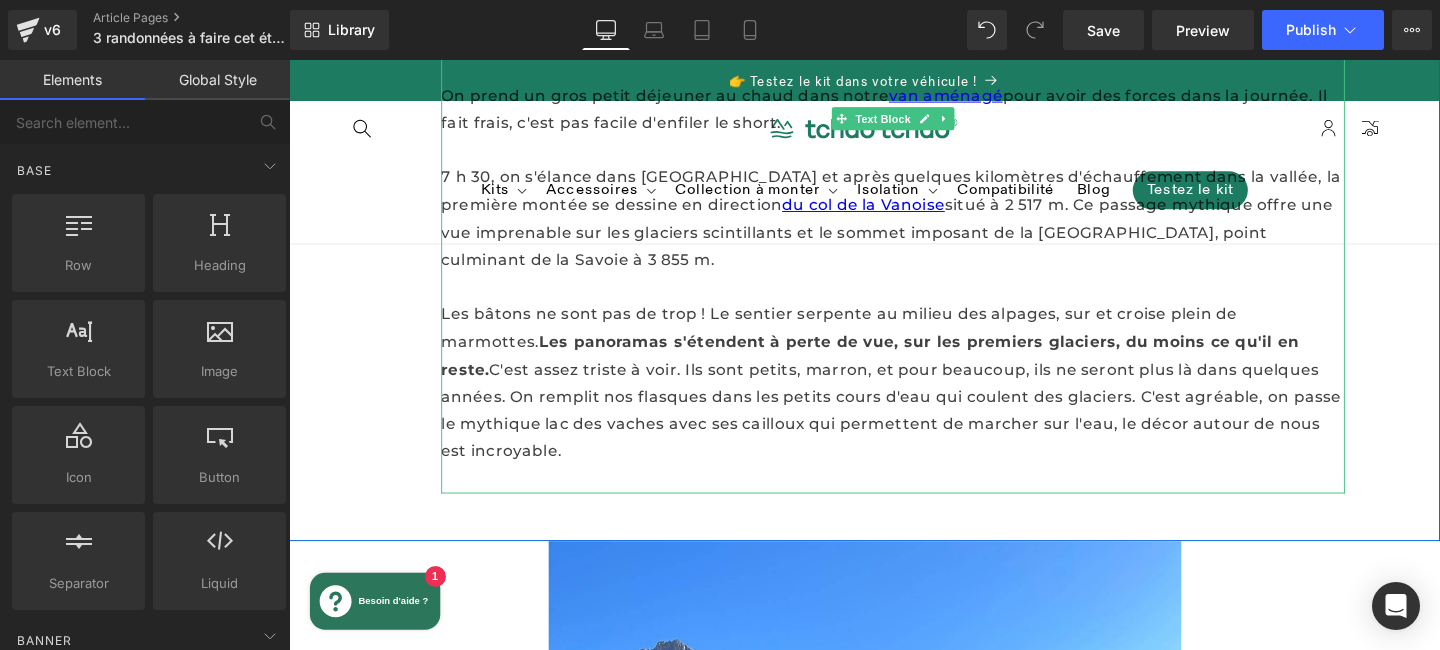 scroll, scrollTop: 970, scrollLeft: 0, axis: vertical 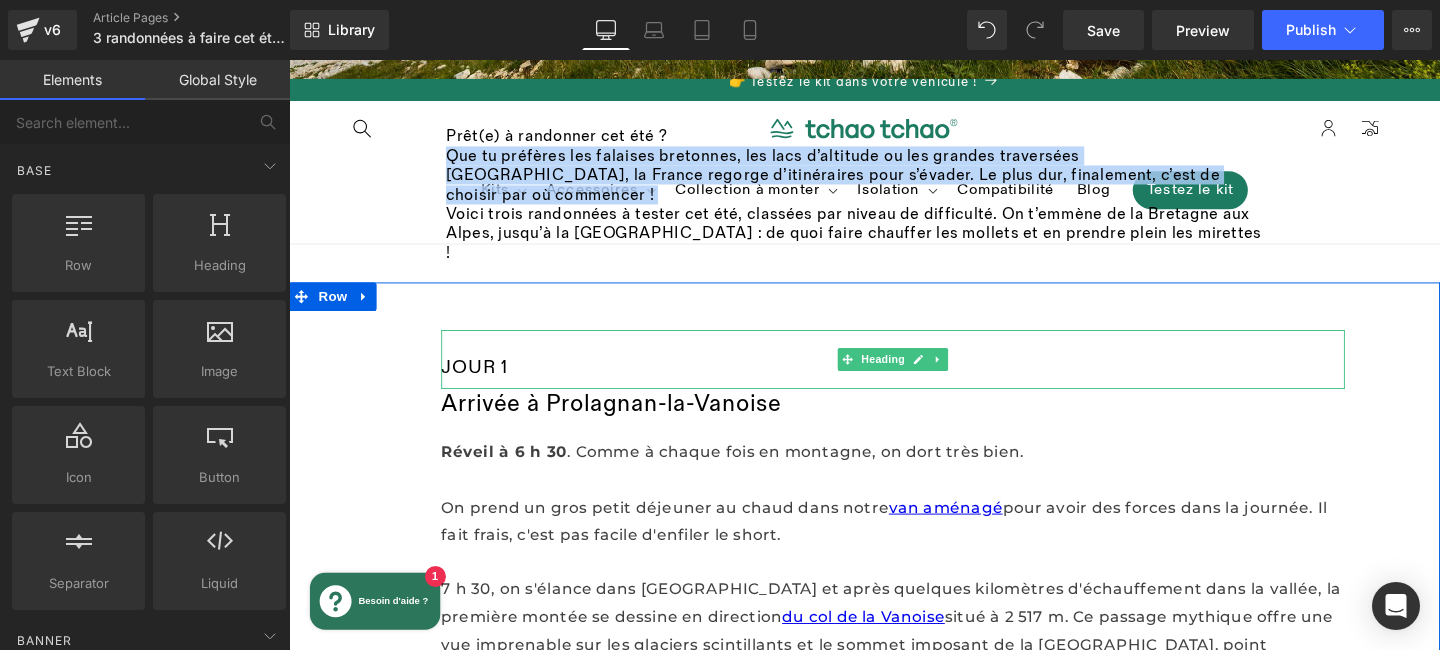 click on "JOUR 1" at bounding box center (484, 383) 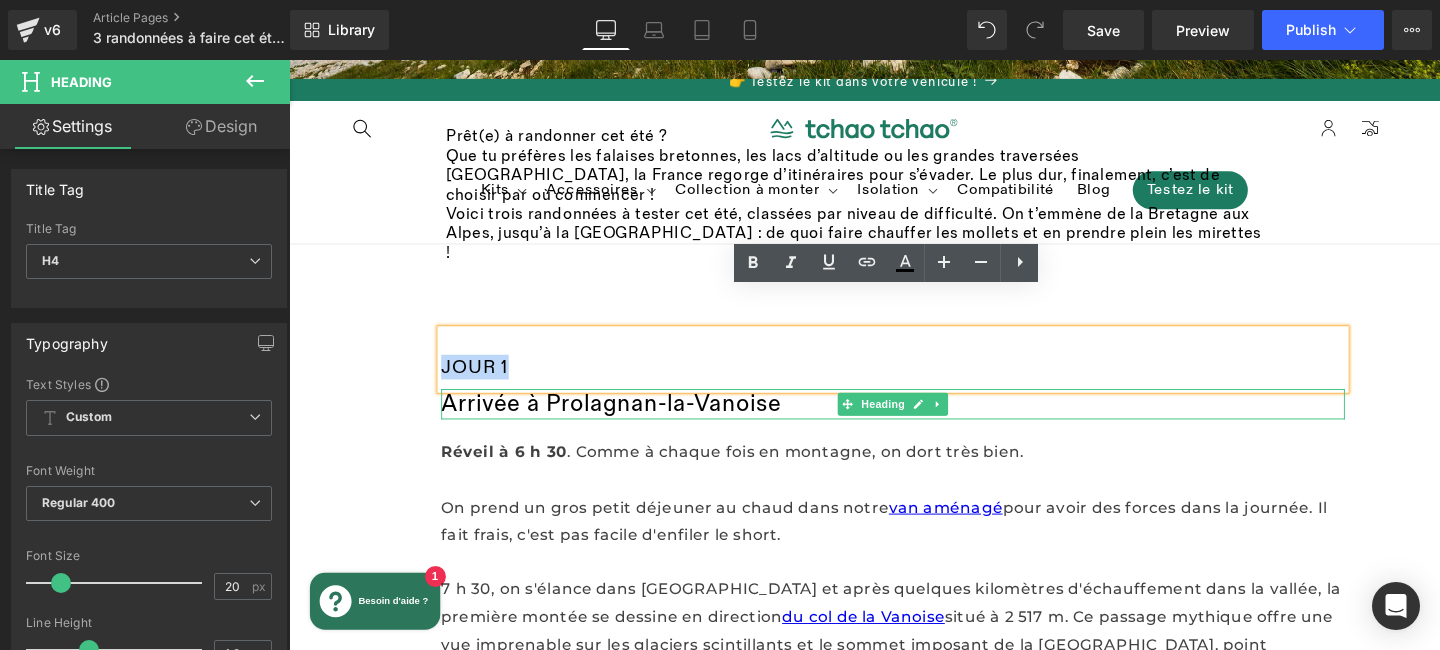 click on "Arrivée à Prolagnan-la-Vanoise" at bounding box center [627, 421] 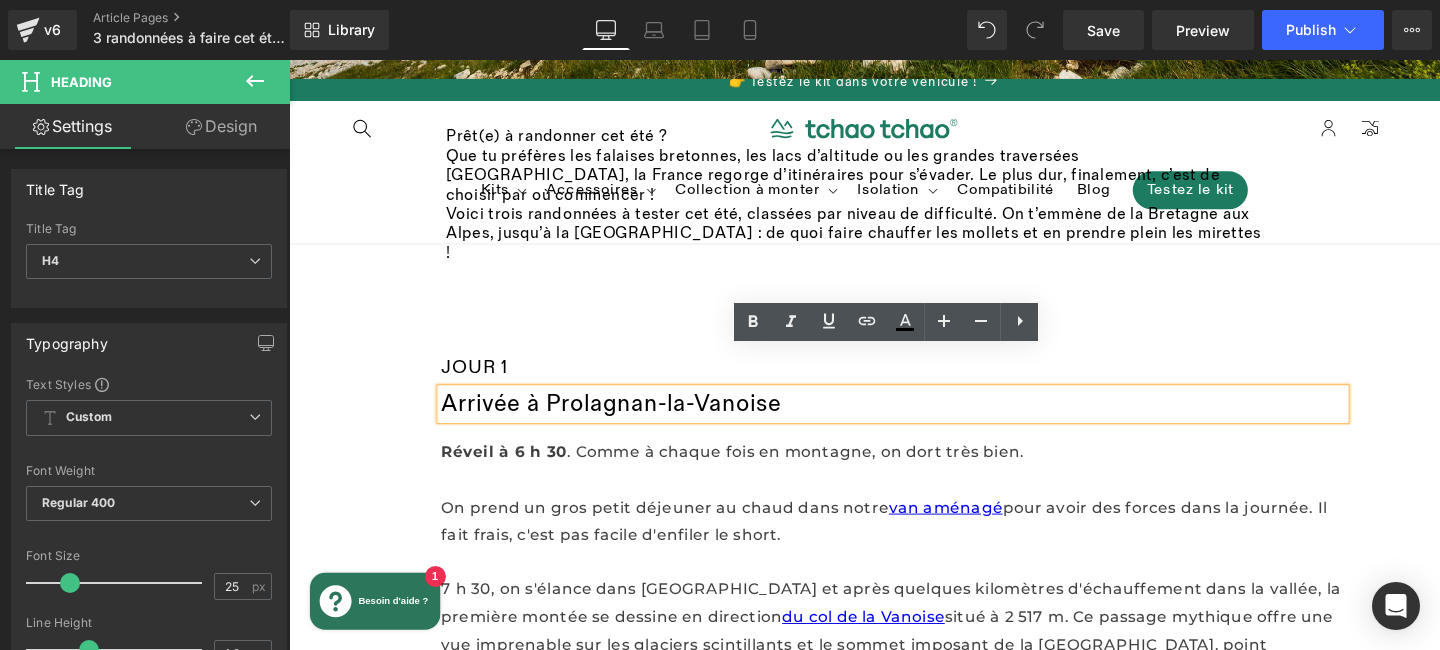 click on "Arrivée à Prolagnan-la-Vanoise" at bounding box center (627, 421) 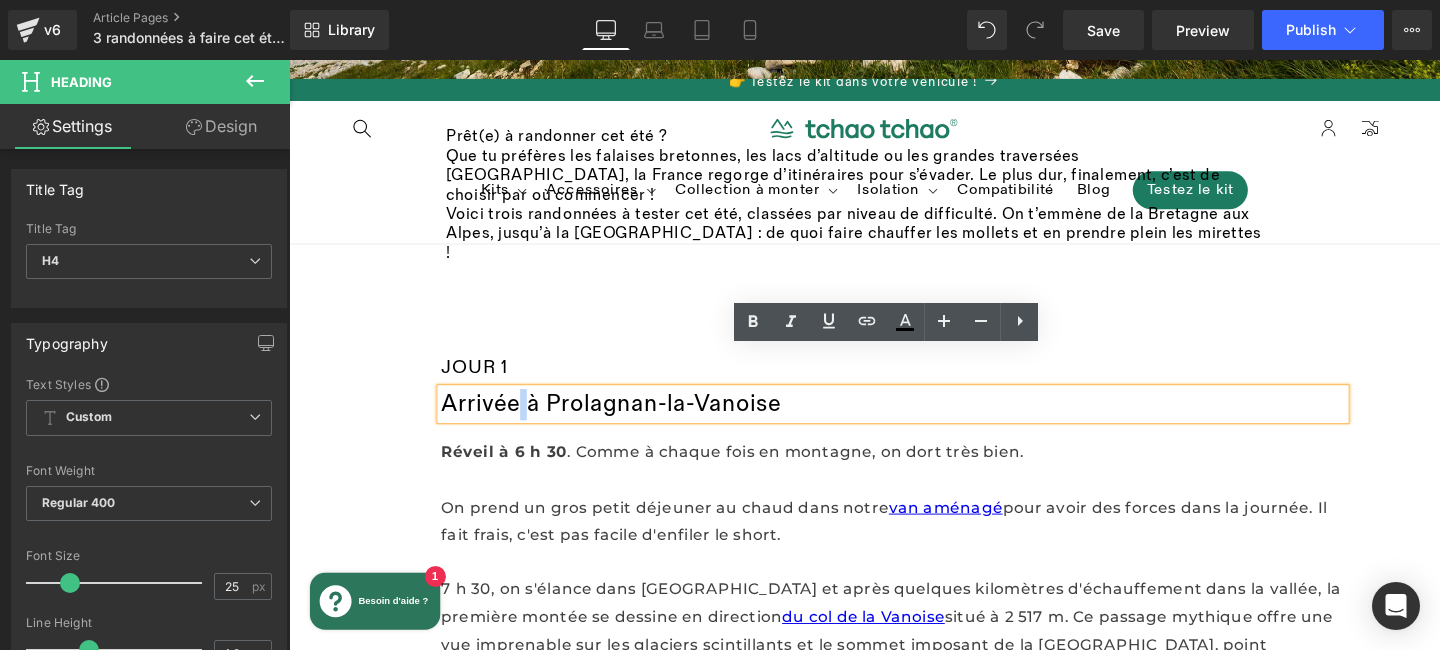 click on "Arrivée à Prolagnan-la-Vanoise" at bounding box center (627, 421) 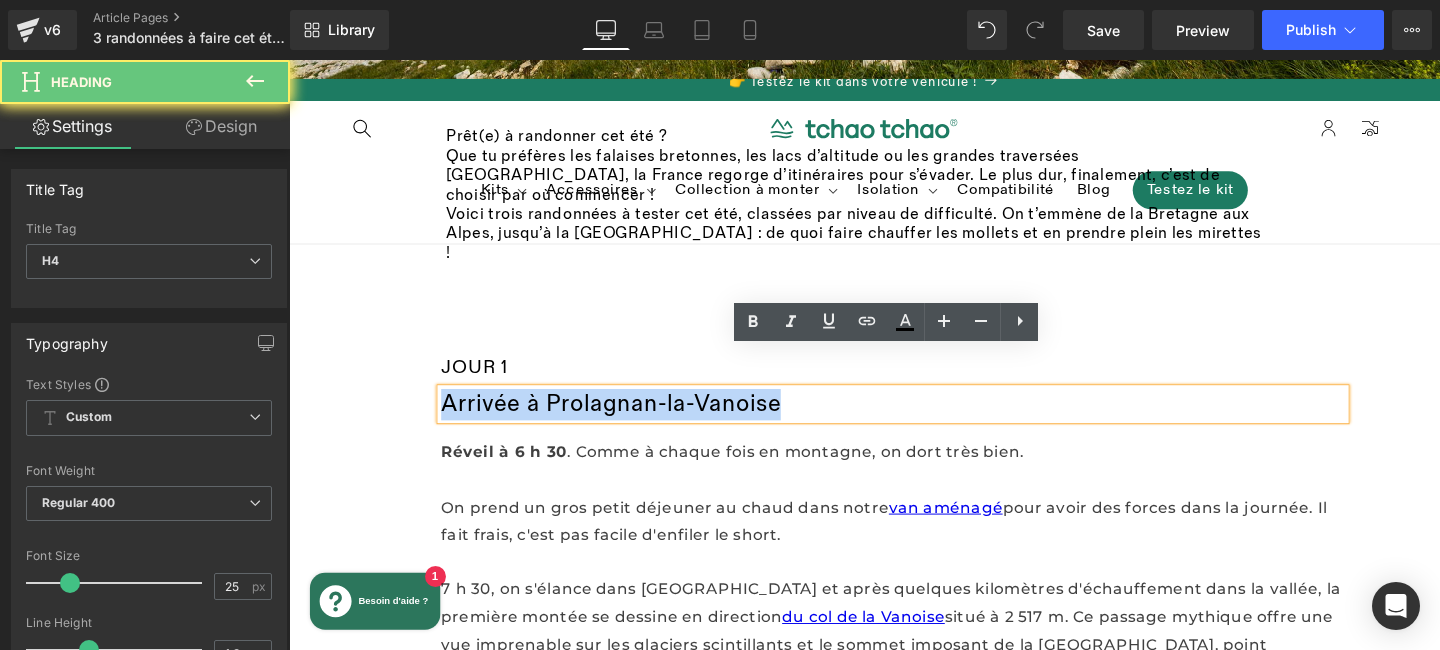 click on "Arrivée à Prolagnan-la-Vanoise" at bounding box center [627, 421] 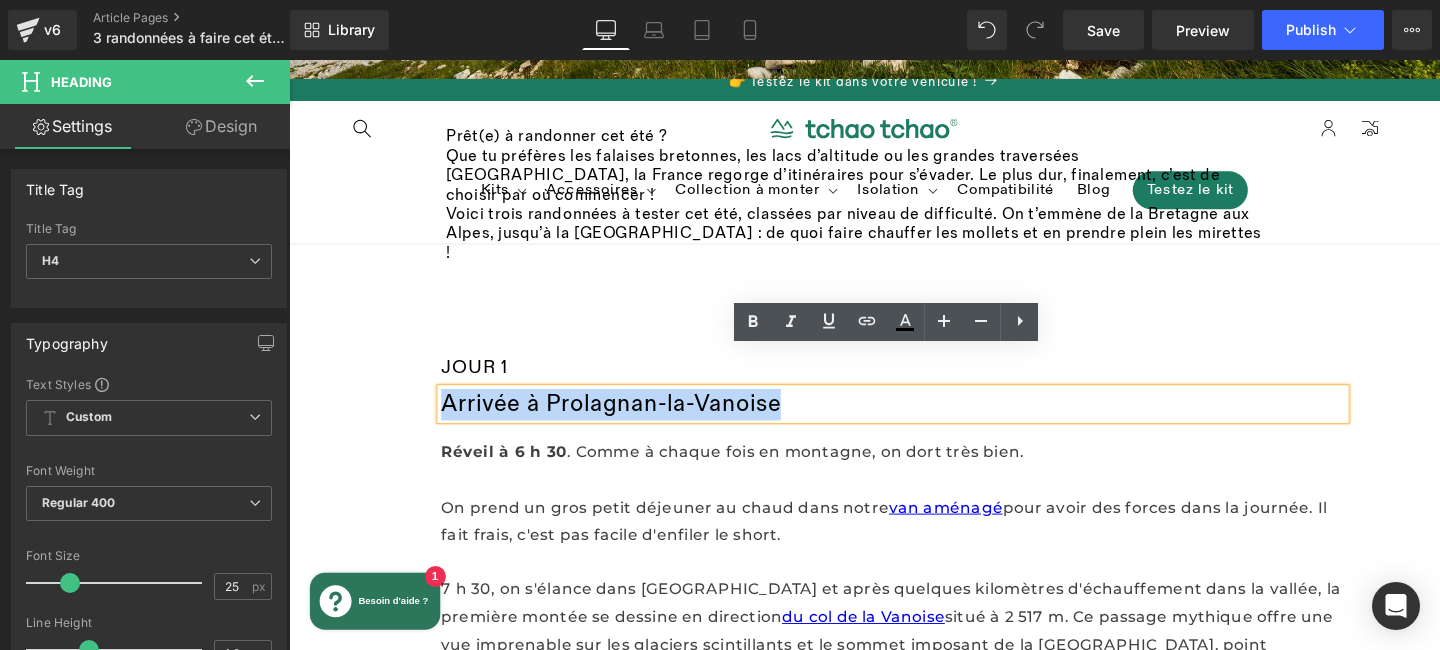 click on "Arrivée à Prolagnan-la-Vanoise" at bounding box center (627, 421) 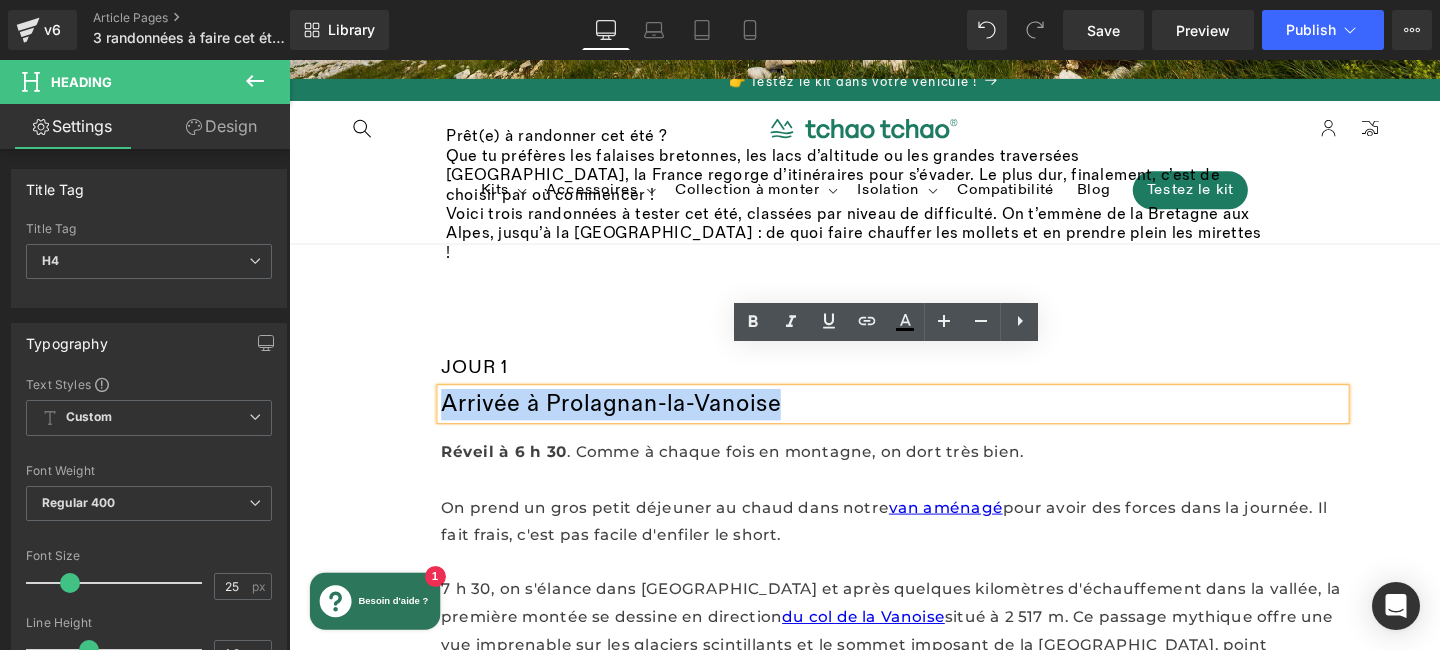 paste 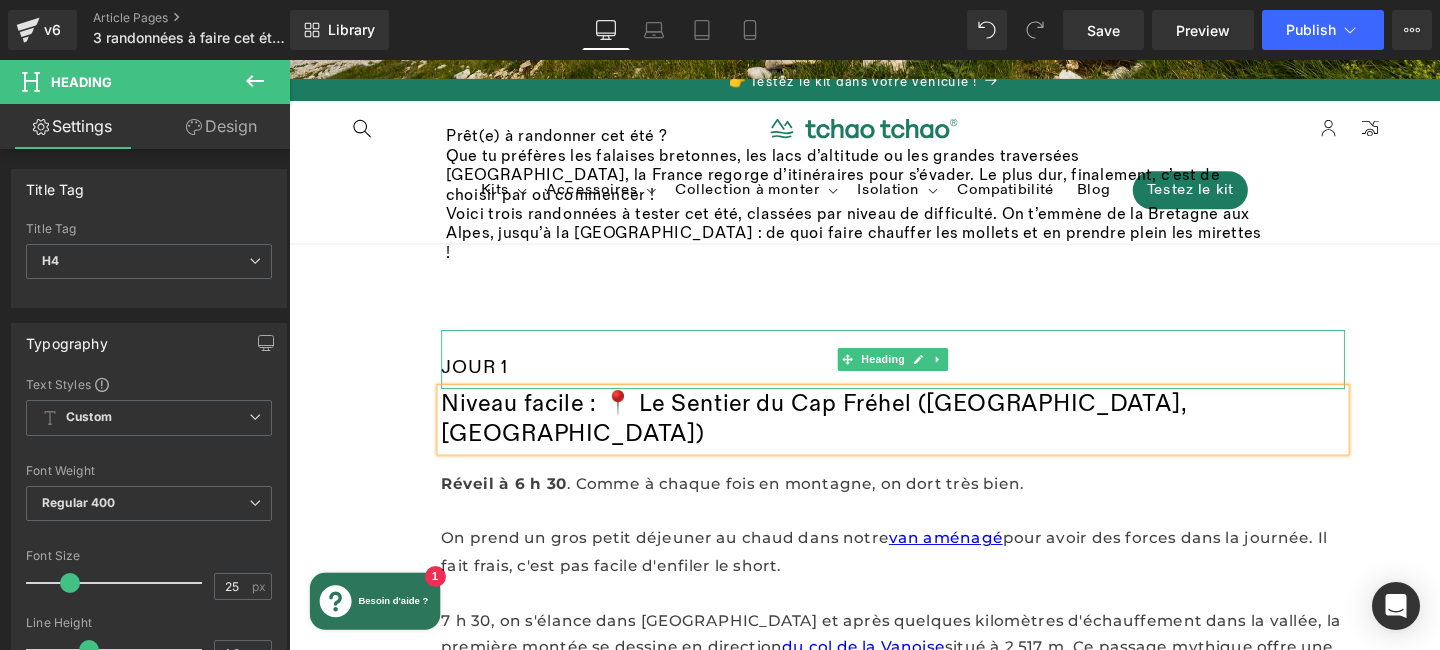 click on "JOUR 1" at bounding box center [484, 383] 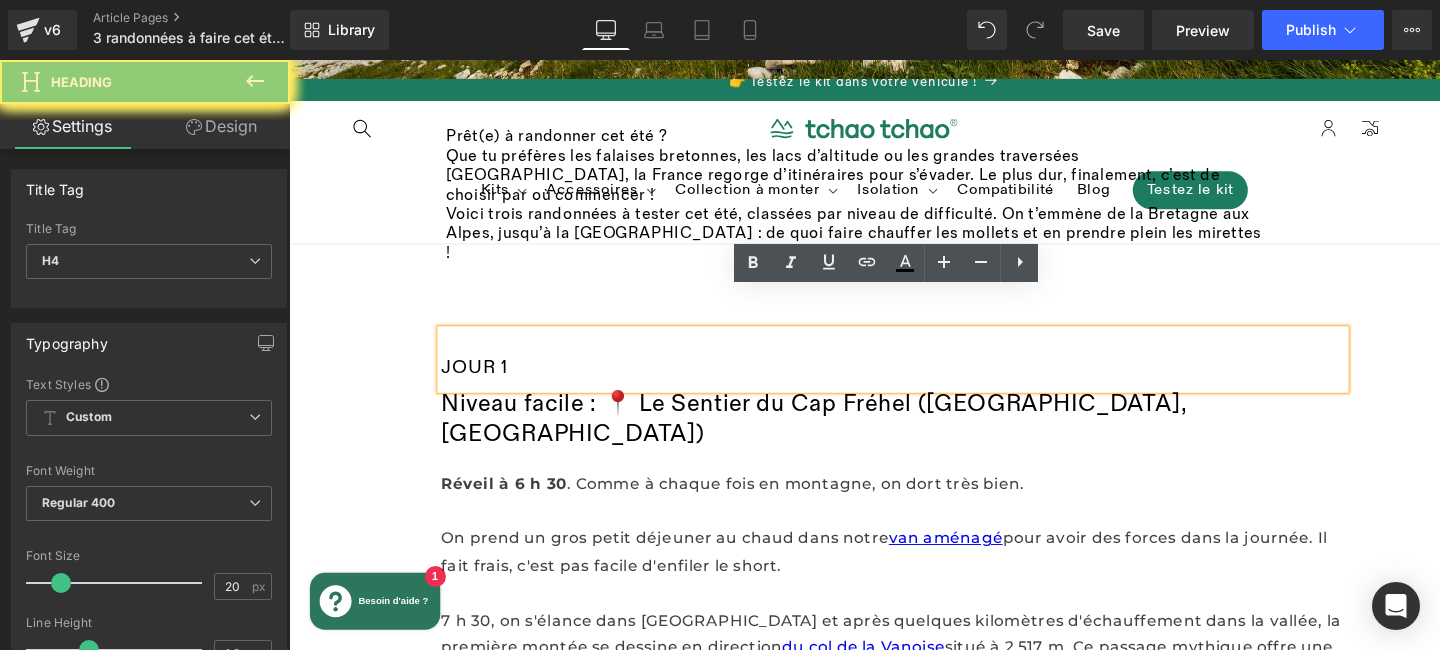click on "JOUR 1" at bounding box center [484, 383] 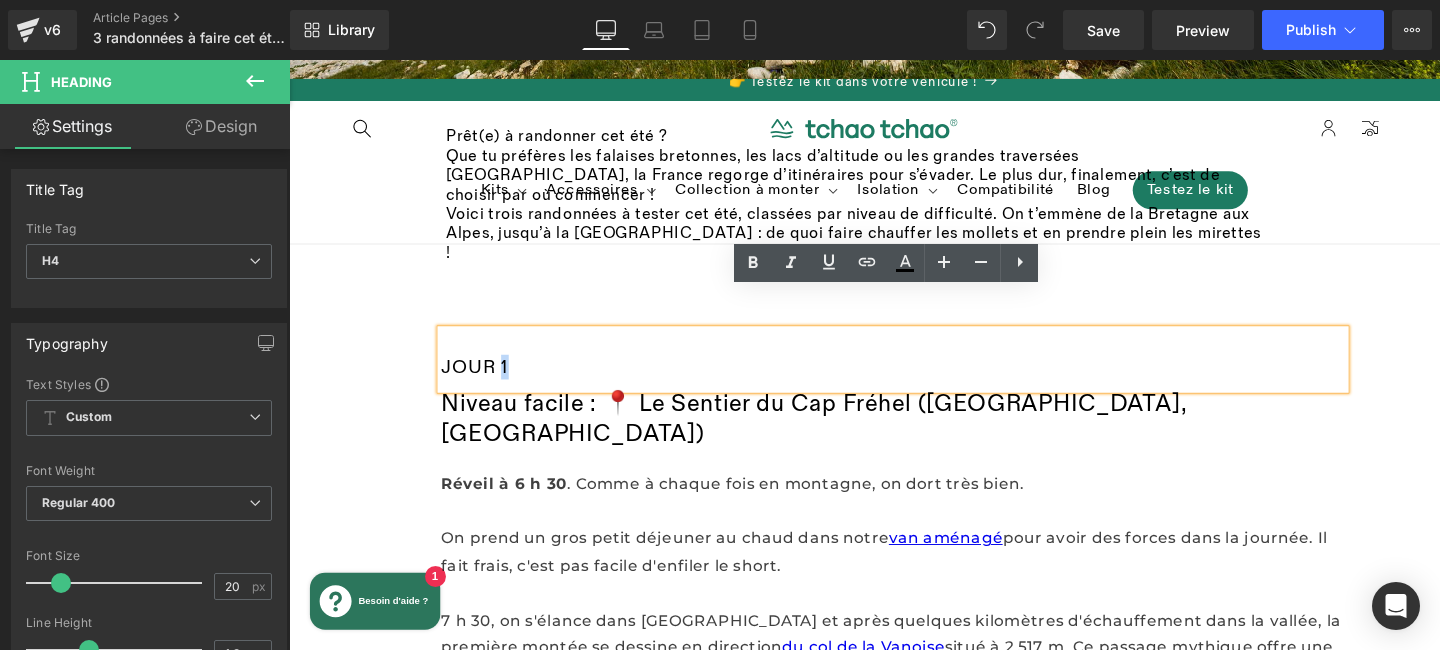 click on "JOUR 1" at bounding box center [484, 383] 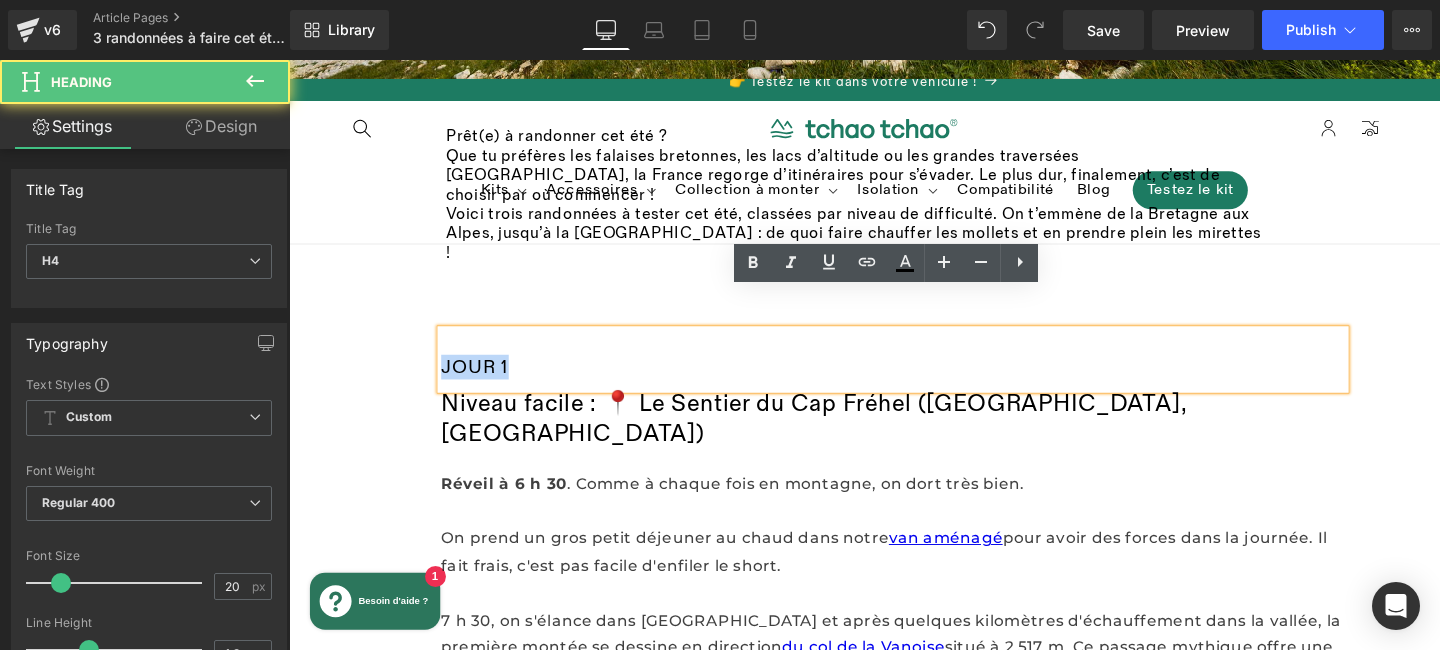 click on "JOUR 1" at bounding box center [484, 383] 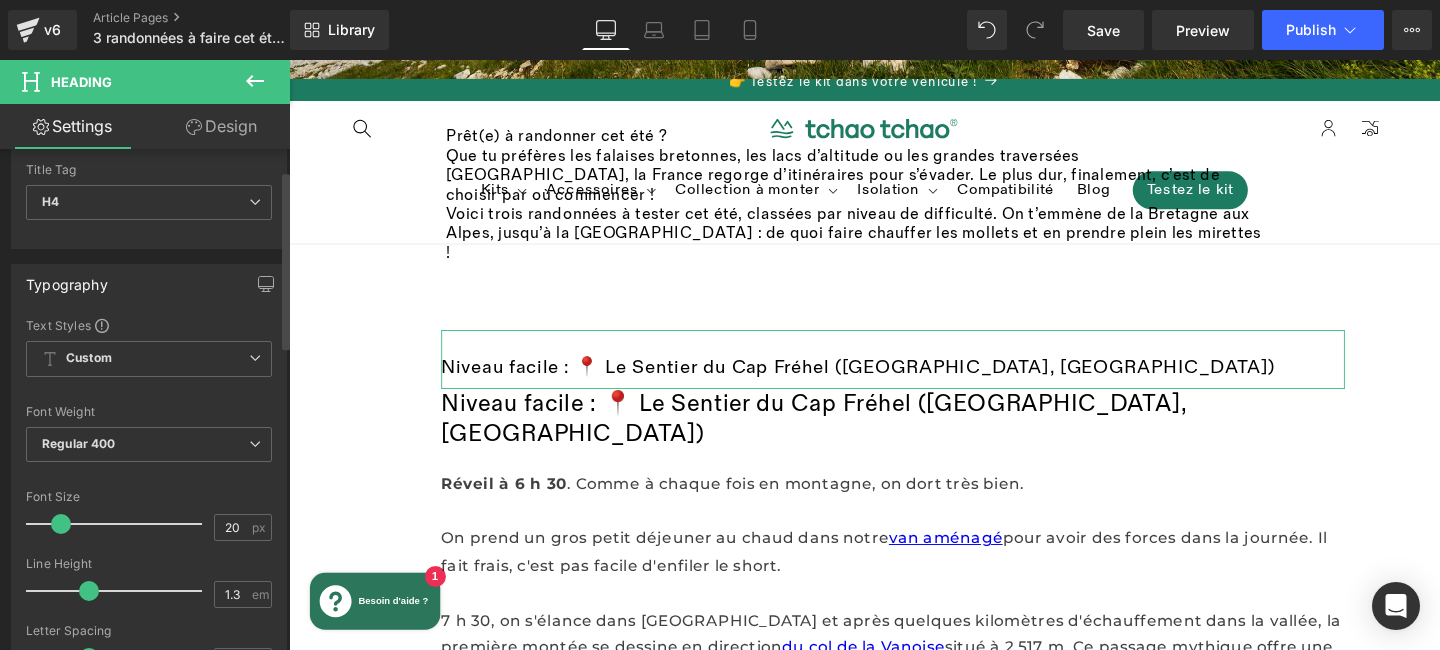 scroll, scrollTop: 60, scrollLeft: 0, axis: vertical 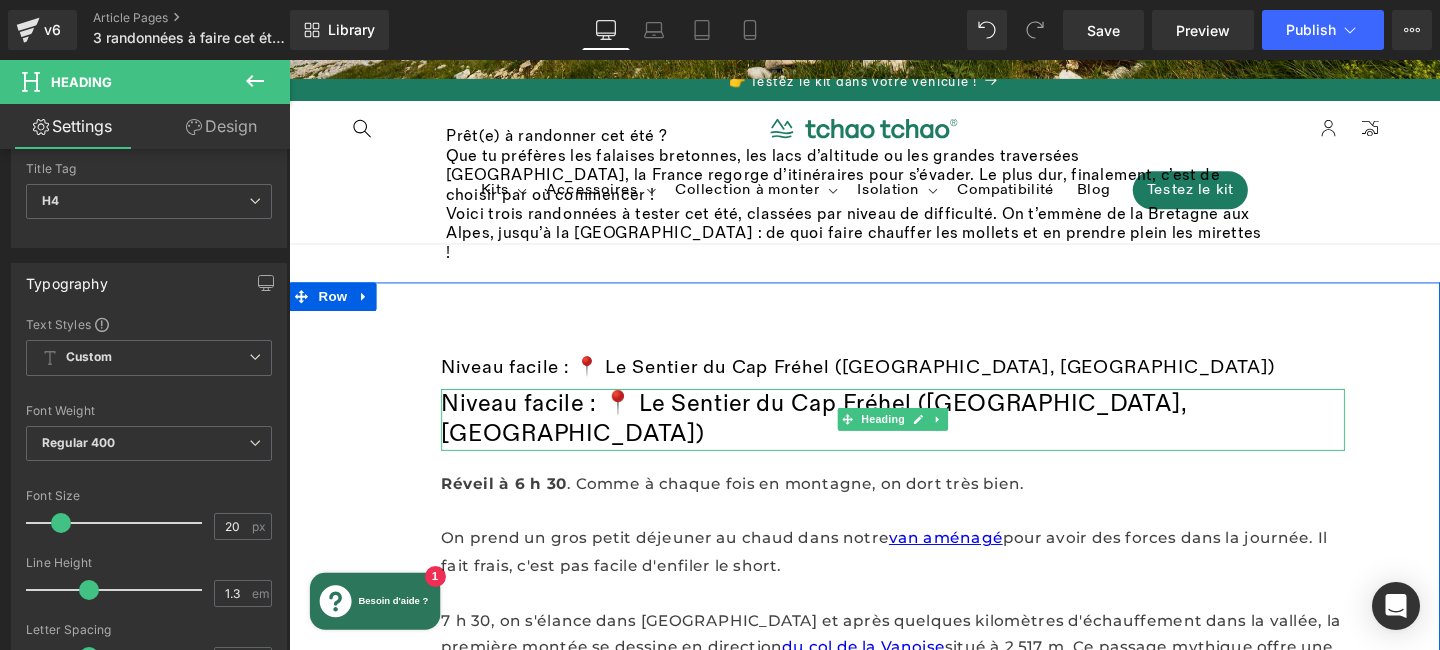 click on "Niveau facile : 📍 Le Sentier du Cap Fréhel ([GEOGRAPHIC_DATA], [GEOGRAPHIC_DATA])" at bounding box center [924, 438] 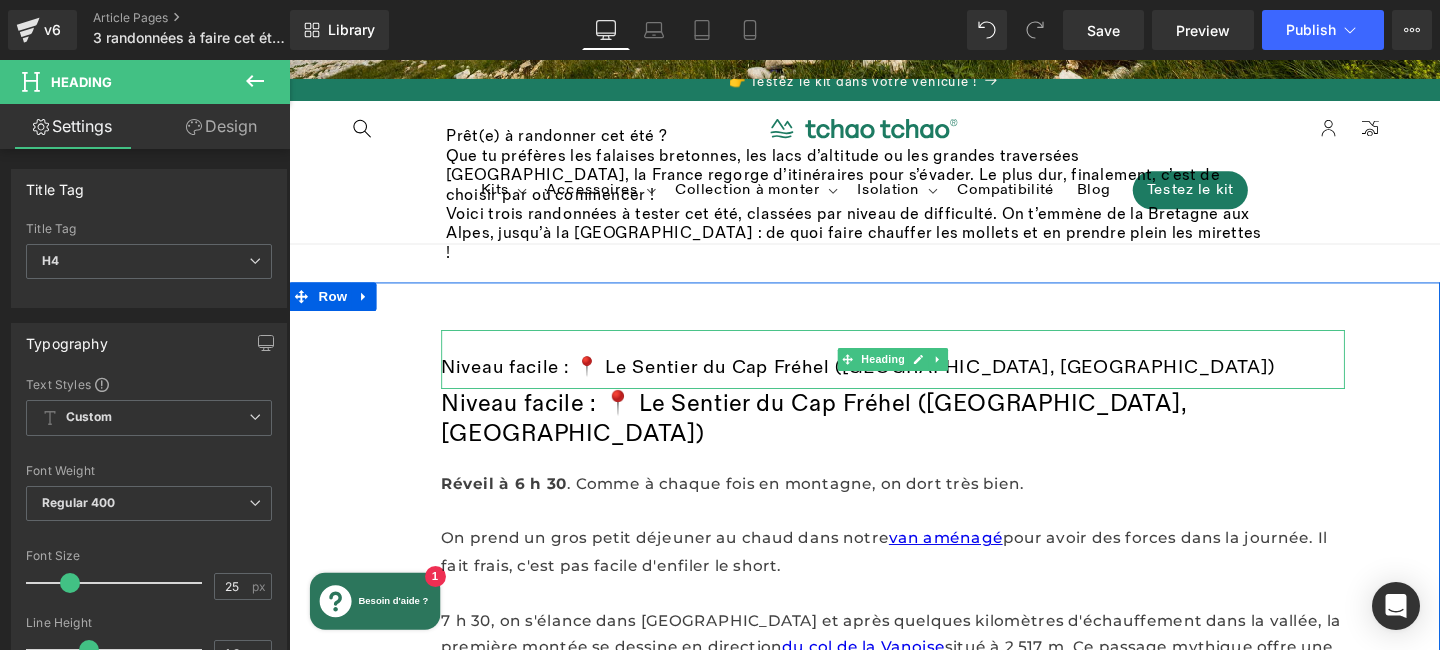 click on "Niveau facile : 📍 Le Sentier du Cap Fréhel ([GEOGRAPHIC_DATA], [GEOGRAPHIC_DATA])" at bounding box center [924, 383] 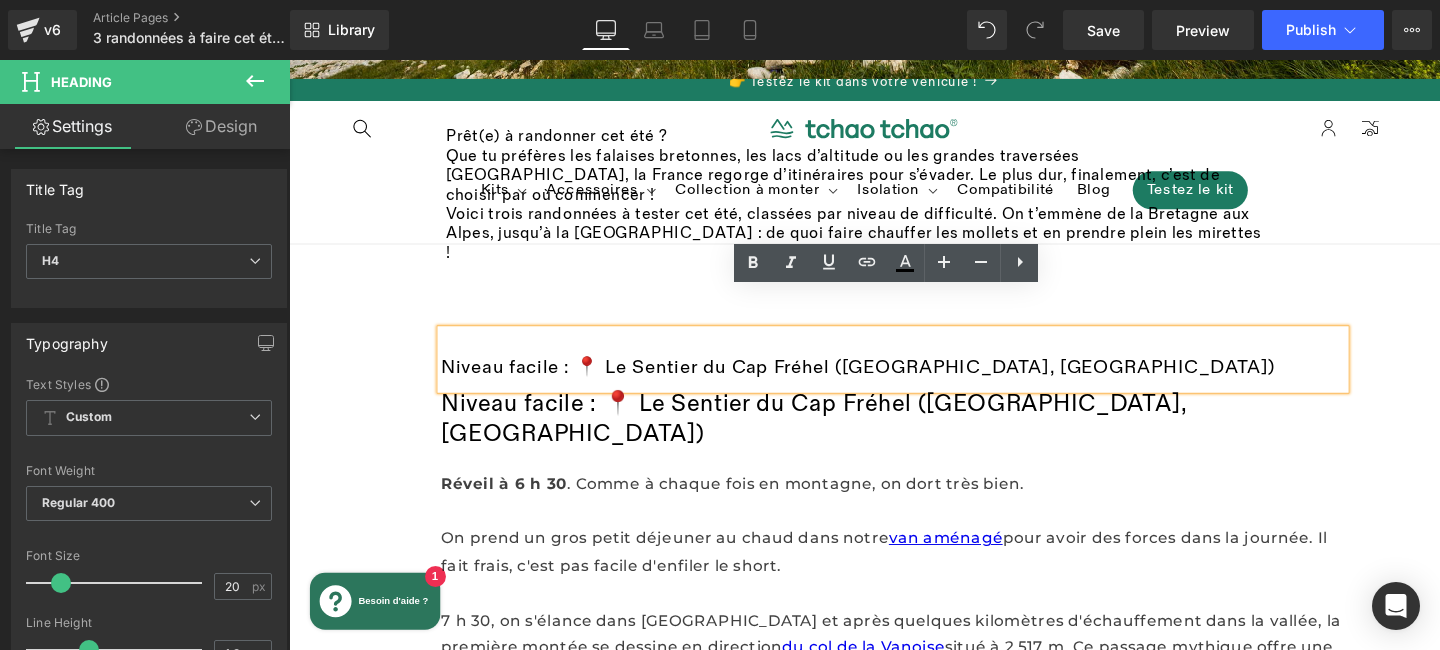 click on "Niveau facile : 📍 Le Sentier du Cap Fréhel (Côtes d’Armor, Bretagne) Heading" at bounding box center [924, 438] 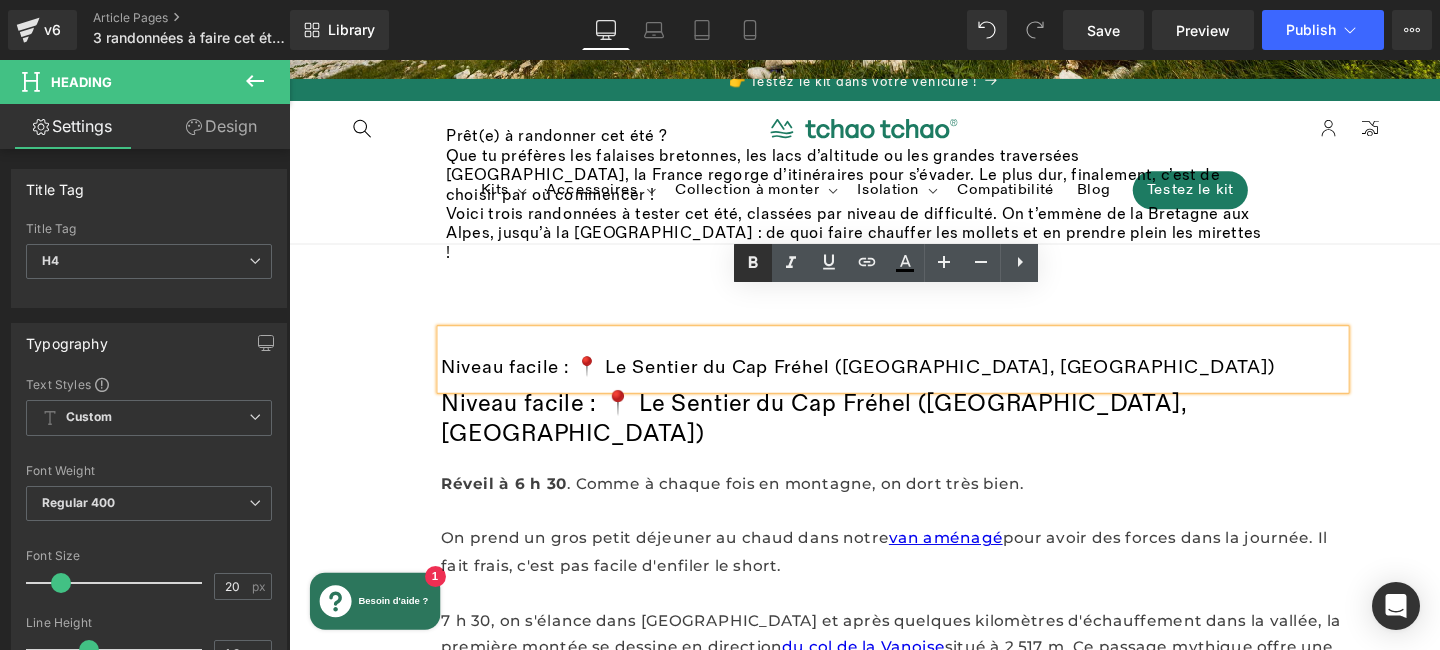 click at bounding box center [753, 263] 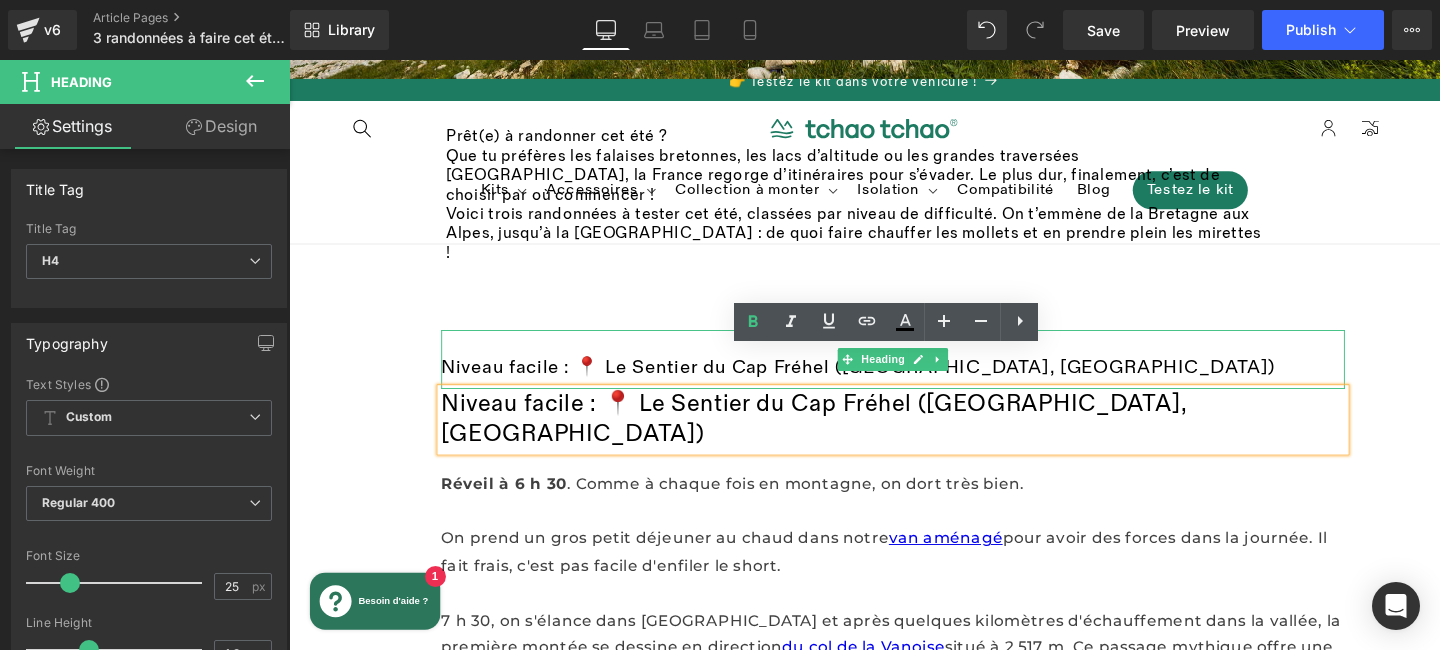 click on "Niveau facile : 📍 Le Sentier du Cap Fréhel ([GEOGRAPHIC_DATA], [GEOGRAPHIC_DATA])" at bounding box center [924, 383] 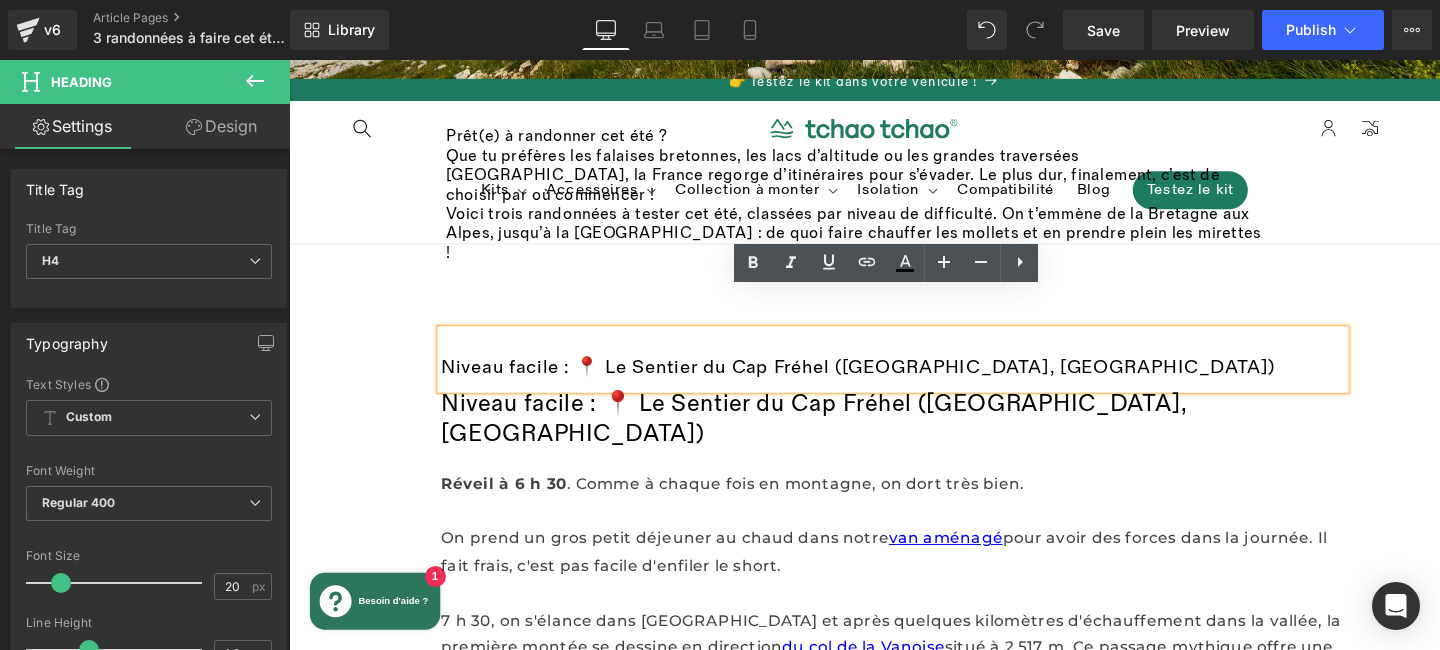 click on "Niveau facile : 📍 Le Sentier du Cap Fréhel (Côtes d’Armor, Bretagne) Heading         Niveau facile : 📍 Le Sentier du Cap Fréhel (Côtes d’Armor, Bretagne) Heading         Réveil à 6 h 30  . Comme à chaque fois en montagne, on dort très bien. On prend un gros petit déjeuner au chaud dans notre  van aménagé  pour avoir des forces dans la journée. Il fait frais, c'est pas facile d'enfiler le short. 7 h 30, on s'élance dans Pralognan-la-Vanoise et après quelques kilomètres d'échauffement dans la vallée, la première montée se dessine en direction  du col de la Vanoise  situé à 2 517 m. Ce passage mythique offre une vue imprenable sur les glaciers scintillants et le sommet imposant de la Grande Casse, point culminant de la Savoie à 3 855 m.  Les bâtons ne sont pas de trop ! Le sentier serpente au milieu des alpages, sur et croise plein de marmottes.  Les panoramas s'étendent à perte de vue, sur les premiers glaciers, du moins ce qu'il en reste. Text Block         Row   50px   50px" at bounding box center (894, 663) 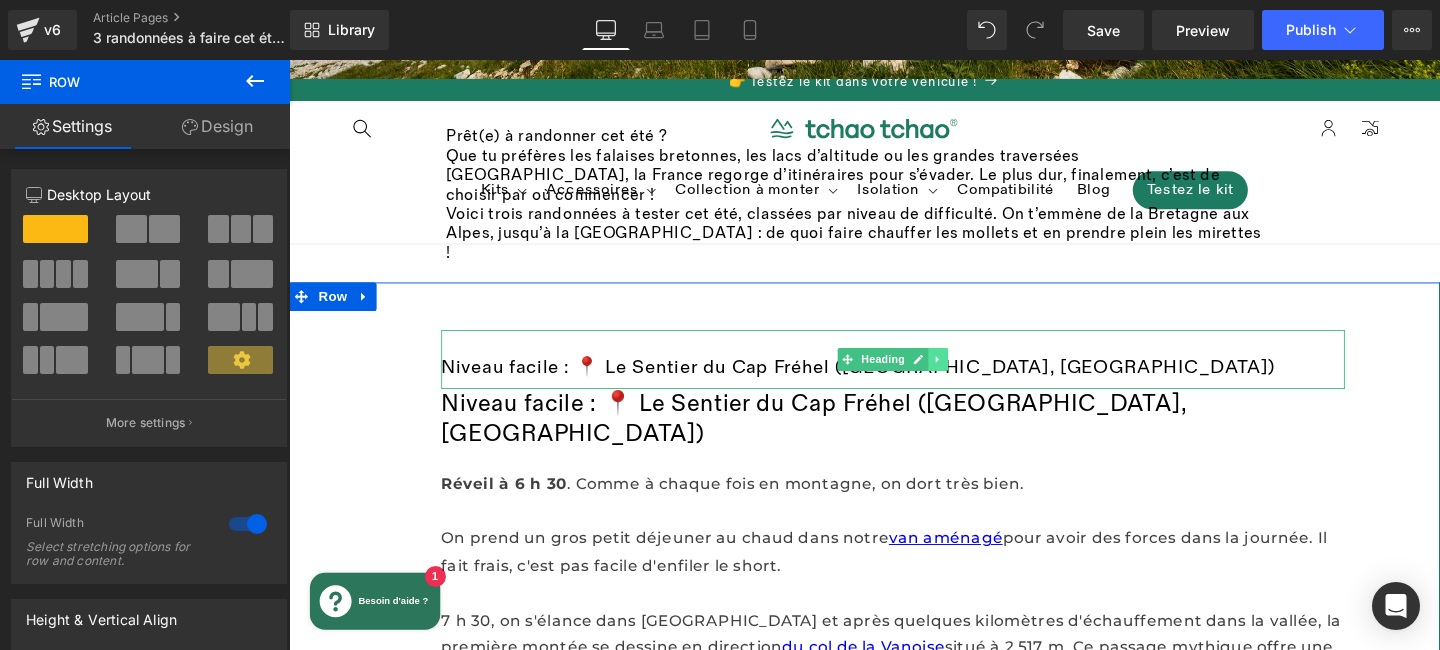 click at bounding box center [971, 375] 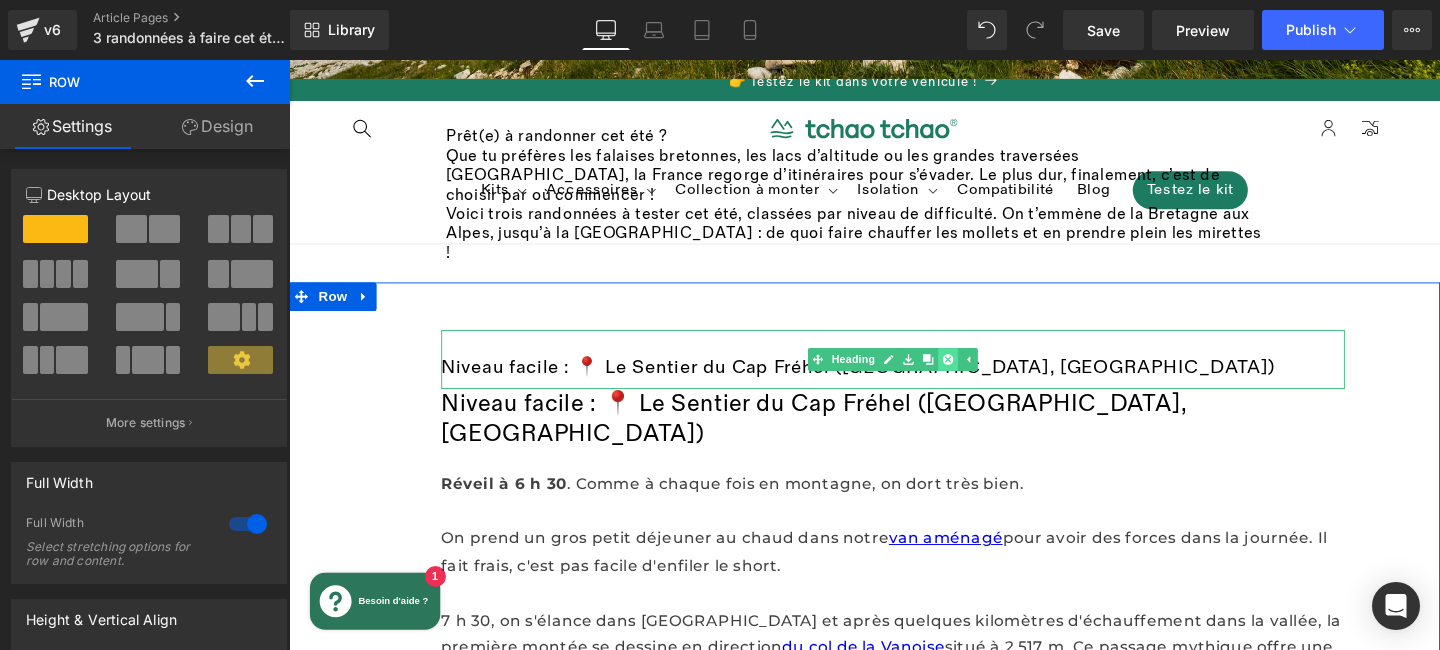 click 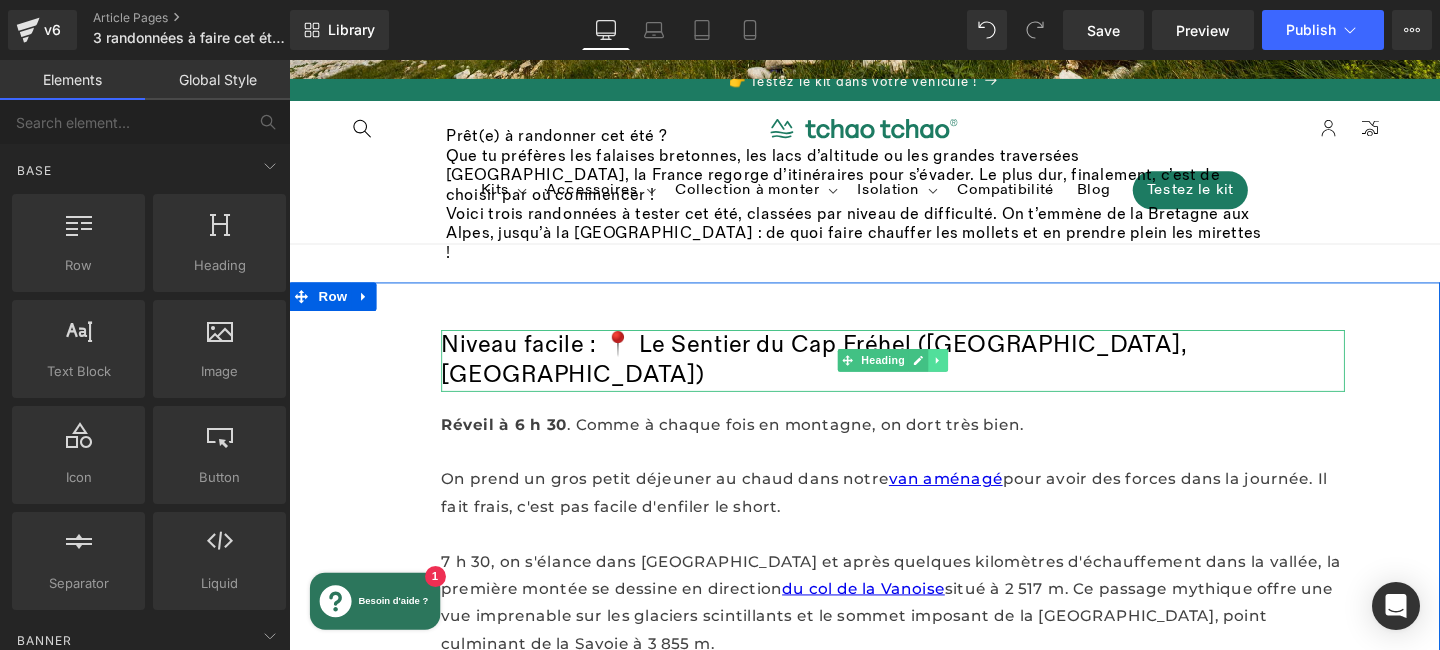 click 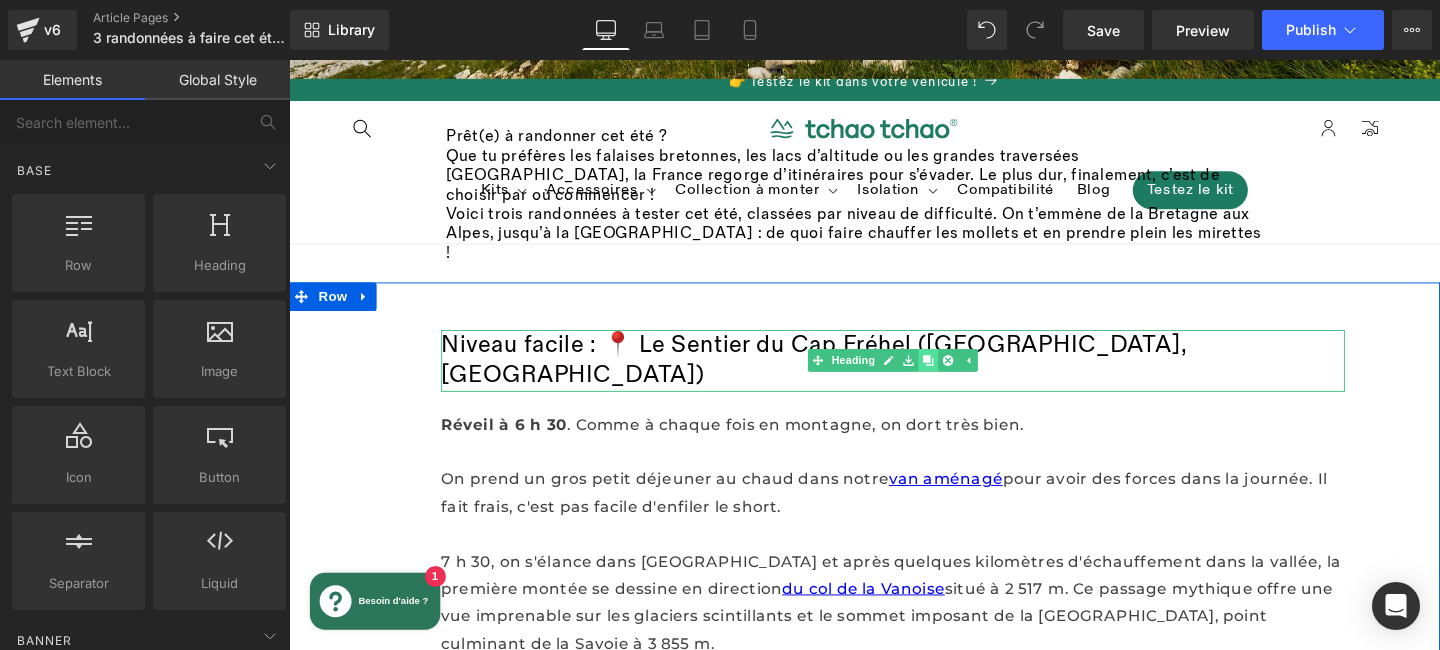 click 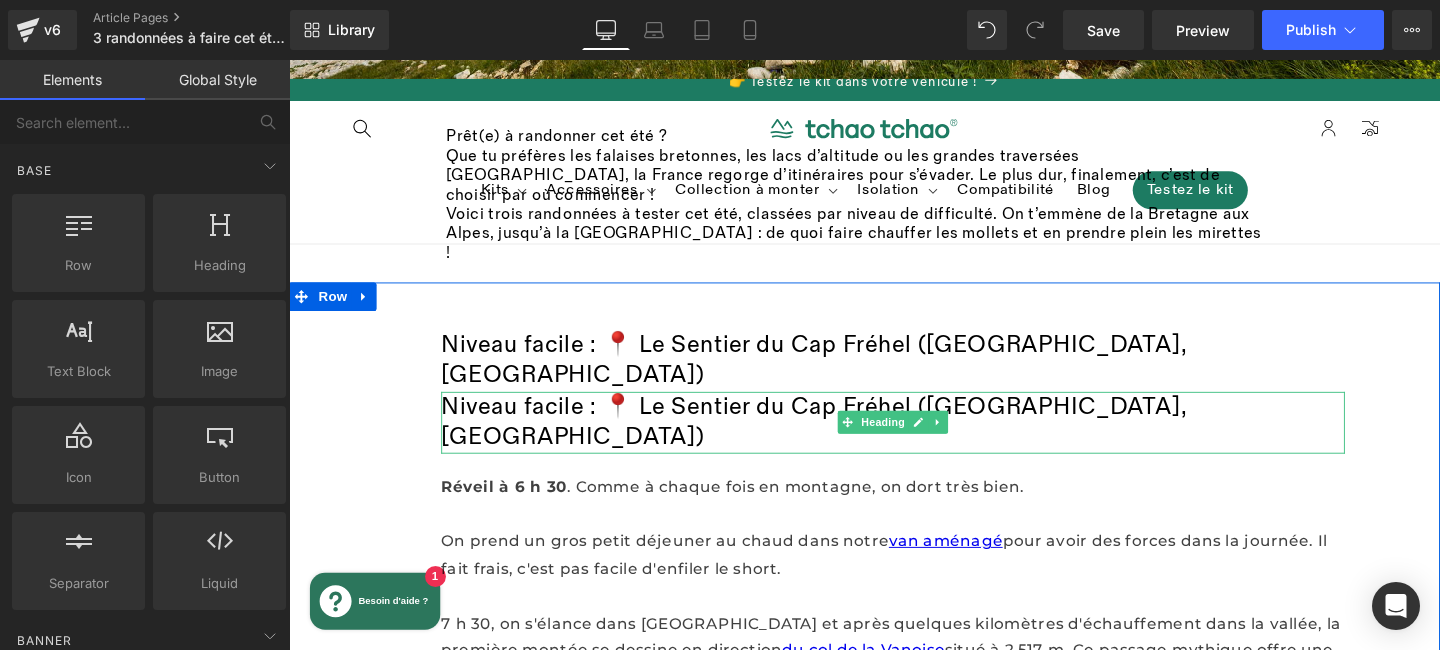 click on "Niveau facile : 📍 Le Sentier du Cap Fréhel ([GEOGRAPHIC_DATA], [GEOGRAPHIC_DATA])" at bounding box center (924, 441) 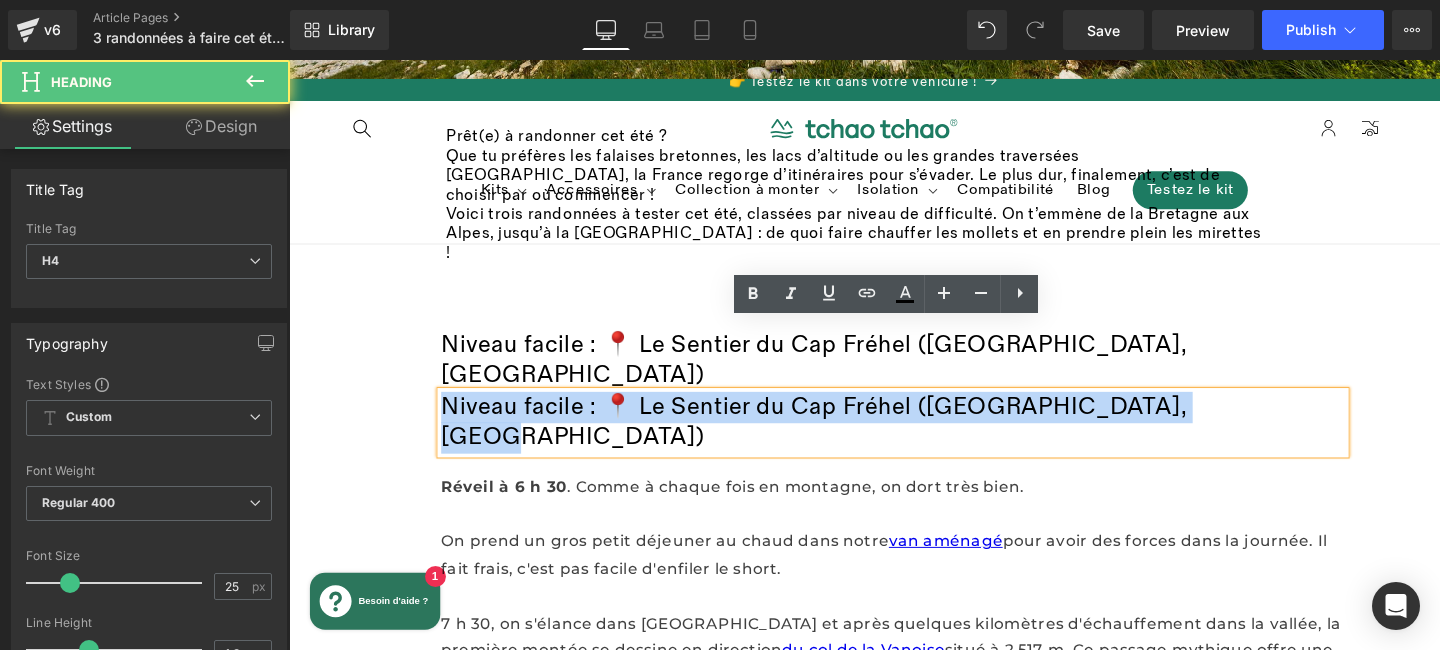 click on "Niveau facile : 📍 Le Sentier du Cap Fréhel ([GEOGRAPHIC_DATA], [GEOGRAPHIC_DATA])" at bounding box center [924, 441] 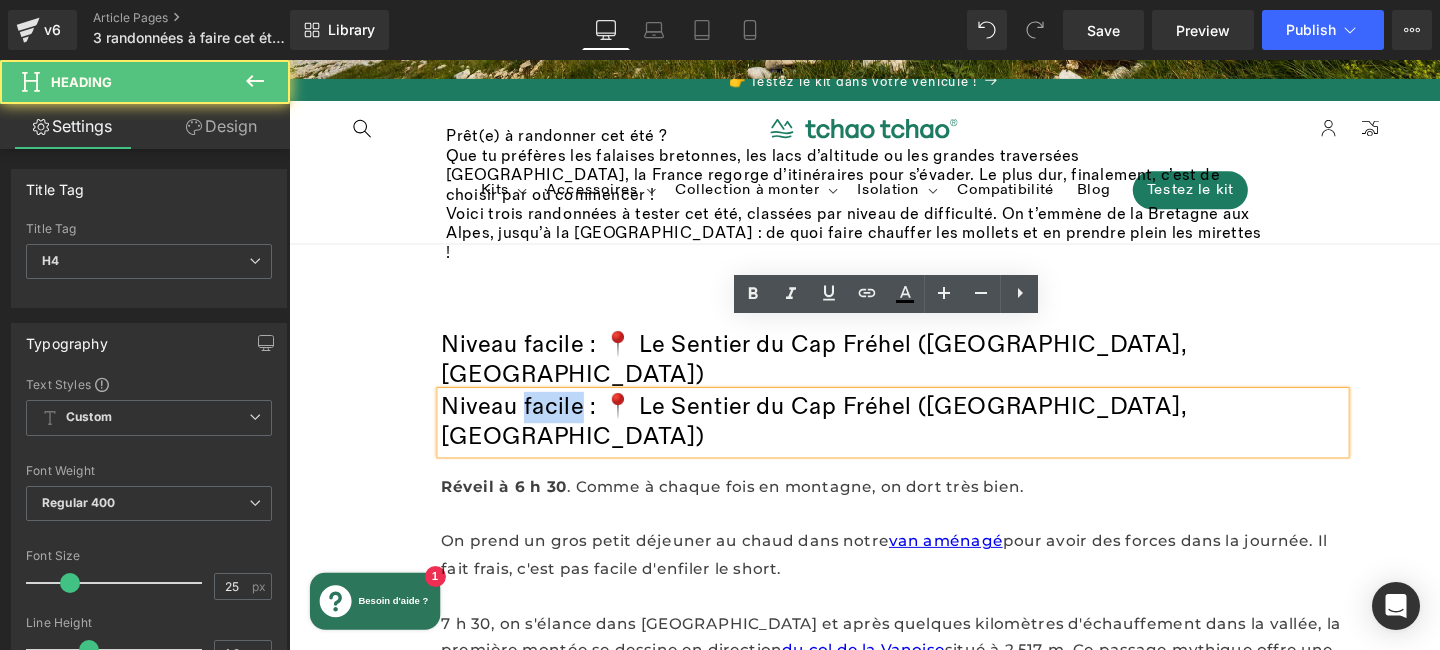 click on "Niveau facile : 📍 Le Sentier du Cap Fréhel ([GEOGRAPHIC_DATA], [GEOGRAPHIC_DATA])" at bounding box center [924, 441] 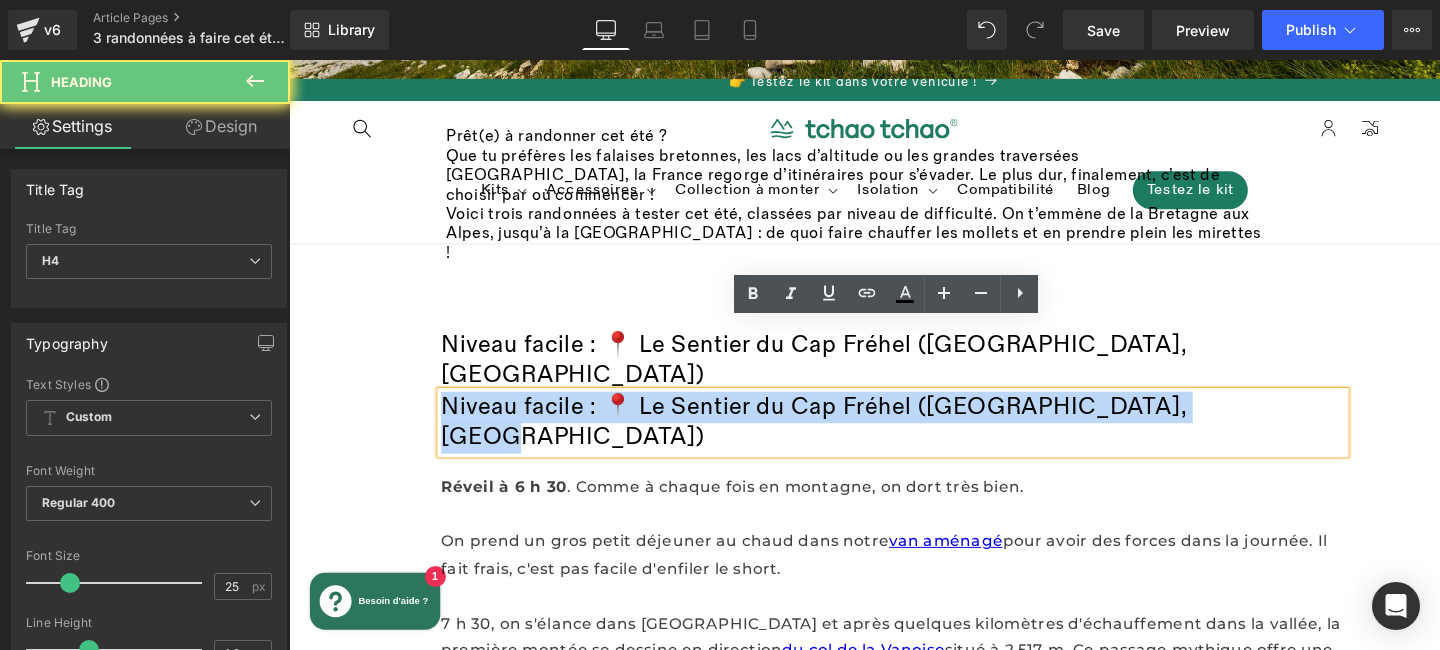 click on "Niveau facile : 📍 Le Sentier du Cap Fréhel ([GEOGRAPHIC_DATA], [GEOGRAPHIC_DATA])" at bounding box center (924, 441) 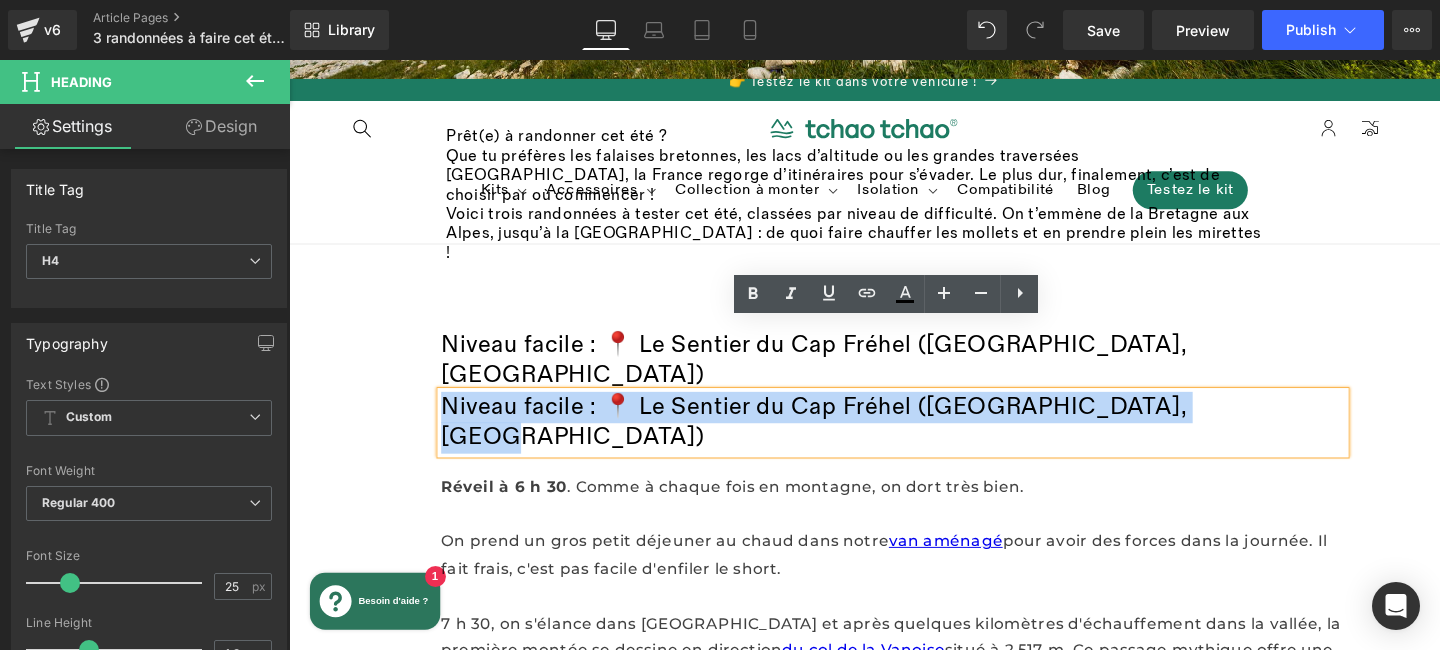 paste 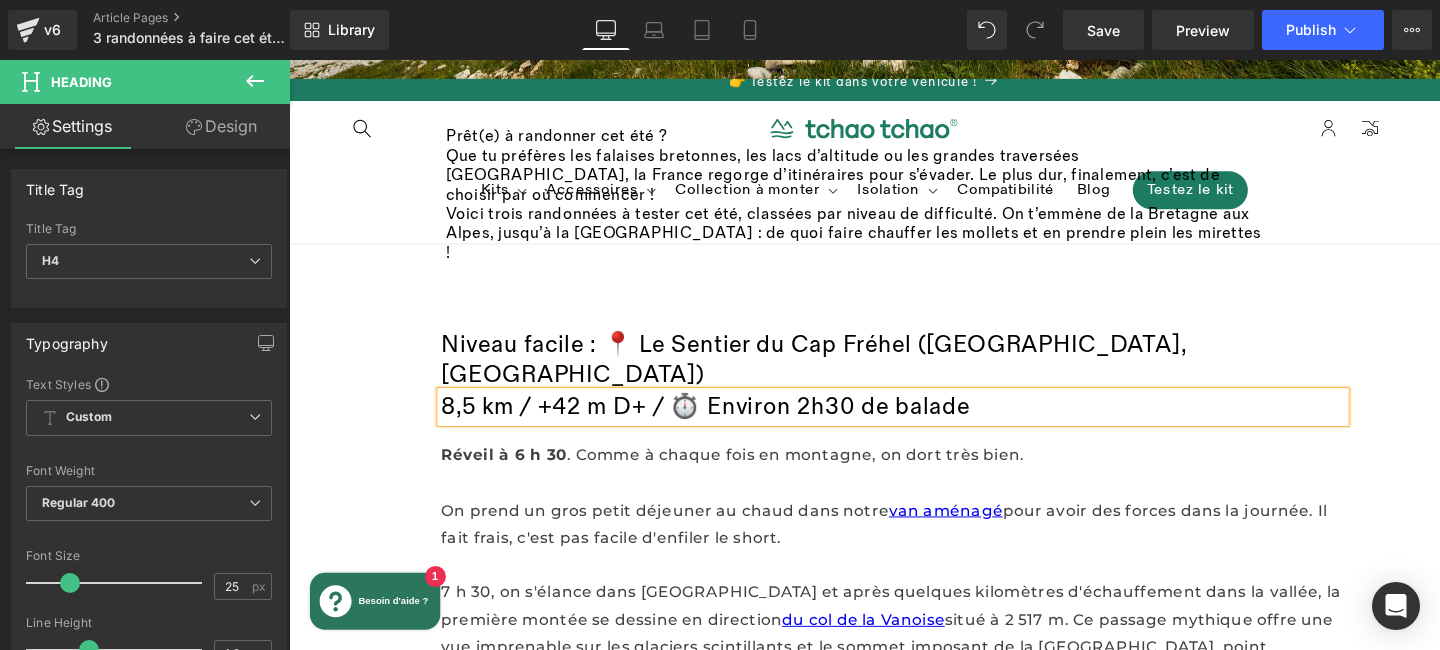 click on "8,5 km /  +42 m D+ / ⏱️ Environ 2h30 de balade" at bounding box center [924, 425] 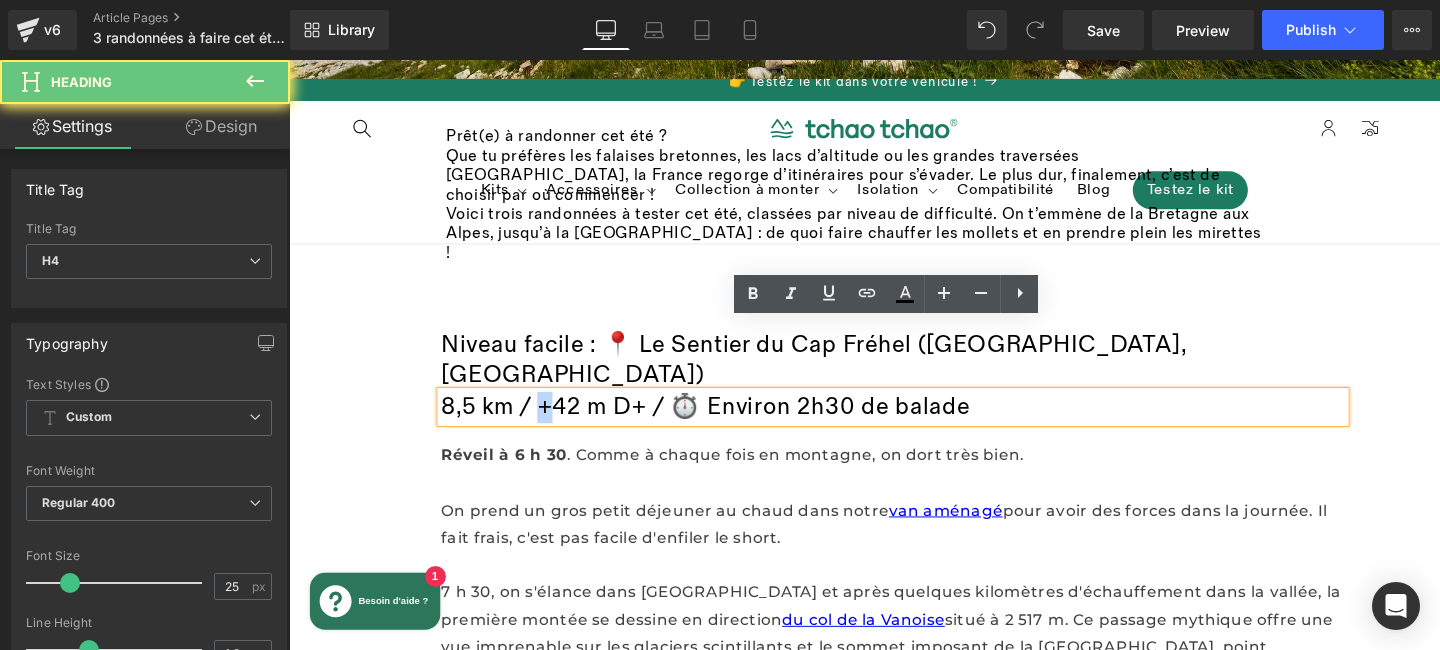 click on "8,5 km /  +42 m D+ / ⏱️ Environ 2h30 de balade" at bounding box center [924, 425] 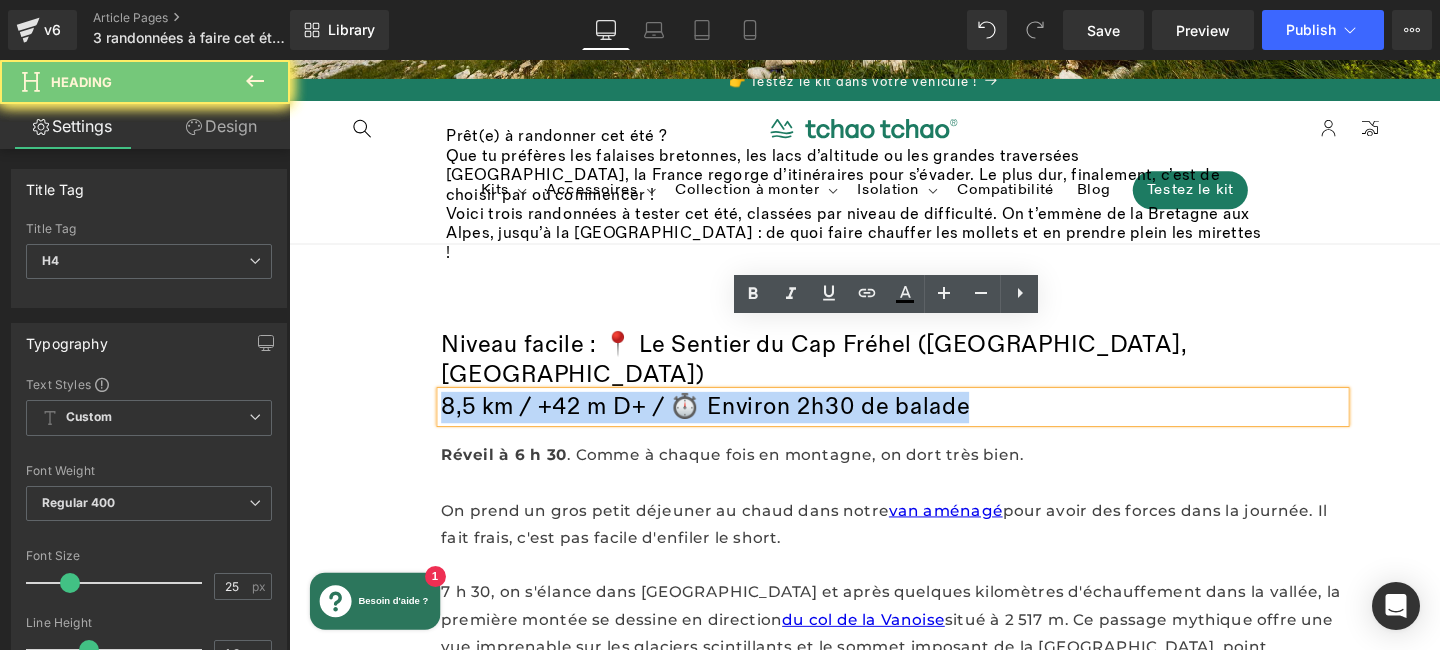 click on "8,5 km /  +42 m D+ / ⏱️ Environ 2h30 de balade" at bounding box center (924, 425) 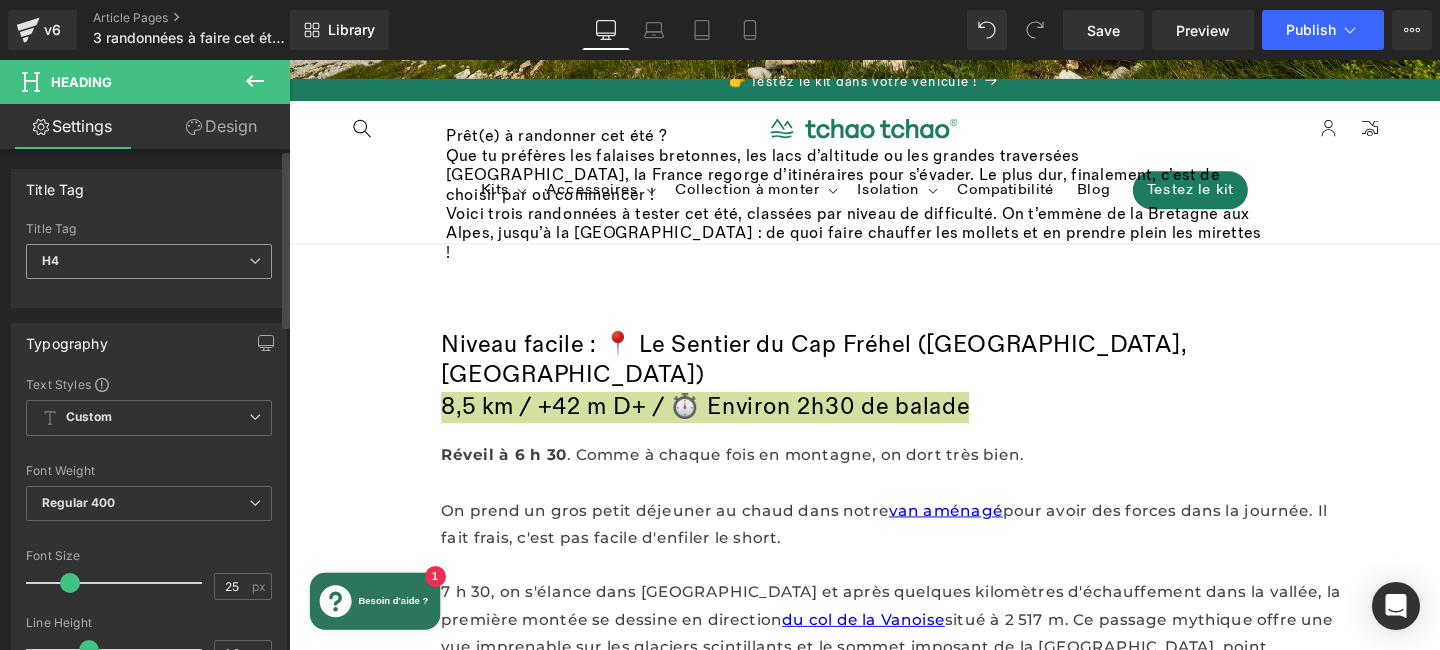 click on "H4" at bounding box center [149, 261] 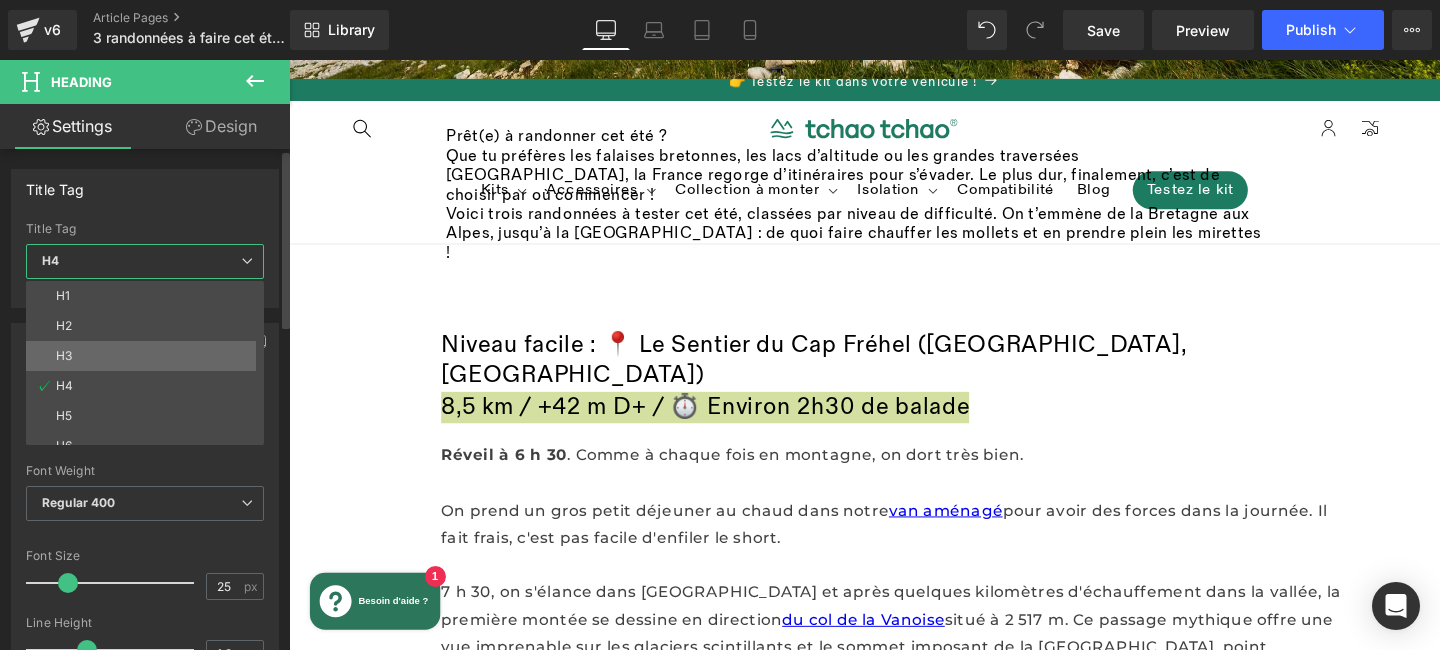 click on "H3" at bounding box center (149, 356) 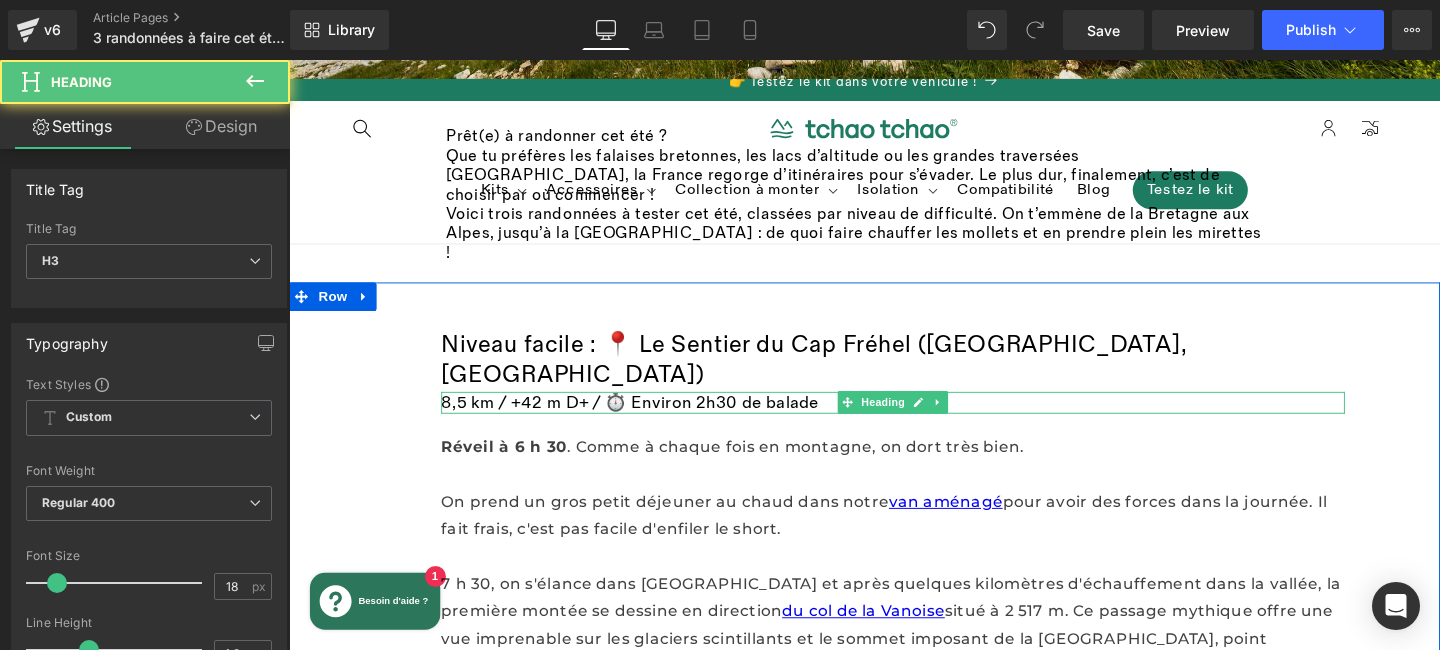 click on "8,5 km /  +42 m D+ / ⏱️ Environ 2h30 de balade" at bounding box center (924, 420) 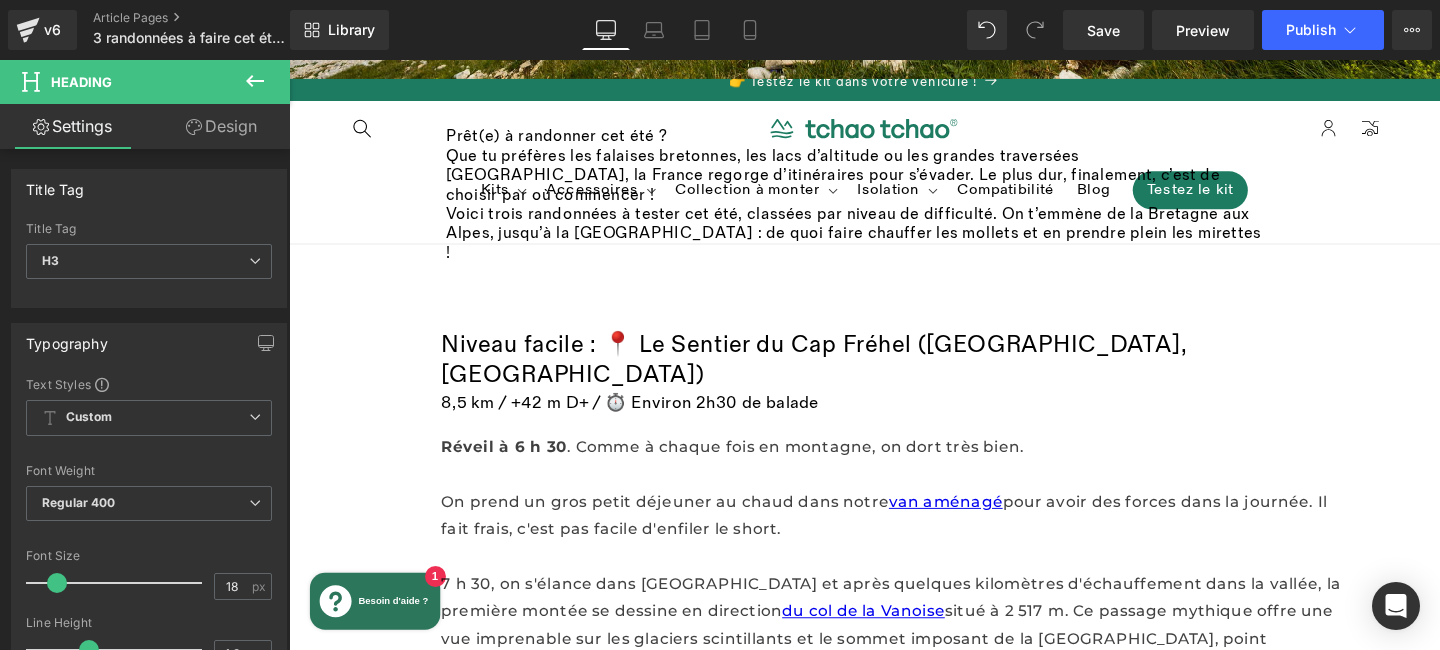 click on "Design" at bounding box center [221, 126] 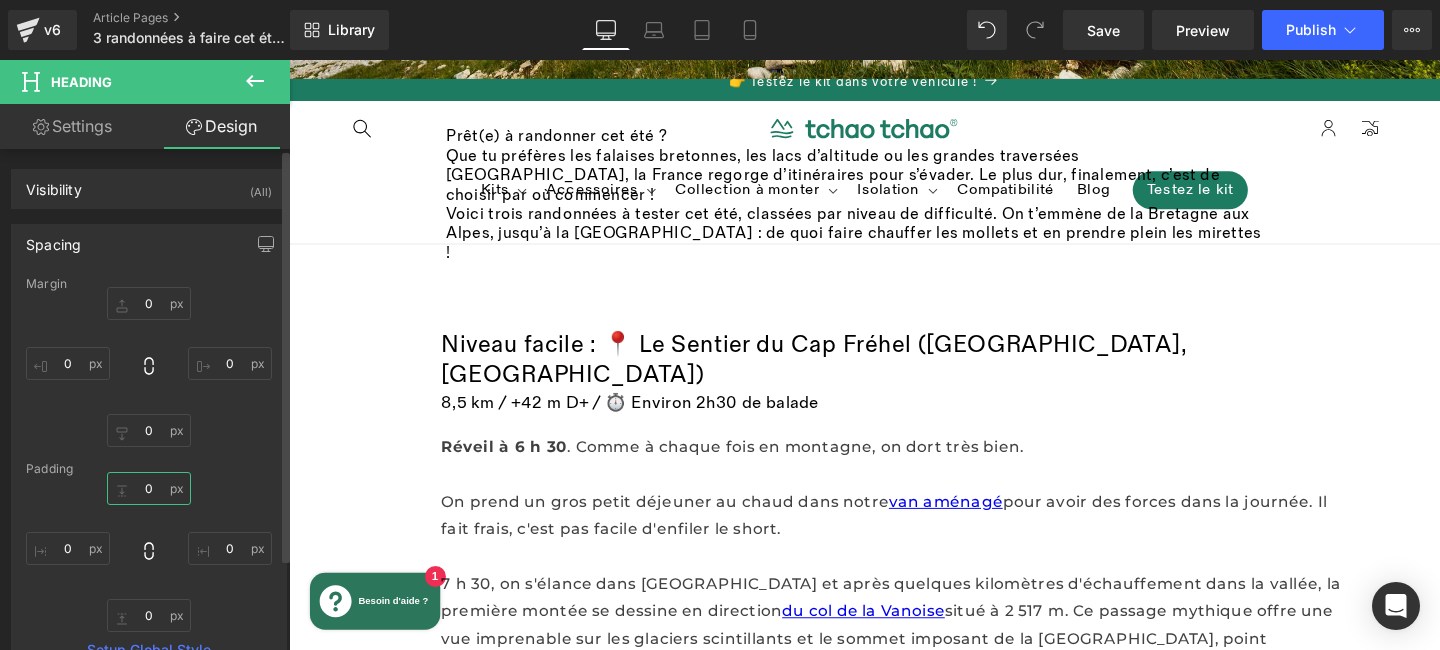 click on "0" at bounding box center (149, 488) 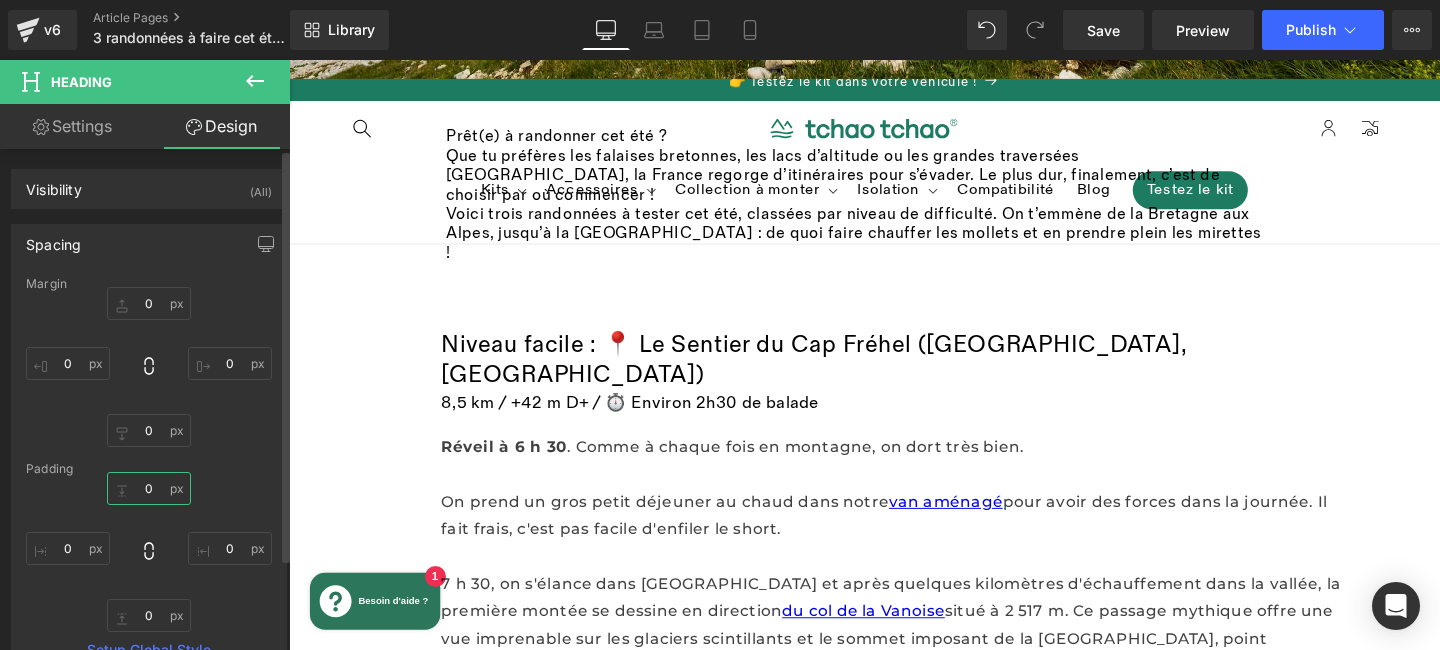 type on "5" 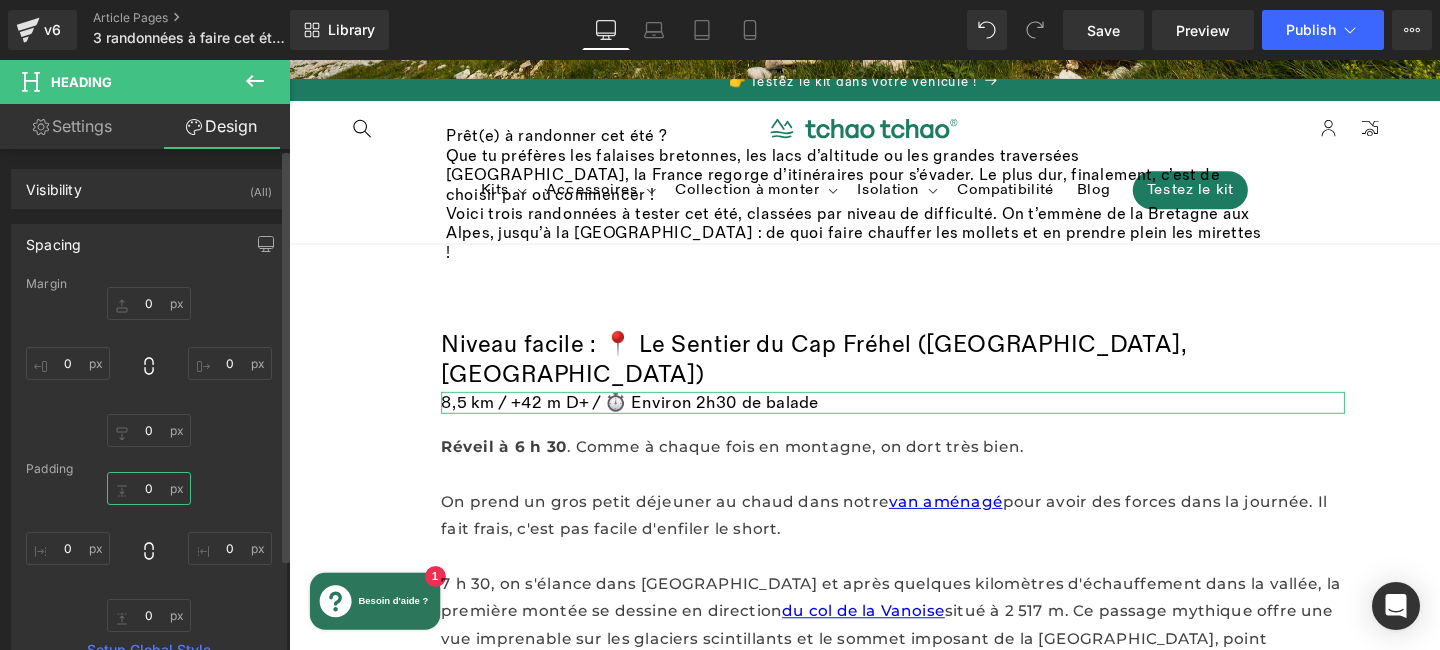 type on "8" 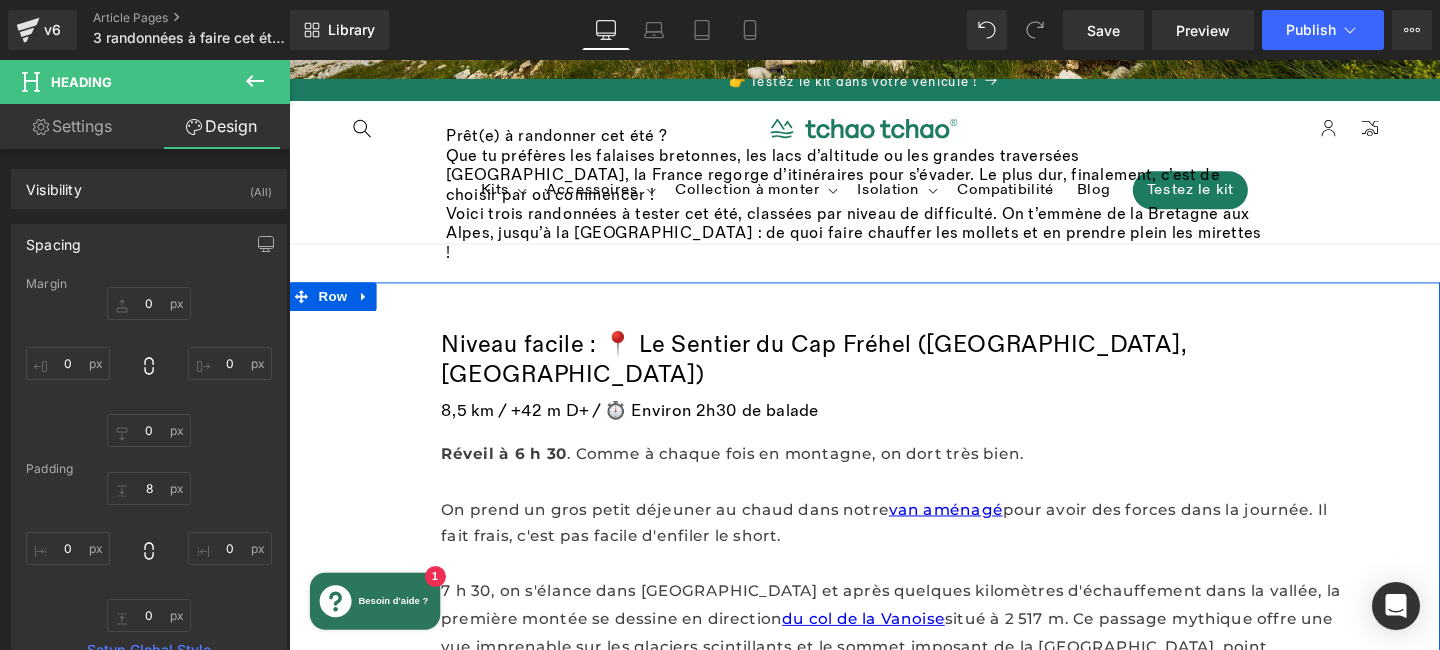 click on "7 h 30, on s'élance dans Pralognan-la-Vanoise et après quelques kilomètres d'échauffement dans la vallée, la première montée se dessine en direction" at bounding box center [922, 633] 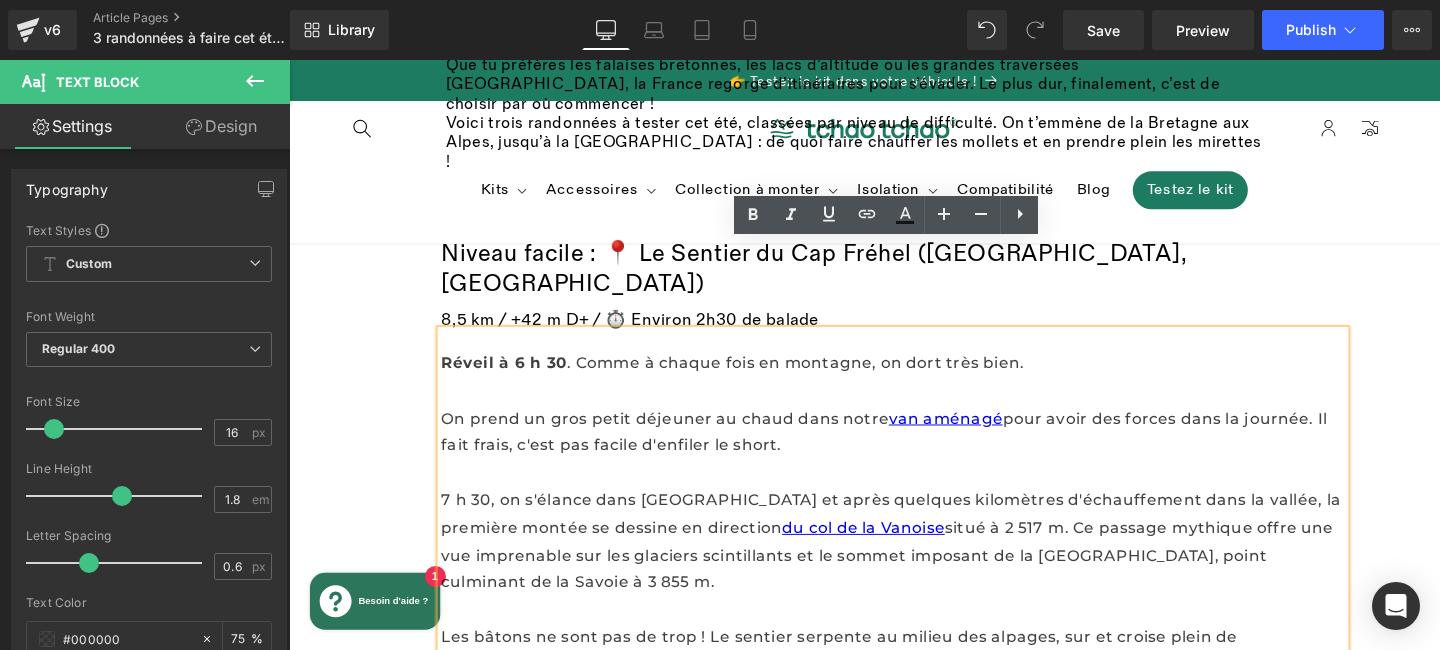 scroll, scrollTop: 651, scrollLeft: 0, axis: vertical 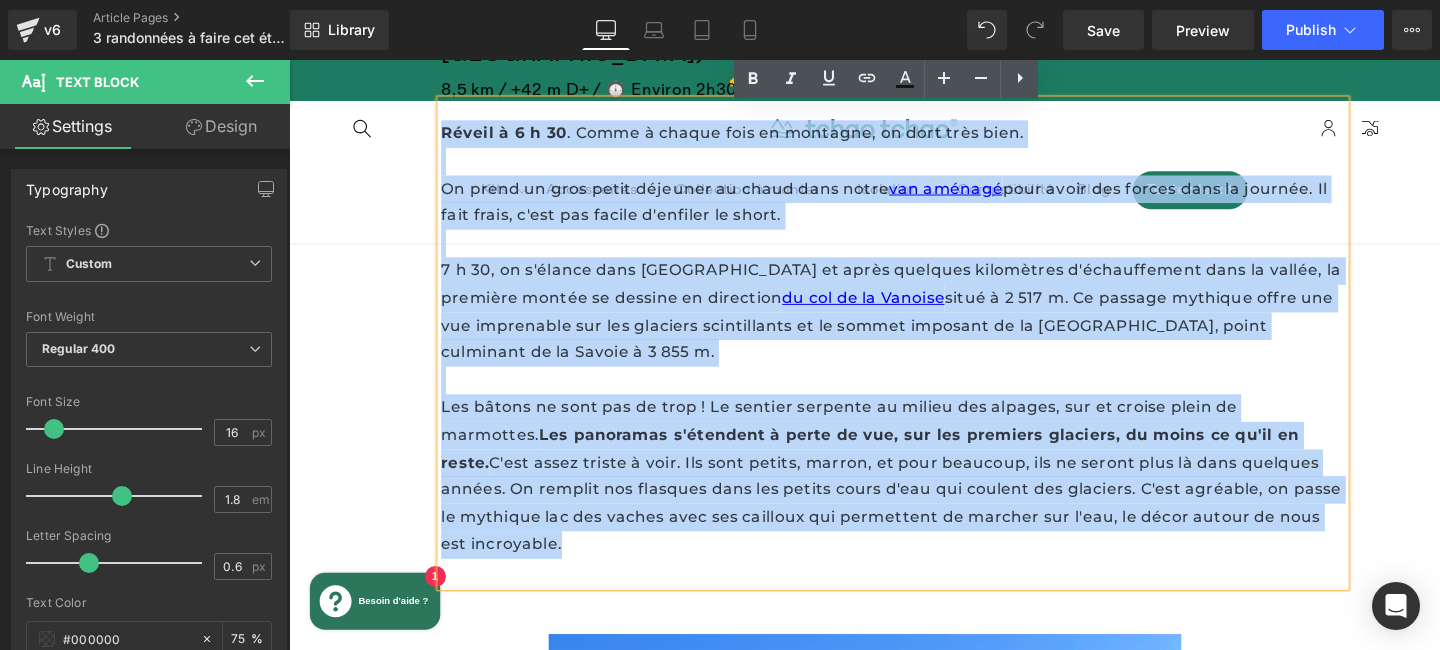 drag, startPoint x: 449, startPoint y: 288, endPoint x: 1339, endPoint y: 468, distance: 908.01984 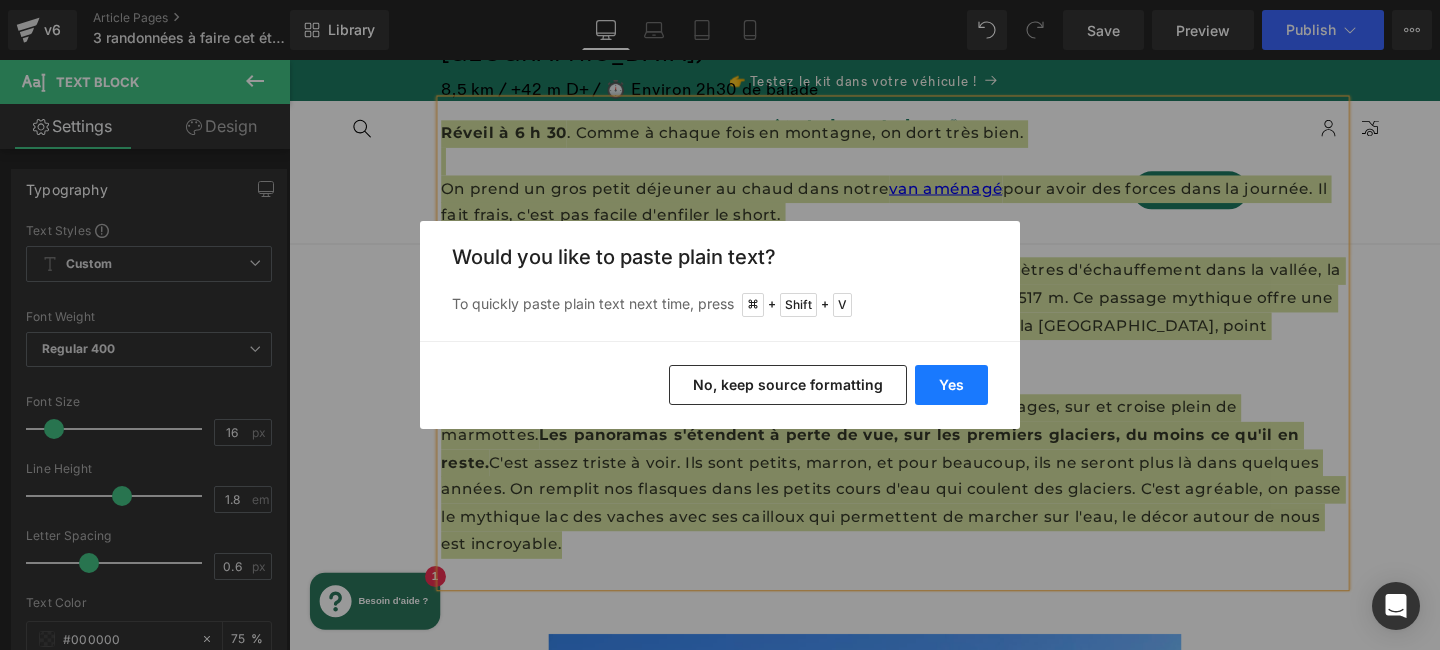 click on "Yes" at bounding box center [951, 385] 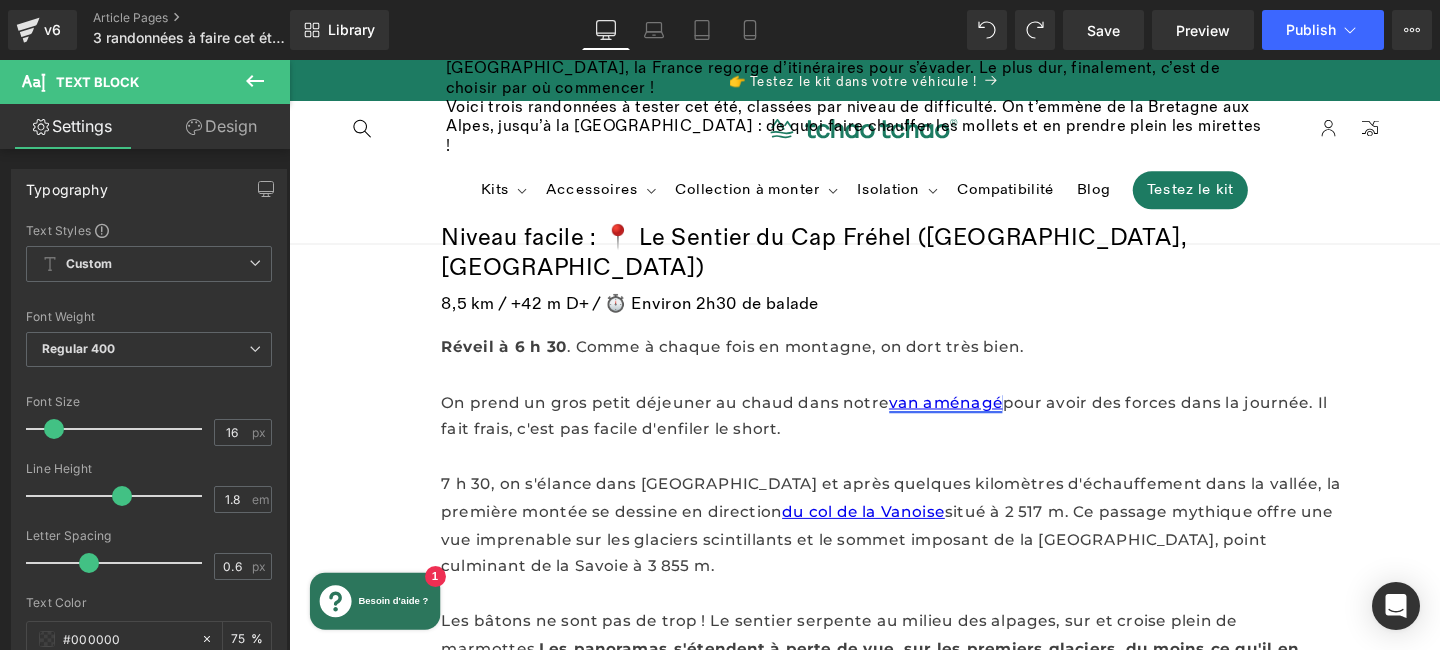 scroll, scrollTop: 642, scrollLeft: 0, axis: vertical 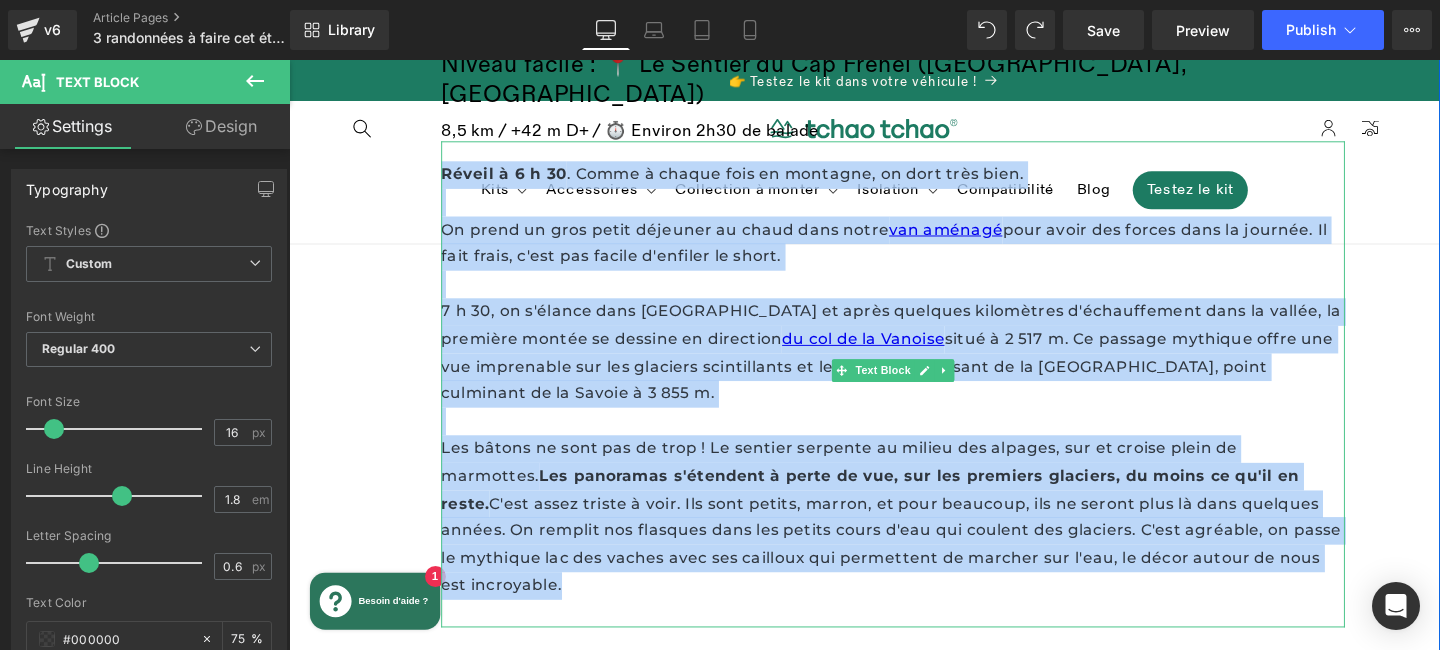 drag, startPoint x: 454, startPoint y: 298, endPoint x: 1362, endPoint y: 503, distance: 930.8539 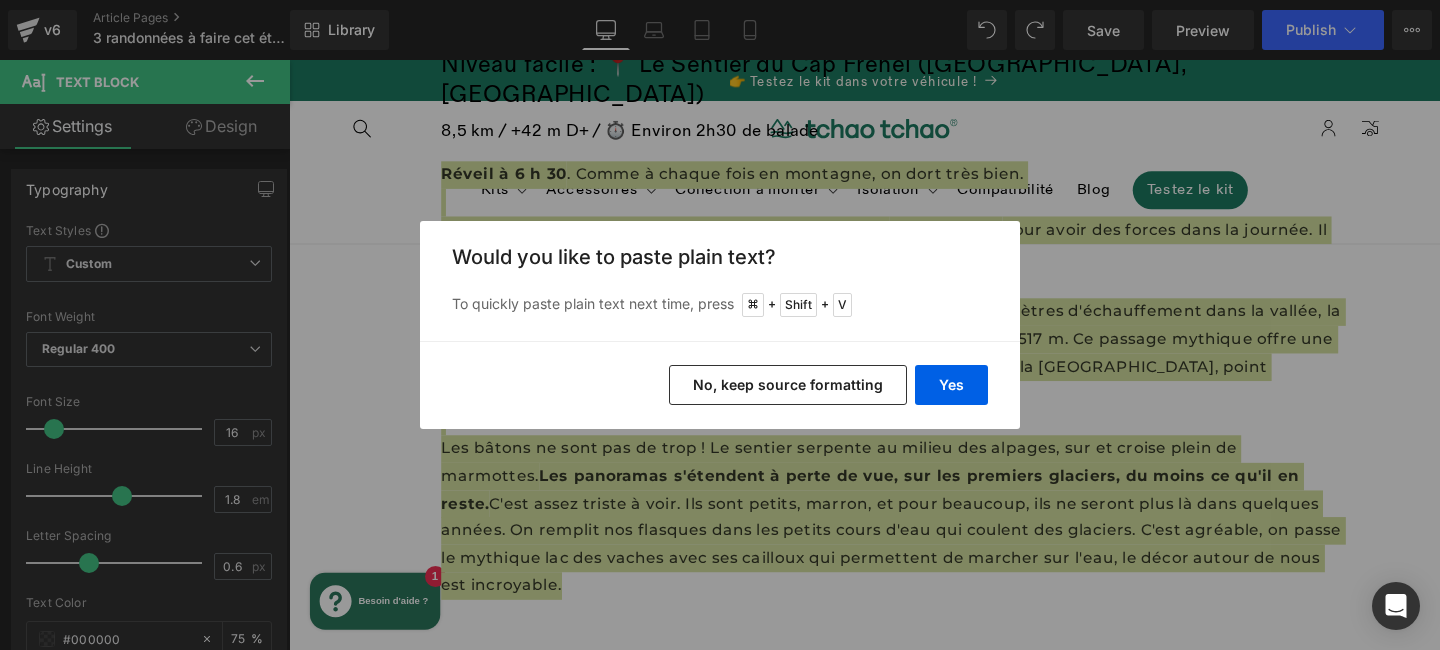 click on "No, keep source formatting" at bounding box center (788, 385) 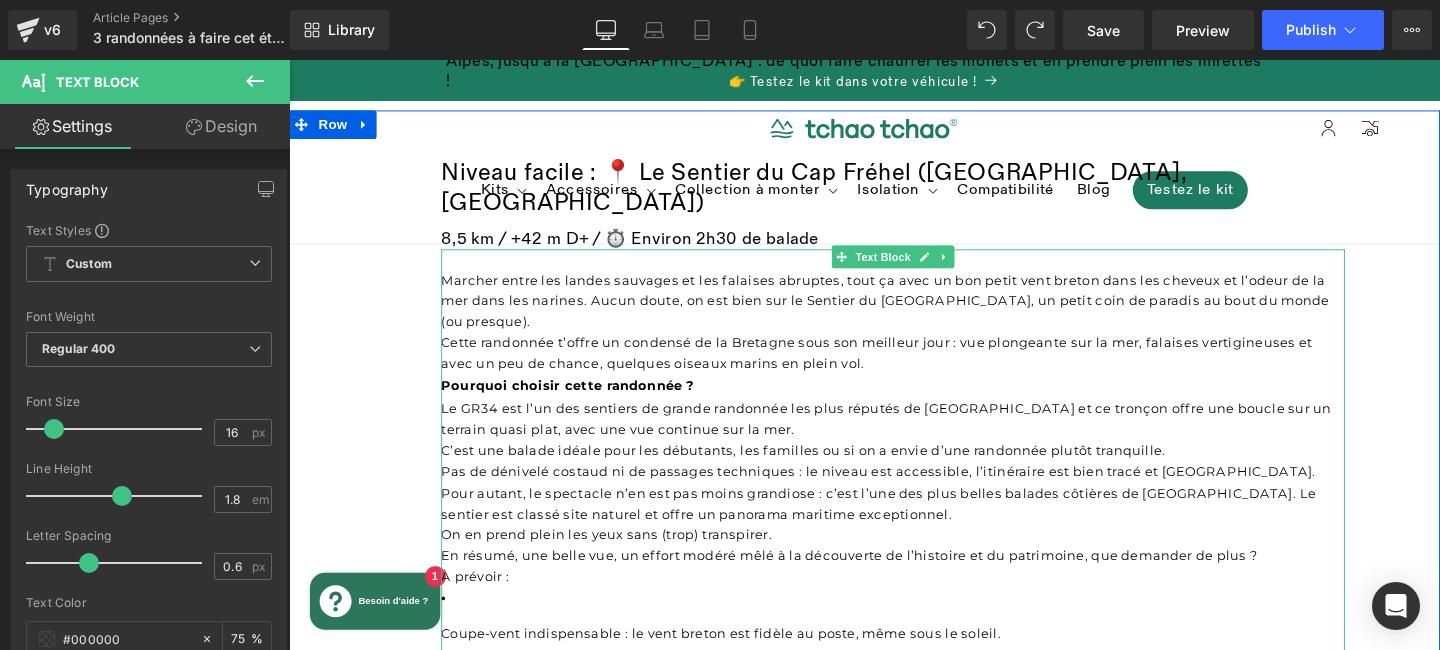 scroll, scrollTop: 612, scrollLeft: 0, axis: vertical 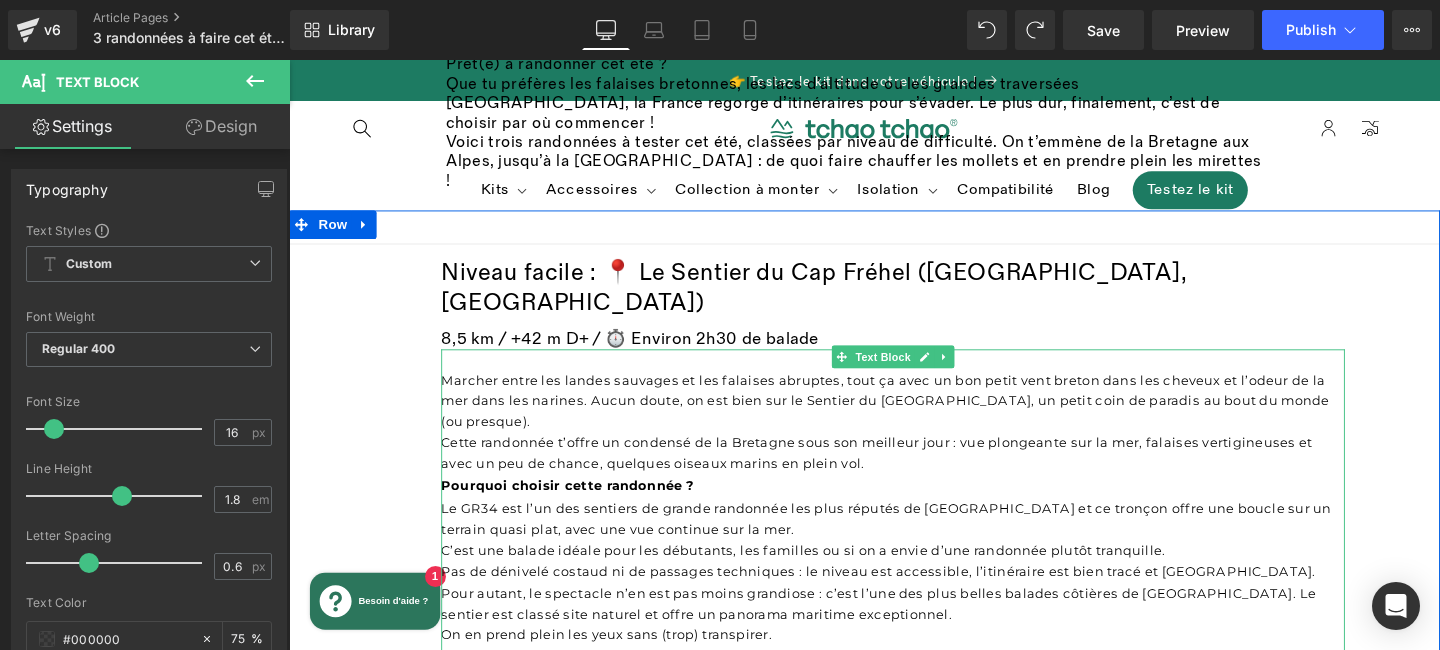 click on "Pourquoi choisir cette randonnée ?" at bounding box center [924, 507] 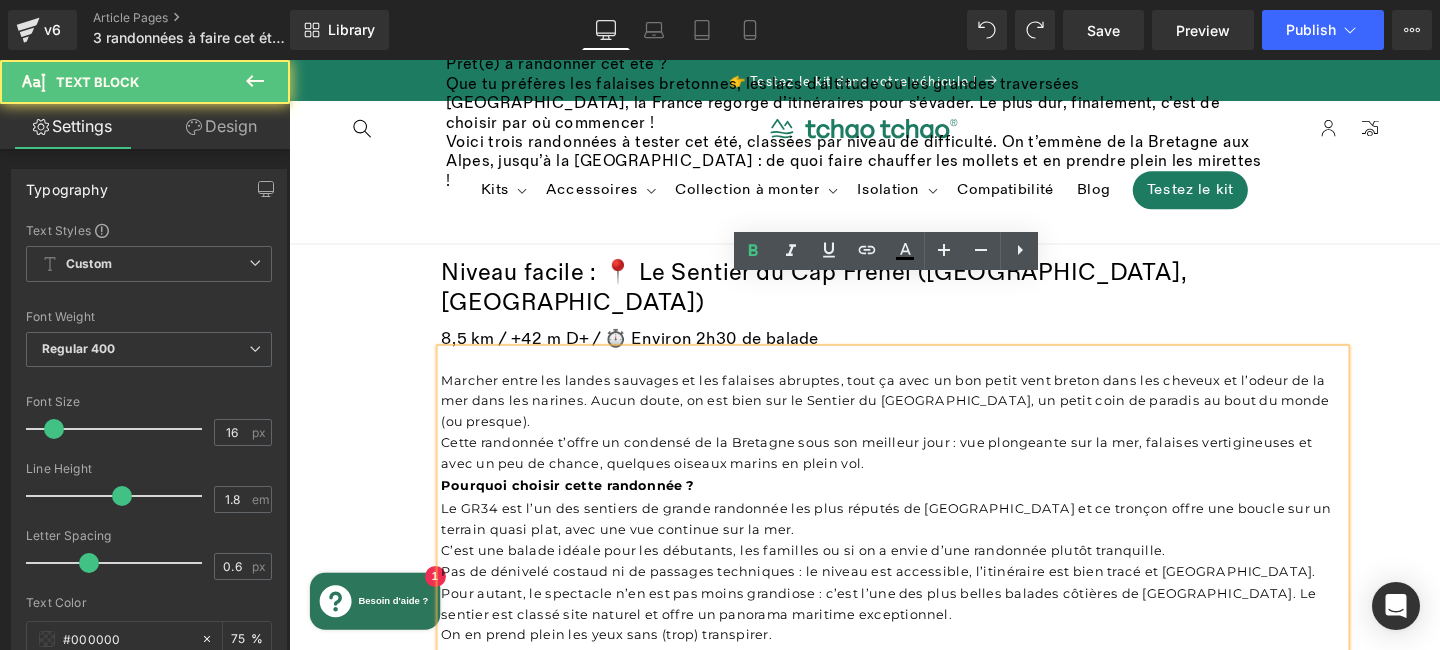 click on "Marcher entre les landes sauvages et les falaises abruptes, tout ça avec un bon petit vent breton dans les cheveux et l’odeur de la mer dans les narines. Aucun doute, on est bien sur le Sentier du Cap Fréhel, un petit coin de paradis au bout du monde (ou presque). Cette randonnée t’offre un condensé de la Bretagne sous son meilleur jour : vue plongeante sur la mer, falaises vertigineuses et avec un peu de chance, quelques oiseaux marins en plein vol." at bounding box center [924, 440] 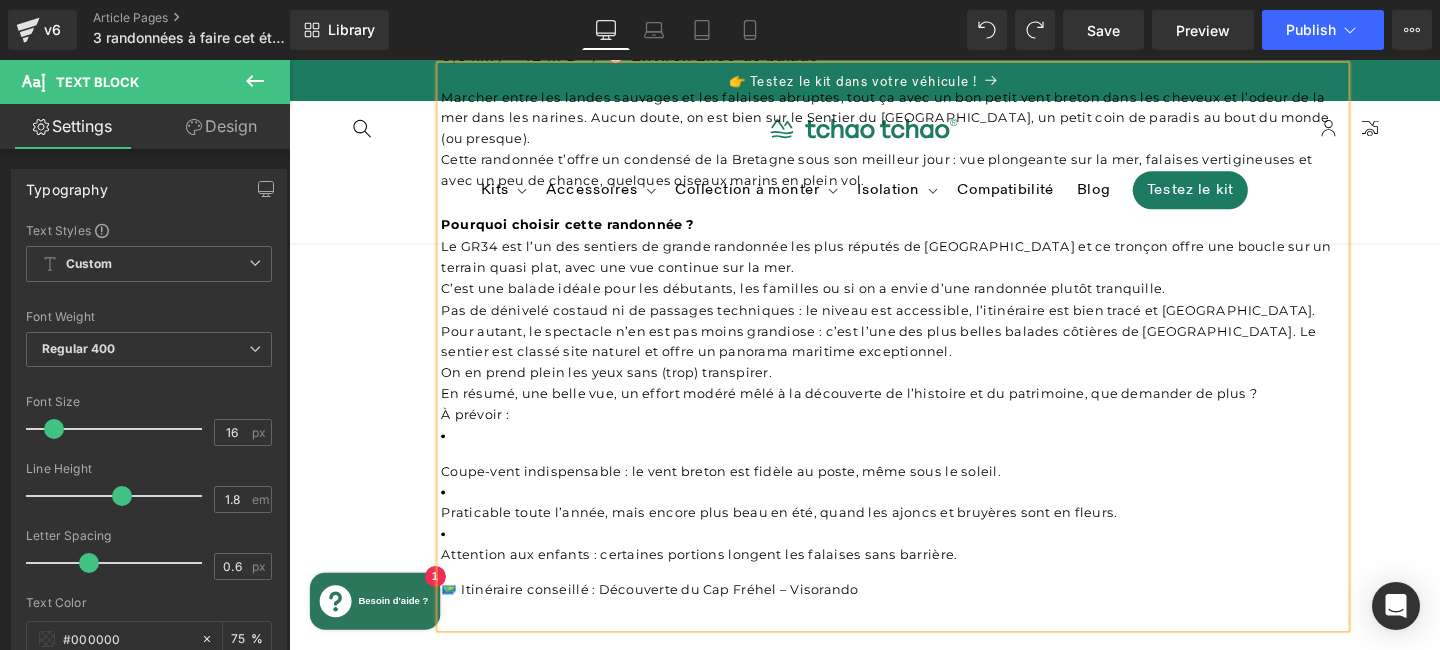 scroll, scrollTop: 932, scrollLeft: 0, axis: vertical 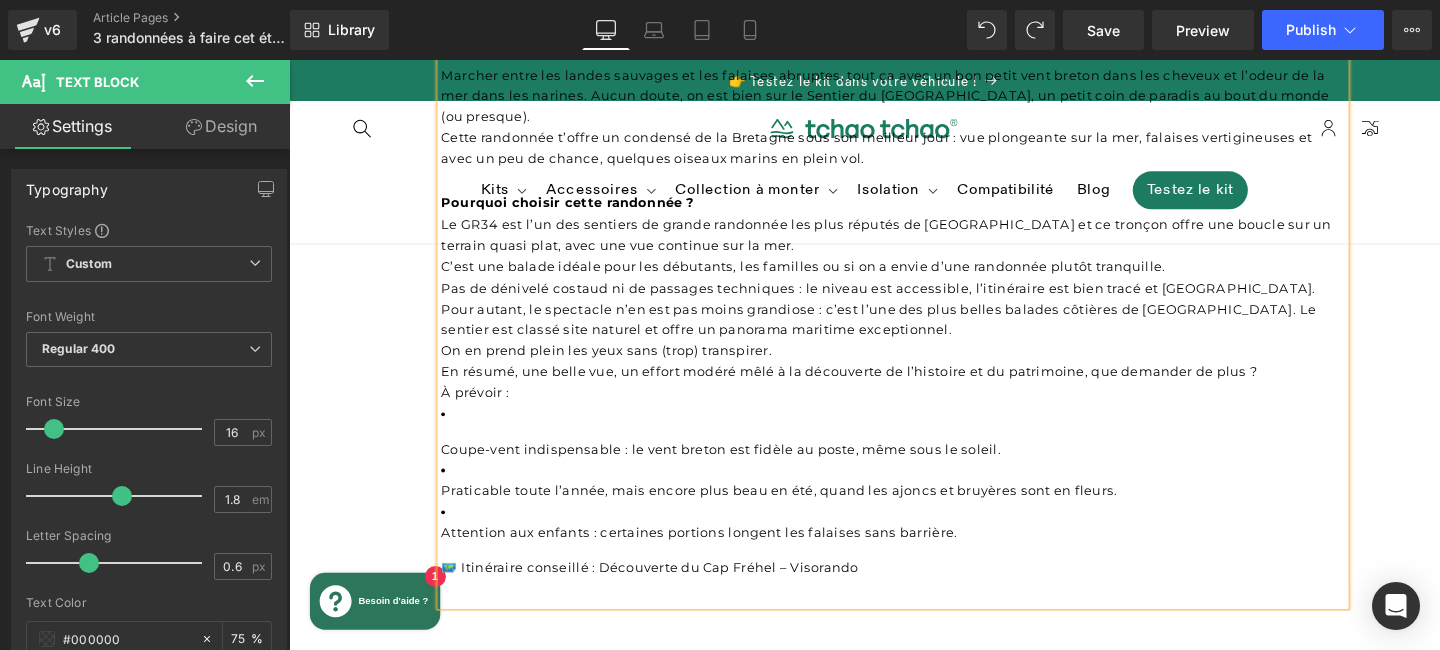 click on "Coupe-vent indispensable : le vent breton est fidèle au poste, même sous le soleil." at bounding box center (743, 470) 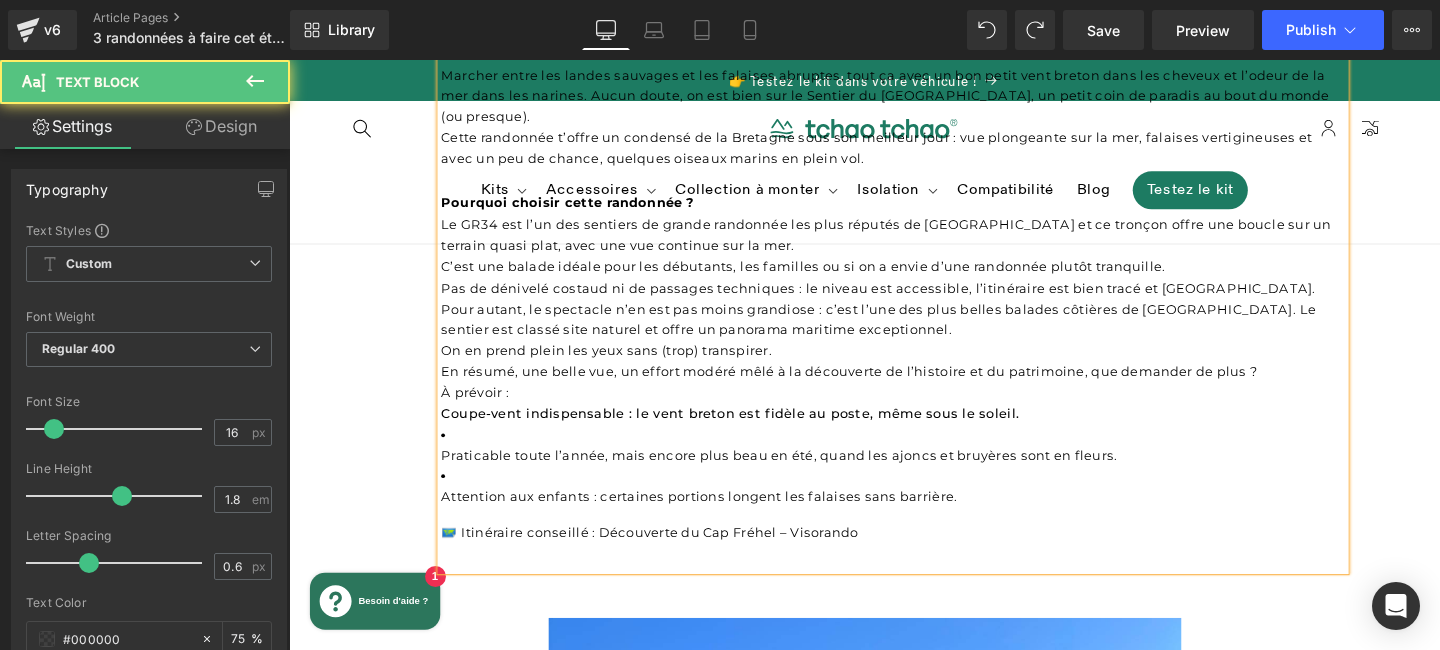 click on "Praticable toute l’année, mais encore plus beau en été, quand les ajoncs et bruyères sont en fleurs." at bounding box center [924, 464] 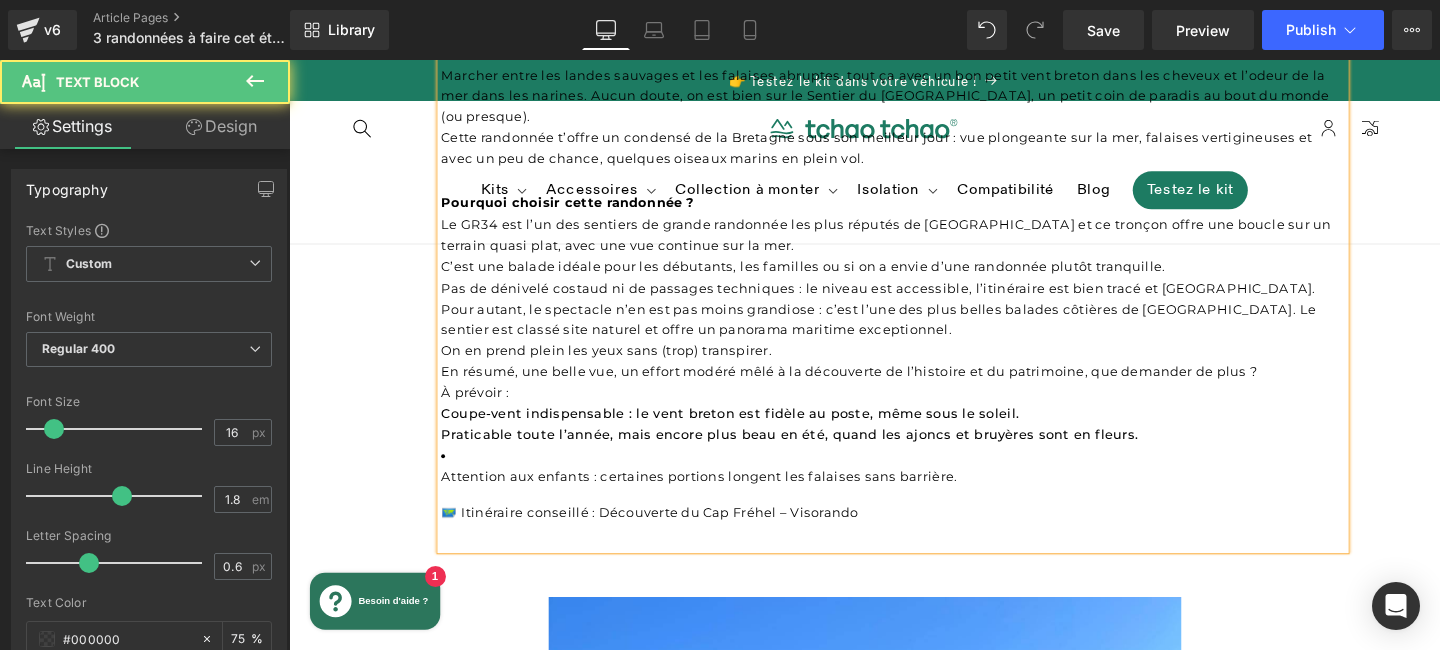 click on "Attention aux enfants : certaines portions longent les falaises sans barrière." at bounding box center [924, 486] 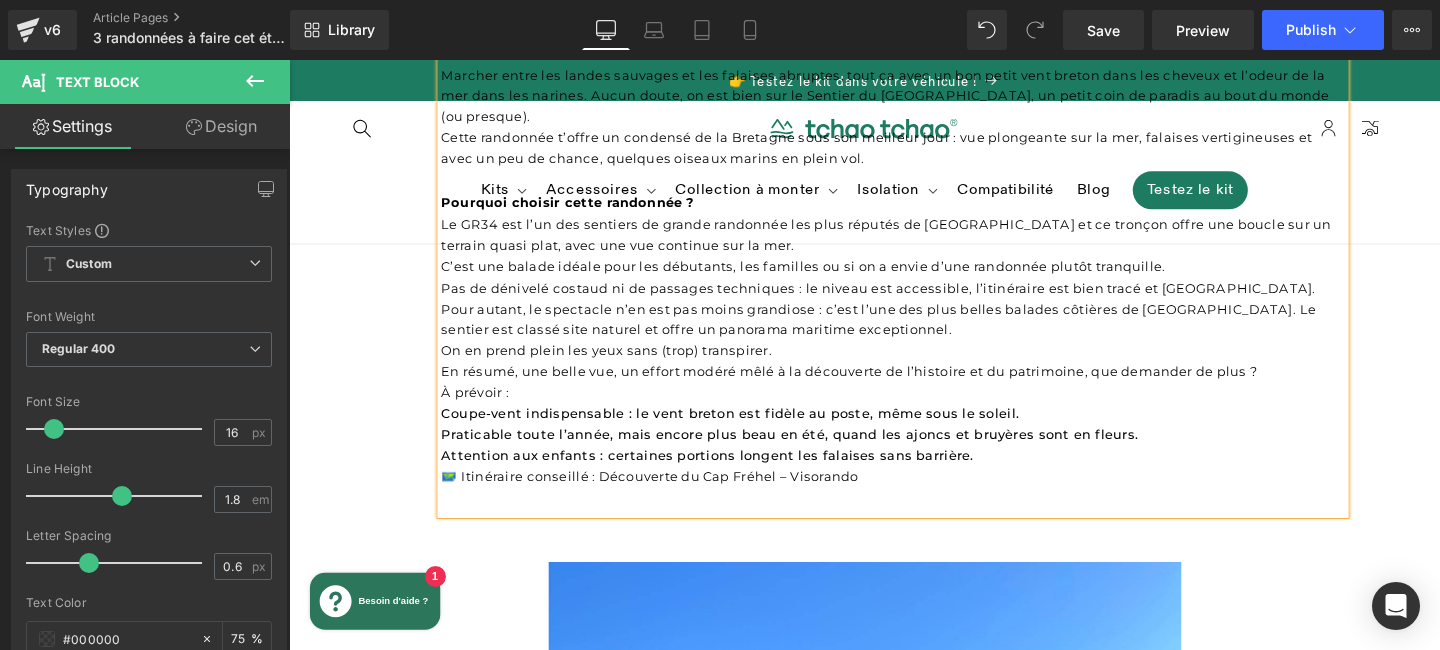 click on "Coupe-vent indispensable : le vent breton est fidèle au poste, même sous le soleil." at bounding box center [753, 432] 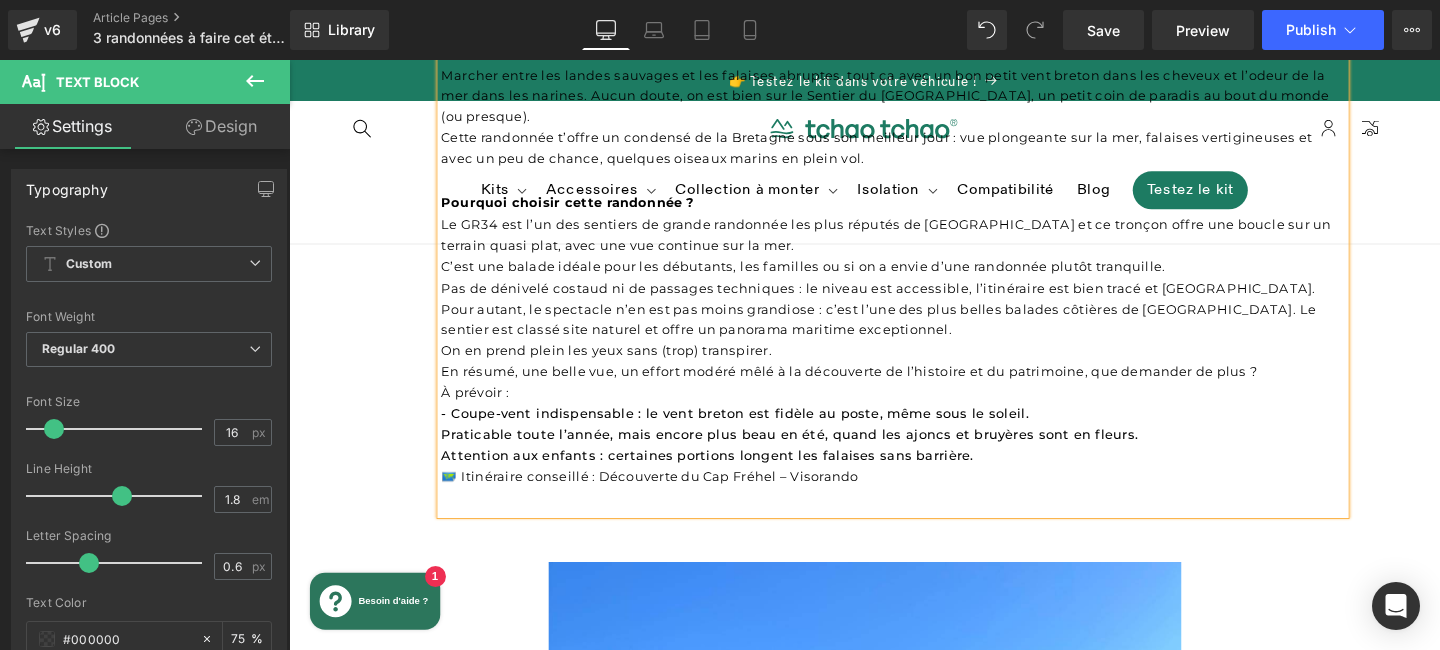 click on "Praticable toute l’année, mais encore plus beau en été, quand les ajoncs et bruyères sont en fleurs." at bounding box center [815, 454] 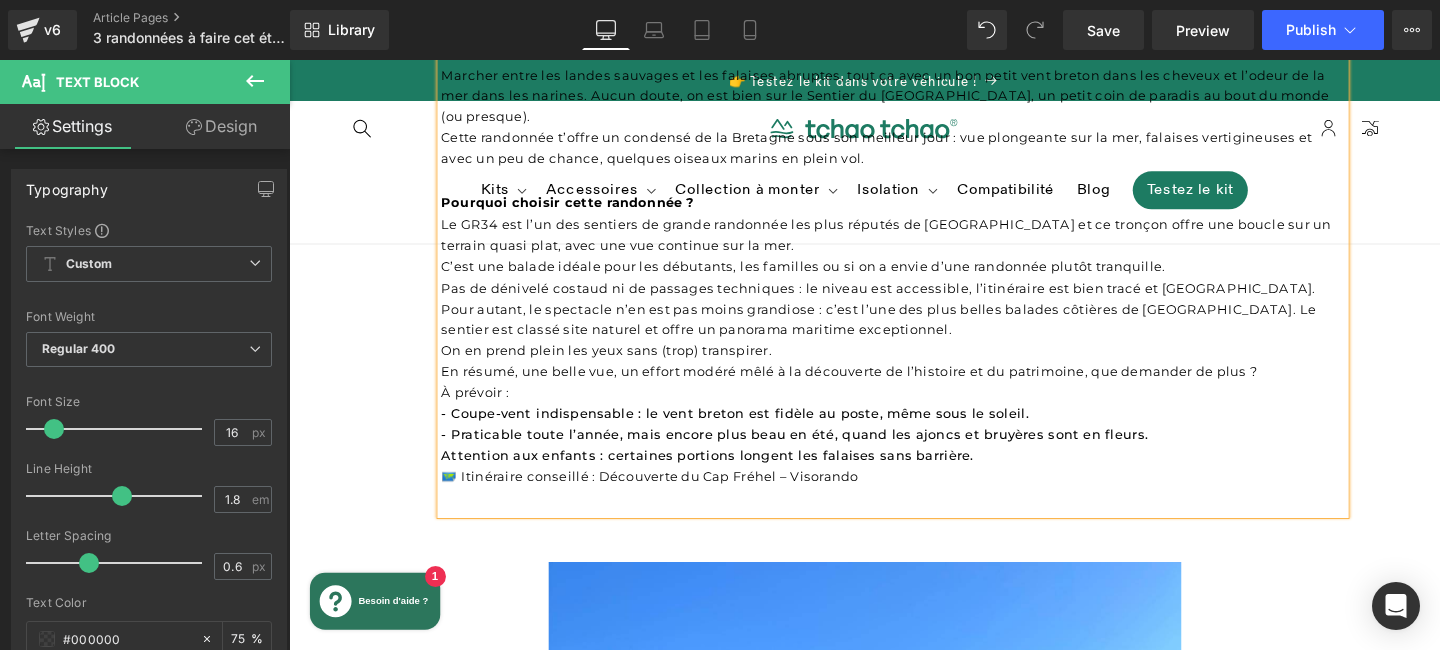 click on "Attention aux enfants : certaines portions longent les falaises sans barrière." at bounding box center (729, 476) 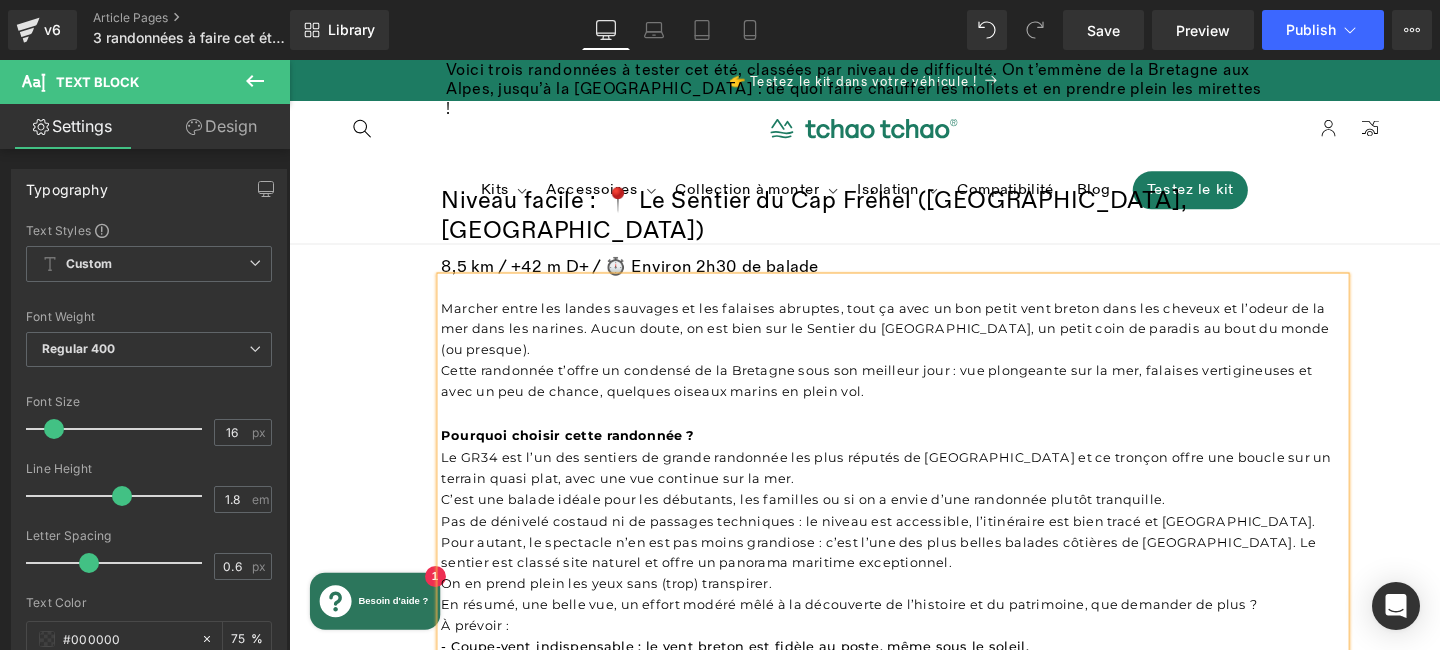 scroll, scrollTop: 649, scrollLeft: 0, axis: vertical 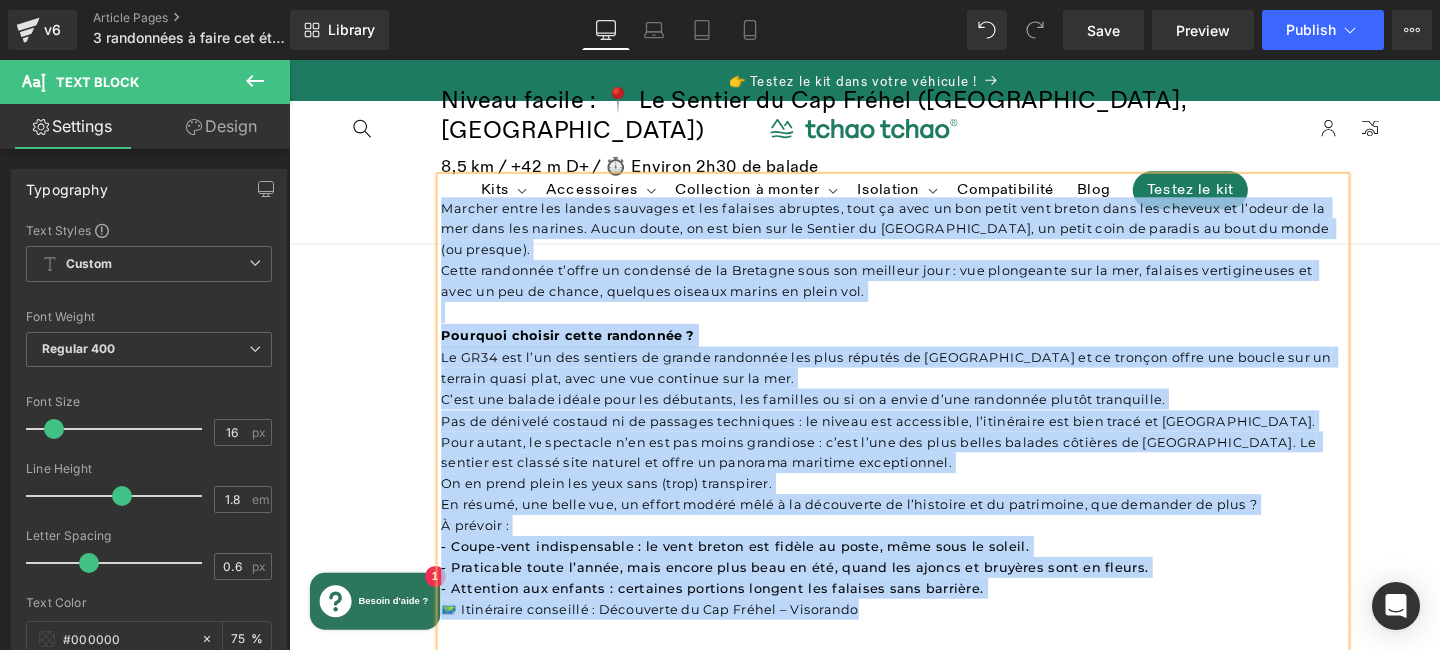 drag, startPoint x: 449, startPoint y: 280, endPoint x: 1067, endPoint y: 562, distance: 679.2996 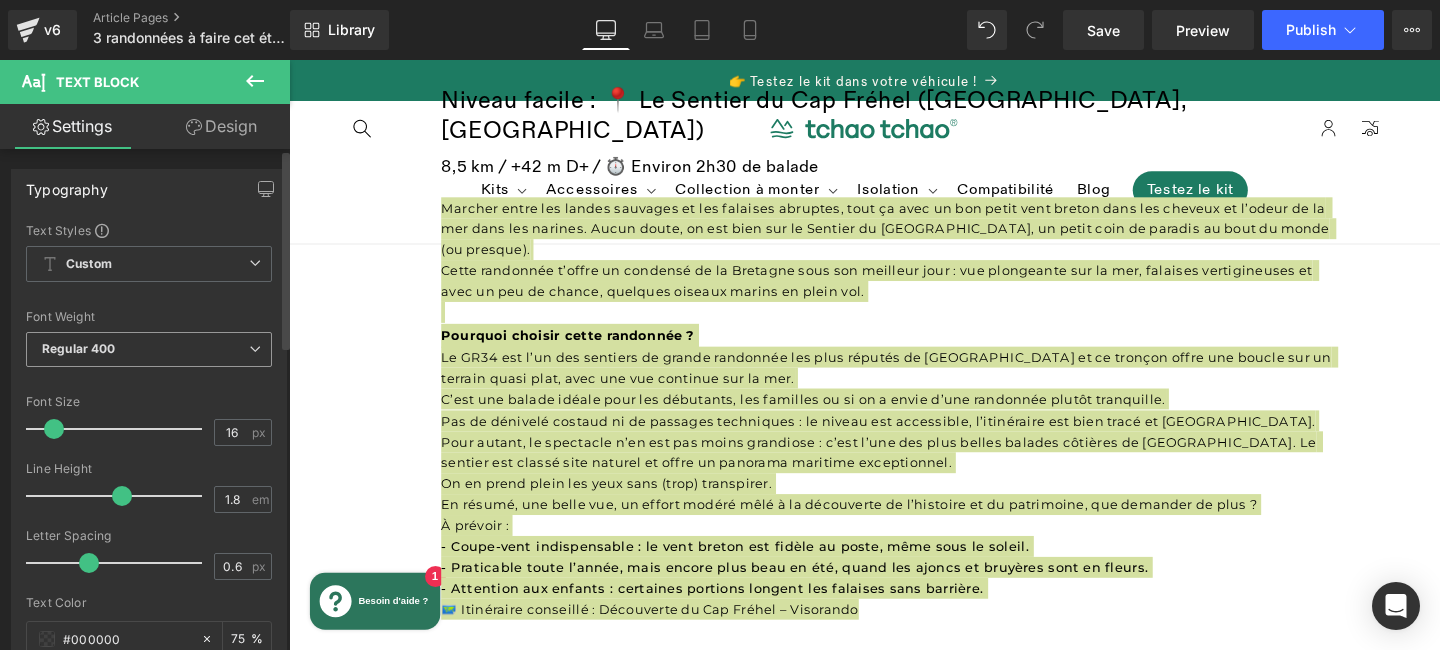 click on "Regular 400" at bounding box center [149, 349] 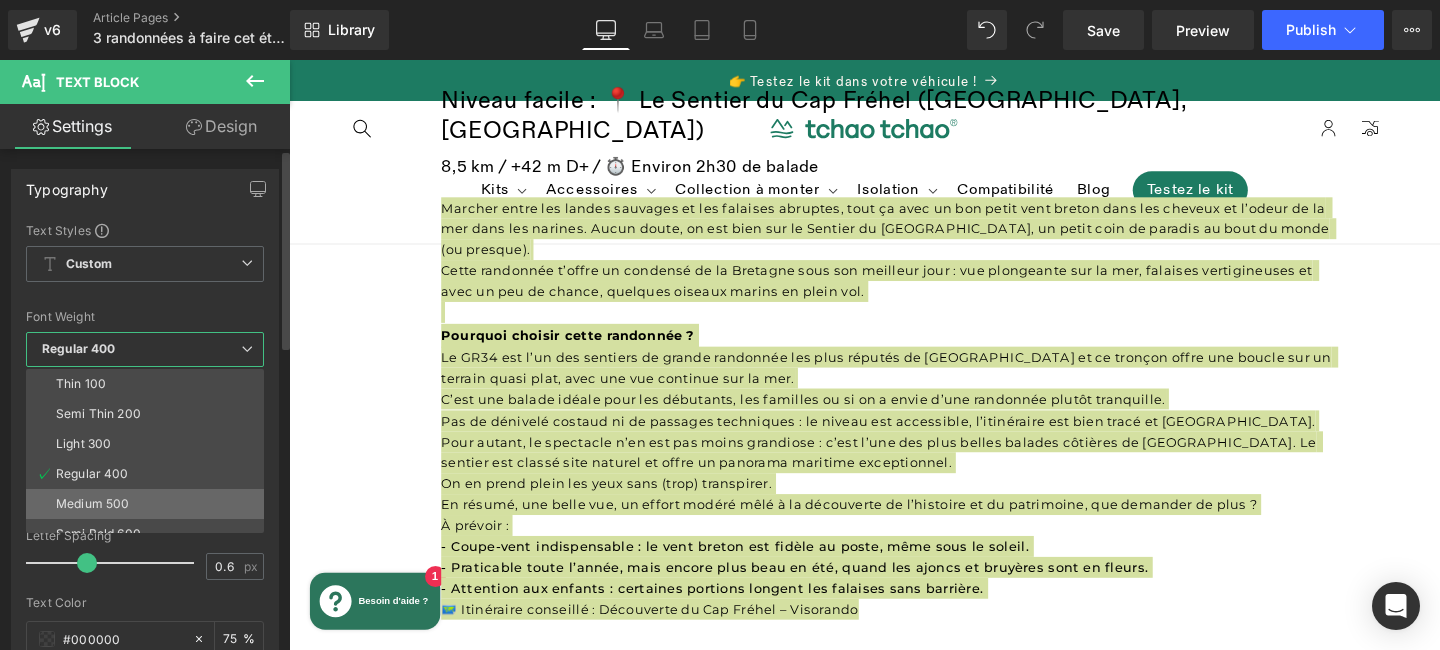 click on "Medium 500" at bounding box center [92, 504] 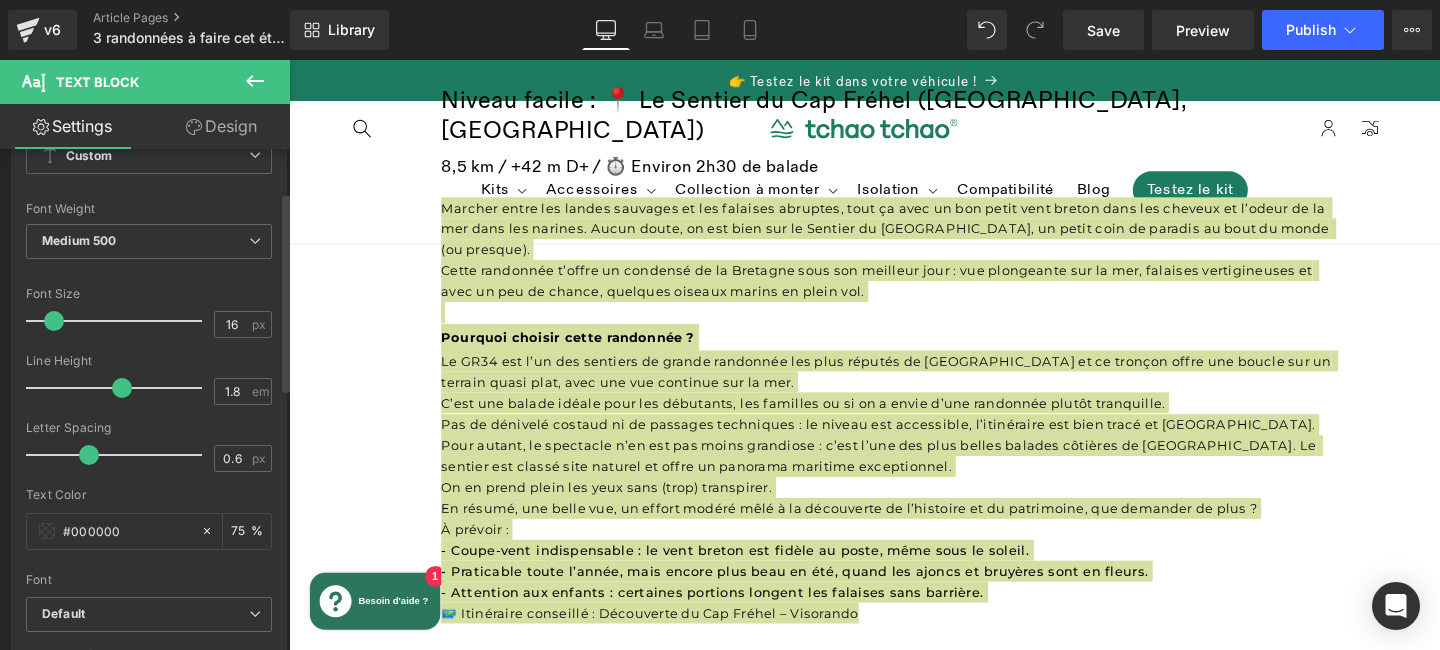 scroll, scrollTop: 108, scrollLeft: 0, axis: vertical 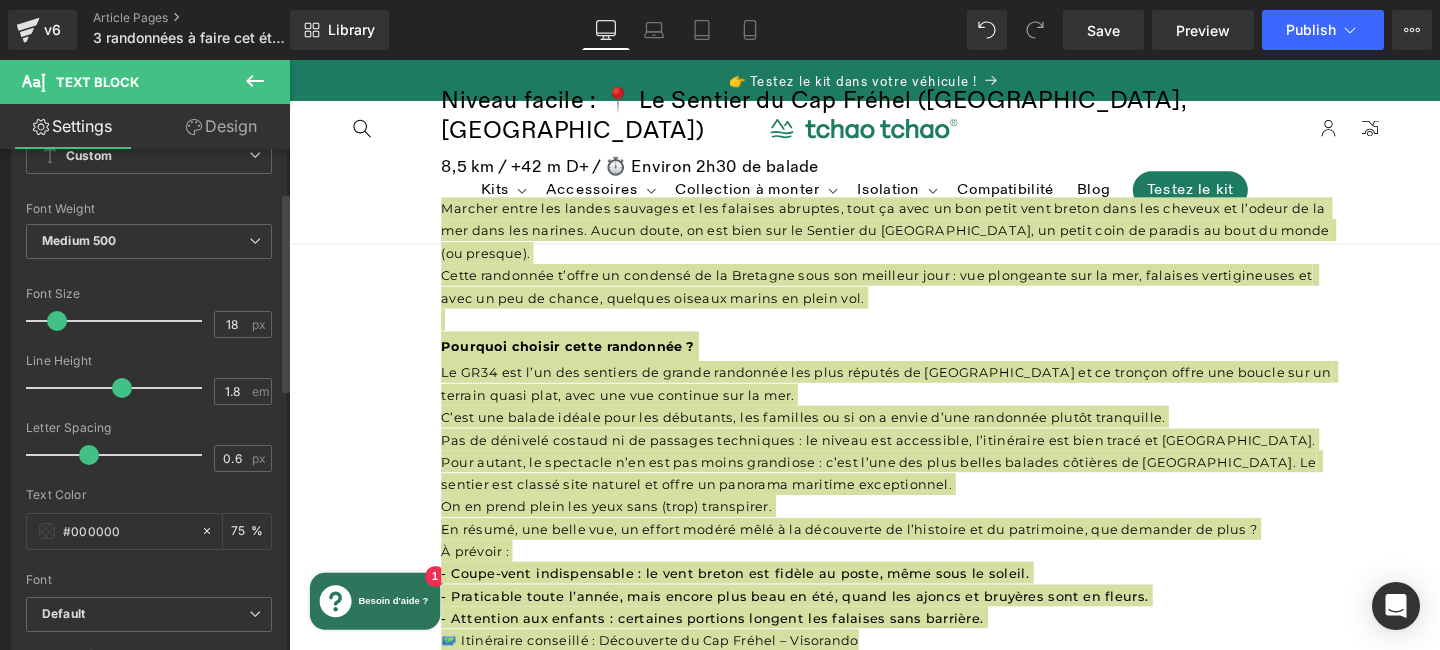 click at bounding box center (57, 321) 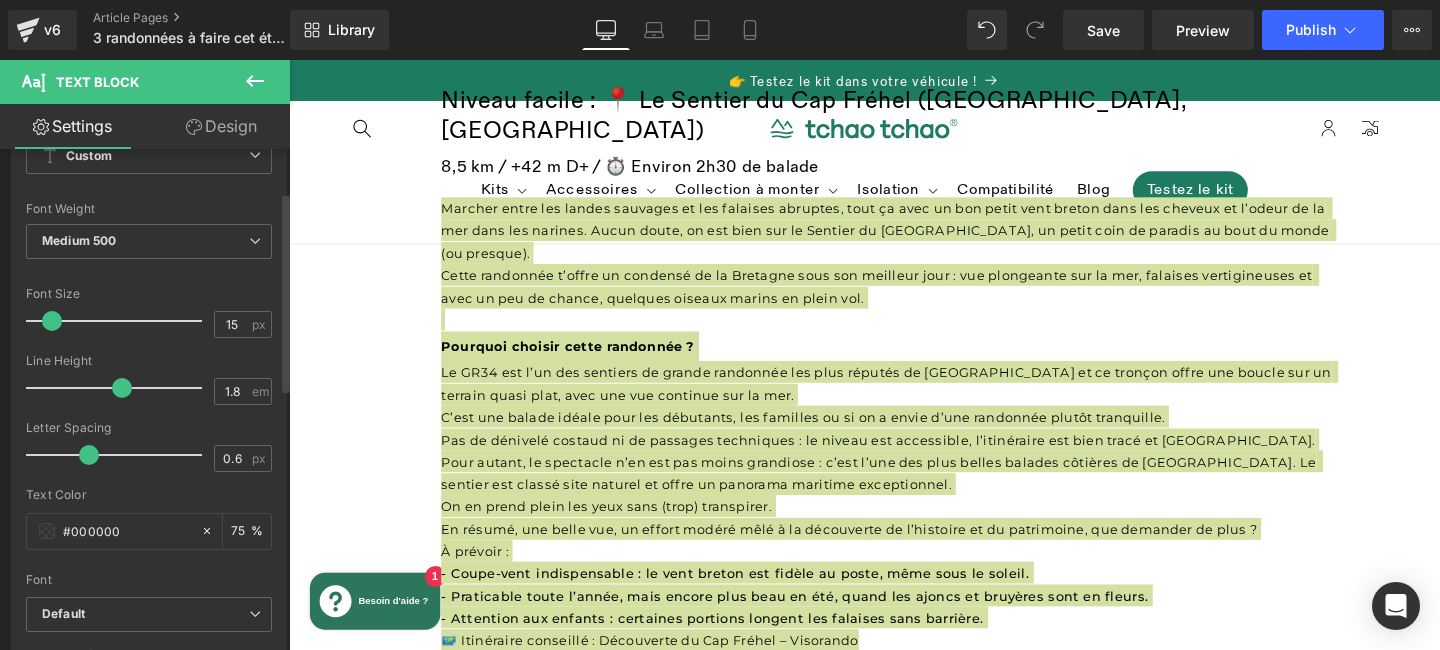 click at bounding box center (52, 321) 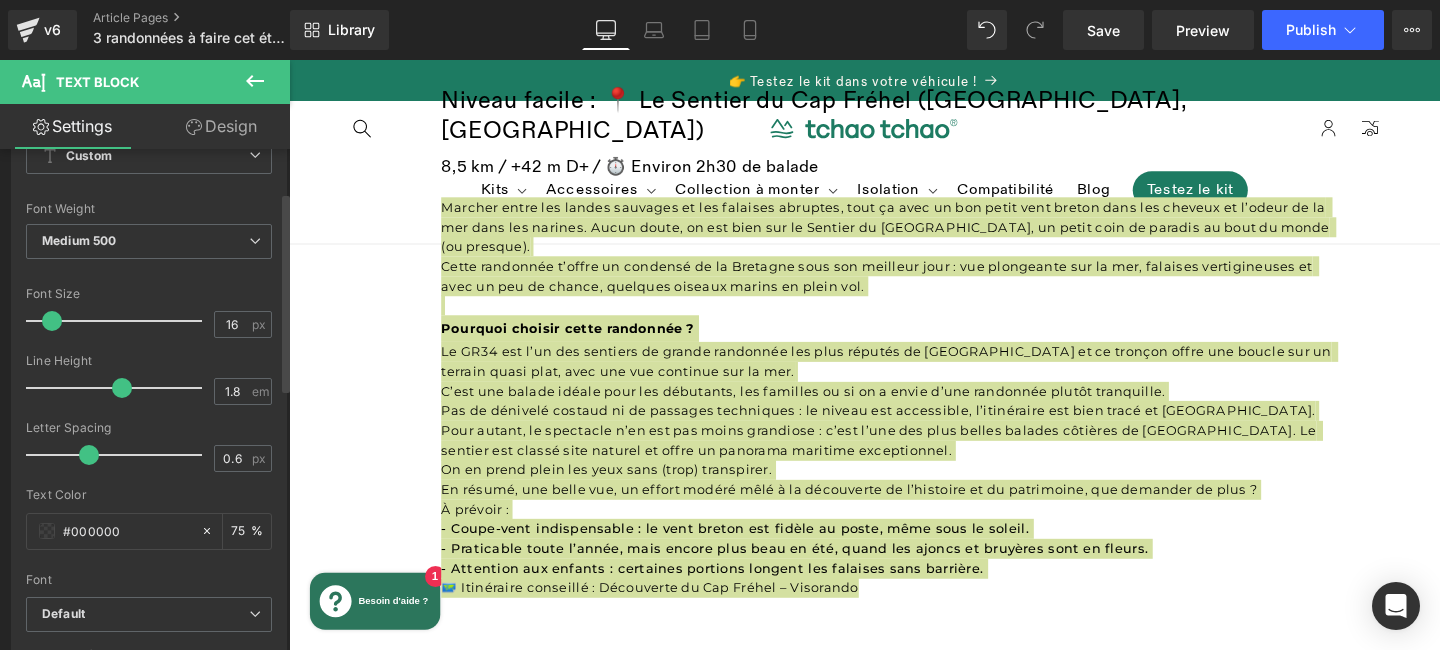 type on "17" 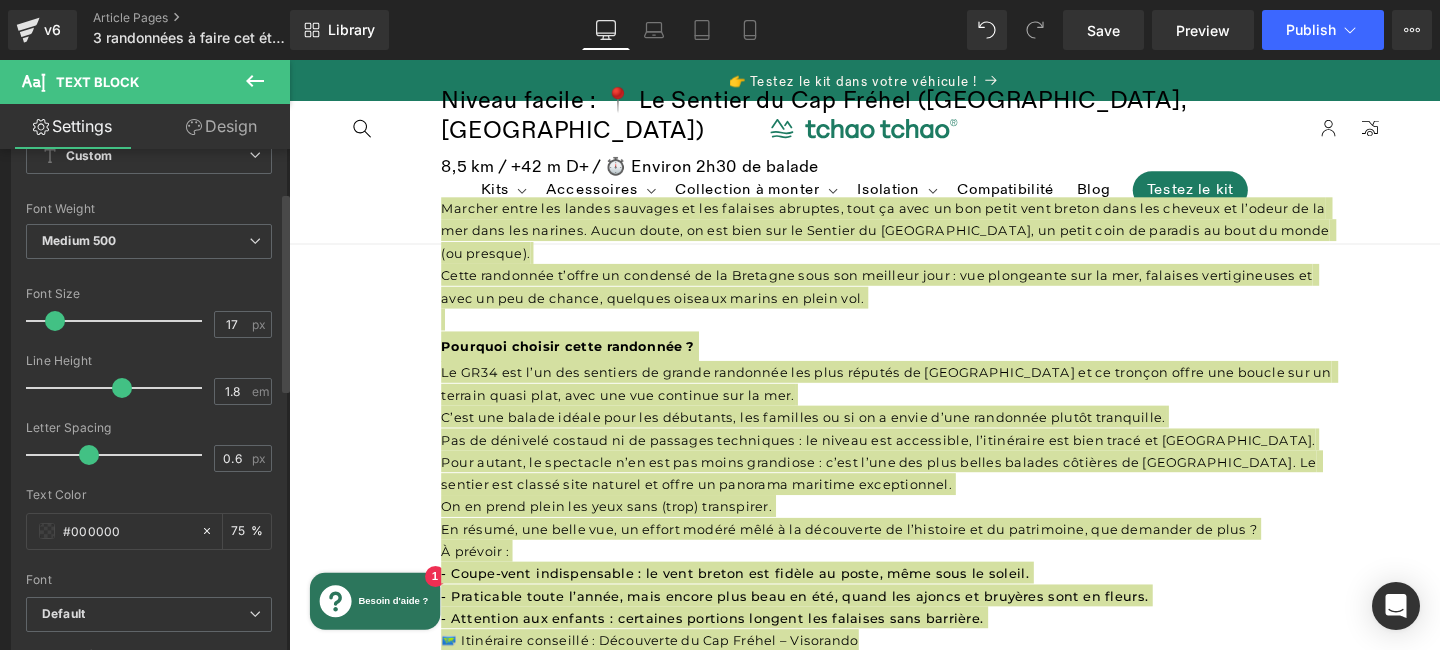 click at bounding box center (55, 321) 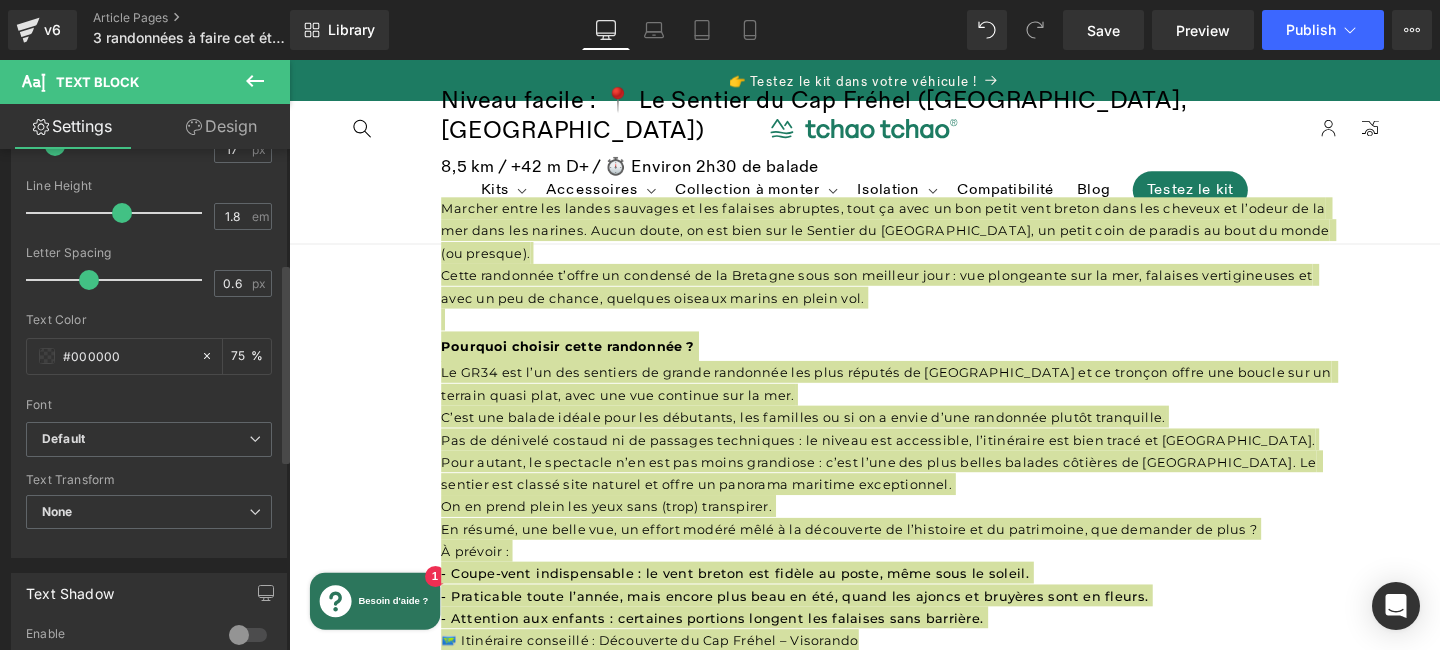 scroll, scrollTop: 287, scrollLeft: 0, axis: vertical 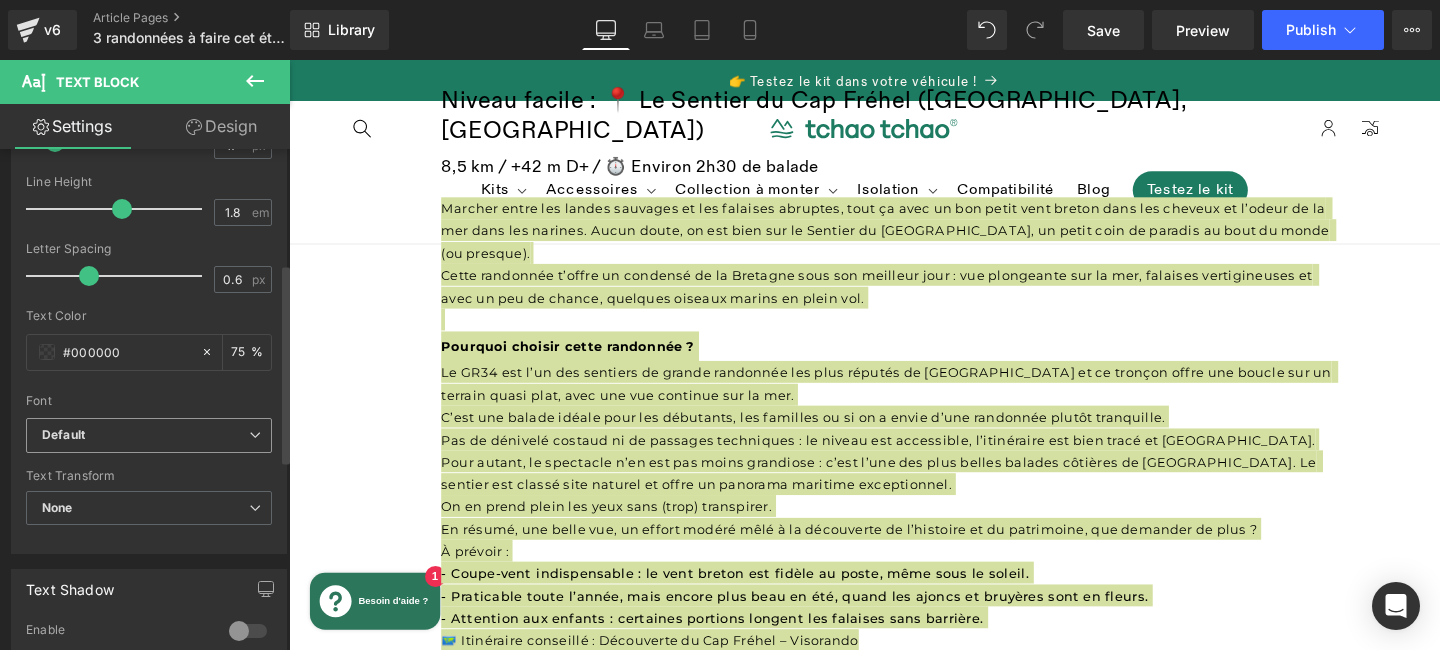 click on "Default" at bounding box center (149, 435) 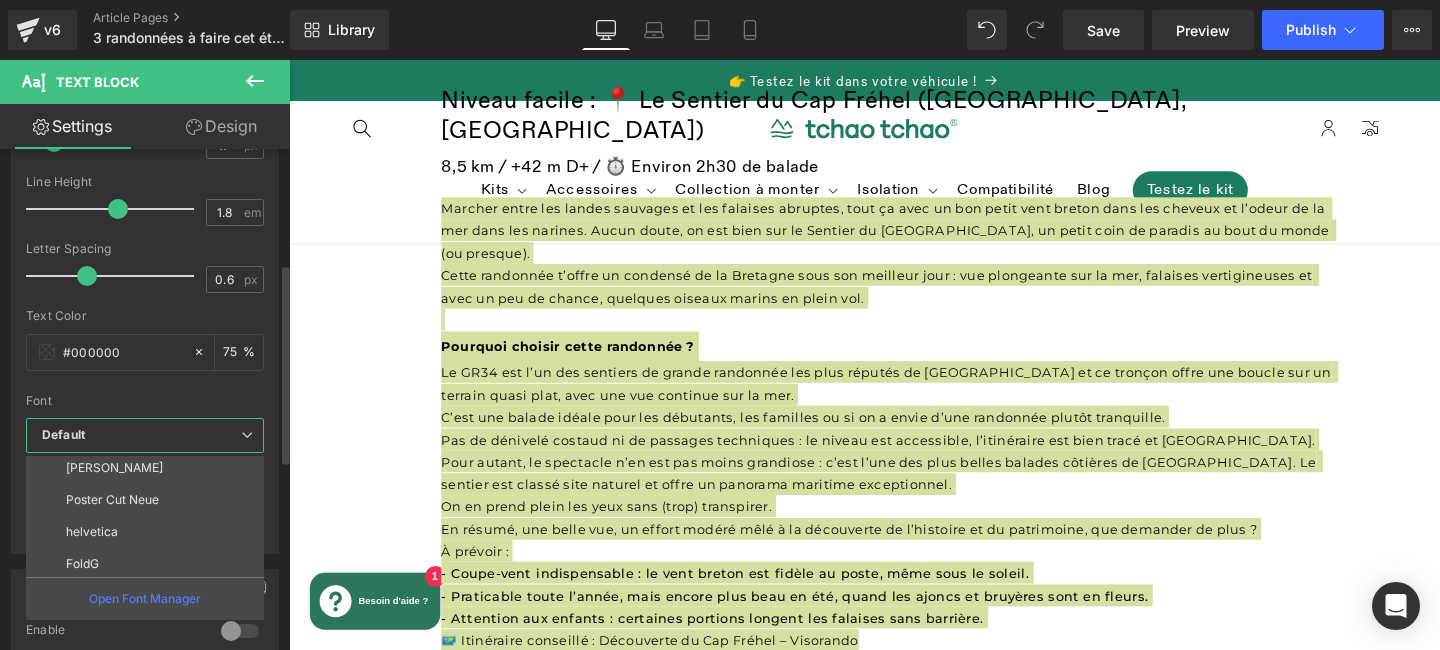 scroll, scrollTop: 136, scrollLeft: 0, axis: vertical 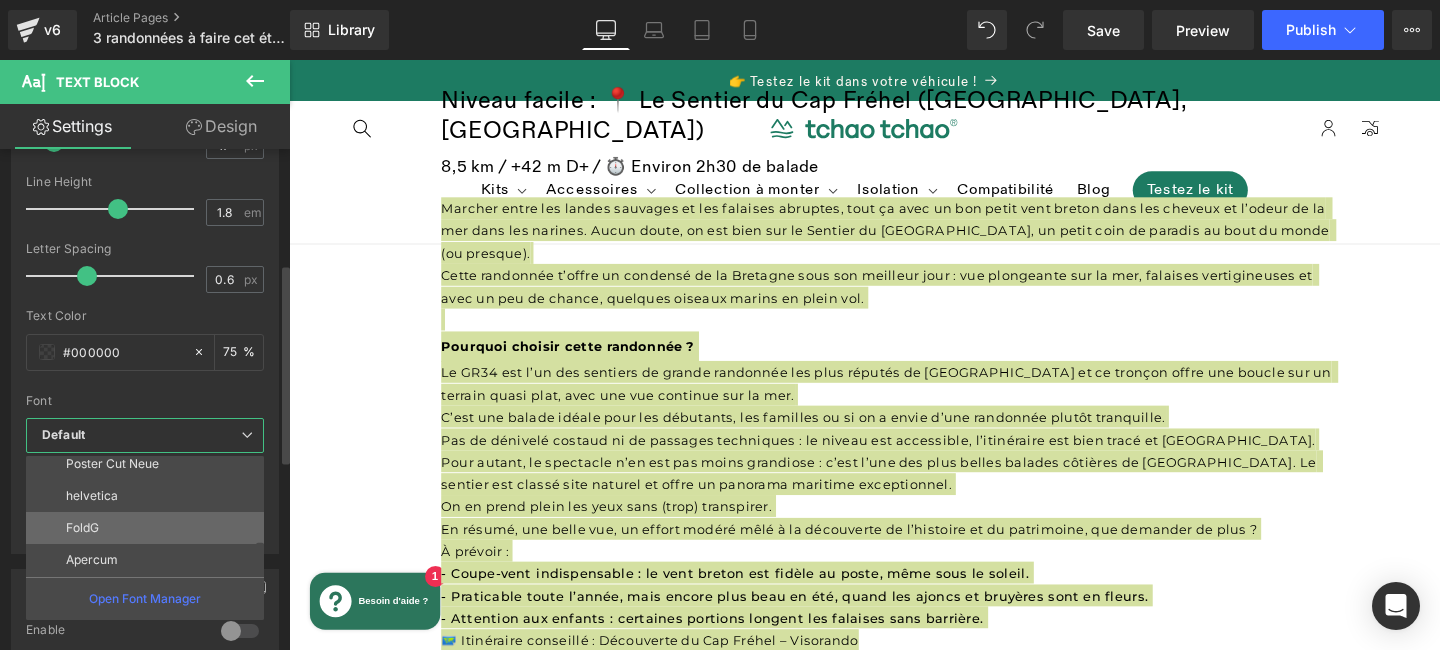 click on "FoldG" at bounding box center (82, 528) 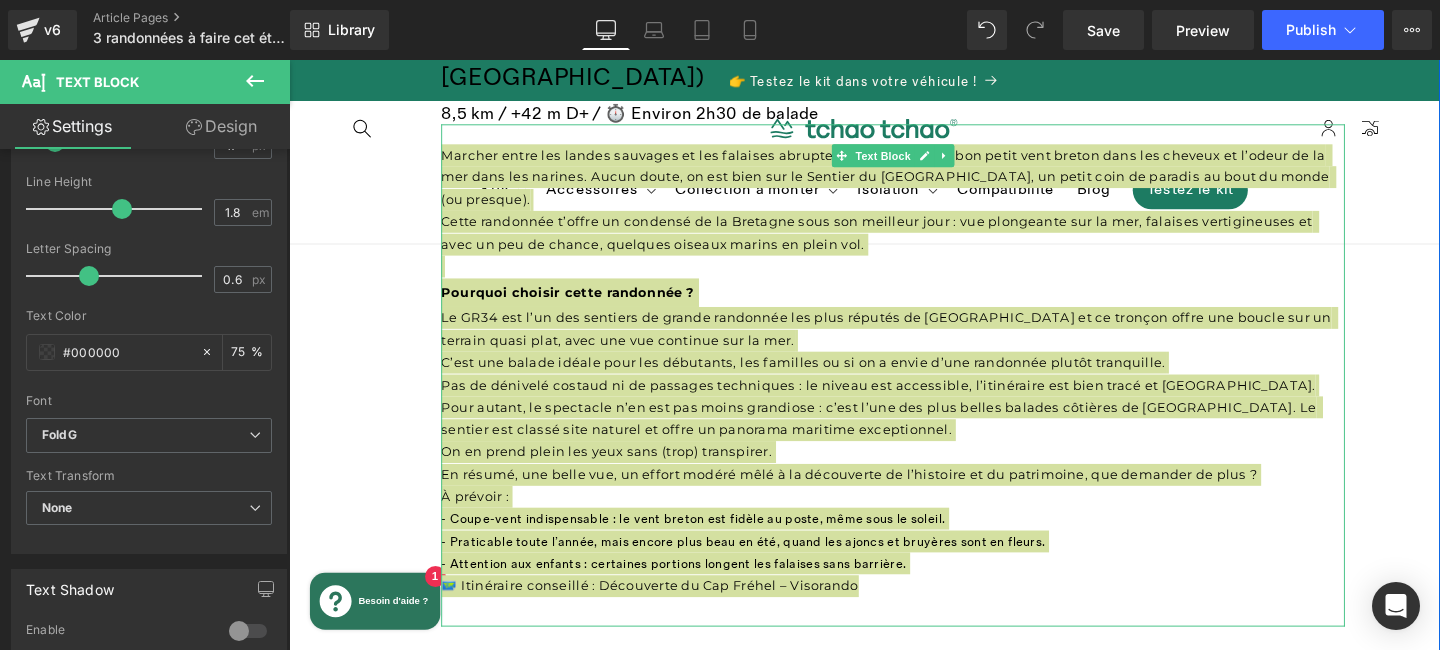 scroll, scrollTop: 856, scrollLeft: 0, axis: vertical 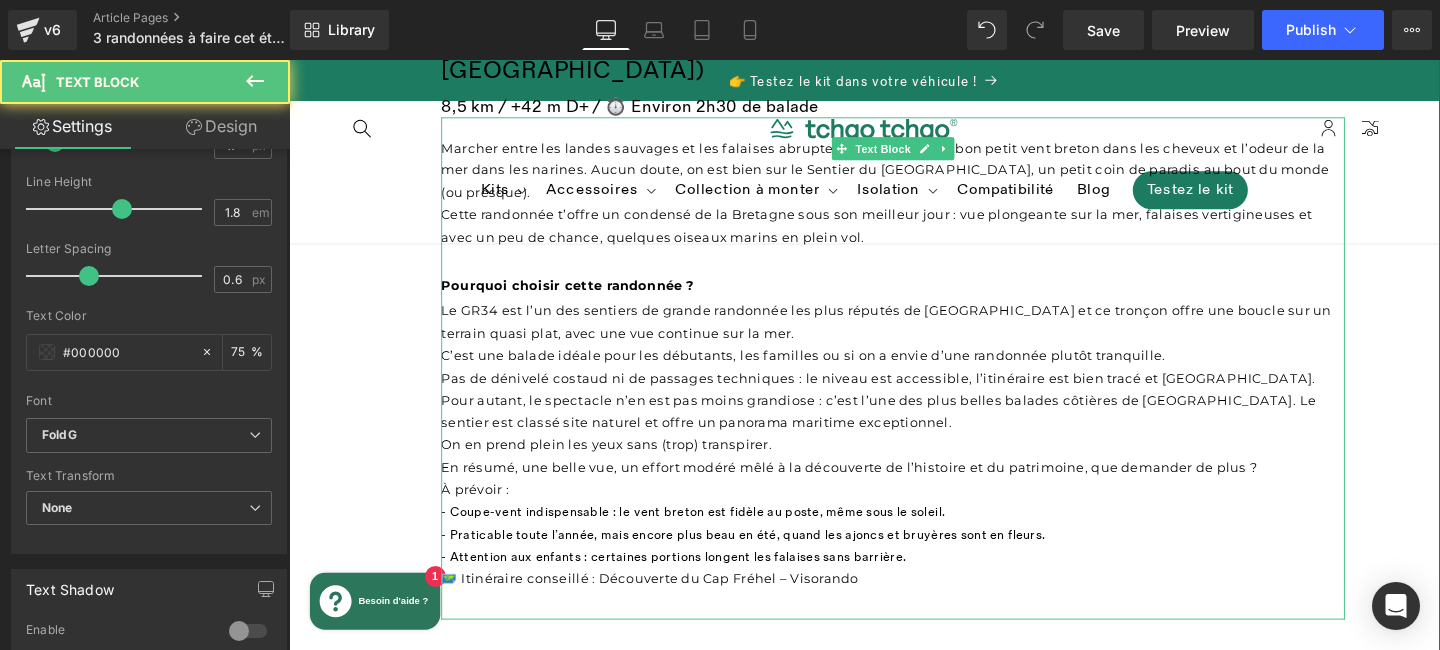 click on "- Coupe-vent indispensable : le vent breton est fidèle au poste, même sous le soleil." at bounding box center [924, 534] 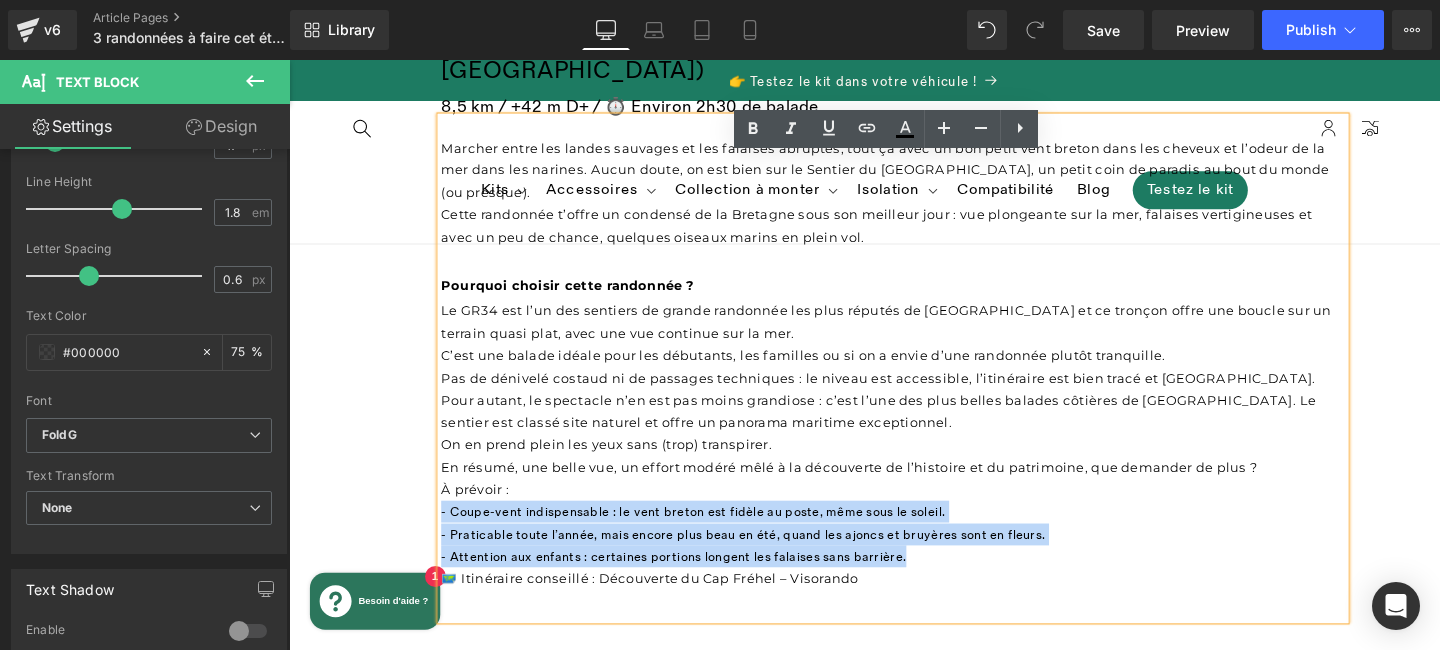 drag, startPoint x: 944, startPoint y: 514, endPoint x: 449, endPoint y: 465, distance: 497.41934 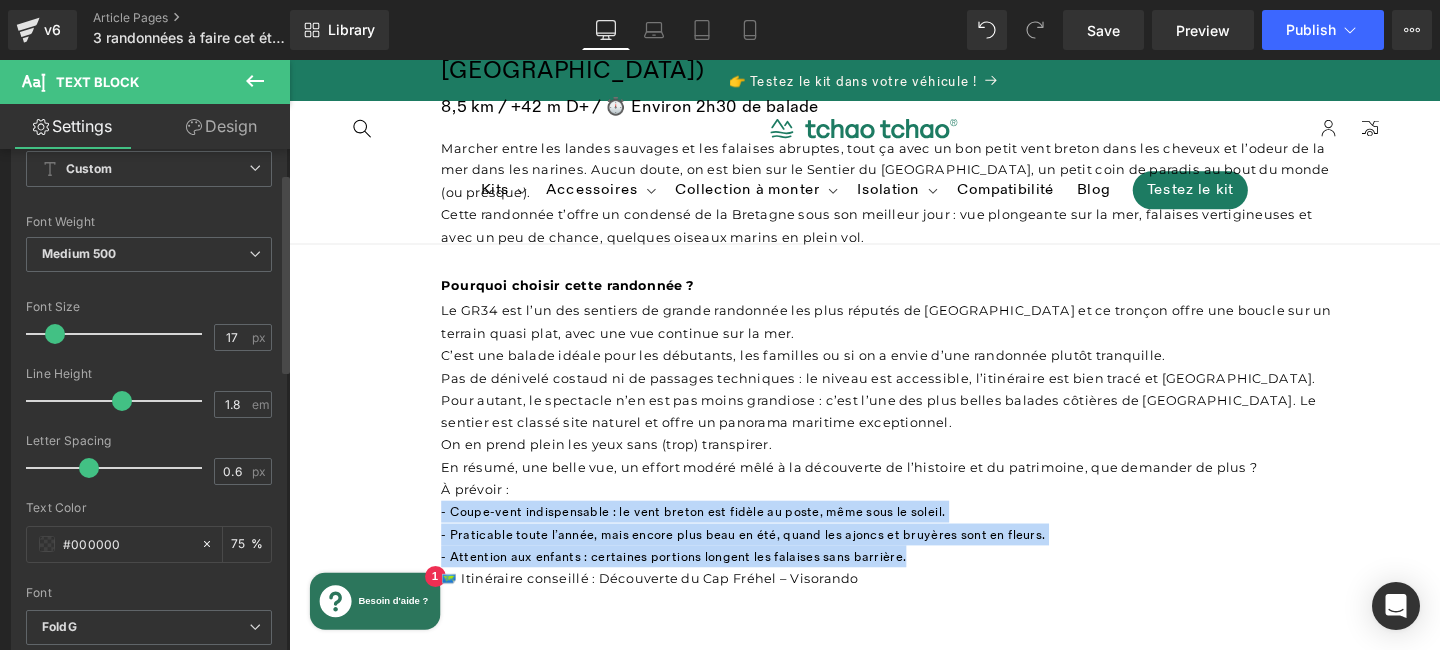 scroll, scrollTop: 0, scrollLeft: 0, axis: both 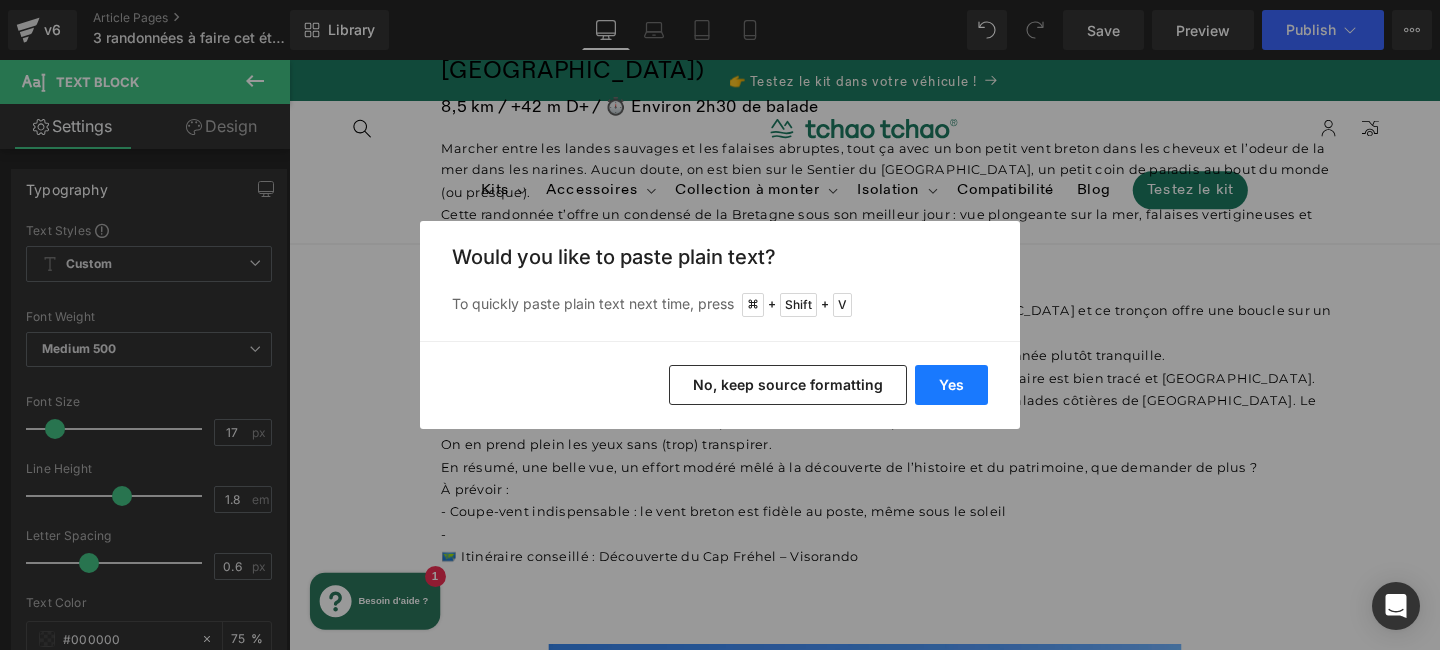 click on "Yes" at bounding box center (951, 385) 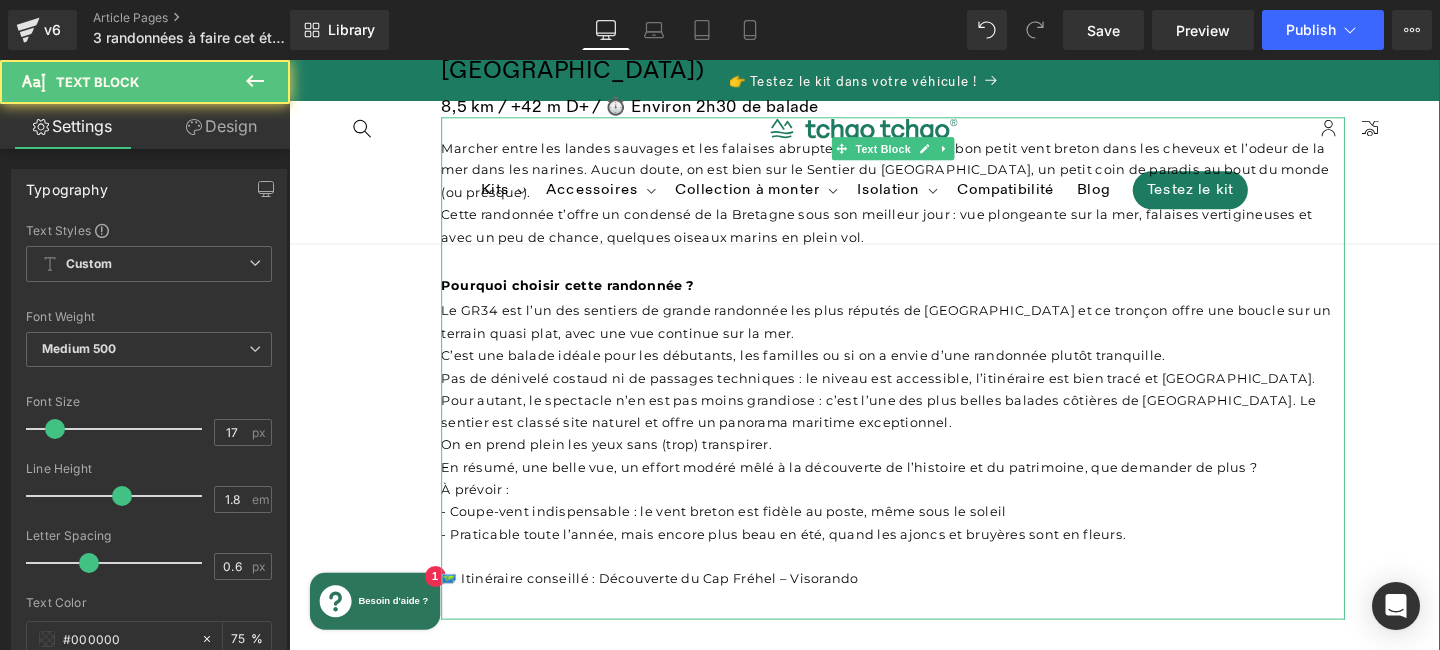 click on "- Praticable toute l’année, mais encore plus beau en été, quand les ajoncs et bruyères sont en fleurs." at bounding box center (924, 558) 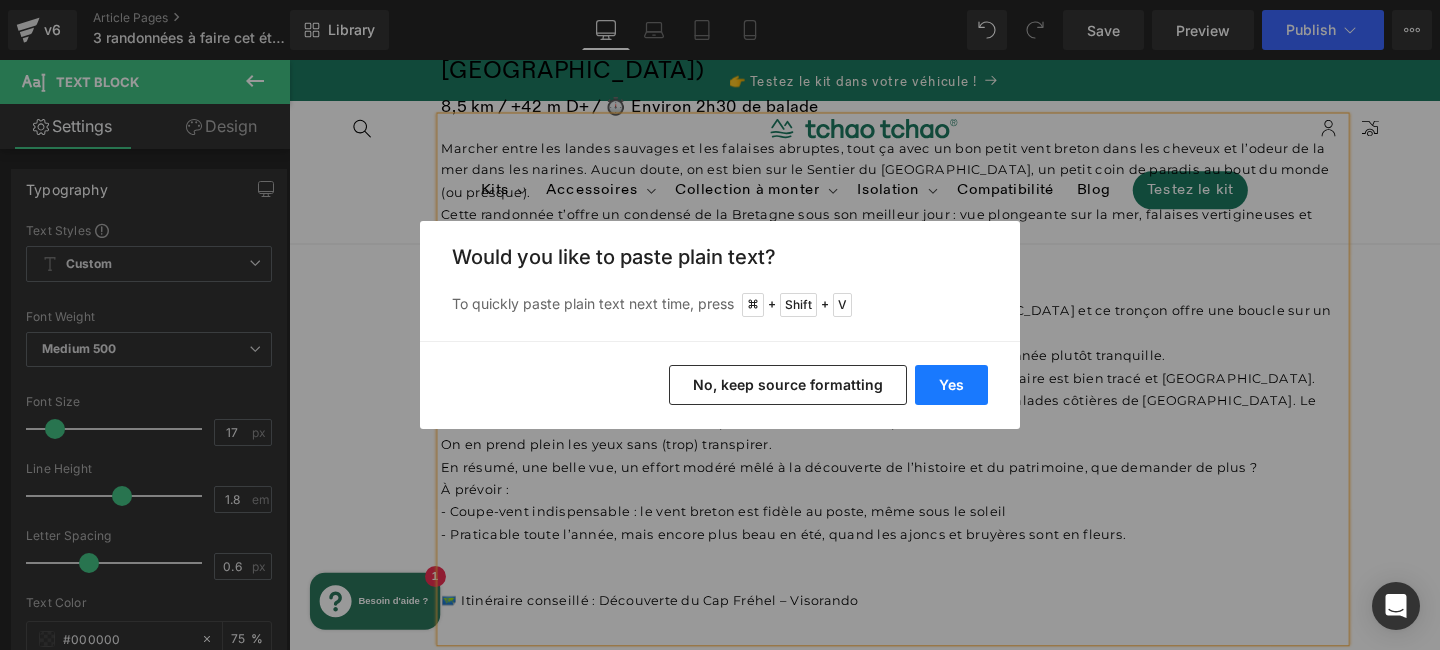 click on "Yes" at bounding box center [951, 385] 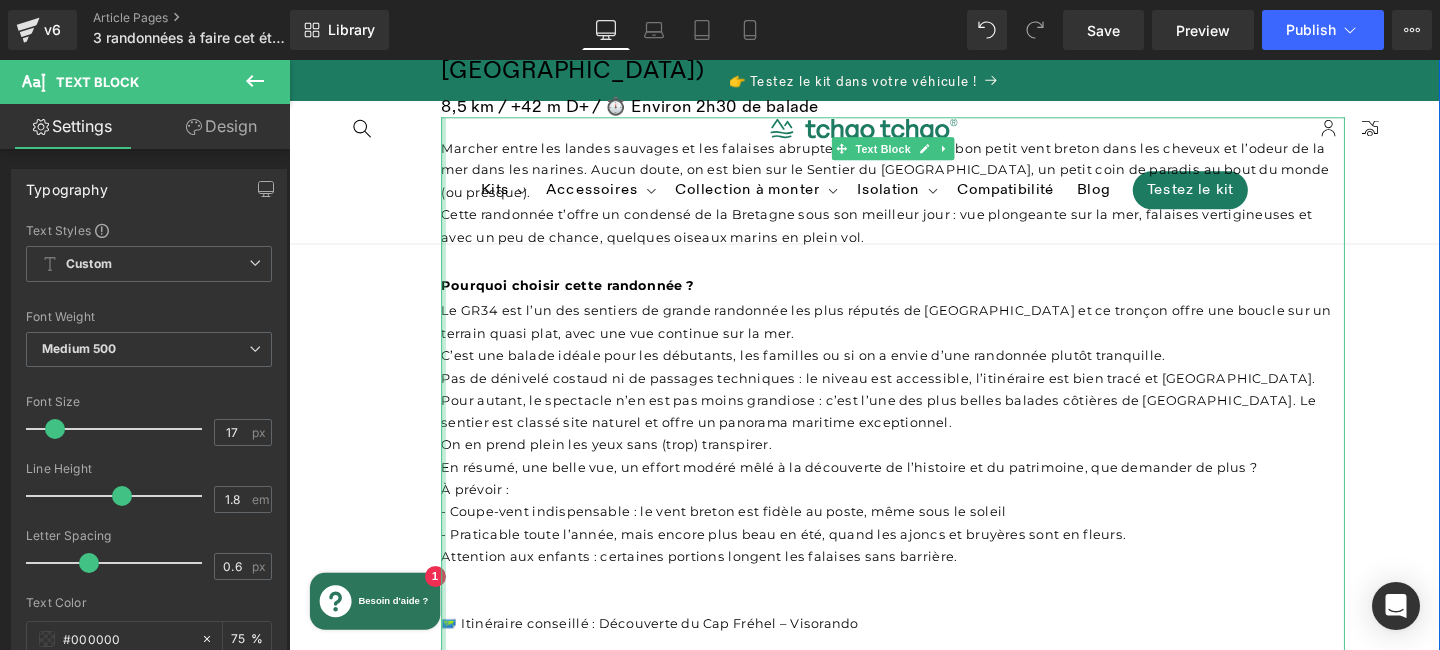 click on "Marcher entre les landes sauvages et les falaises abruptes, tout ça avec un bon petit vent breton dans les cheveux et l’odeur de la mer dans les narines. Aucun doute, on est bien sur le Sentier du Cap Fréhel, un petit coin de paradis au bout du monde (ou presque). Cette randonnée t’offre un condensé de la Bretagne sous son meilleur jour : vue plongeante sur la mer, falaises vertigineuses et avec un peu de chance, quelques oiseaux marins en plein vol. Pourquoi choisir cette randonnée ? Le GR34 est l’un des sentiers de grande randonnée les plus réputés de France et ce tronçon offre une boucle sur un terrain quasi plat, avec une vue continue sur la mer.  C’est une balade idéale pour les débutants, les familles ou si on a envie d’une randonnée plutôt tranquille.  Pas de dénivelé costaud ni de passages techniques : le niveau est accessible, l’itinéraire est bien tracé et balisé.  On en prend plein les yeux sans (trop) transpirer. À prévoir : Text Block" at bounding box center (924, 407) 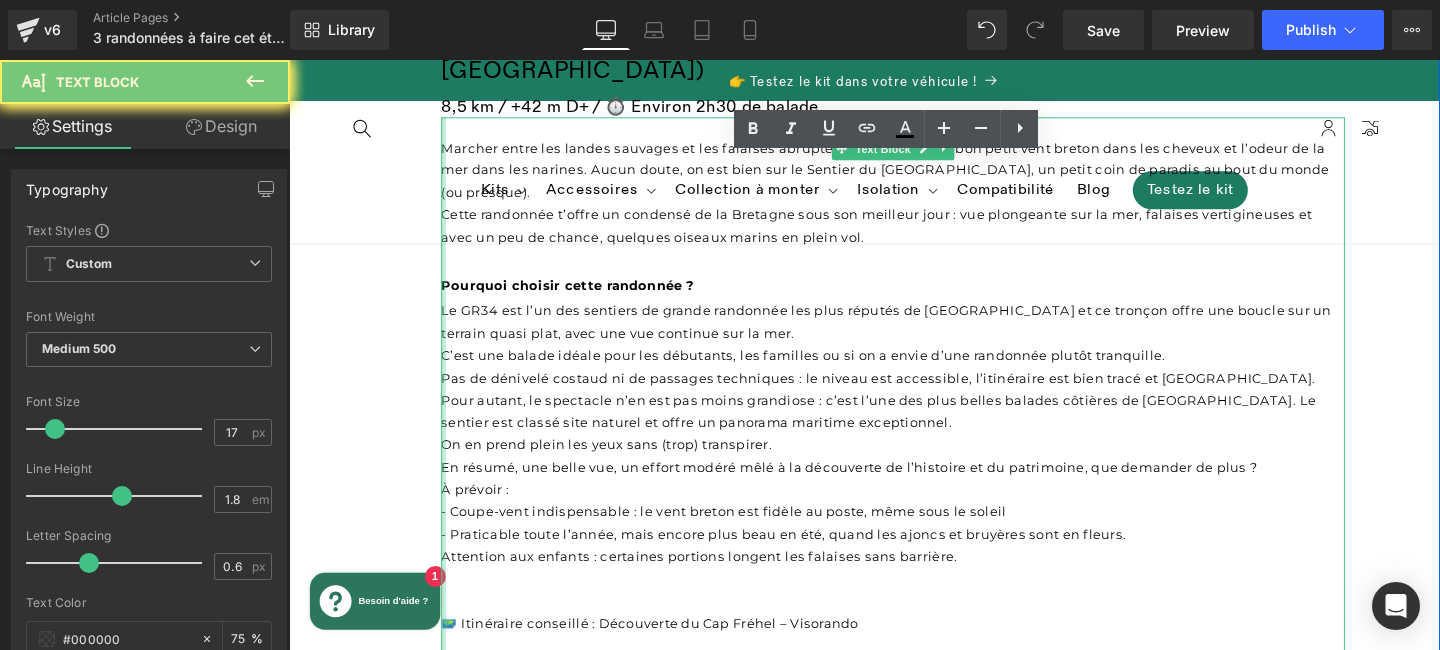 click on "Attention aux enfants : certaines portions longent les falaises sans barrière." at bounding box center [720, 581] 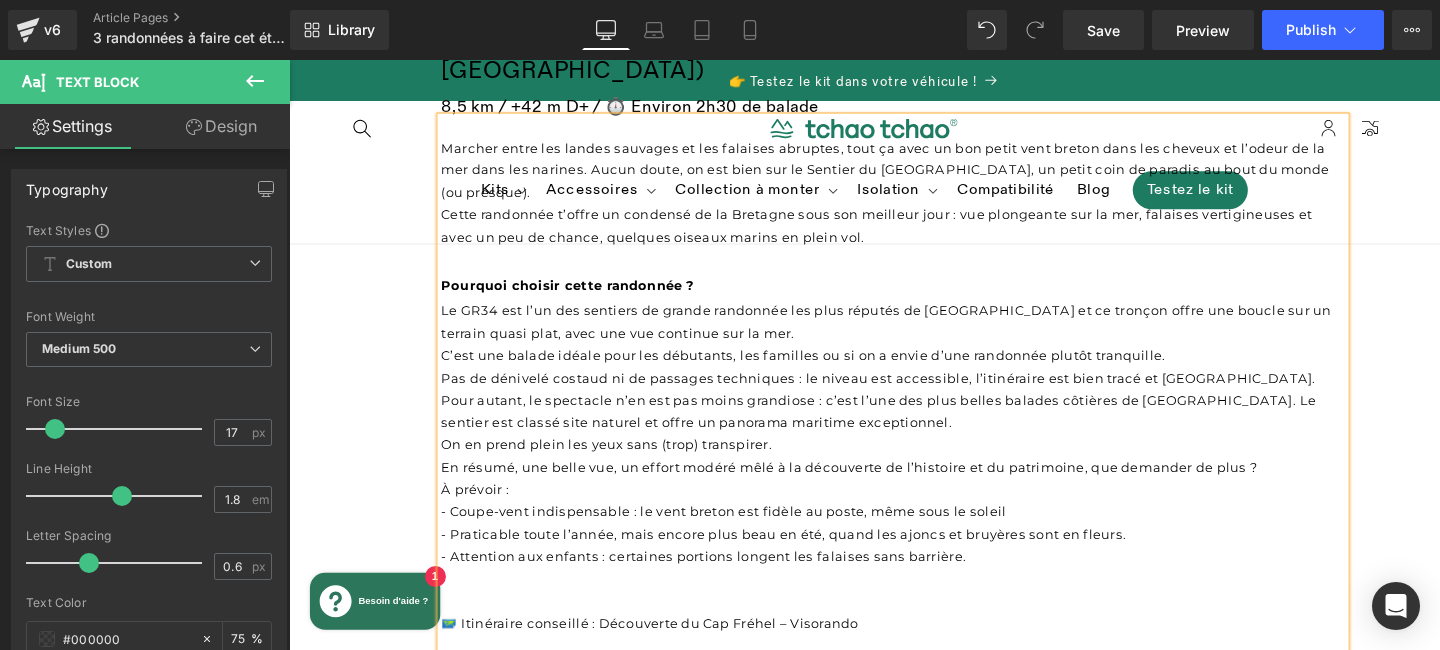 click on "🗺️ Itinéraire conseillé : Découverte du Cap Fréhel – Visorando" at bounding box center (668, 652) 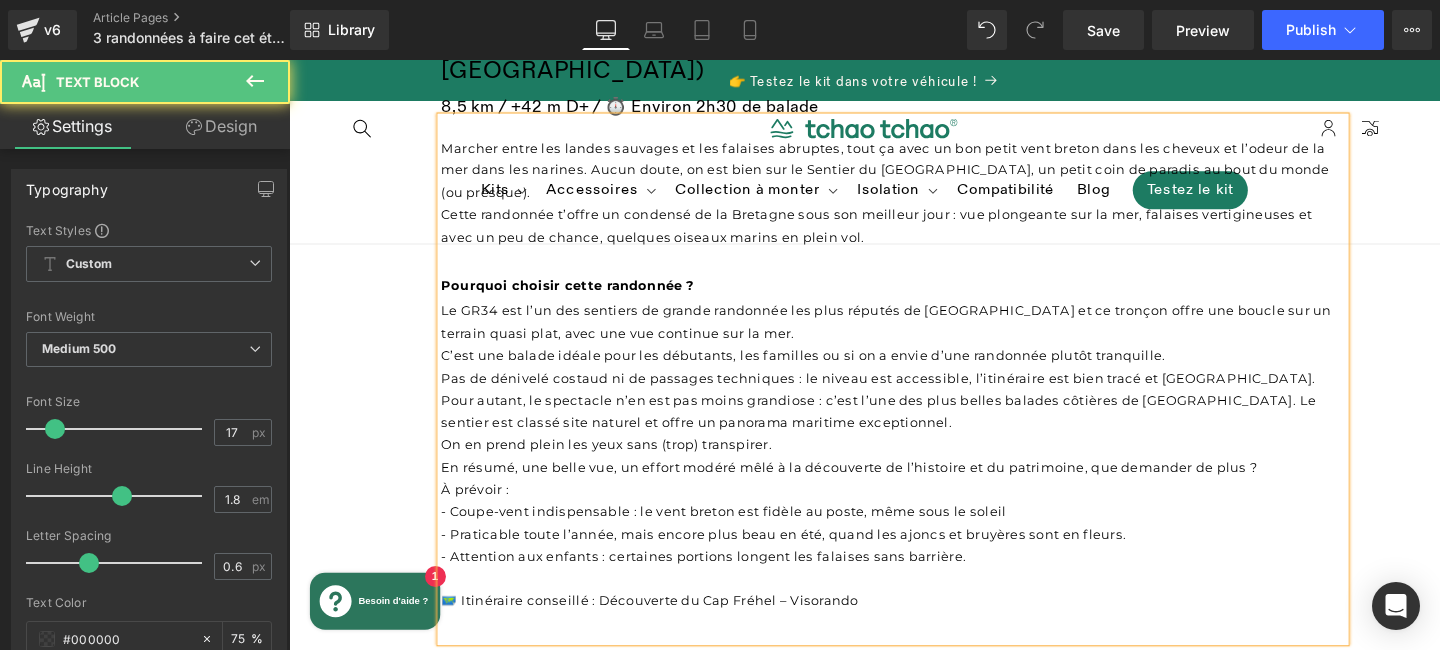 click at bounding box center [924, 656] 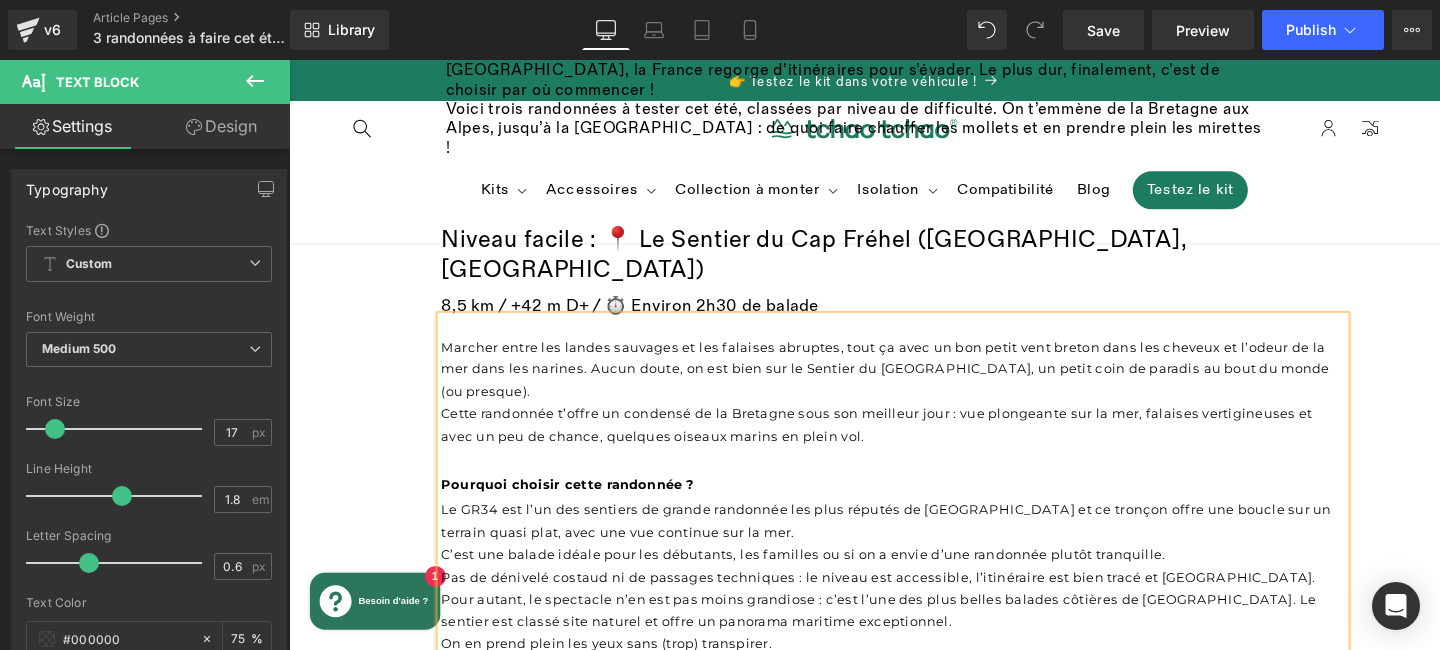 scroll, scrollTop: 639, scrollLeft: 0, axis: vertical 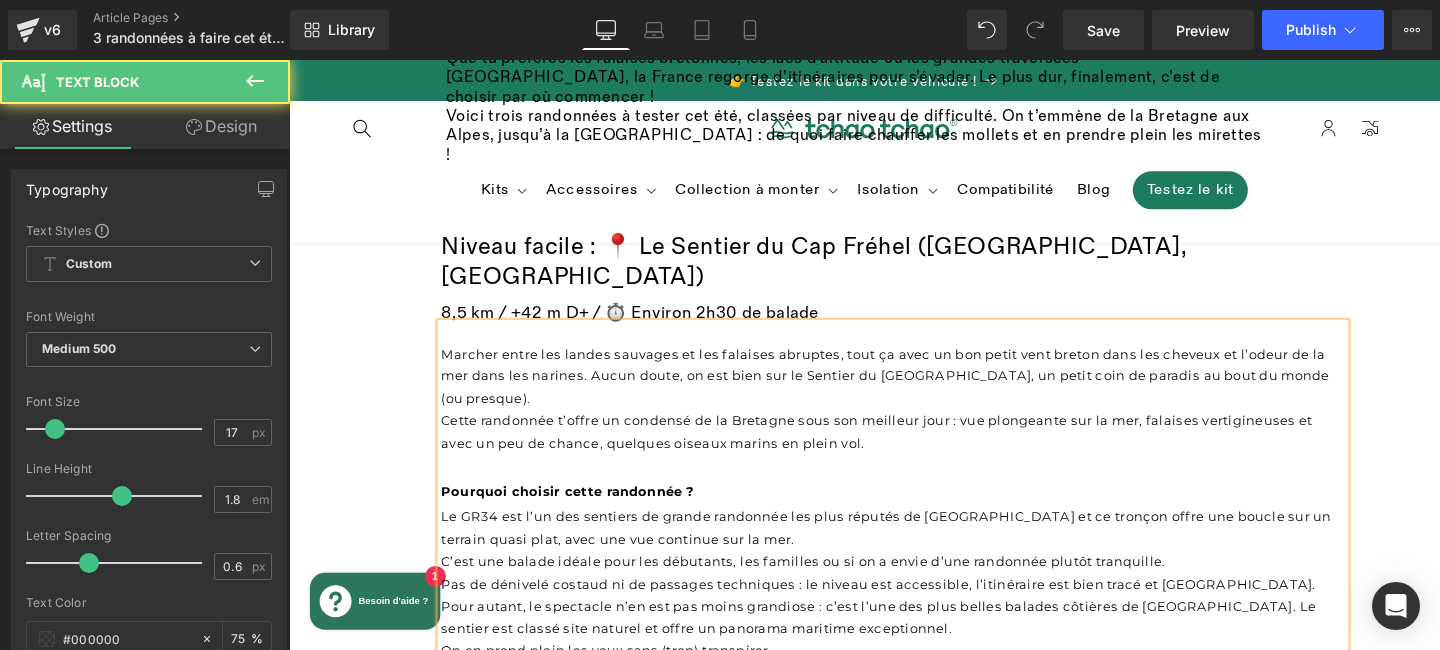 click on "Marcher entre les landes sauvages et les falaises abruptes, tout ça avec un bon petit vent breton dans les cheveux et l’odeur de la mer dans les narines. Aucun doute, on est bien sur le Sentier du [GEOGRAPHIC_DATA], un petit coin de paradis au bout du monde (ou presque). Cette randonnée t’offre un condensé de la Bretagne sous son meilleur jour : vue plongeante sur la mer, falaises vertigineuses et avec un peu de chance, quelques oiseaux marins en plein vol. Pourquoi choisir cette randonnée ? Le GR34 est l’un des sentiers de grande randonnée les plus réputés de [GEOGRAPHIC_DATA] et ce tronçon offre une boucle sur un terrain quasi plat, avec une vue continue sur la mer.  C’est une balade idéale pour les débutants, les familles ou si on a envie d’une randonnée plutôt tranquille.  Pas de dénivelé costaud ni de passages techniques : le niveau est accessible, l’itinéraire est bien tracé et balisé.  On en prend plein les yeux sans (trop) transpirer. À prévoir :" at bounding box center [924, 597] 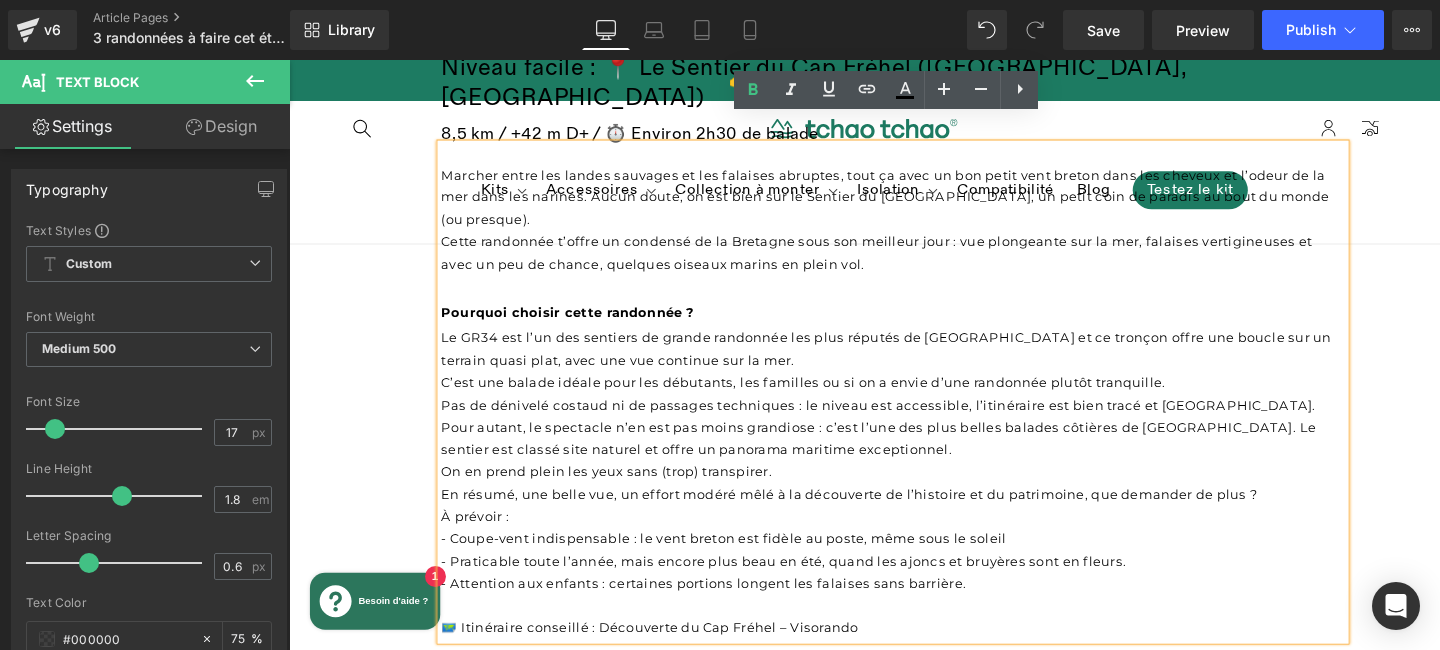 scroll, scrollTop: 836, scrollLeft: 0, axis: vertical 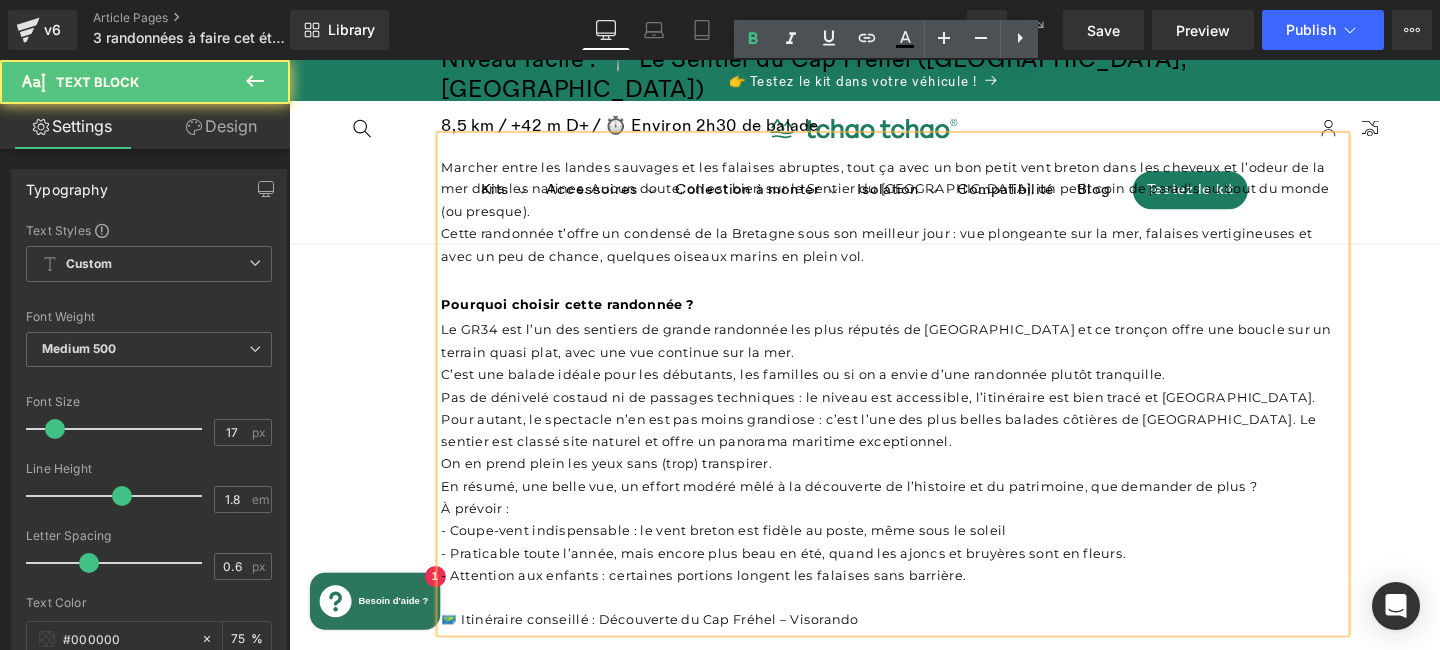 click on "Marcher entre les landes sauvages et les falaises abruptes, tout ça avec un bon petit vent breton dans les cheveux et l’odeur de la mer dans les narines. Aucun doute, on est bien sur le Sentier du [GEOGRAPHIC_DATA], un petit coin de paradis au bout du monde (ou presque). Cette randonnée t’offre un condensé de la Bretagne sous son meilleur jour : vue plongeante sur la mer, falaises vertigineuses et avec un peu de chance, quelques oiseaux marins en plein vol. Pourquoi choisir cette randonnée ? Le GR34 est l’un des sentiers de grande randonnée les plus réputés de [GEOGRAPHIC_DATA] et ce tronçon offre une boucle sur un terrain quasi plat, avec une vue continue sur la mer.  C’est une balade idéale pour les débutants, les familles ou si on a envie d’une randonnée plutôt tranquille.  Pas de dénivelé costaud ni de passages techniques : le niveau est accessible, l’itinéraire est bien tracé et balisé.  On en prend plein les yeux sans (trop) transpirer. À prévoir :" at bounding box center (924, 400) 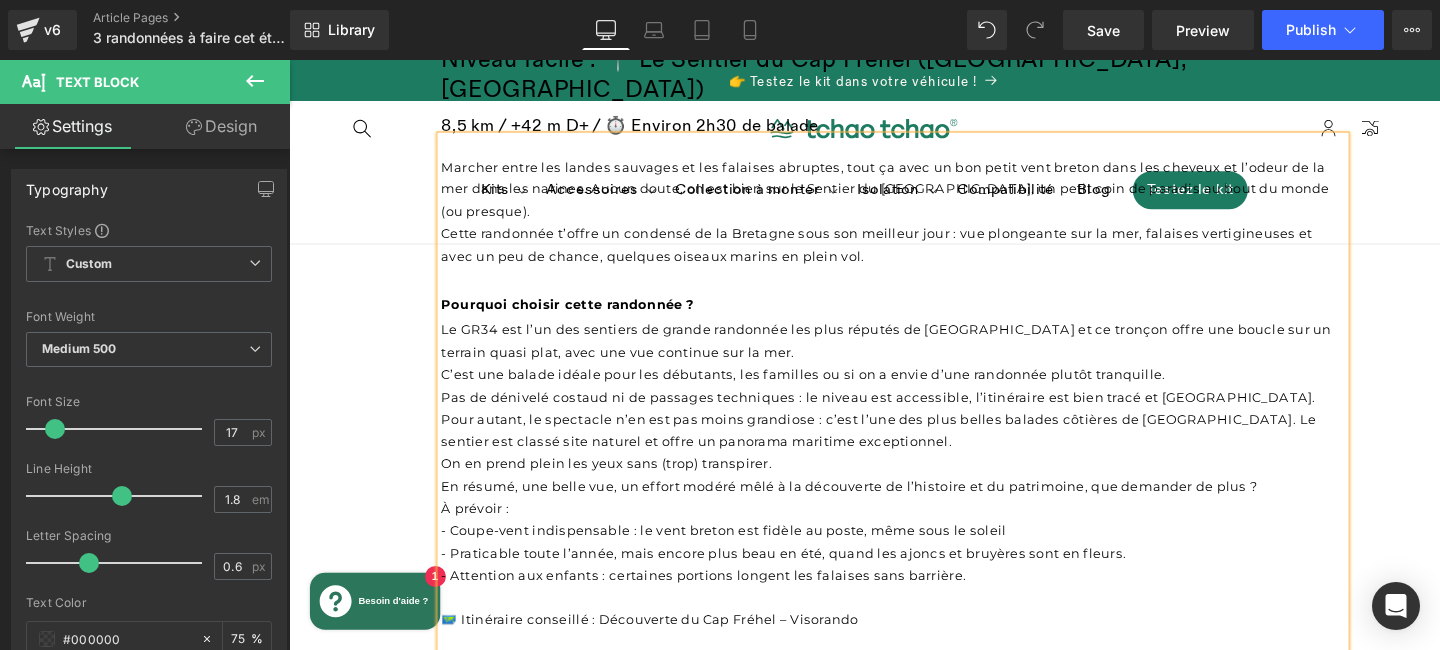 click on "À prévoir :" at bounding box center (485, 531) 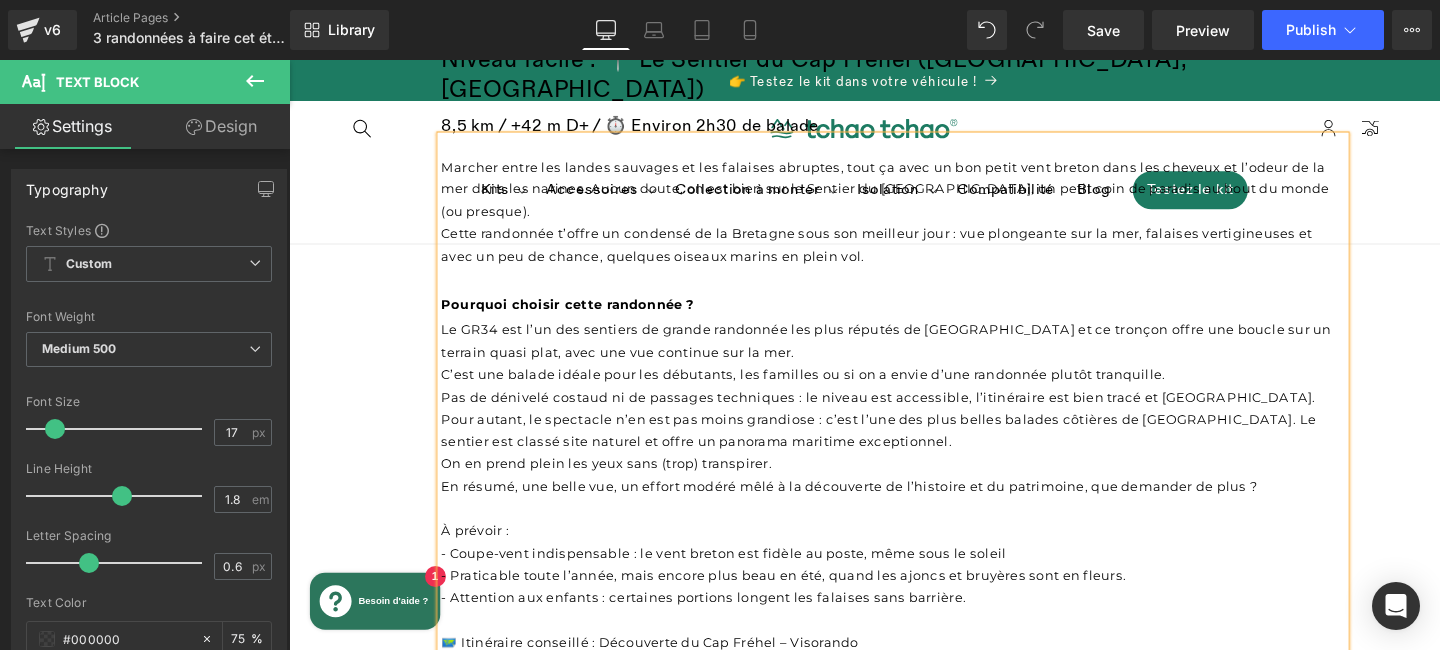 click on "En résumé, une belle vue, un effort modéré mêlé à la découverte de l’histoire et du patrimoine, que demander de plus ?" at bounding box center (878, 508) 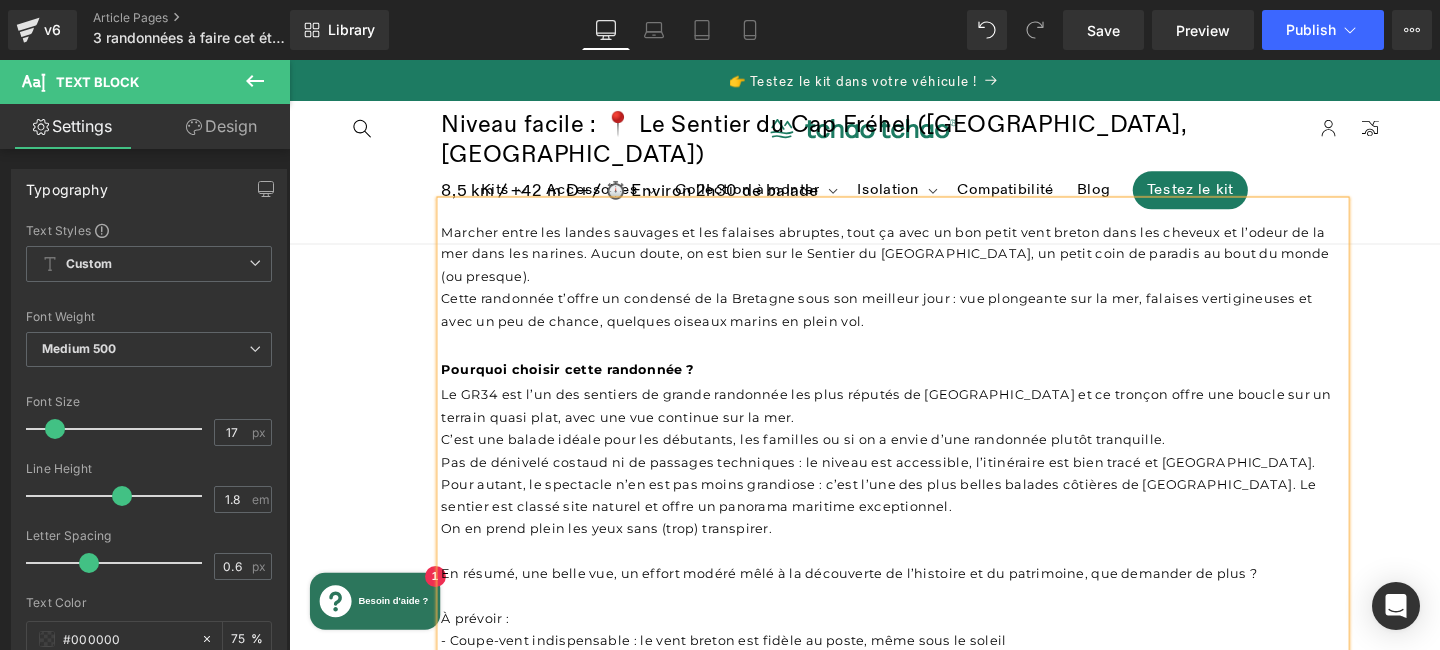 scroll, scrollTop: 762, scrollLeft: 0, axis: vertical 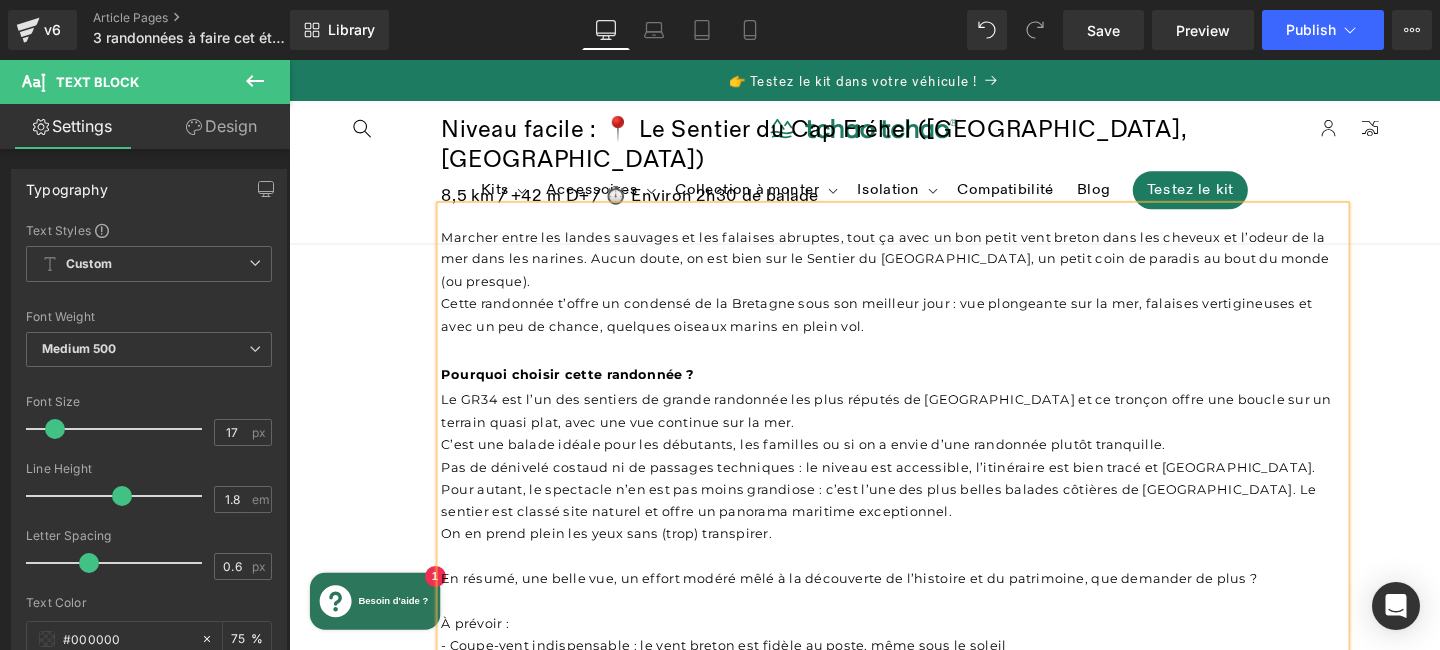 click on "Marcher entre les landes sauvages et les falaises abruptes, tout ça avec un bon petit vent breton dans les cheveux et l’odeur de la mer dans les narines. Aucun doute, on est bien sur le Sentier du [GEOGRAPHIC_DATA], un petit coin de paradis au bout du monde (ou presque). Cette randonnée t’offre un condensé de la Bretagne sous son meilleur jour : vue plongeante sur la mer, falaises vertigineuses et avec un peu de chance, quelques oiseaux marins en plein vol. Pourquoi choisir cette randonnée ? Le GR34 est l’un des sentiers de grande randonnée les plus réputés de [GEOGRAPHIC_DATA] et ce tronçon offre une boucle sur un terrain quasi plat, avec une vue continue sur la mer.  C’est une balade idéale pour les débutants, les familles ou si on a envie d’une randonnée plutôt tranquille.  Pas de dénivelé costaud ni de passages techniques : le niveau est accessible, l’itinéraire est bien tracé et balisé.  On en prend plein les yeux sans (trop) transpirer. À prévoir :" at bounding box center (924, 509) 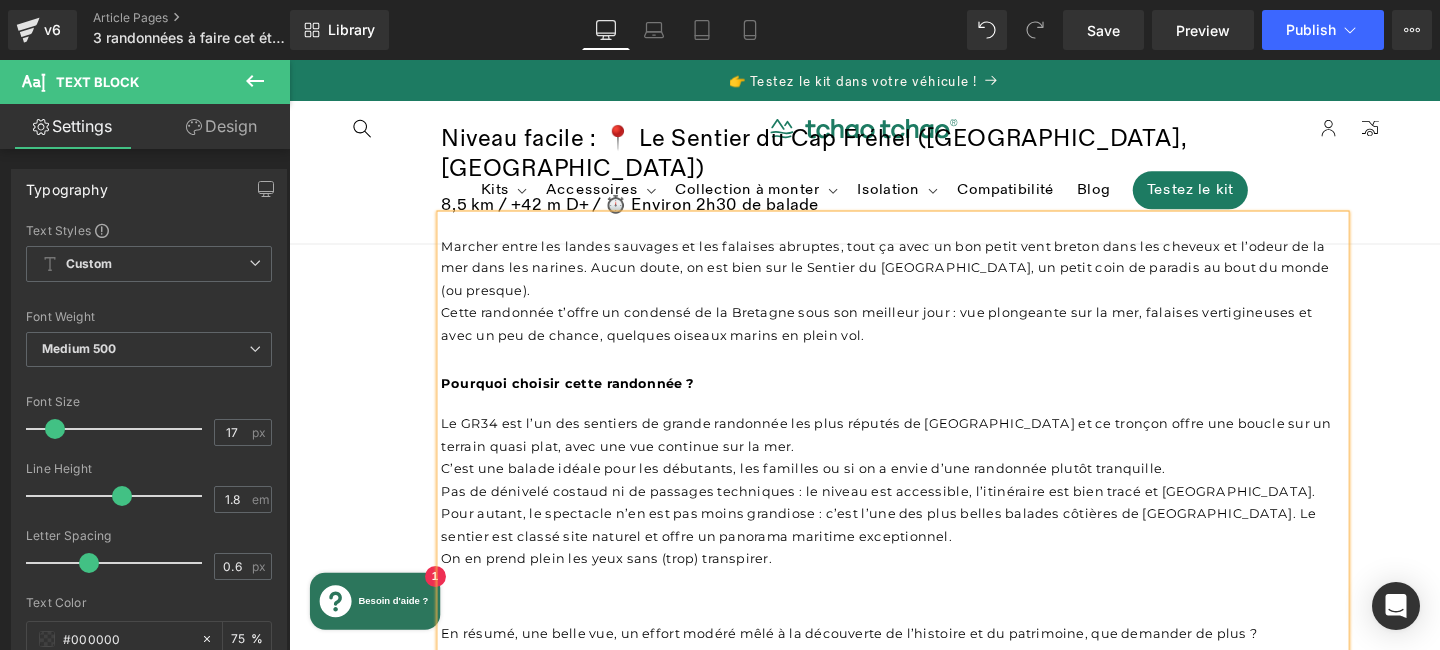 scroll, scrollTop: 886, scrollLeft: 0, axis: vertical 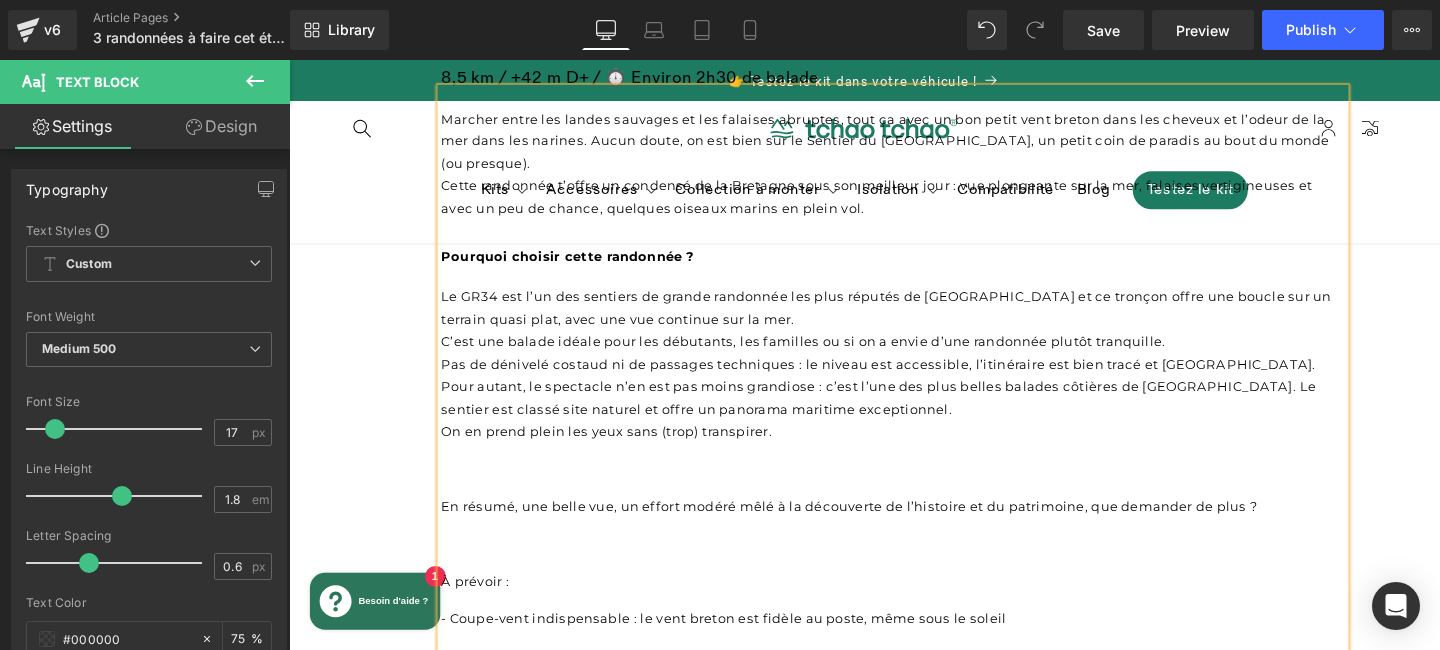 click at bounding box center (924, 490) 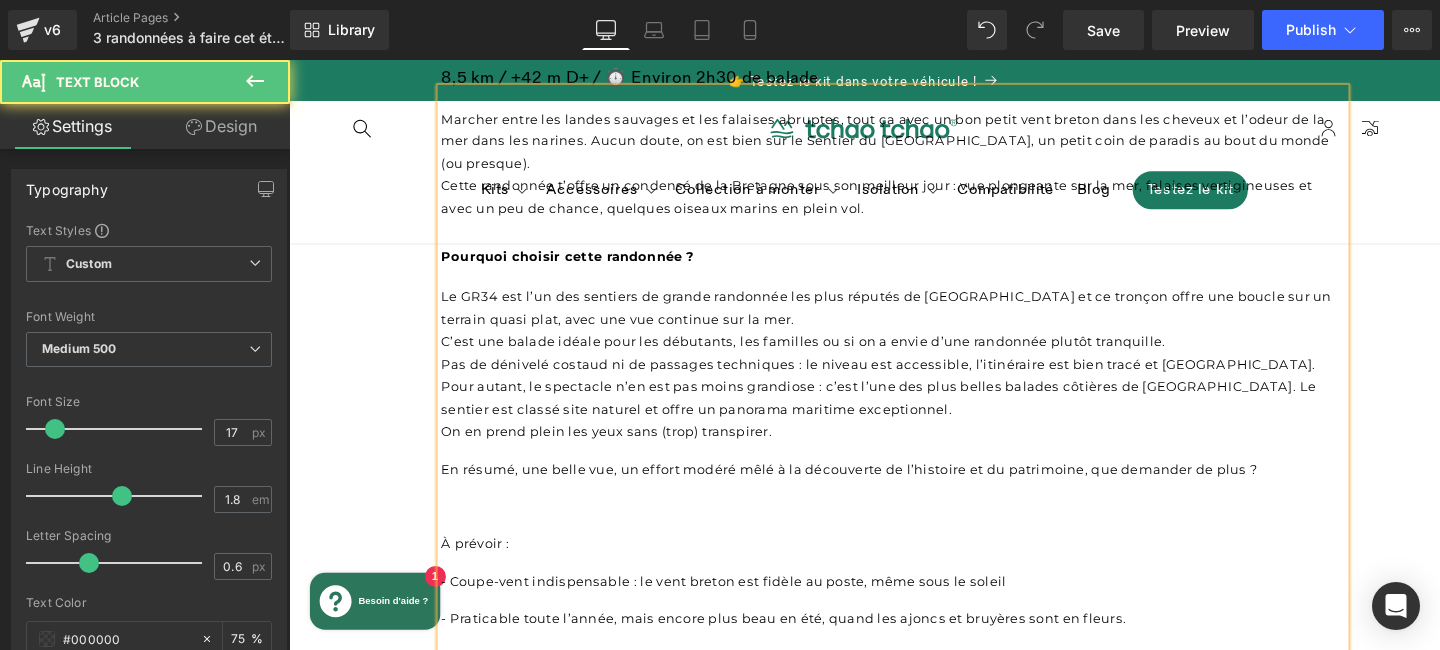 click at bounding box center [924, 529] 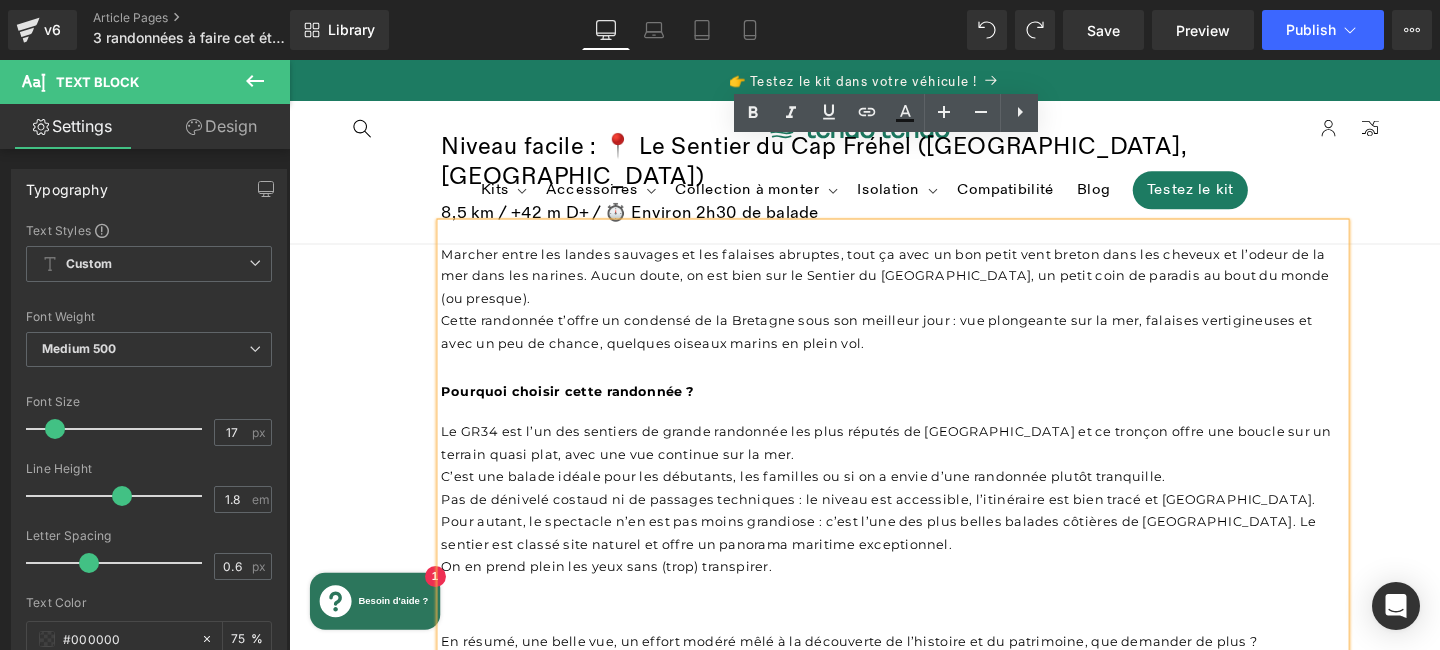 scroll, scrollTop: 740, scrollLeft: 0, axis: vertical 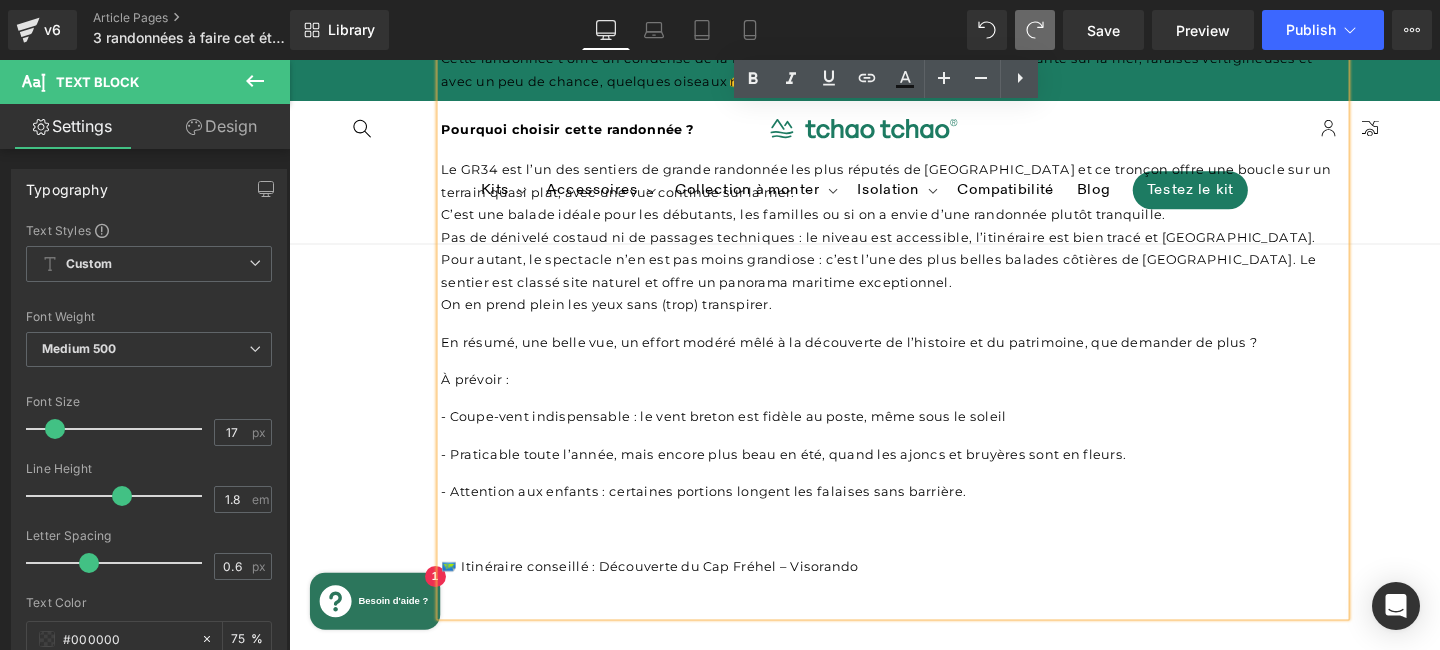 click on "Le GR34 est l’un des sentiers de grande randonnée les plus réputés de France et ce tronçon offre une boucle sur un terrain quasi plat, avec une vue continue sur la mer.  C’est une balade idéale pour les débutants, les familles ou si on a envie d’une randonnée plutôt tranquille.  Pas de dénivelé costaud ni de passages techniques : le niveau est accessible, l’itinéraire est bien tracé et balisé.  Pour autant, le spectacle n’en est pas moins grandiose : c’est l’une des plus belles balades côtières de France. Le sentier est classé site naturel et offre un panorama maritime exceptionnel. On en prend plein les yeux sans (trop) transpirer. En résumé, une belle vue, un effort modéré mêlé à la découverte de l’histoire et du patrimoine, que demander de plus ? À prévoir : - Coupe-vent indispensable : le vent breton est fidèle au poste, même sous le soleil - Praticable toute l’année, mais encore plus beau en été, quand les ajoncs et bruyères sont en fleurs." at bounding box center (924, 404) 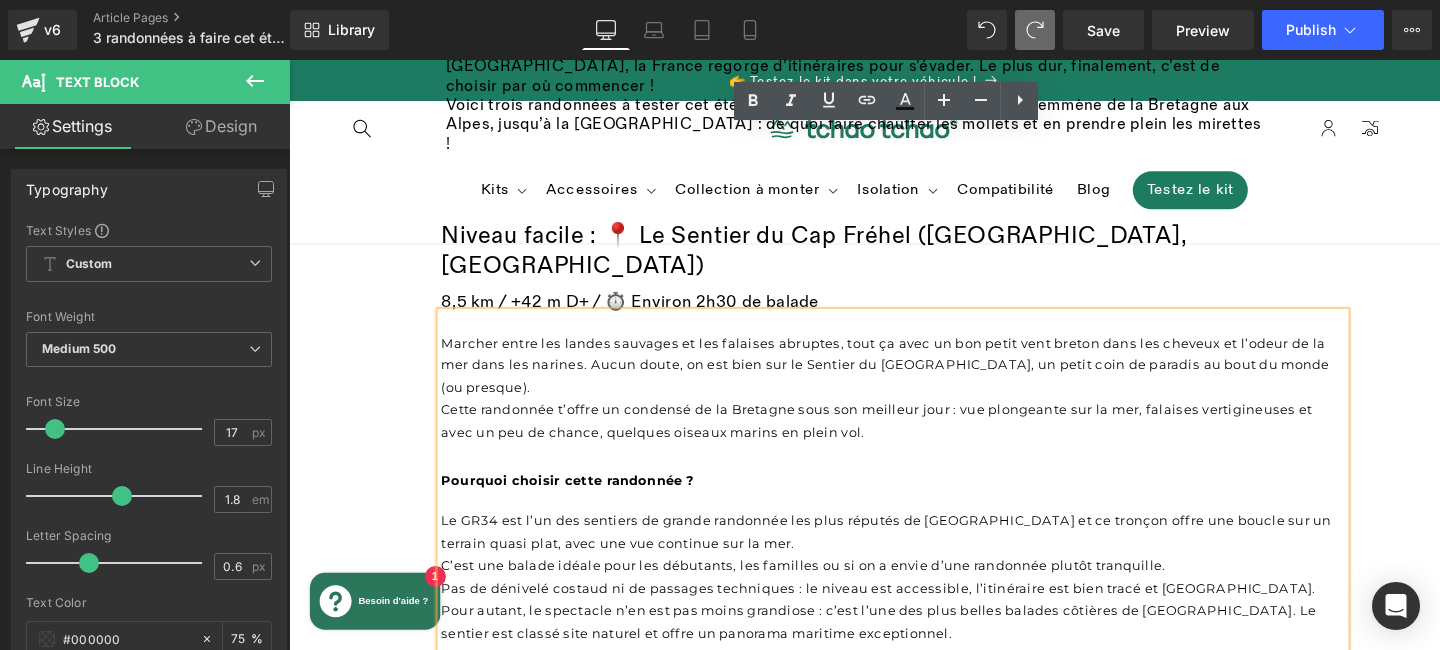 scroll, scrollTop: 642, scrollLeft: 0, axis: vertical 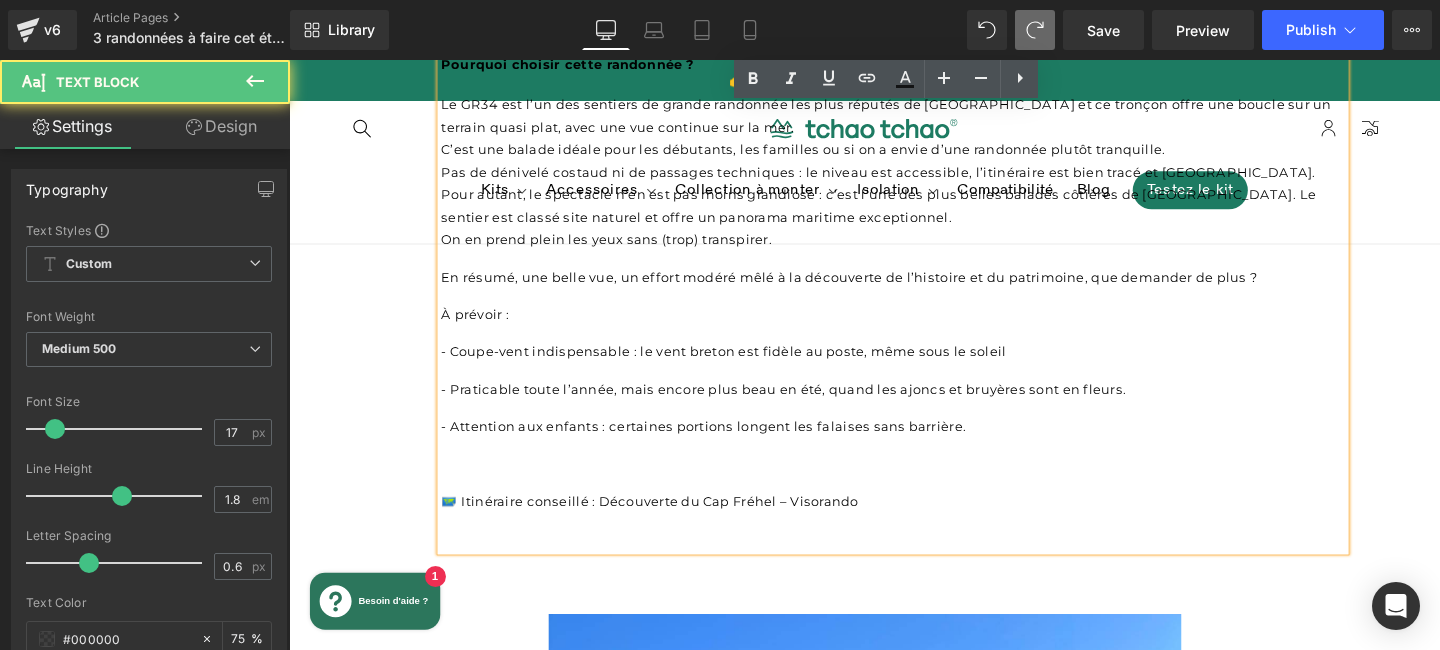 click on "Le GR34 est l’un des sentiers de grande randonnée les plus réputés de France et ce tronçon offre une boucle sur un terrain quasi plat, avec une vue continue sur la mer.  C’est une balade idéale pour les débutants, les familles ou si on a envie d’une randonnée plutôt tranquille.  Pas de dénivelé costaud ni de passages techniques : le niveau est accessible, l’itinéraire est bien tracé et balisé.  Pour autant, le spectacle n’en est pas moins grandiose : c’est l’une des plus belles balades côtières de France. Le sentier est classé site naturel et offre un panorama maritime exceptionnel. On en prend plein les yeux sans (trop) transpirer. En résumé, une belle vue, un effort modéré mêlé à la découverte de l’histoire et du patrimoine, que demander de plus ? À prévoir : - Coupe-vent indispensable : le vent breton est fidèle au poste, même sous le soleil - Praticable toute l’année, mais encore plus beau en été, quand les ajoncs et bruyères sont en fleurs." at bounding box center (924, 336) 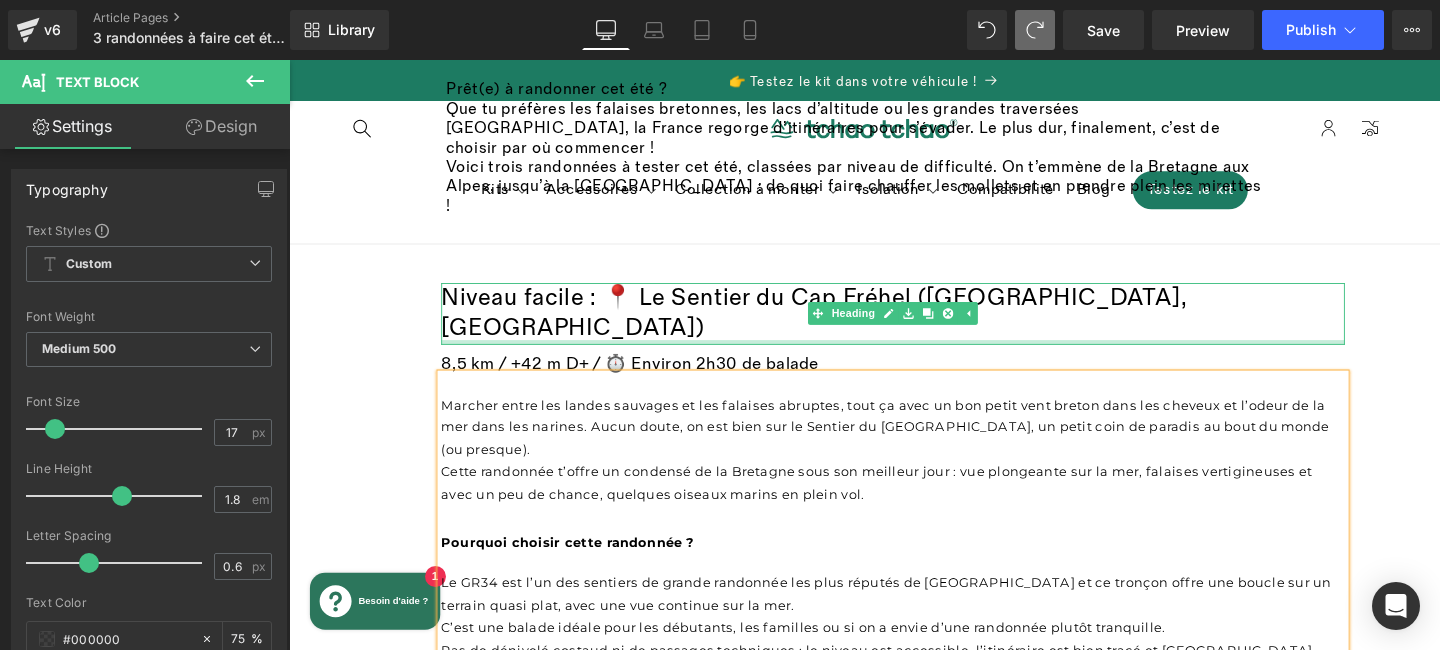 scroll, scrollTop: 520, scrollLeft: 0, axis: vertical 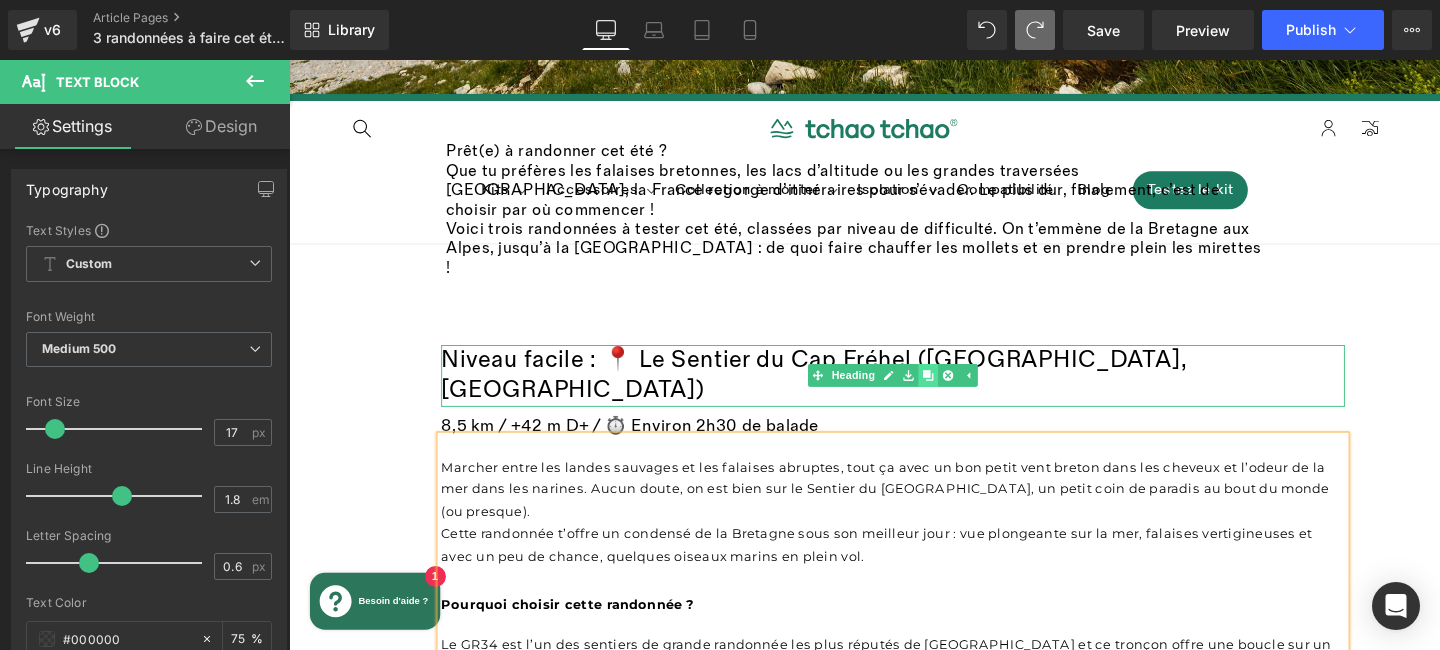 click 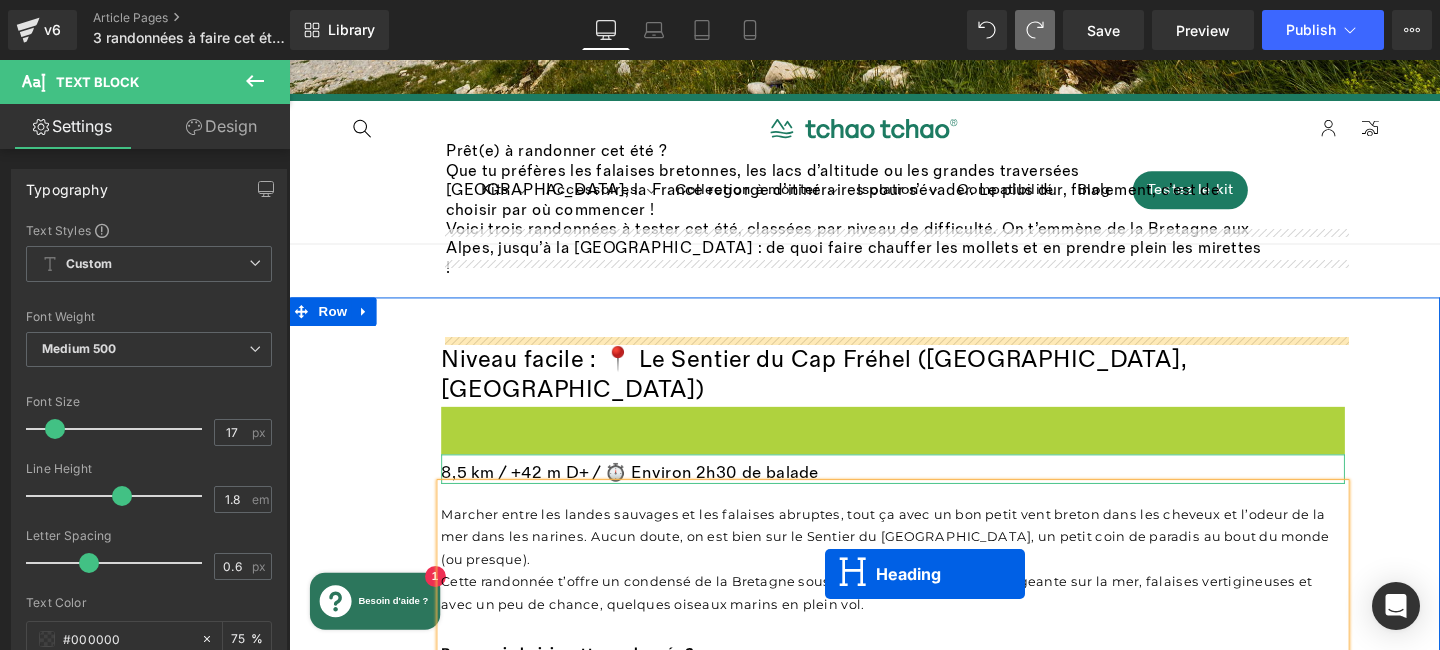 scroll, scrollTop: 600, scrollLeft: 0, axis: vertical 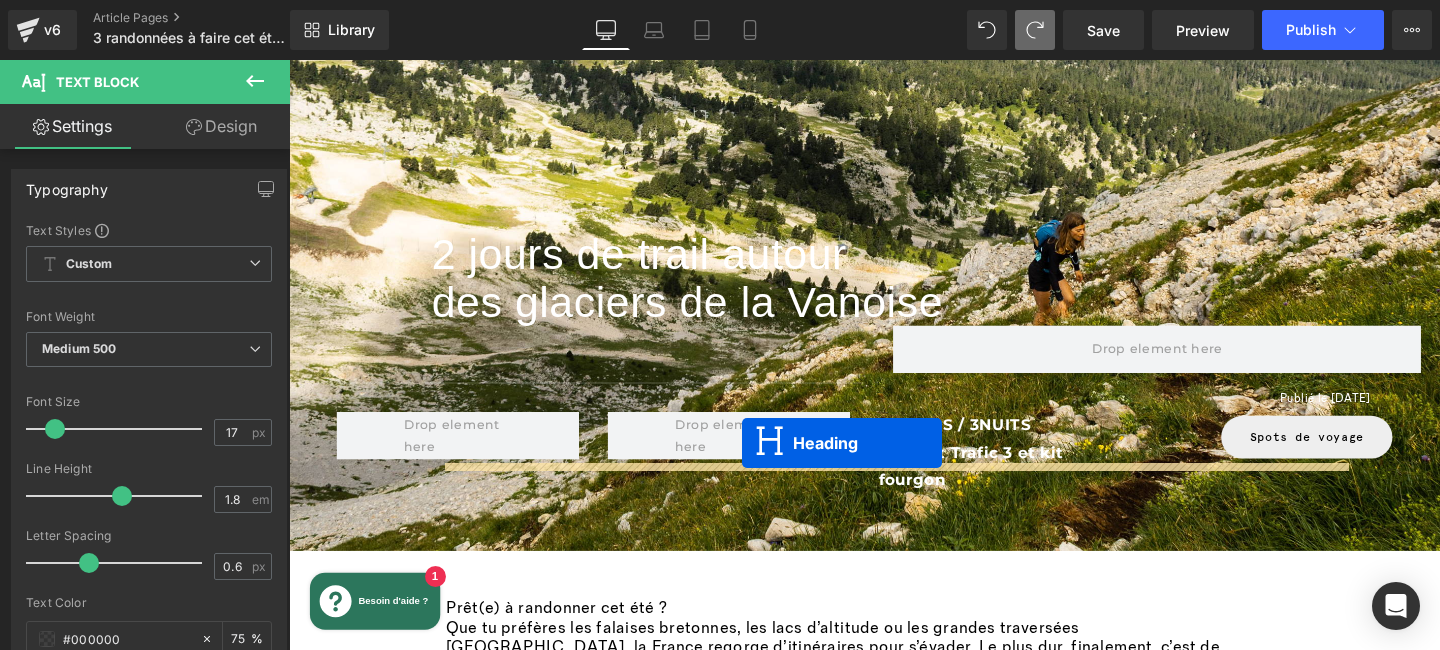drag, startPoint x: 876, startPoint y: 364, endPoint x: 765, endPoint y: 462, distance: 148.07092 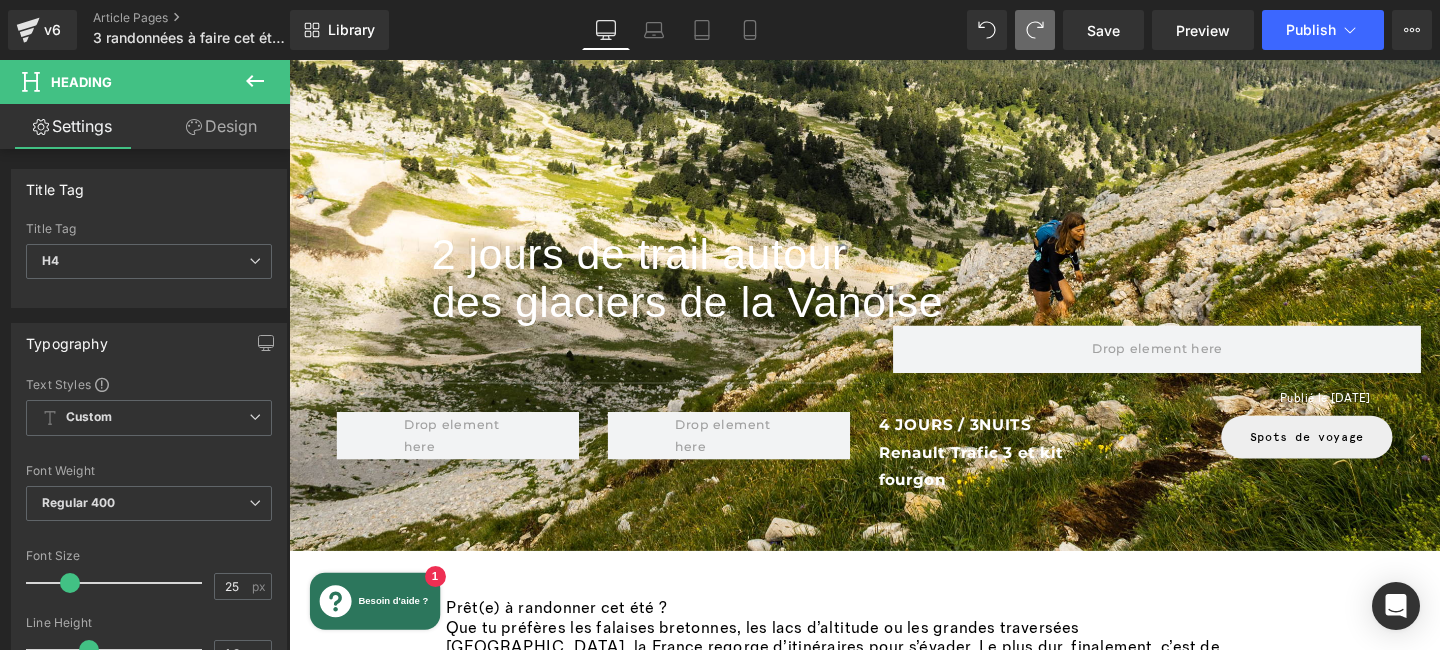 scroll, scrollTop: 551, scrollLeft: 0, axis: vertical 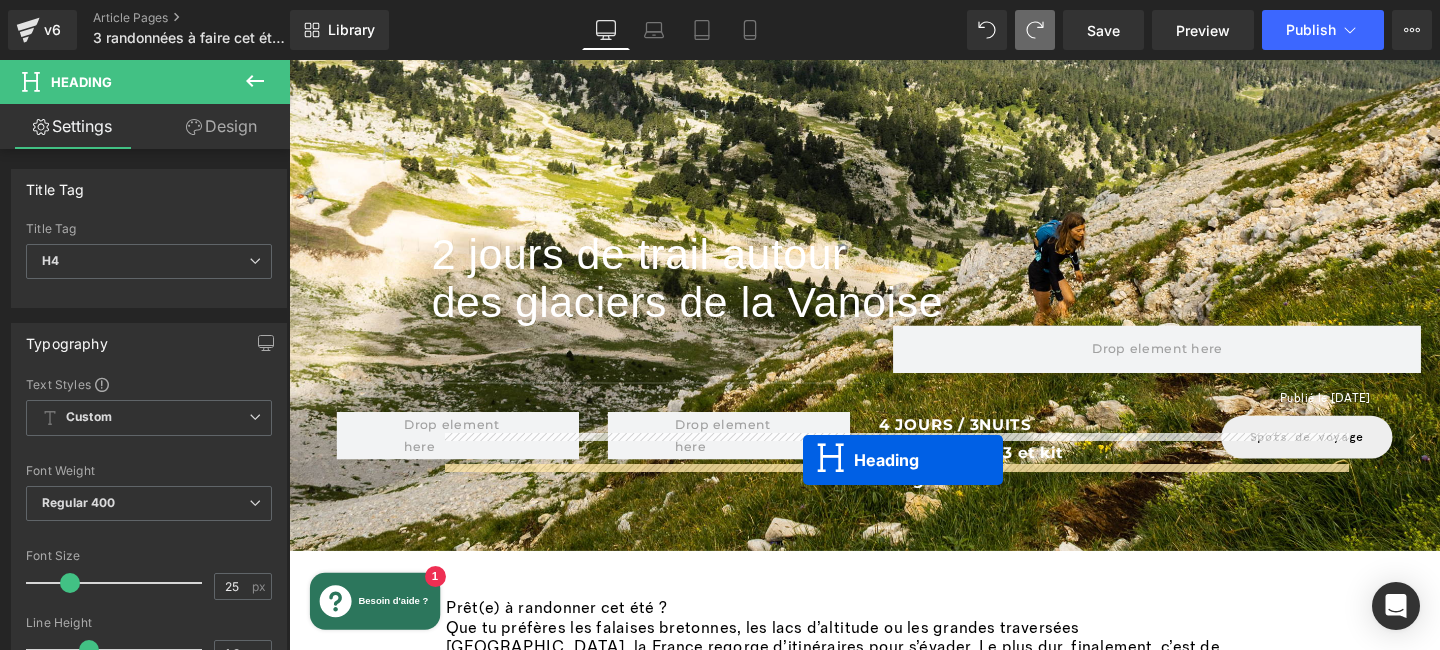 drag, startPoint x: 875, startPoint y: 351, endPoint x: 829, endPoint y: 481, distance: 137.89851 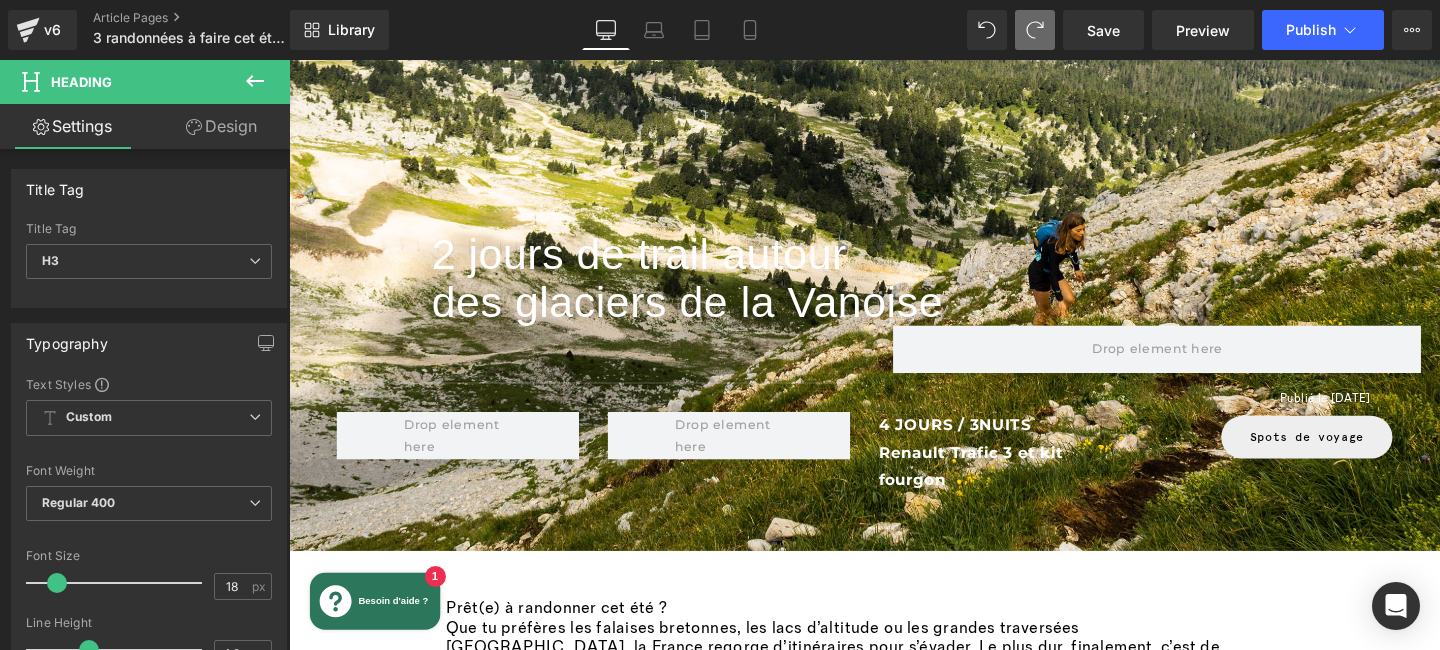 scroll, scrollTop: 450, scrollLeft: 0, axis: vertical 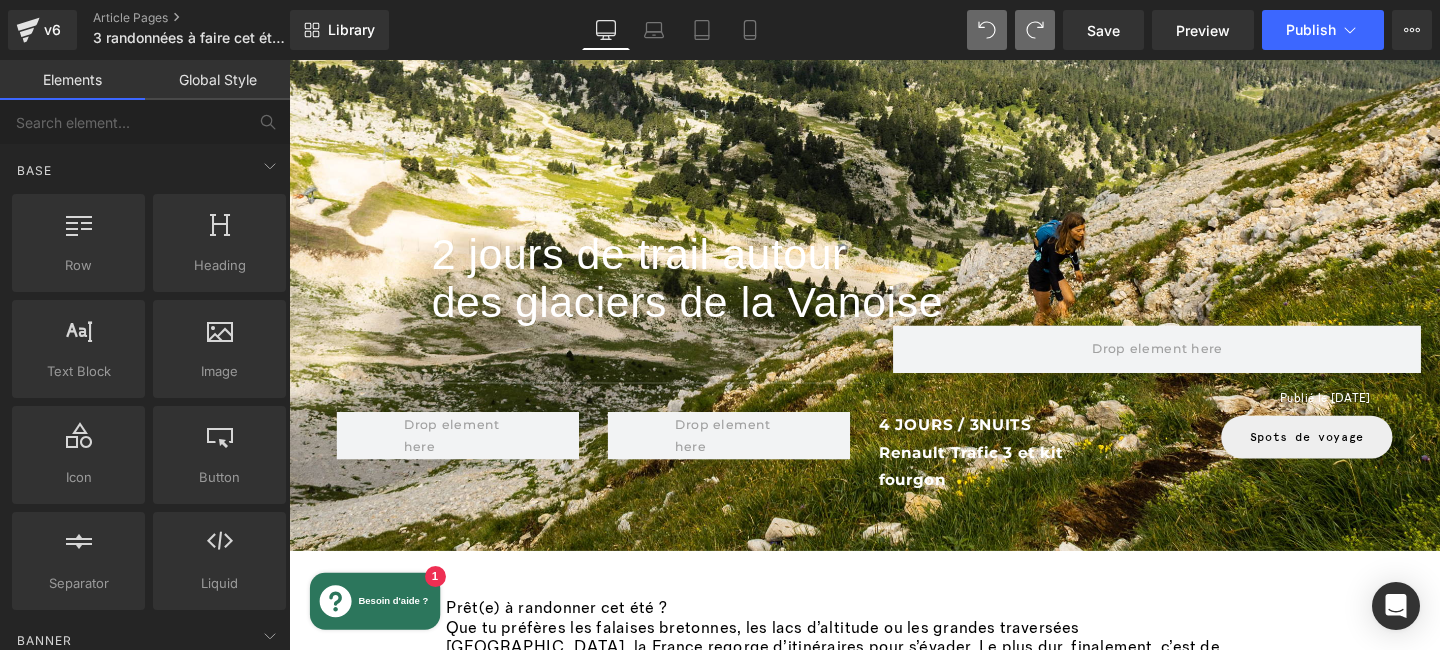 click on "Marcher entre les landes sauvages et les falaises abruptes, tout ça avec un bon petit vent breton dans les cheveux et l’odeur de la mer dans les narines. Aucun doute, on est bien sur le Sentier du Cap Fréhel, un petit coin de paradis au bout du monde (ou presque). Cette randonnée t’offre un condensé de la Bretagne sous son meilleur jour : vue plongeante sur la mer, falaises vertigineuses et avec un peu de chance, quelques oiseaux marins en plein vol." at bounding box center (924, 1015) 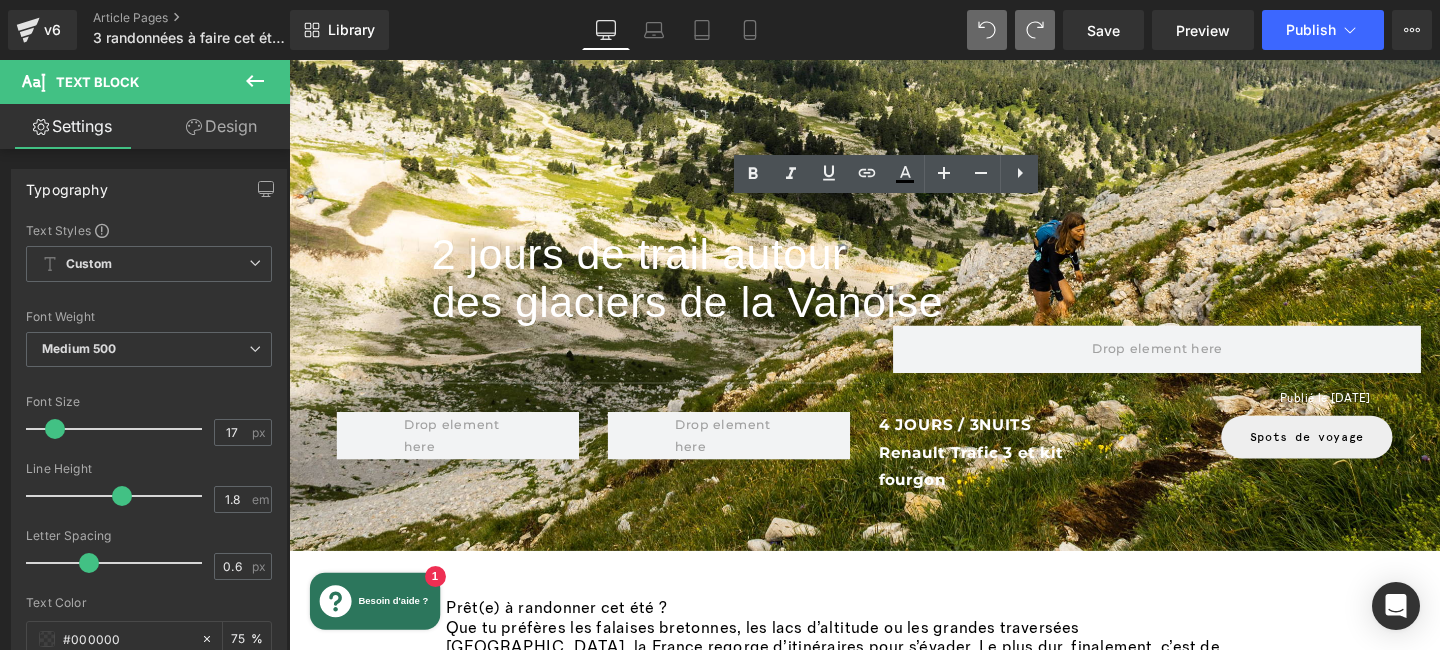 click on "Niveau facile : 📍 Le Sentier du Cap Fréhel ([GEOGRAPHIC_DATA], [GEOGRAPHIC_DATA]) Heading         8,5 km /  +42 m D+ / ⏱️ Environ 2h30 de balade Heading         Marcher entre les landes sauvages et les falaises abruptes, tout ça avec un bon petit vent breton dans les cheveux et l’odeur de la mer dans les narines. Aucun doute, on est bien sur le Sentier du [GEOGRAPHIC_DATA], un petit coin de paradis au bout du monde (ou presque). Cette randonnée t’offre un condensé de la Bretagne sous son meilleur jour : vue plongeante sur la mer, falaises vertigineuses et avec un peu de chance, quelques oiseaux marins en plein vol. Pourquoi choisir cette randonnée ? Le GR34 est l’un des sentiers de grande randonnée les plus réputés de [GEOGRAPHIC_DATA] et ce tronçon offre une boucle sur un terrain quasi plat, avec une vue continue sur la mer.  C’est une balade idéale pour les débutants, les familles ou si on a envie d’une randonnée plutôt tranquille.  On en prend plein les yeux sans (trop) transpirer. À prévoir :" at bounding box center [894, 1220] 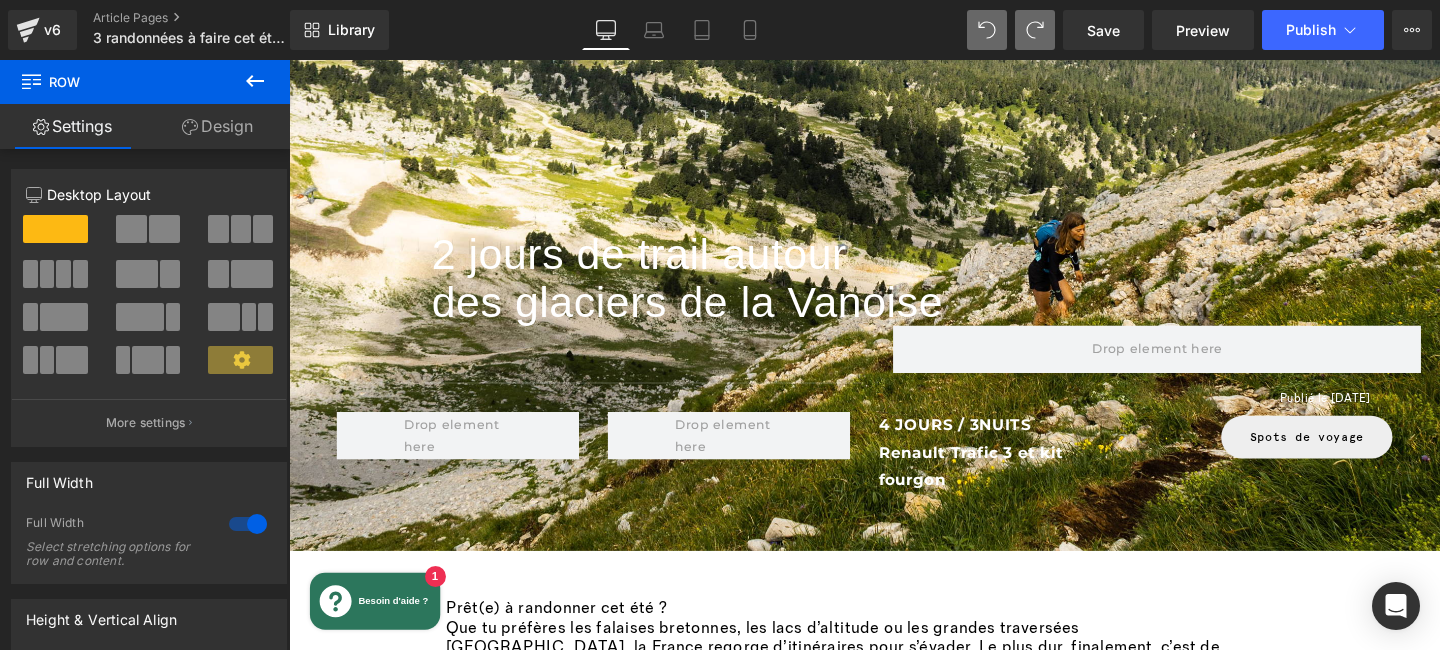 click 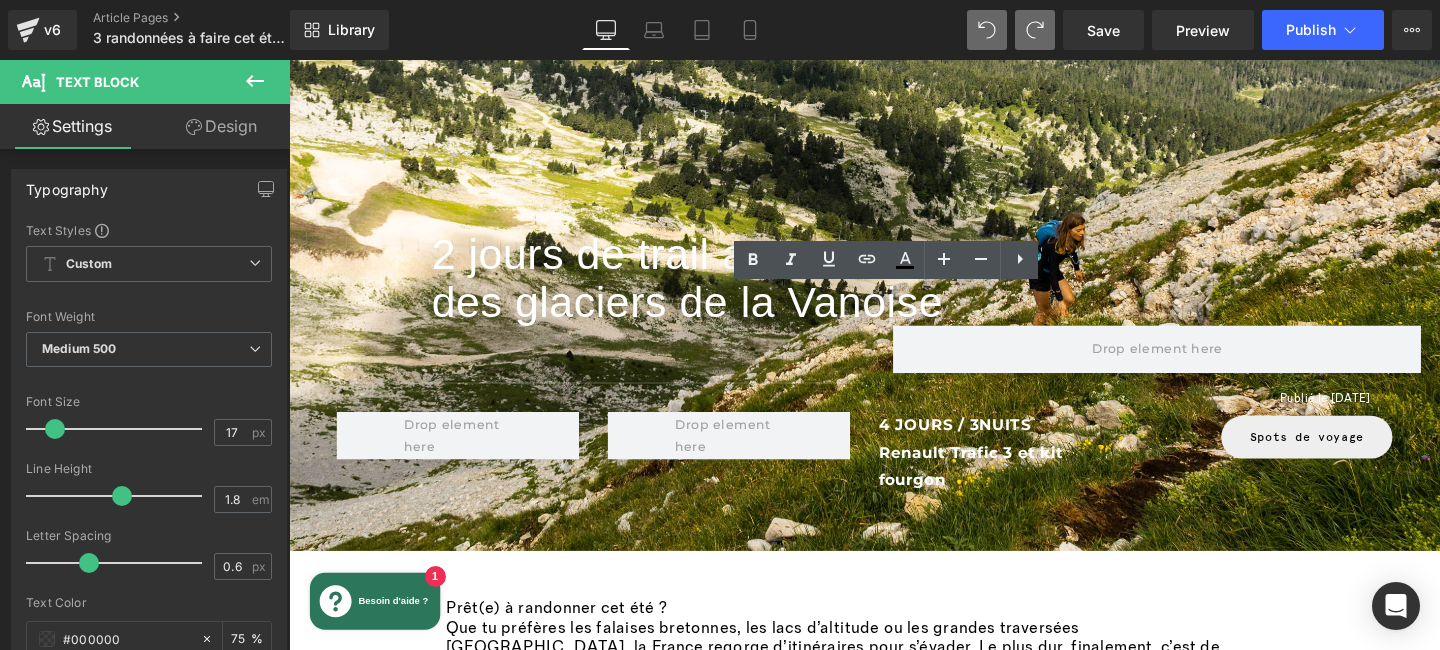 click on "Niveau facile : 📍 Le Sentier du Cap Fréhel ([GEOGRAPHIC_DATA], [GEOGRAPHIC_DATA]) Heading         8,5 km /  +42 m D+ / ⏱️ Environ 2h30 de balade Heading         Marcher entre les landes sauvages et les falaises abruptes, tout ça avec un bon petit vent breton dans les cheveux et l’odeur de la mer dans les narines. Aucun doute, on est bien sur le Sentier du [GEOGRAPHIC_DATA], un petit coin de paradis au bout du monde (ou presque). Cette randonnée t’offre un condensé de la Bretagne sous son meilleur jour : vue plongeante sur la mer, falaises vertigineuses et avec un peu de chance, quelques oiseaux marins en plein vol. Pourquoi choisir cette randonnée ? Le GR34 est l’un des sentiers de grande randonnée les plus réputés de [GEOGRAPHIC_DATA] et ce tronçon offre une boucle sur un terrain quasi plat, avec une vue continue sur la mer.  C’est une balade idéale pour les débutants, les familles ou si on a envie d’une randonnée plutôt tranquille.  On en prend plein les yeux sans (trop) transpirer. À prévoir :" at bounding box center [894, 1553] 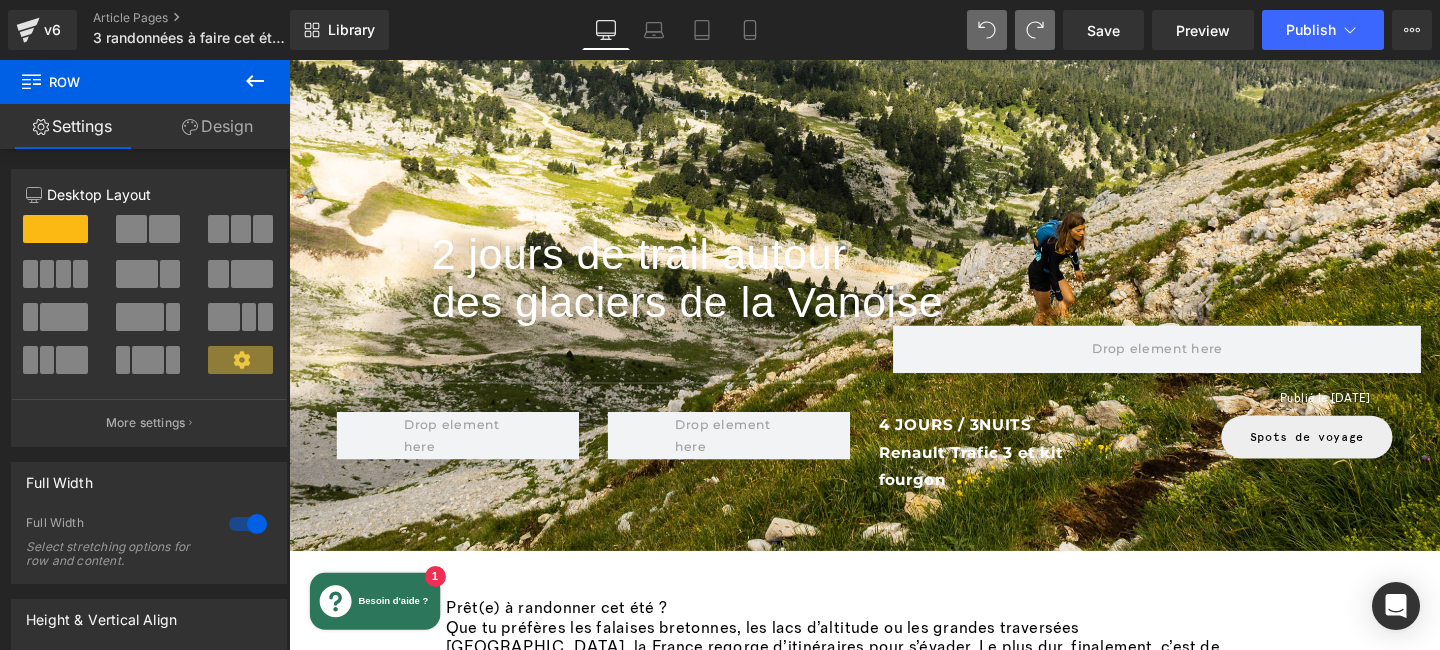 click 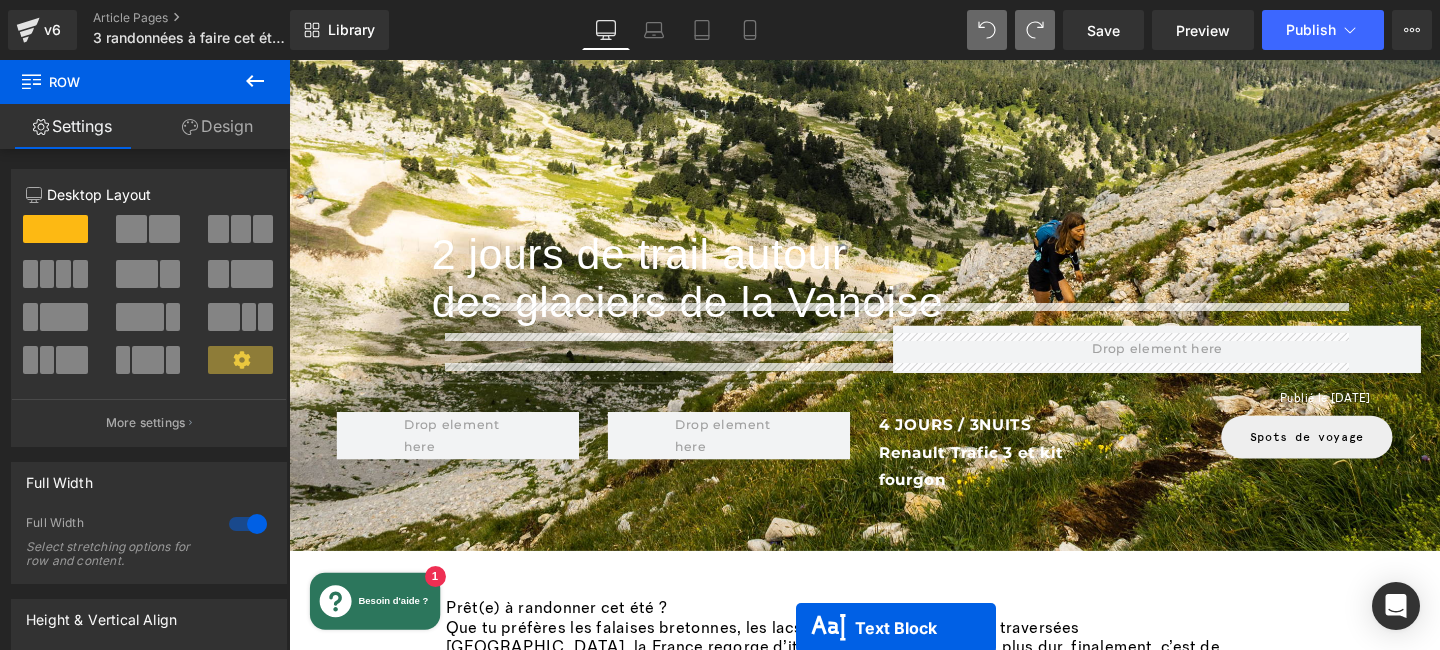 scroll, scrollTop: 2289, scrollLeft: 0, axis: vertical 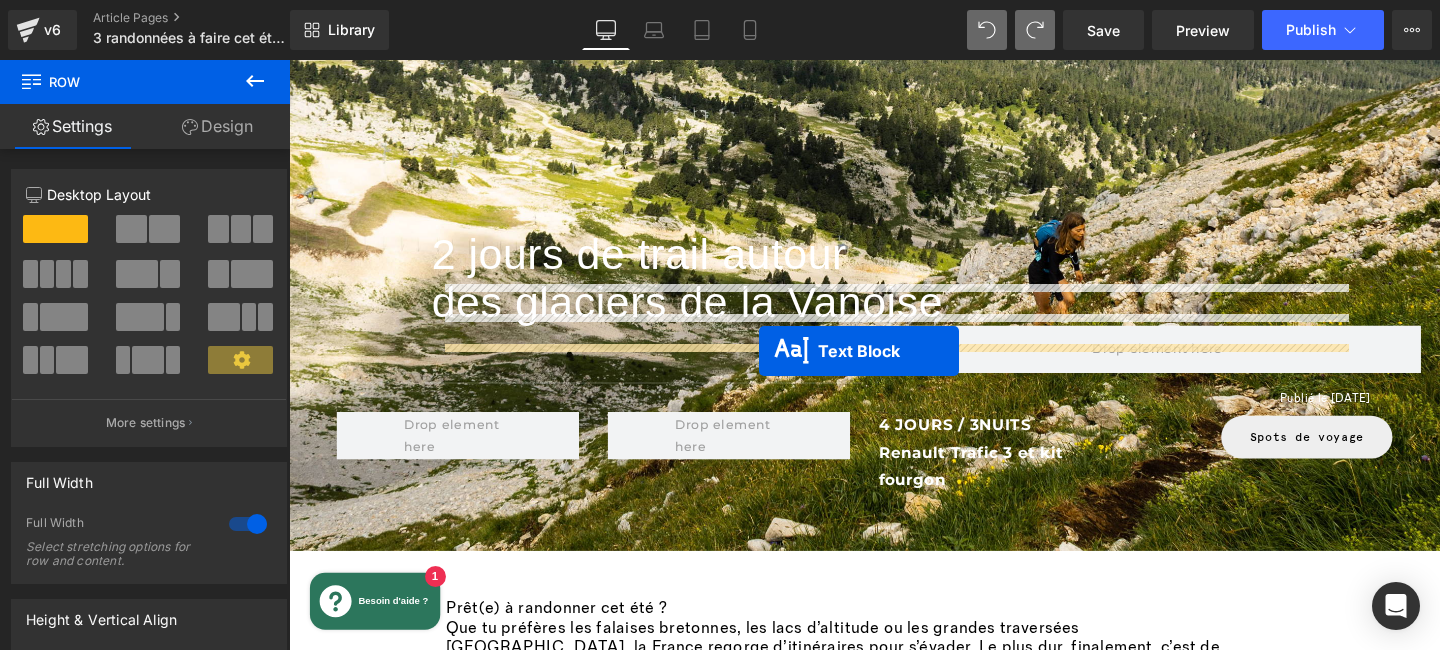drag, startPoint x: 841, startPoint y: 307, endPoint x: 783, endPoint y: 366, distance: 82.73451 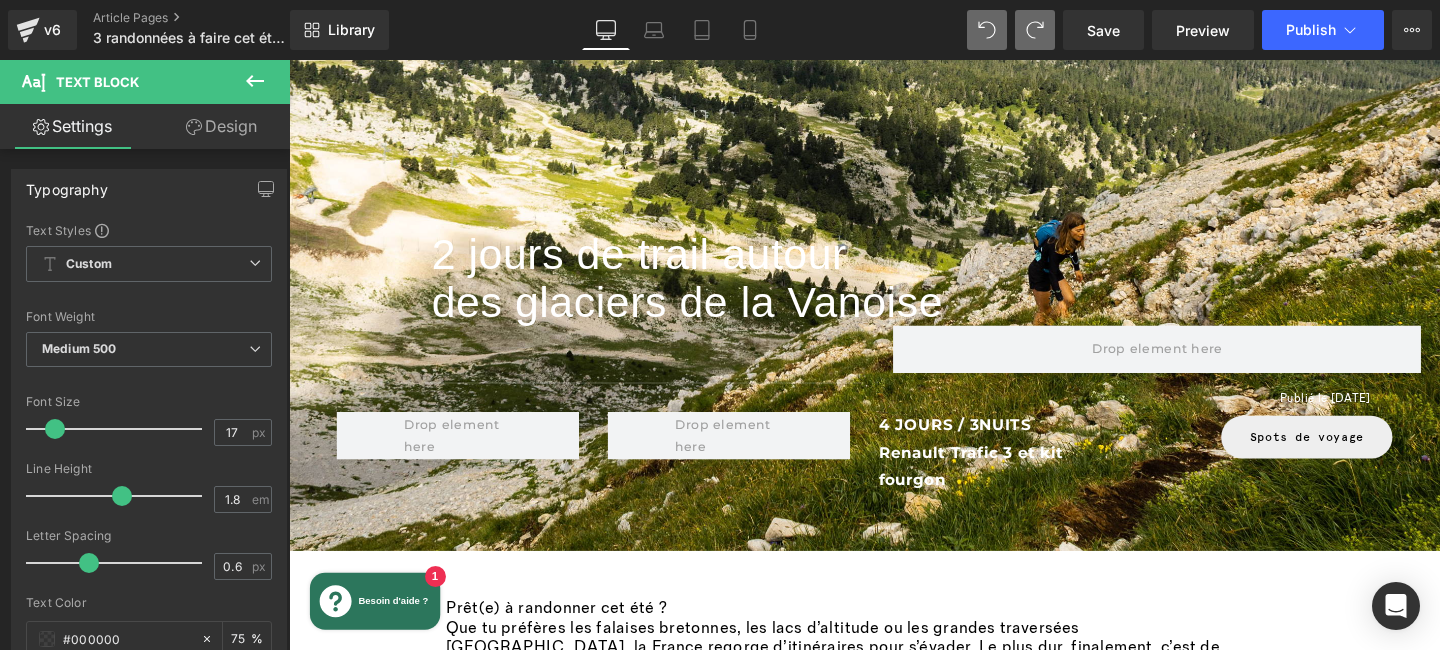 scroll, scrollTop: 3008, scrollLeft: 0, axis: vertical 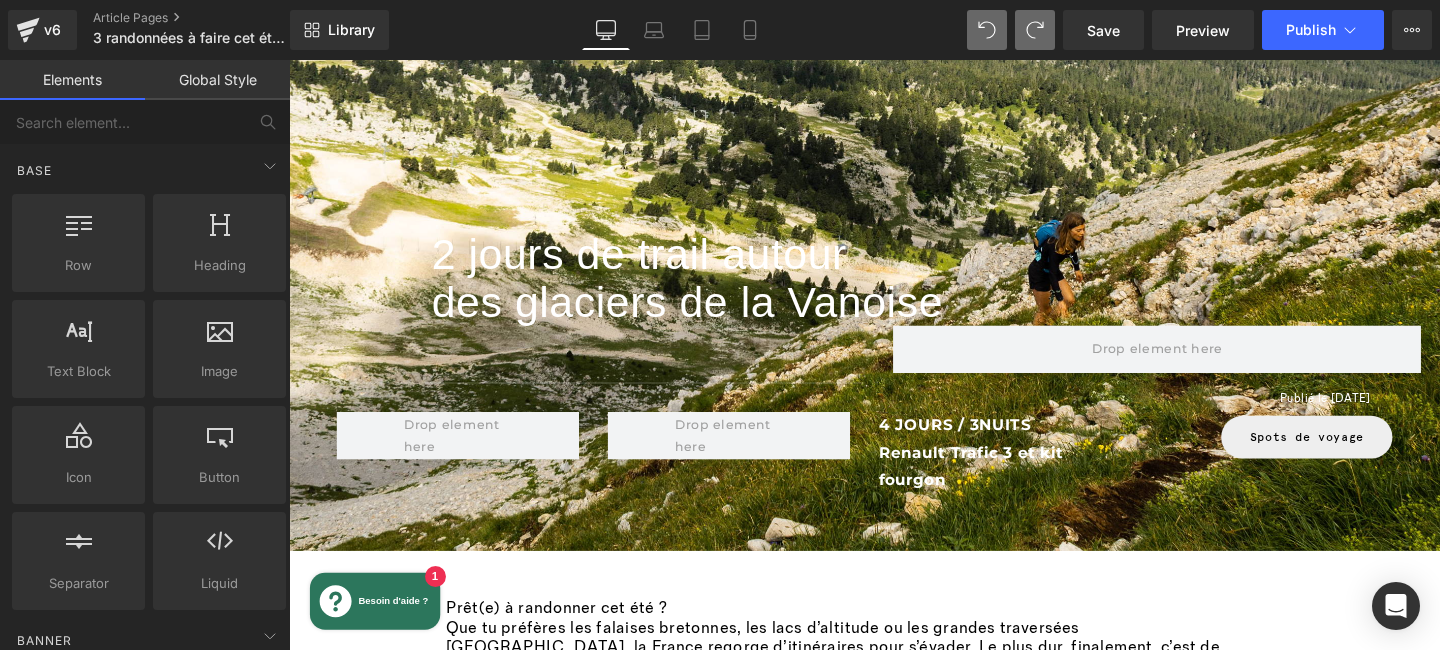 click on "- Coupe-vent indispensable : le vent breton est fidèle au poste, même sous le soleil" at bounding box center (746, 1414) 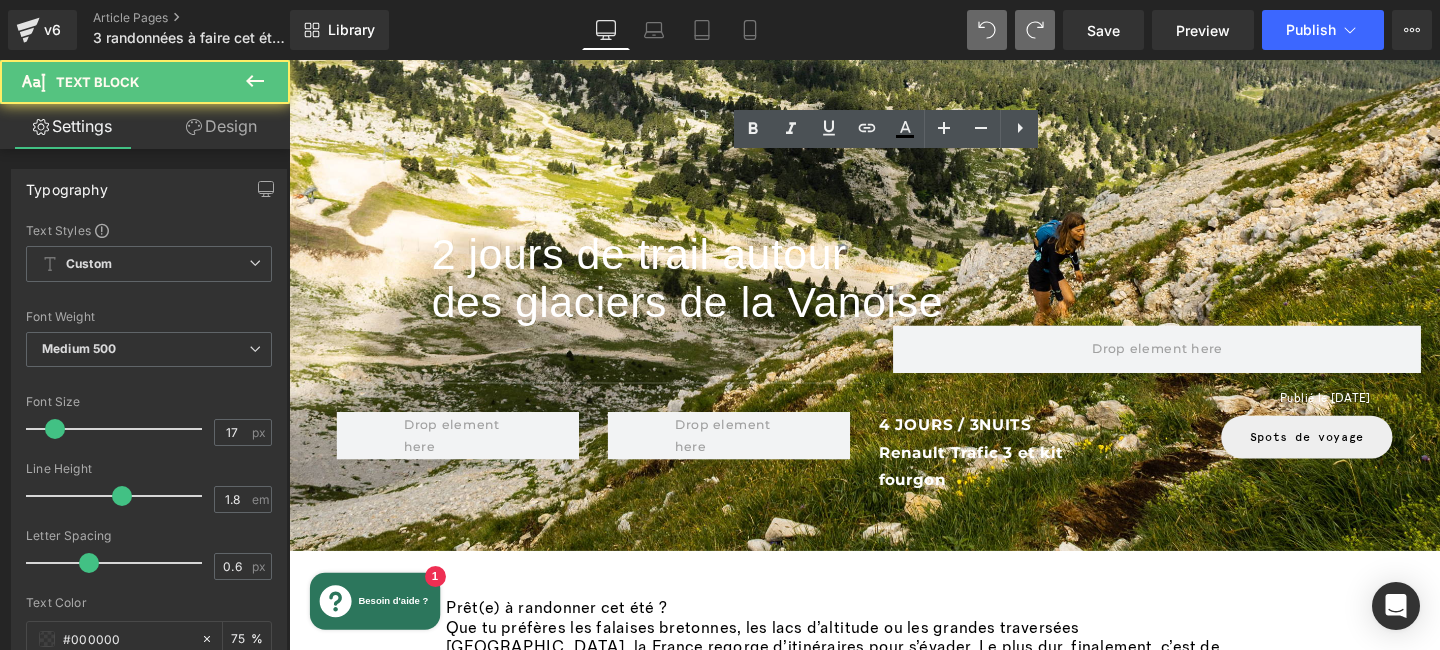 click on "- Coupe-vent indispensable : le vent breton est fidèle au poste, même sous le soleil" at bounding box center (924, 1414) 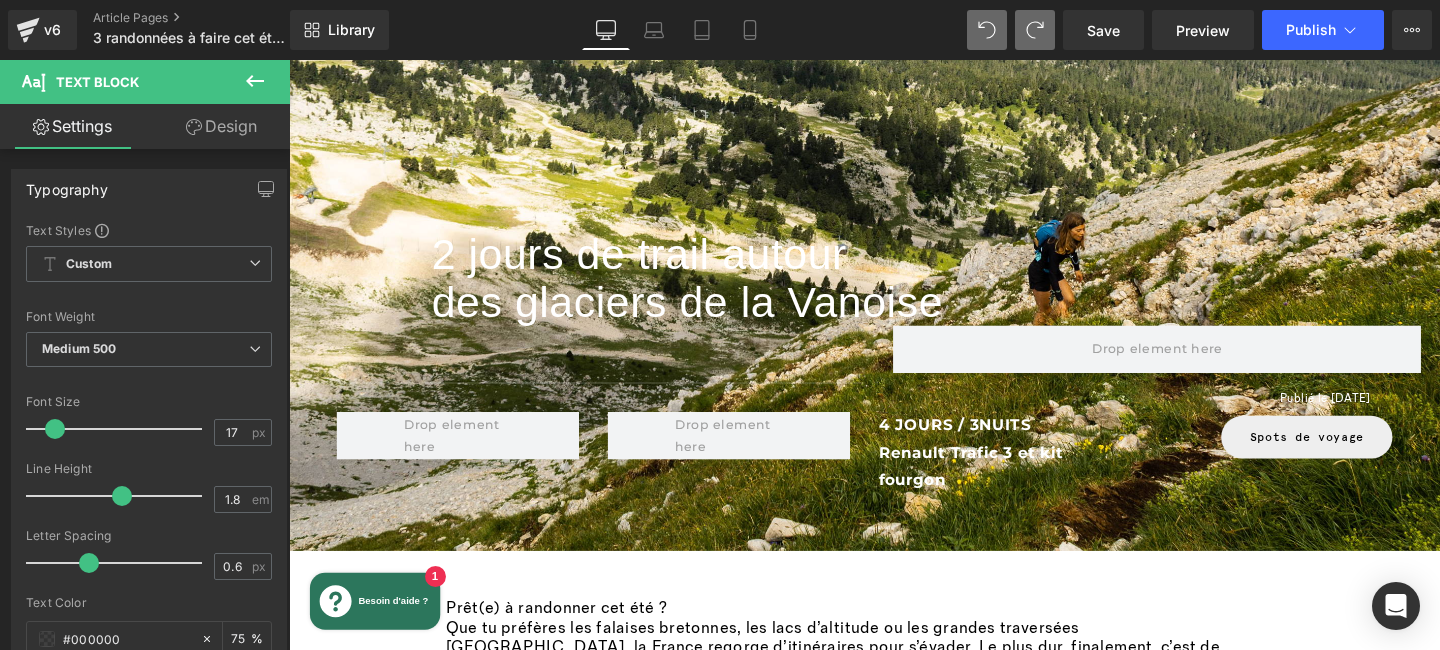 scroll, scrollTop: 2127, scrollLeft: 0, axis: vertical 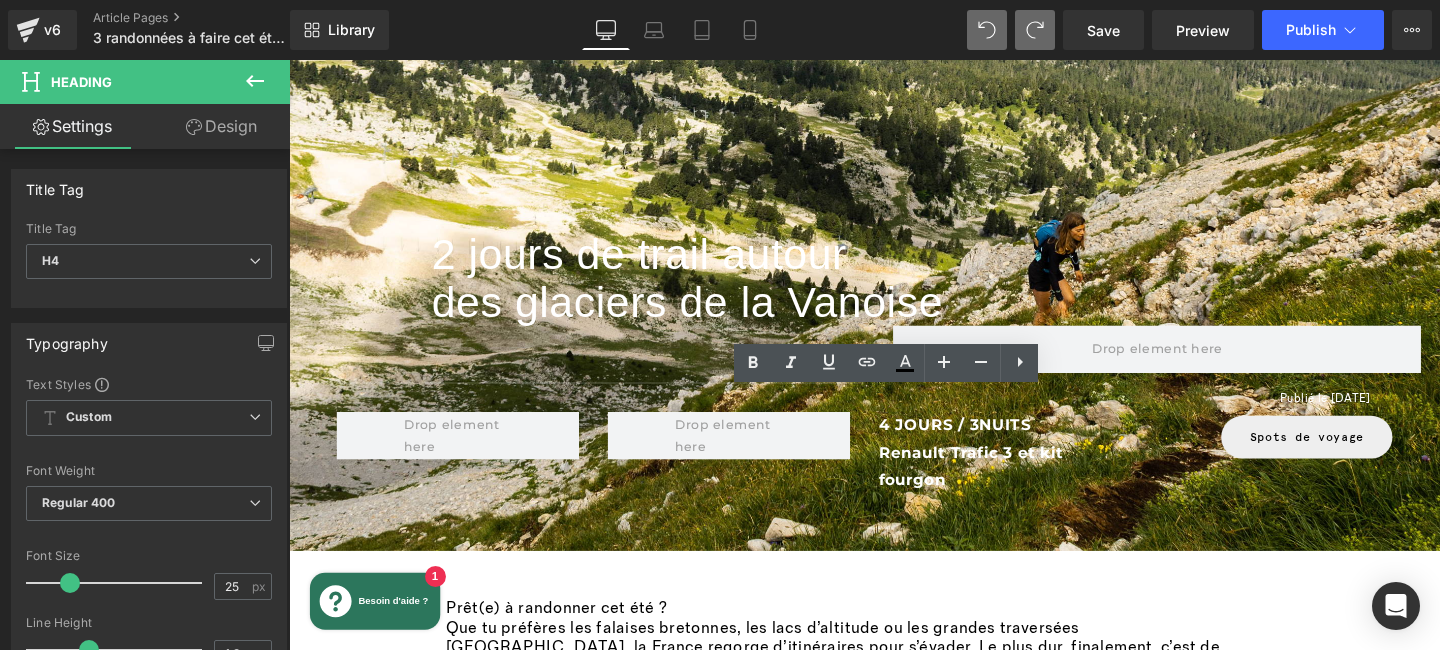 paste 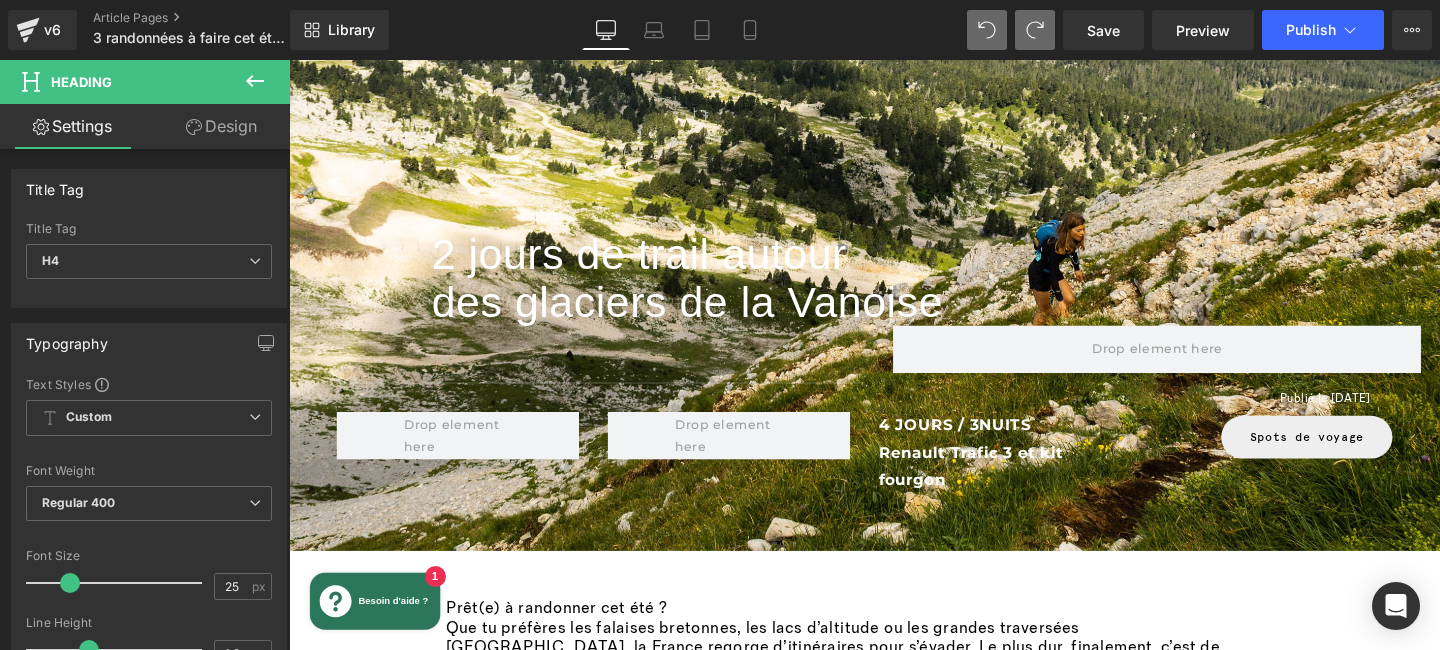 click on "8,5 km /  +42 m D+ / ⏱️ Environ 2h30 de balade" at bounding box center (924, 2671) 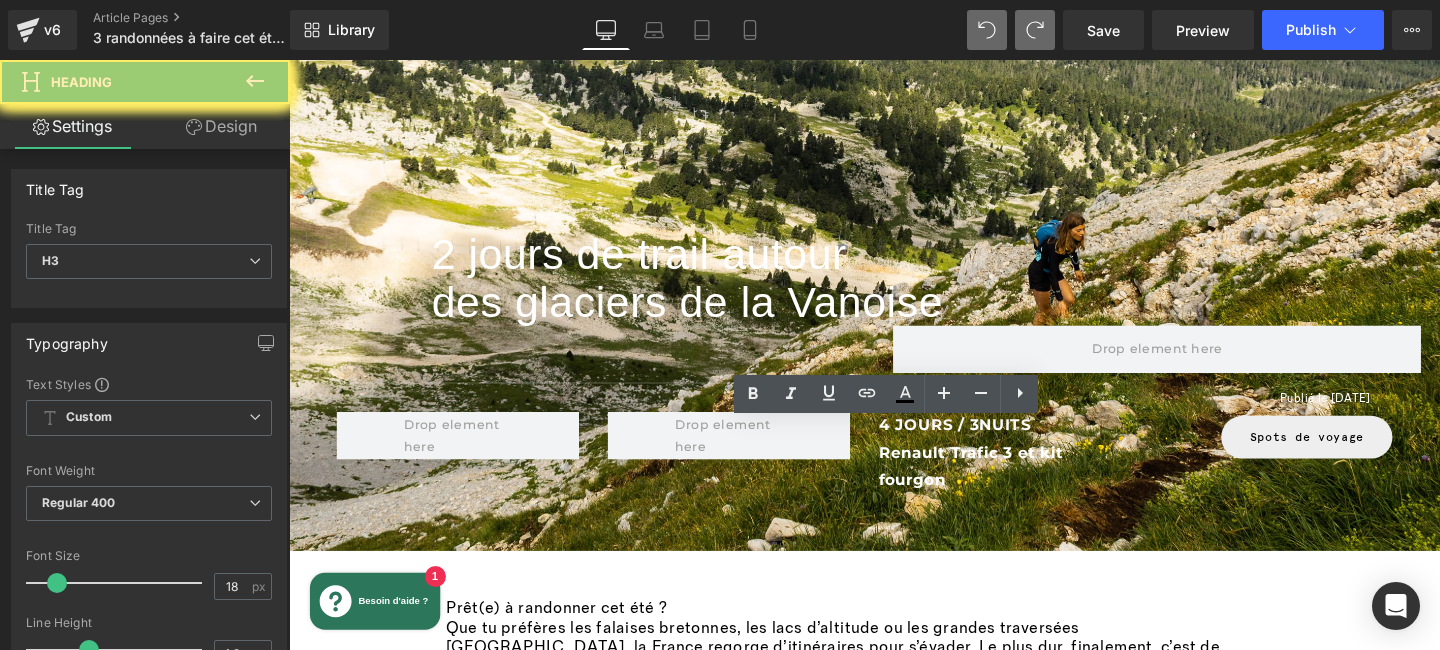 click on "8,5 km /  +42 m D+ / ⏱️ Environ 2h30 de balade" at bounding box center (924, 2671) 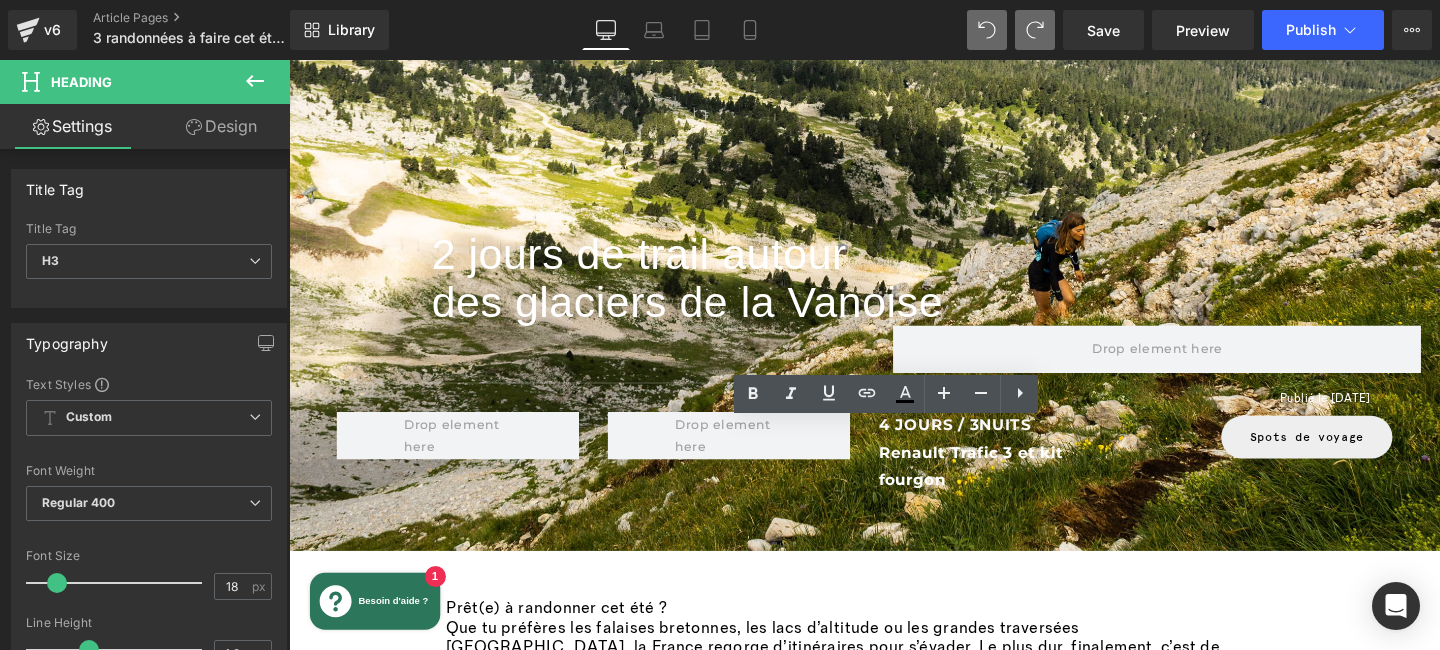 paste 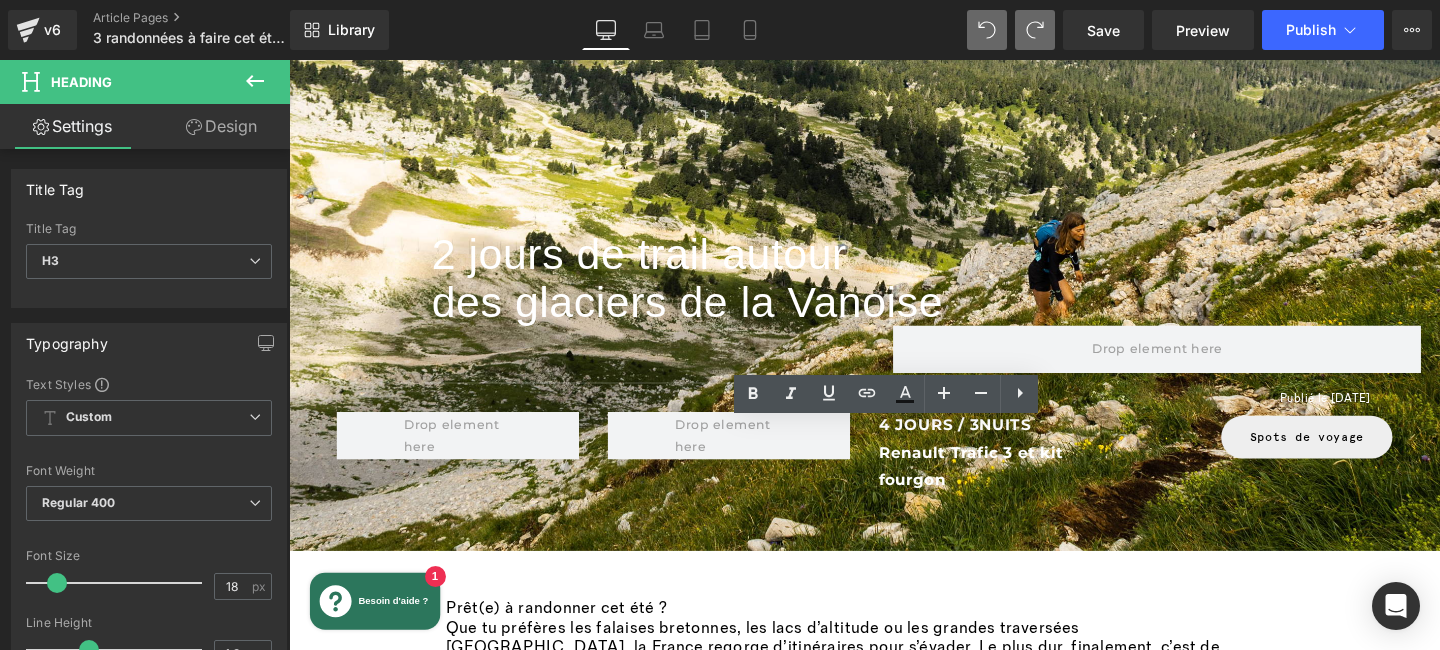 click on "8,5 km /  +42 m D+ / ⏱️ Environ 2h30 de balade" at bounding box center (924, 2671) 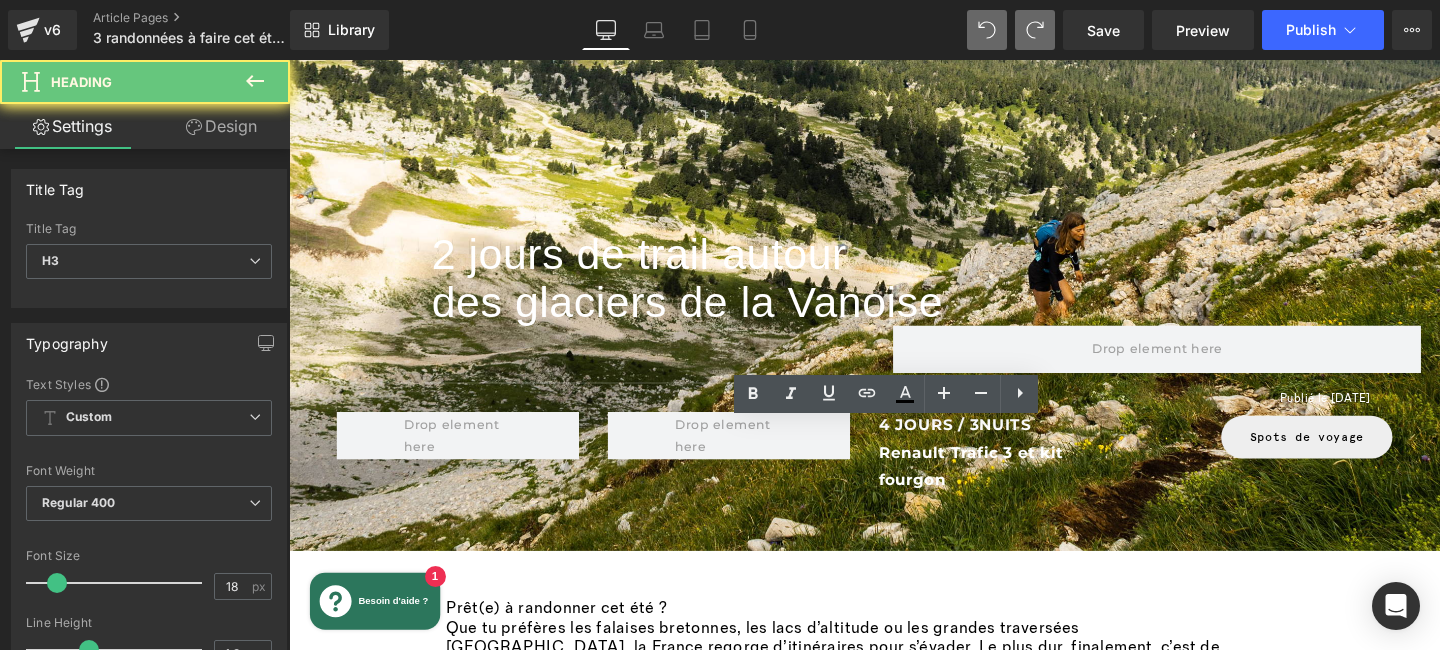 click on "8,5 km /  +42 m D+ / ⏱️ Environ 2h30 de balade" at bounding box center [924, 2671] 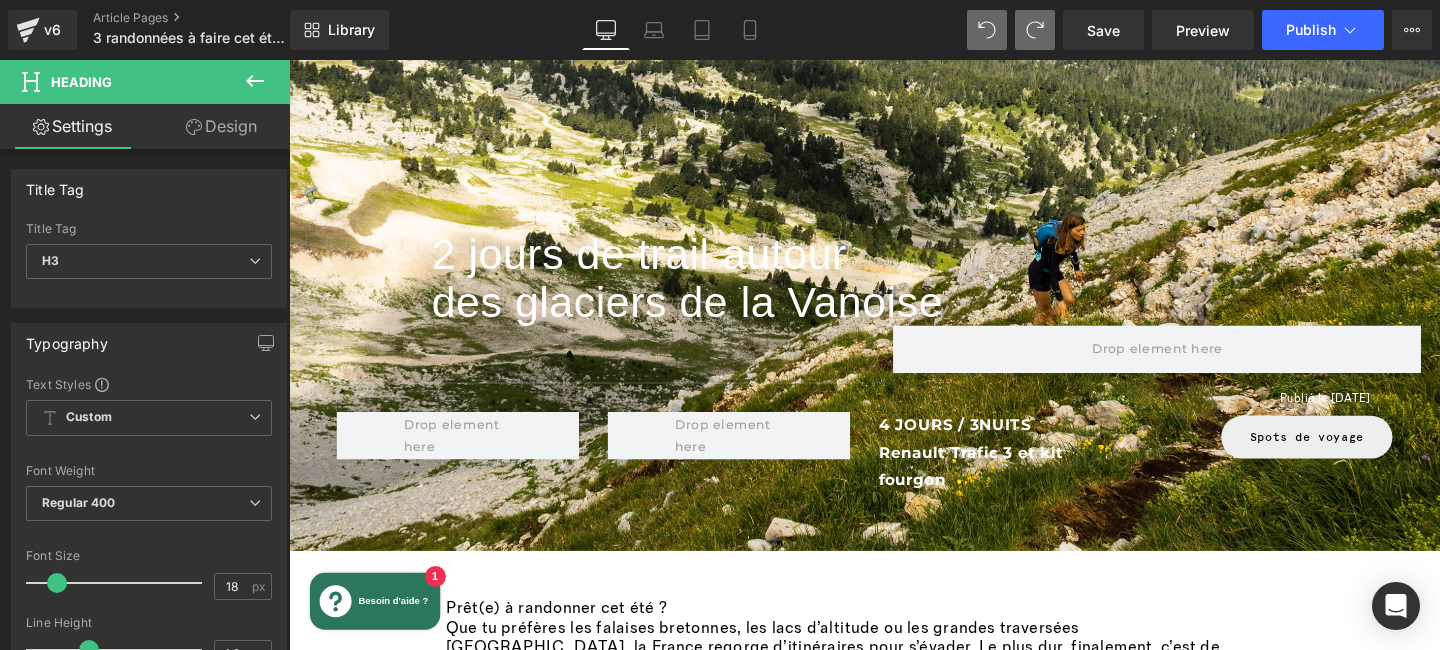 scroll, scrollTop: 2320, scrollLeft: 0, axis: vertical 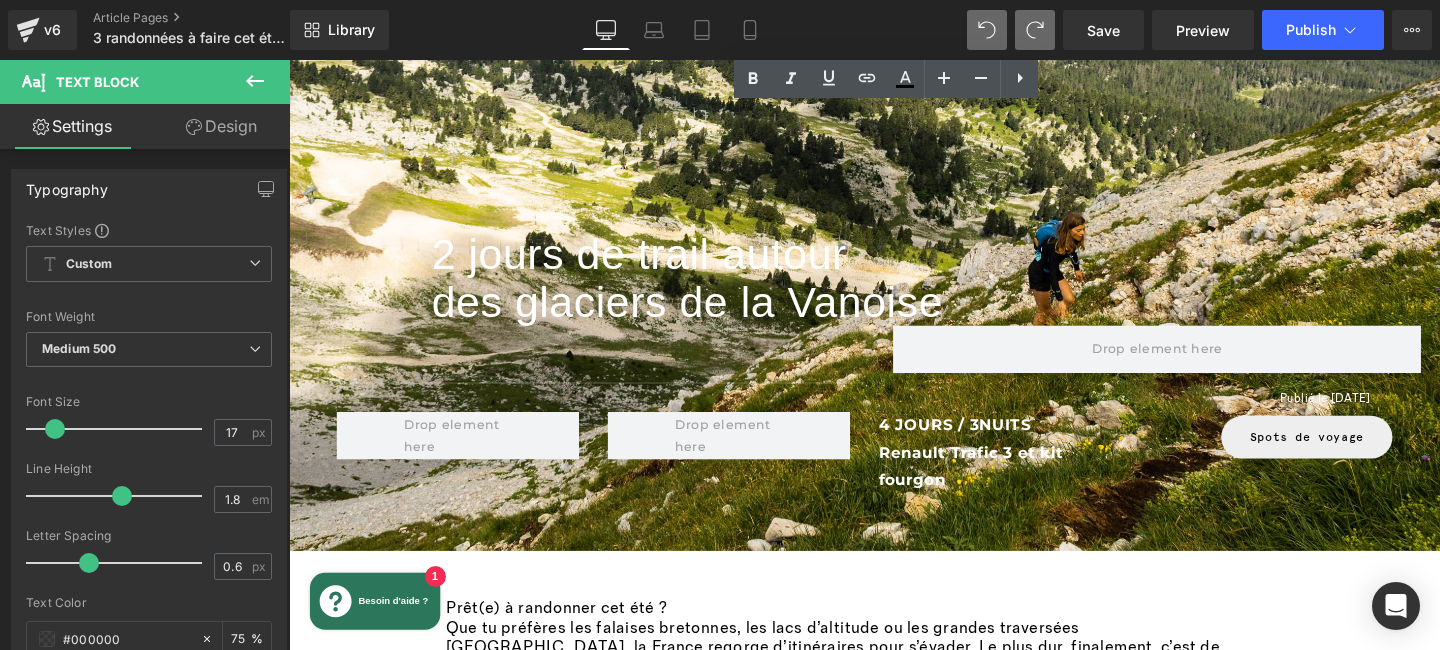drag, startPoint x: 451, startPoint y: 310, endPoint x: 908, endPoint y: 457, distance: 480.06042 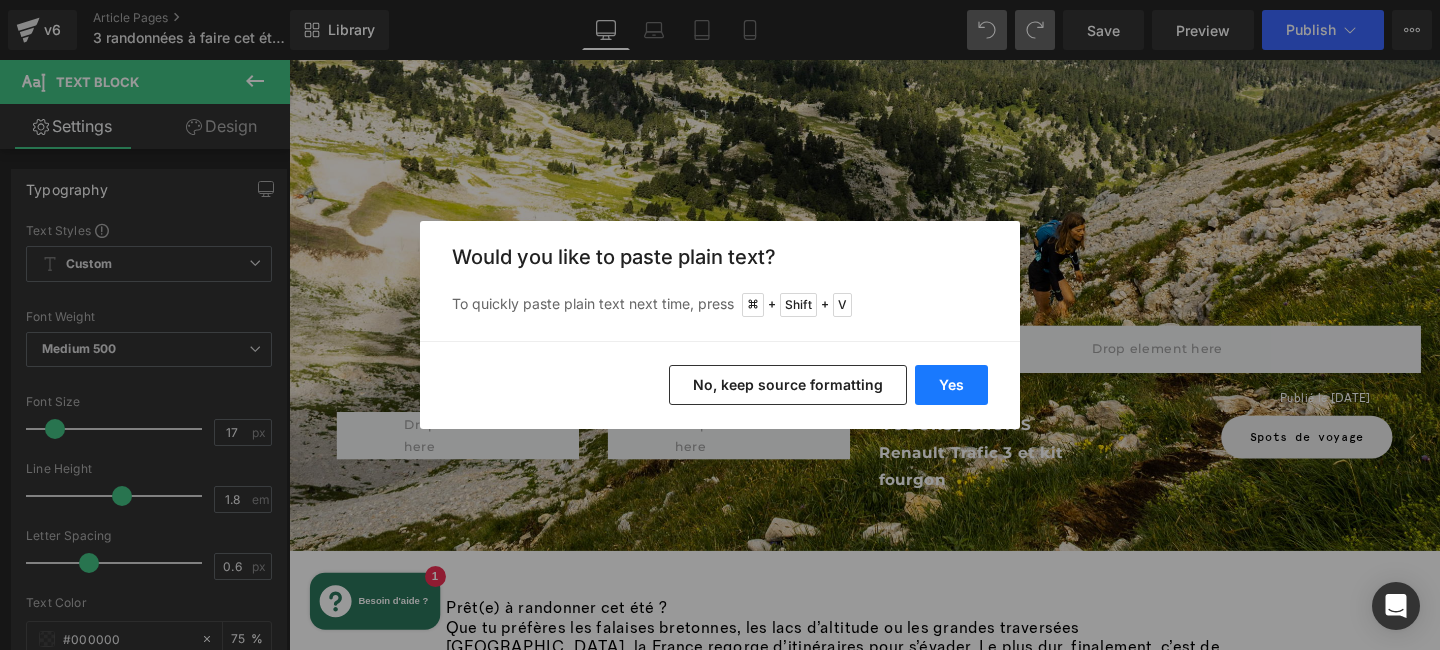 click on "Yes" at bounding box center (951, 385) 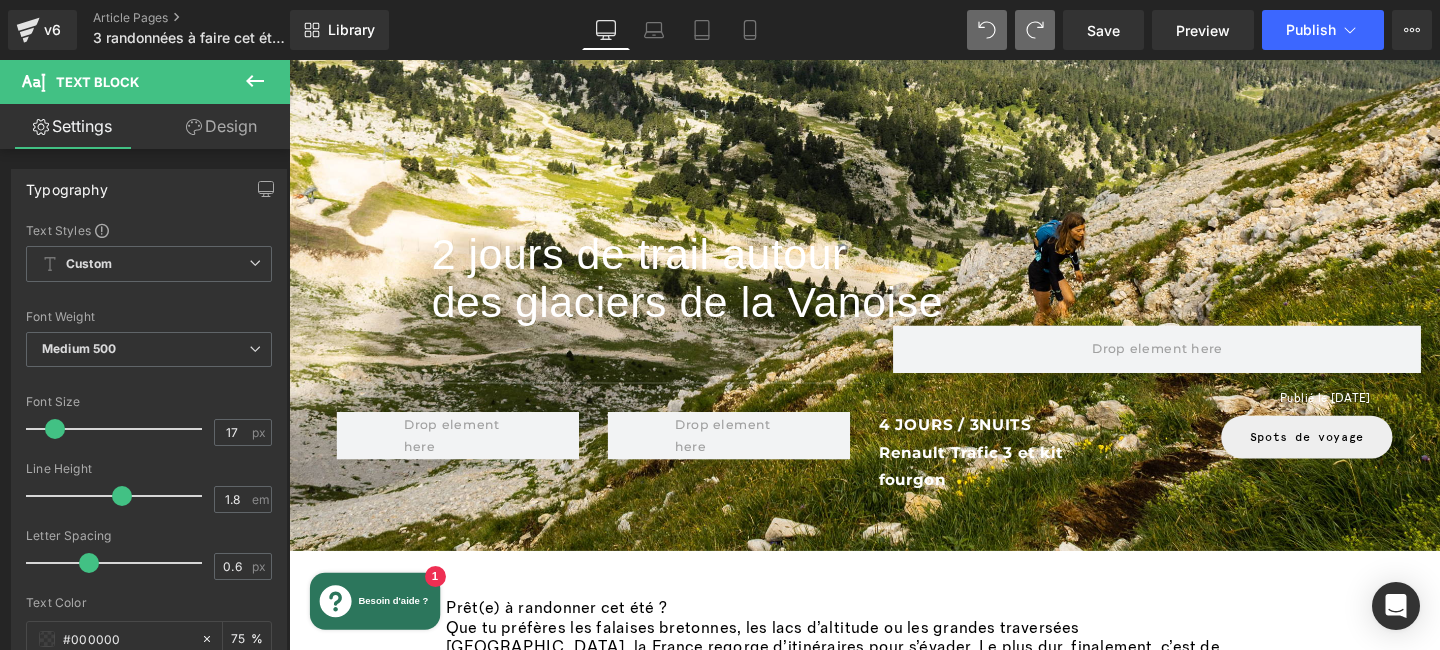 scroll, scrollTop: 2372, scrollLeft: 0, axis: vertical 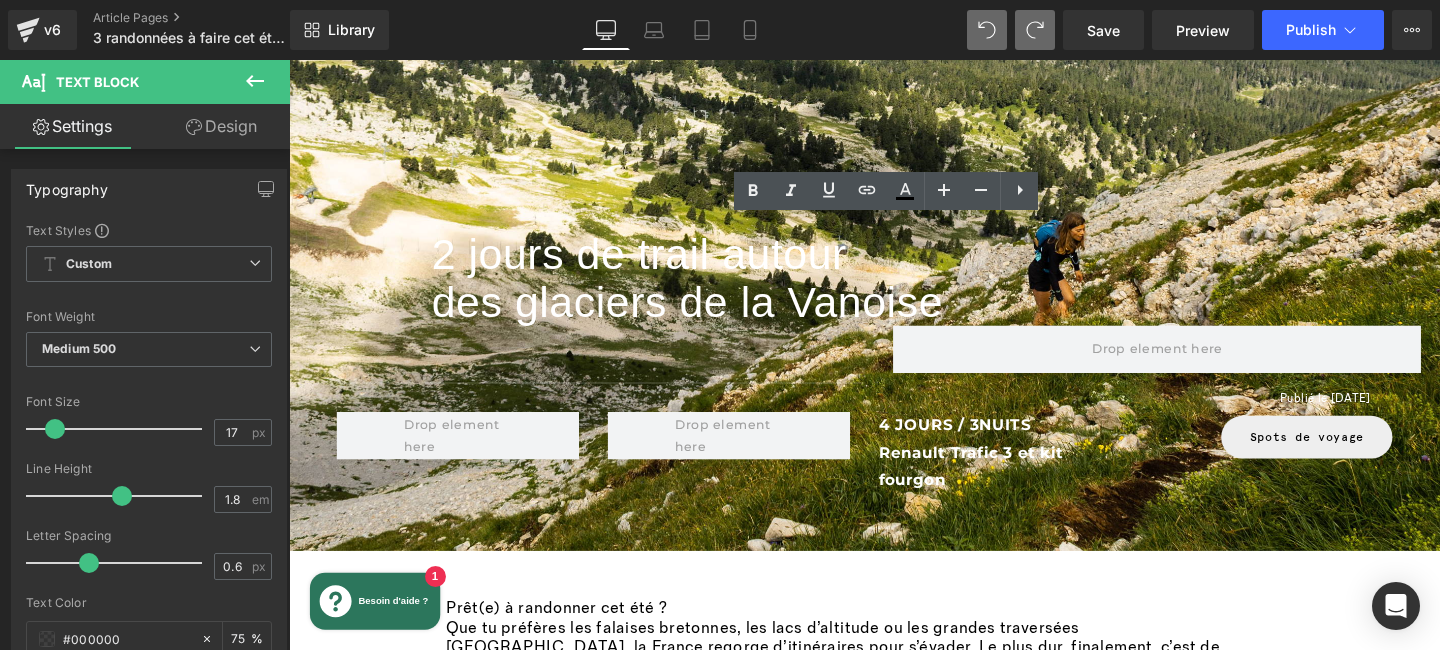 click on "Pourquoi choisir cette randonnée ?" at bounding box center [578, 2790] 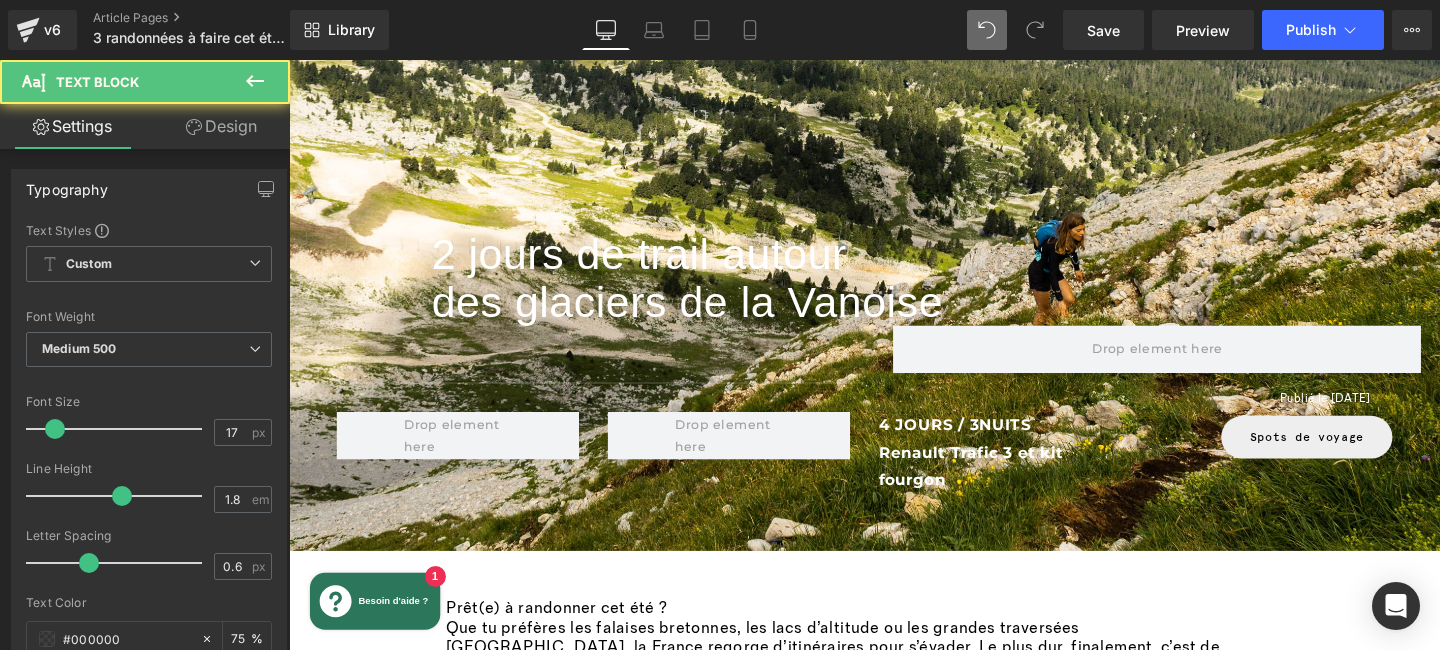 click on "Pourquoi choisir cette randonnée ?" at bounding box center [578, 2814] 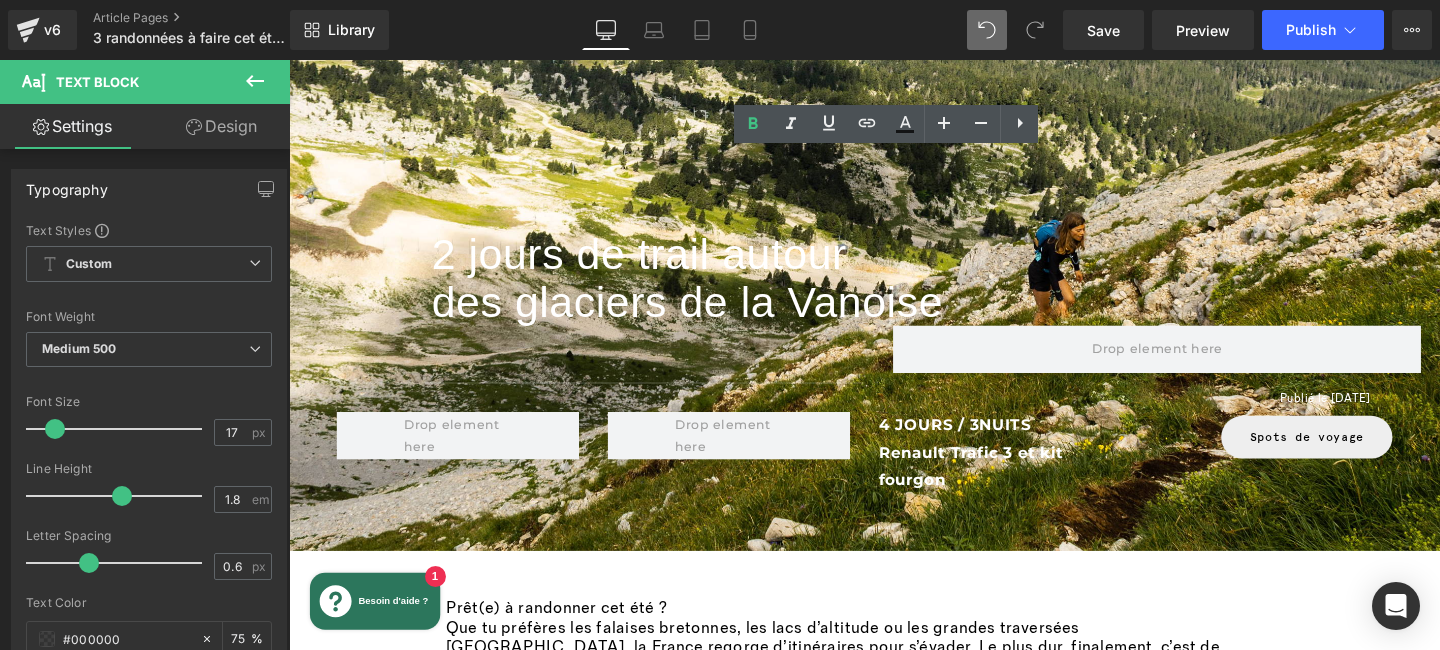 scroll, scrollTop: 2446, scrollLeft: 0, axis: vertical 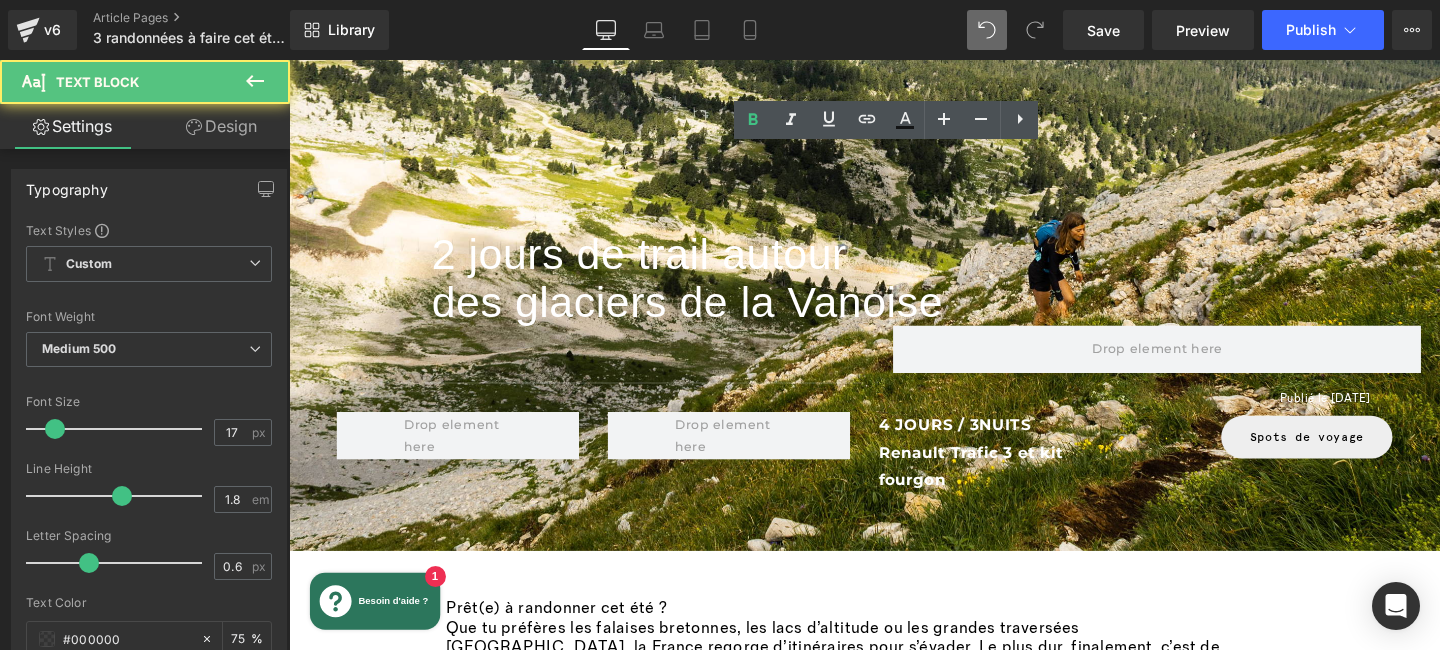 click on "À prévoir :" at bounding box center (486, 3035) 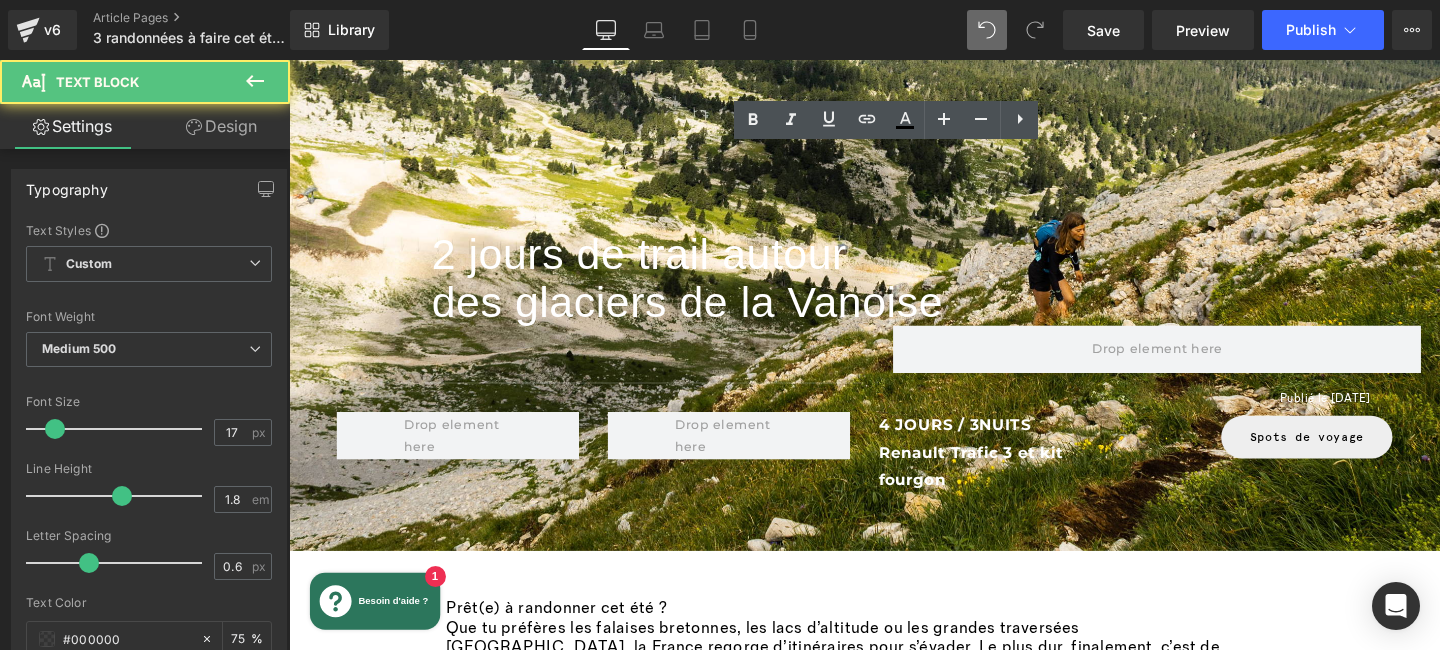type 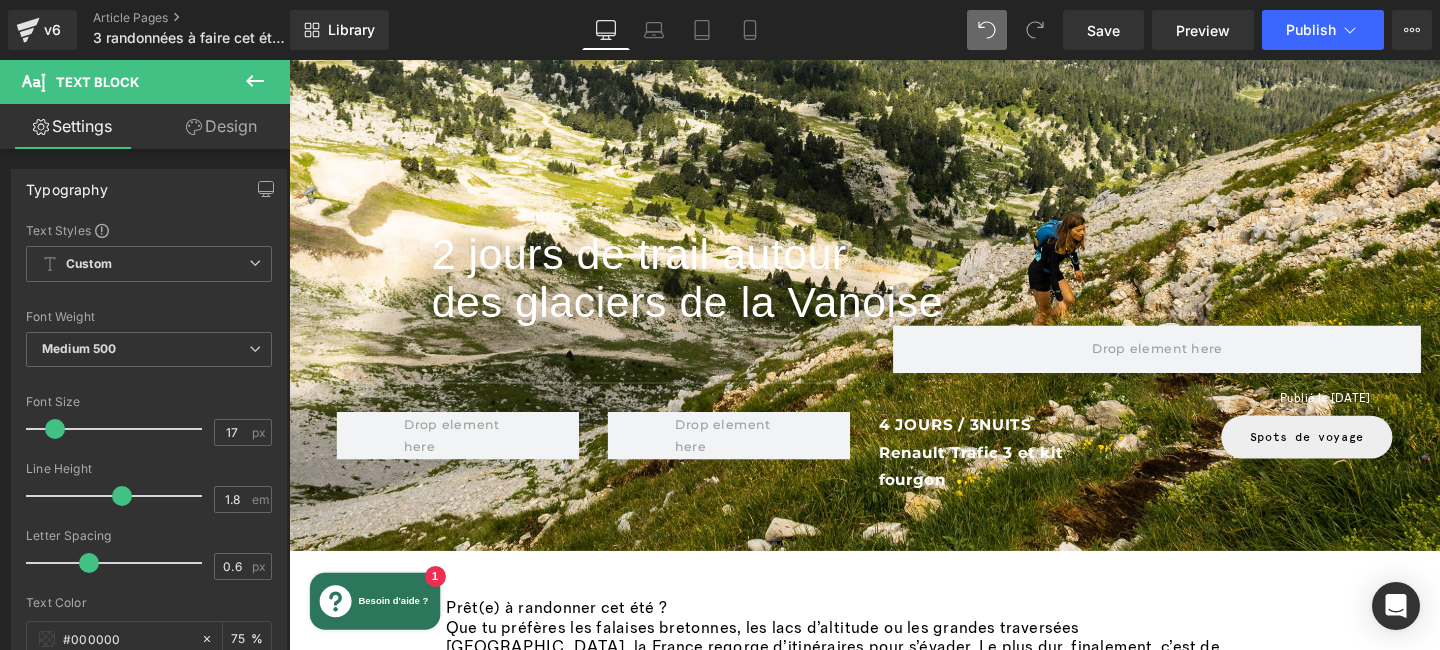 click on "En bref, c’est un véritable paradis alpin, au terme d’une rando relativement accessible !" at bounding box center (771, 3010) 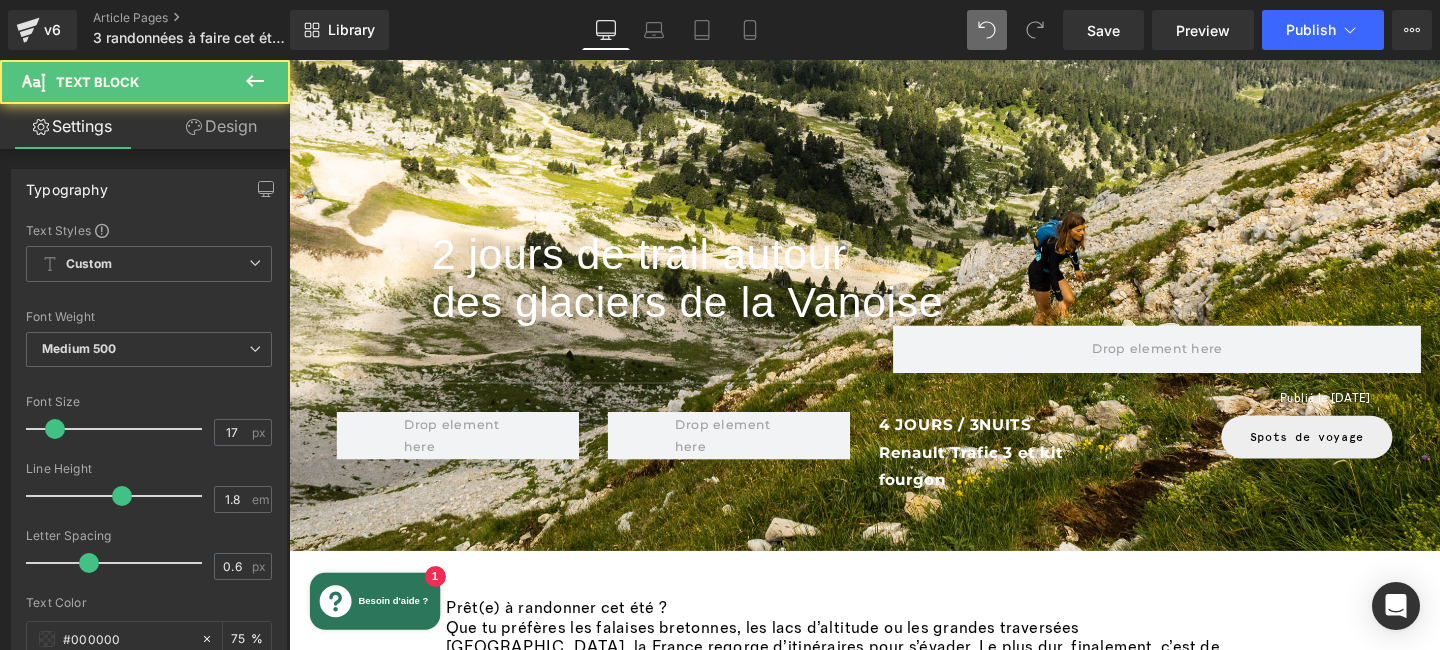 click on "Zéro infrastructure au sommet : prévoir eau, en-cas, protection solaire." at bounding box center (708, 3181) 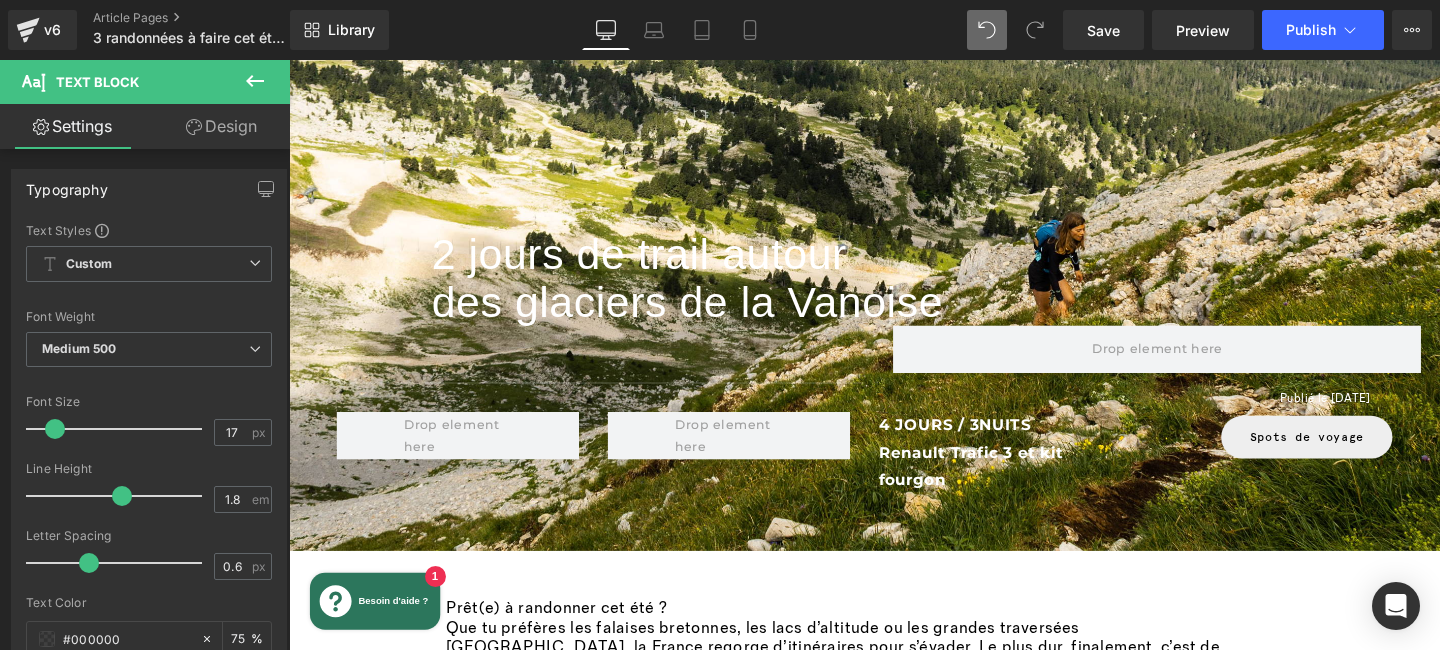 scroll, scrollTop: 2630, scrollLeft: 0, axis: vertical 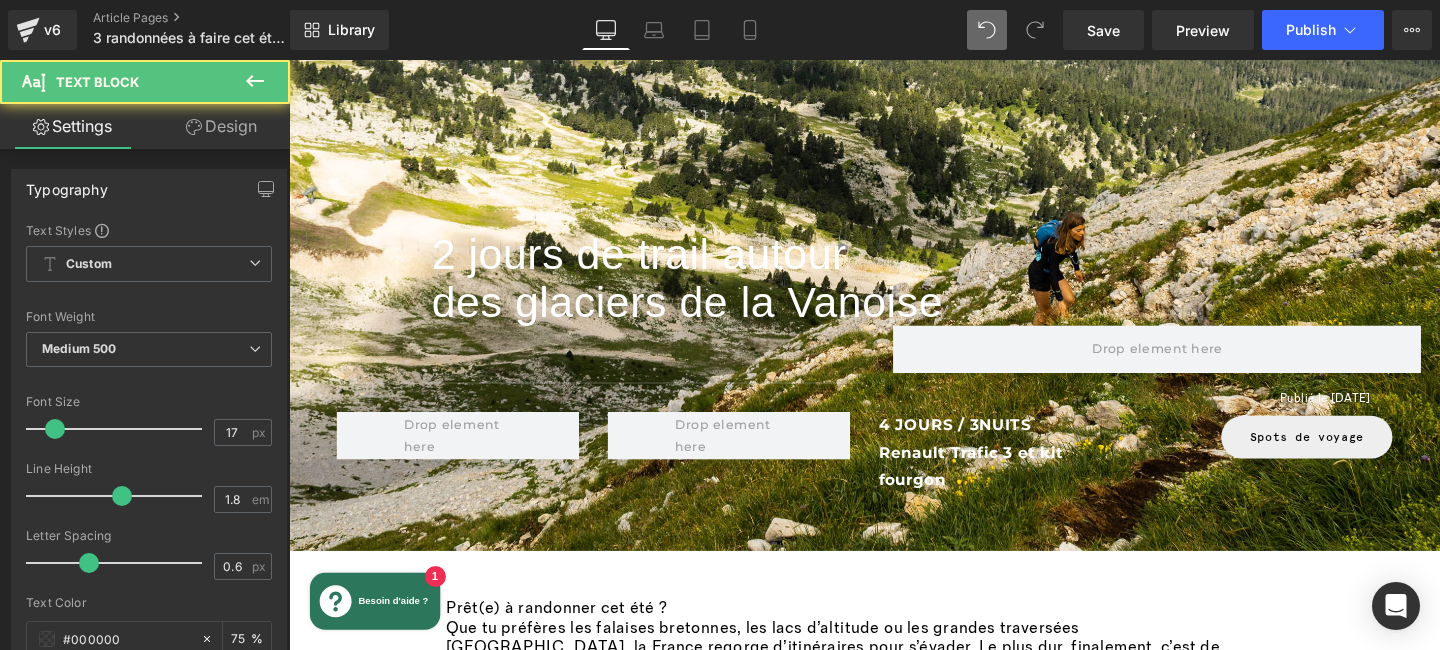 click at bounding box center (924, 3294) 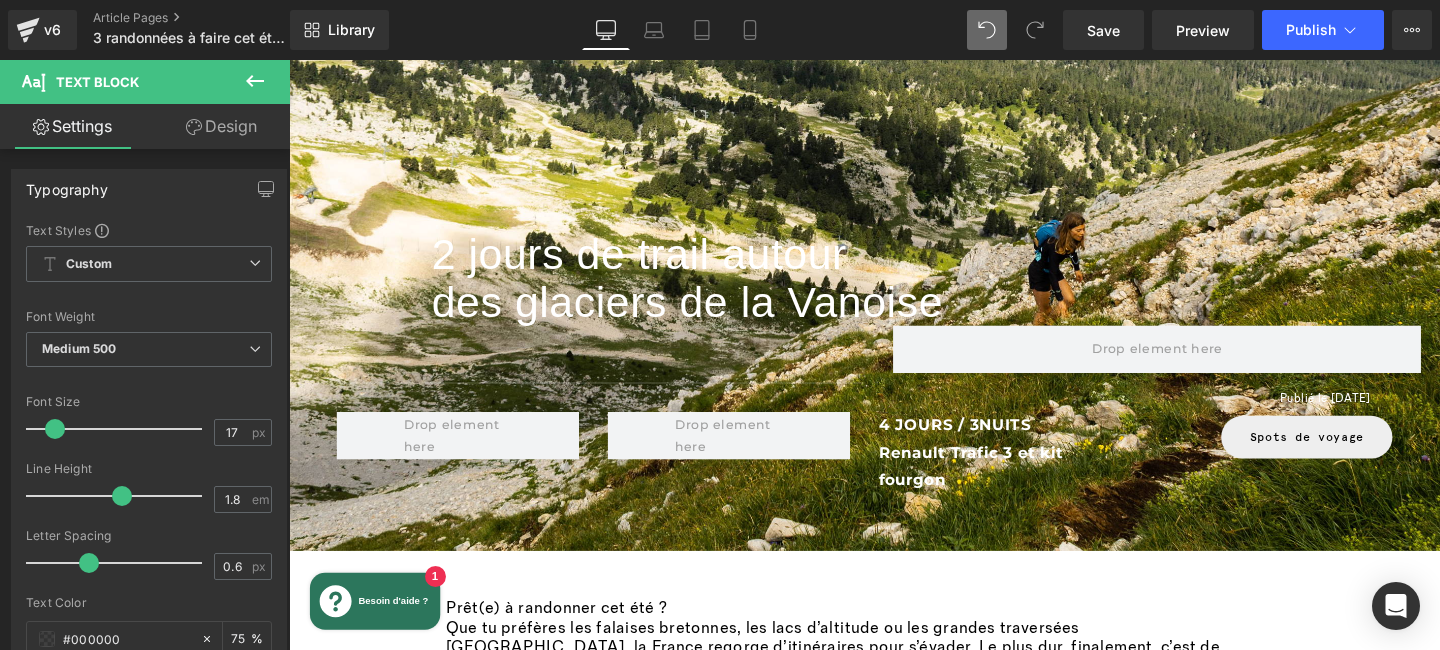scroll, scrollTop: 2358, scrollLeft: 0, axis: vertical 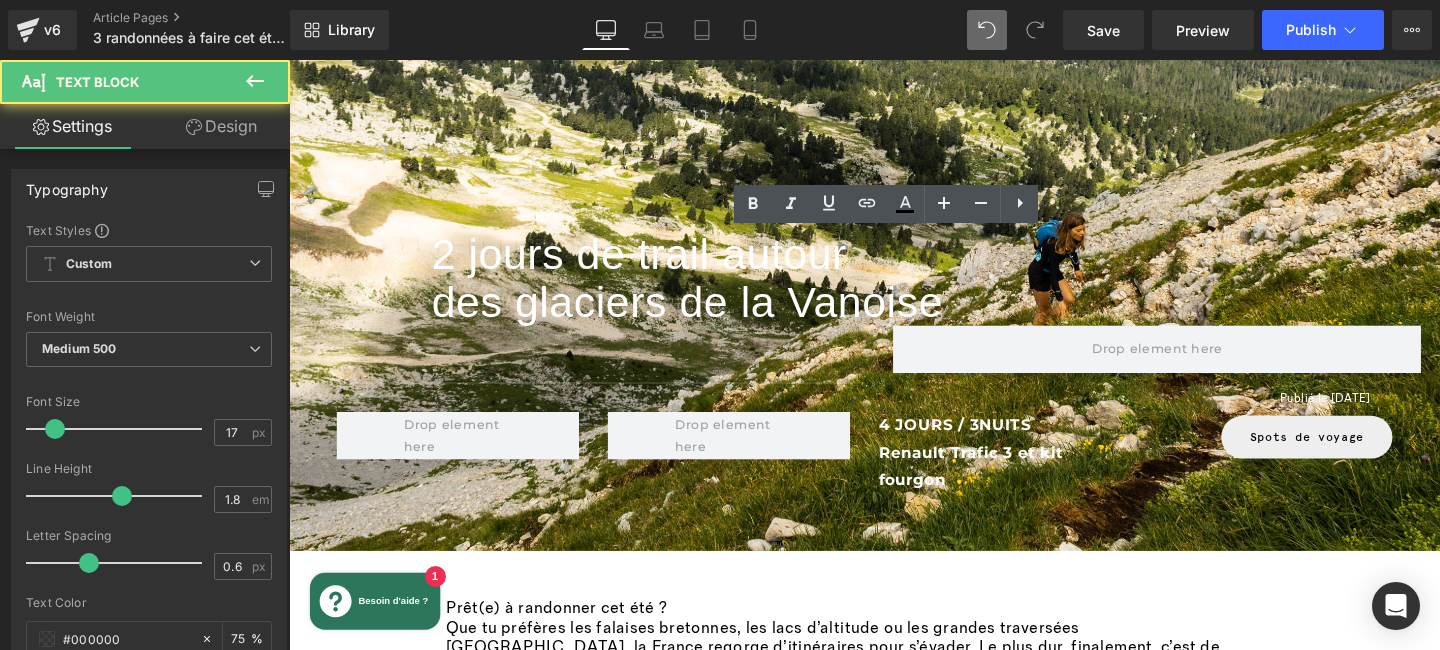 click on "Pourquoi choisir cette randonnée ?" at bounding box center [924, 2814] 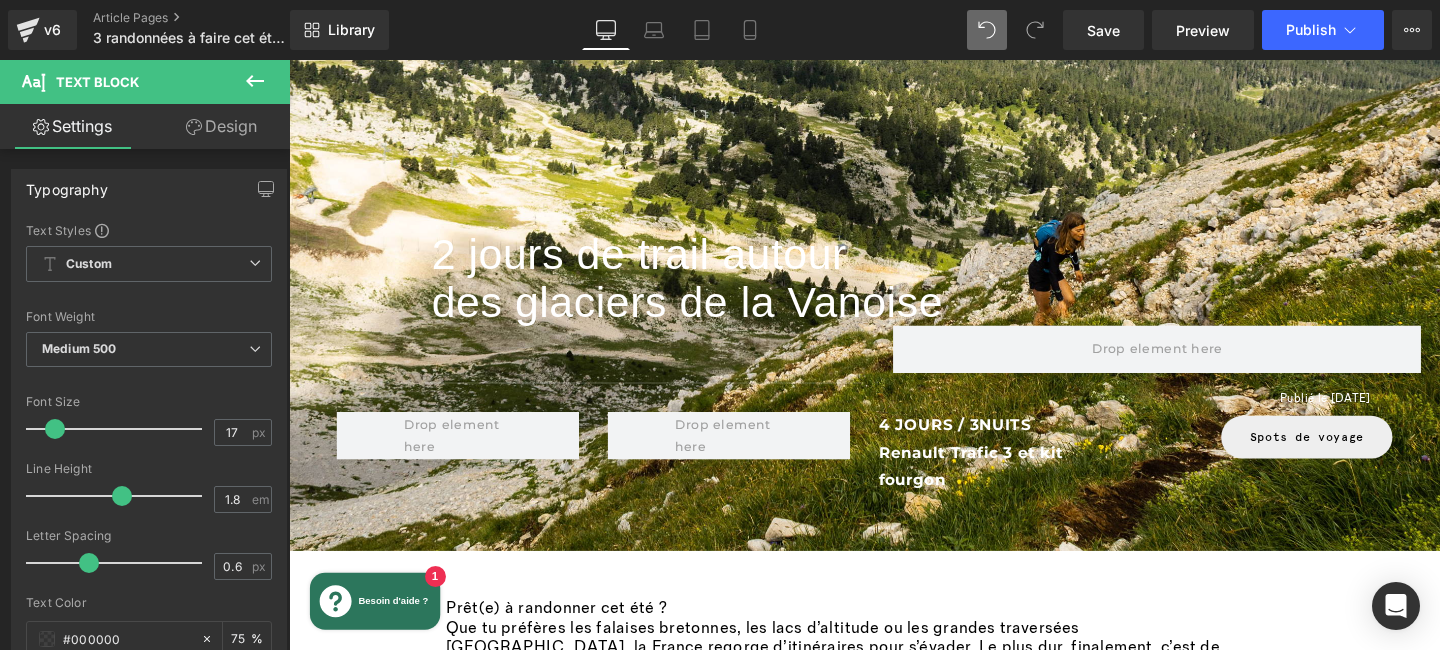 scroll, scrollTop: 2197, scrollLeft: 0, axis: vertical 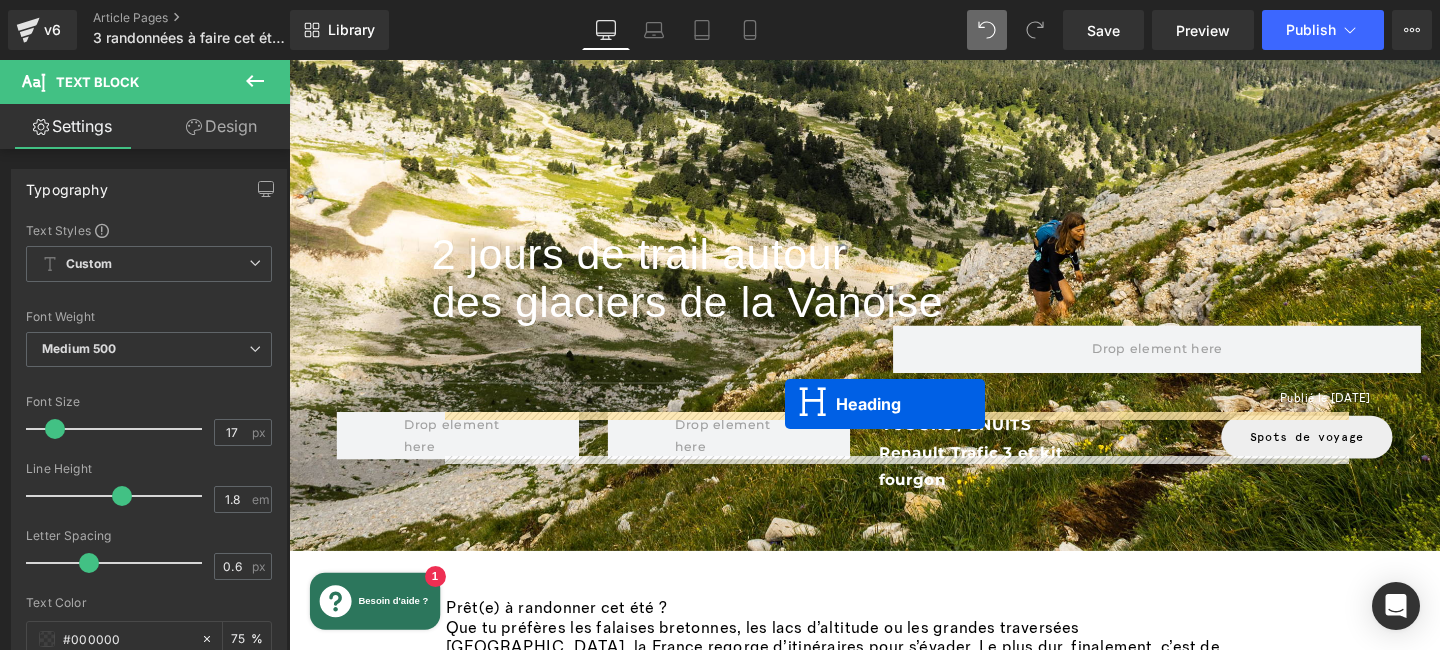 drag, startPoint x: 872, startPoint y: 390, endPoint x: 810, endPoint y: 423, distance: 70.23532 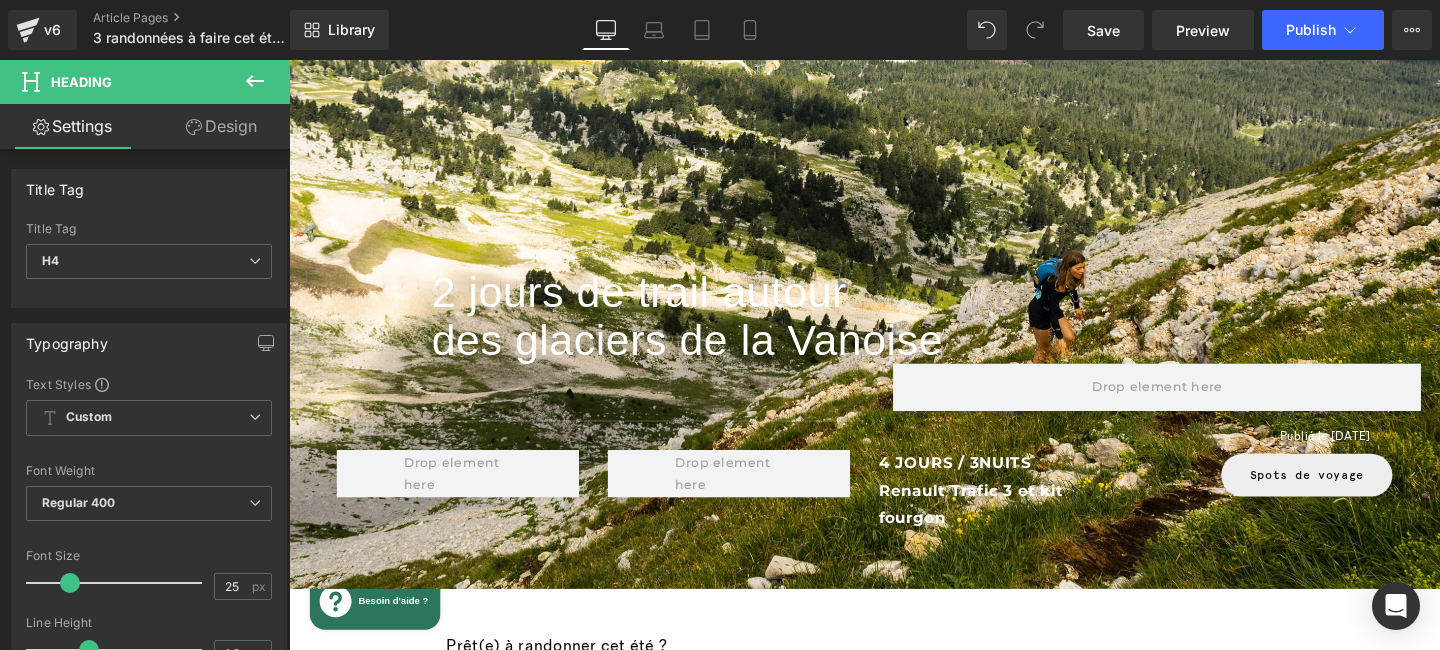 scroll, scrollTop: 3387, scrollLeft: 0, axis: vertical 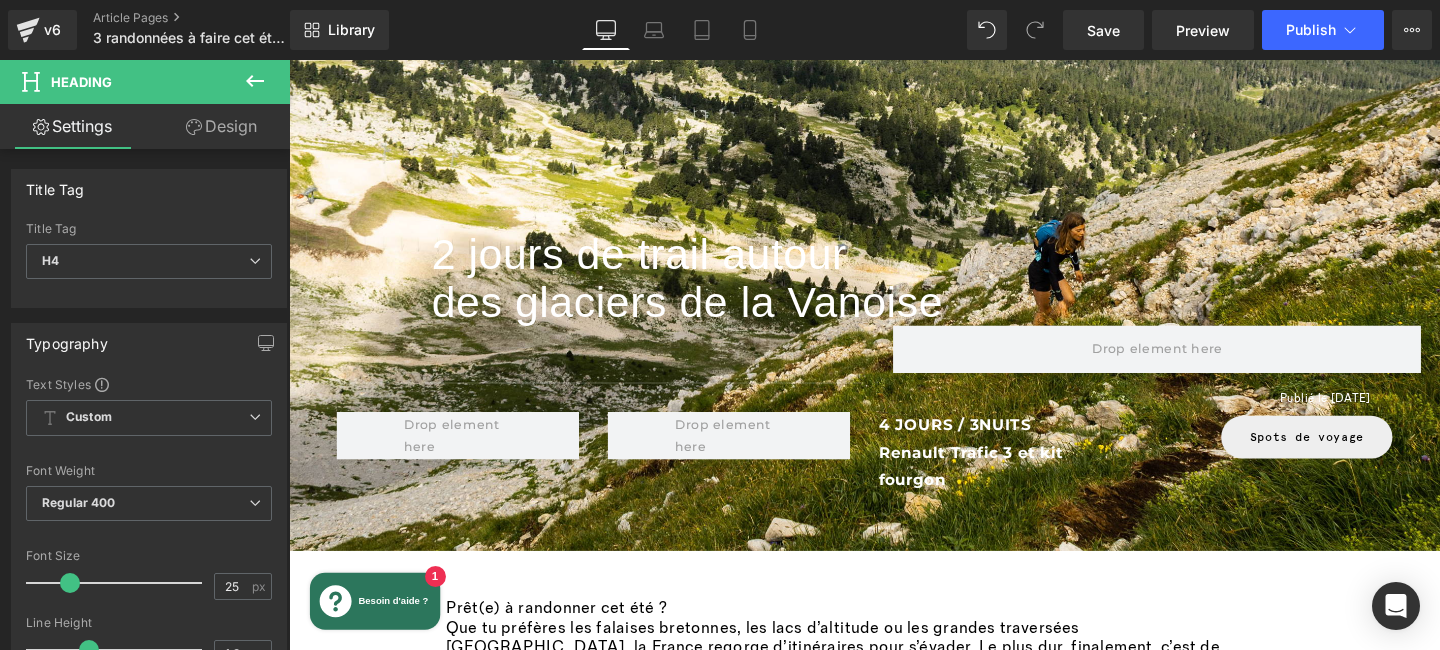 click at bounding box center (971, 2668) 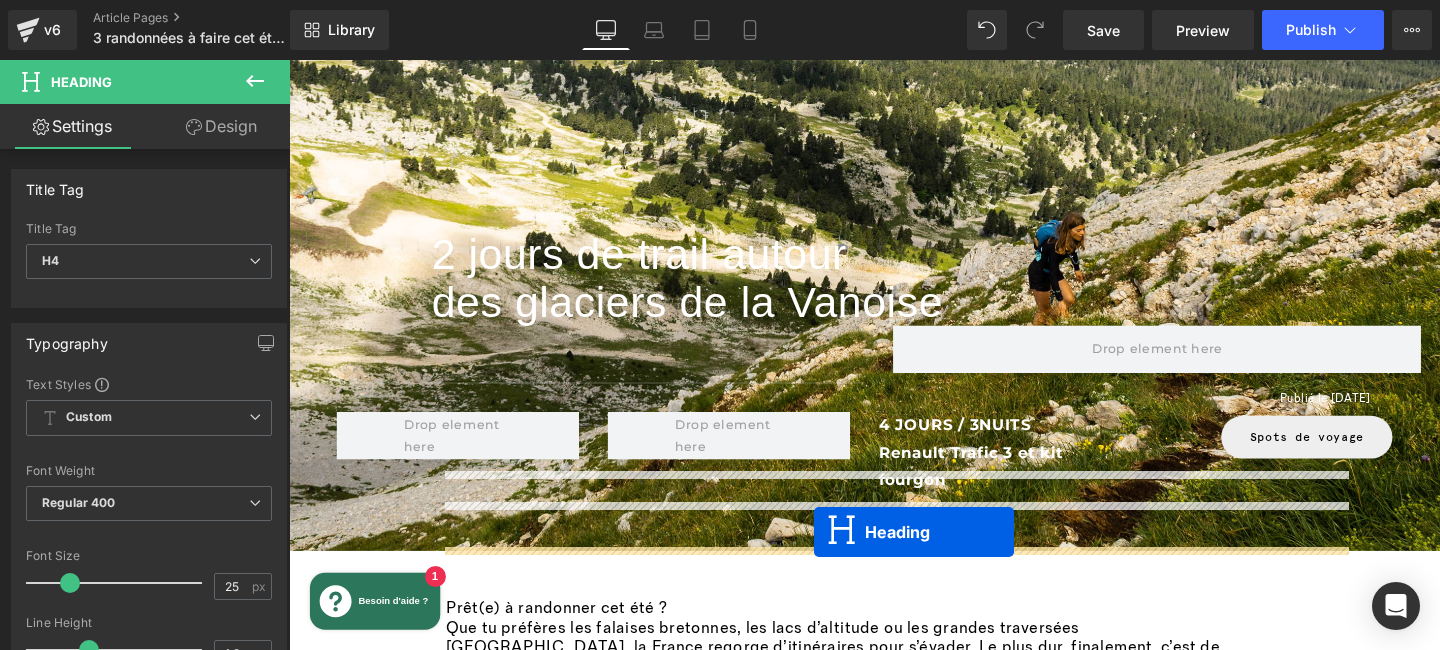 scroll, scrollTop: 3374, scrollLeft: 0, axis: vertical 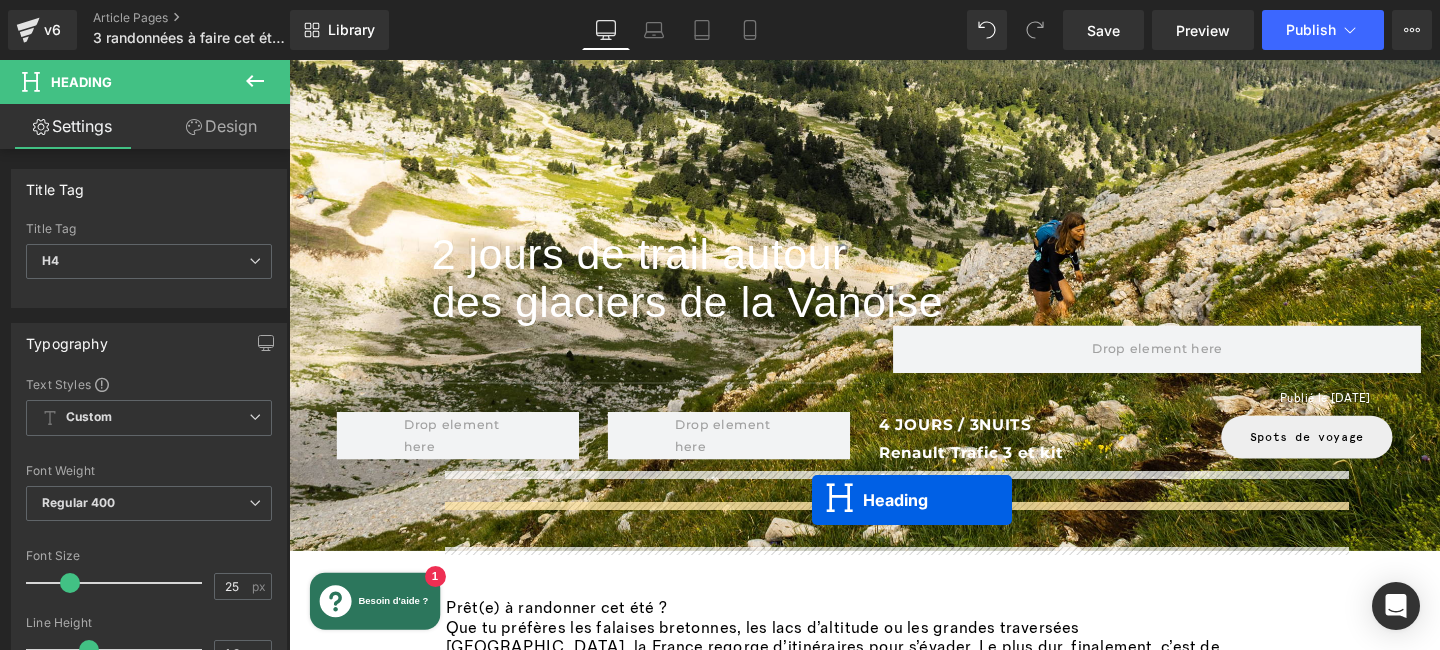 drag, startPoint x: 873, startPoint y: 220, endPoint x: 839, endPoint y: 523, distance: 304.9016 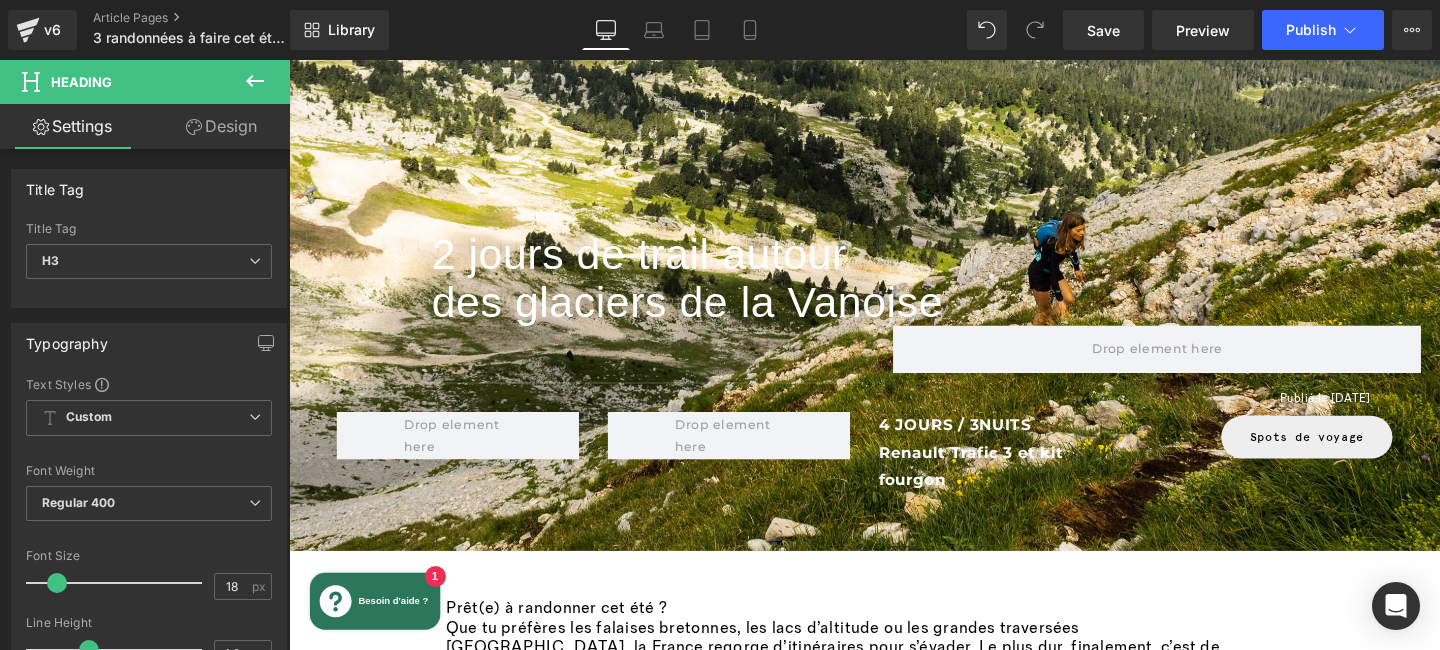 scroll, scrollTop: 2321, scrollLeft: 0, axis: vertical 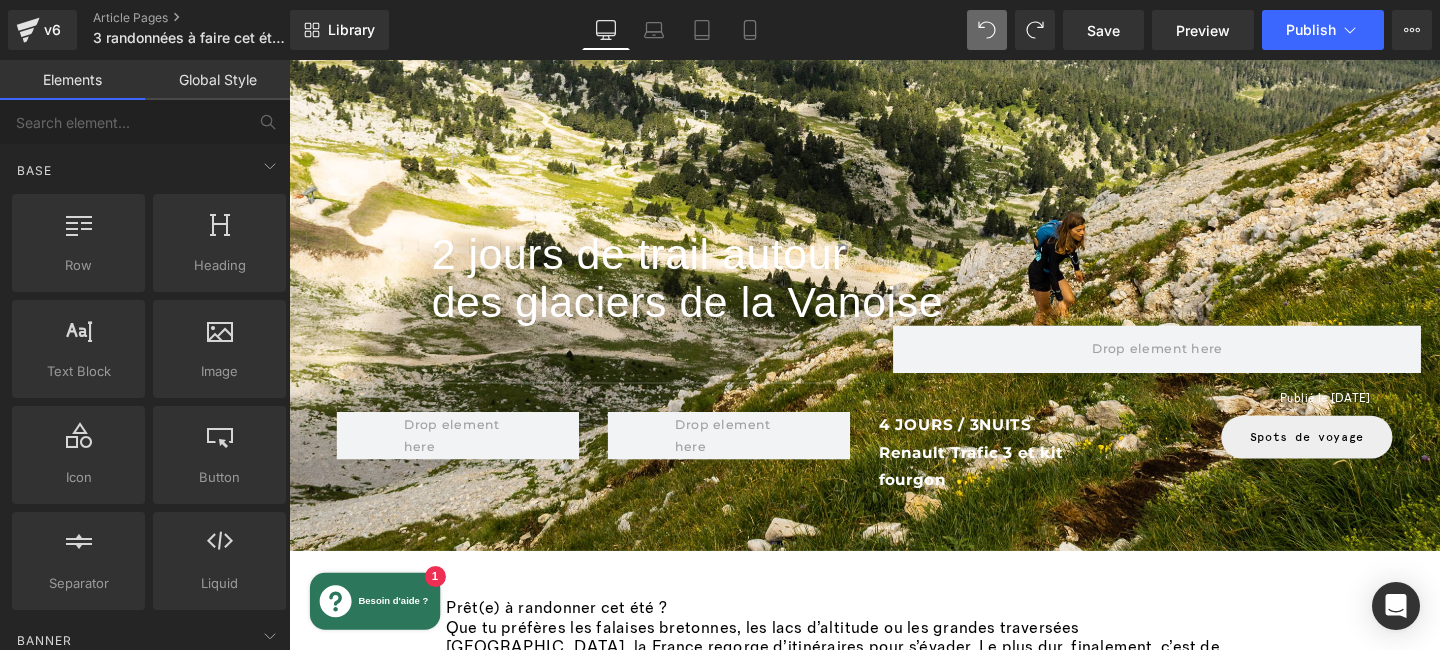 click 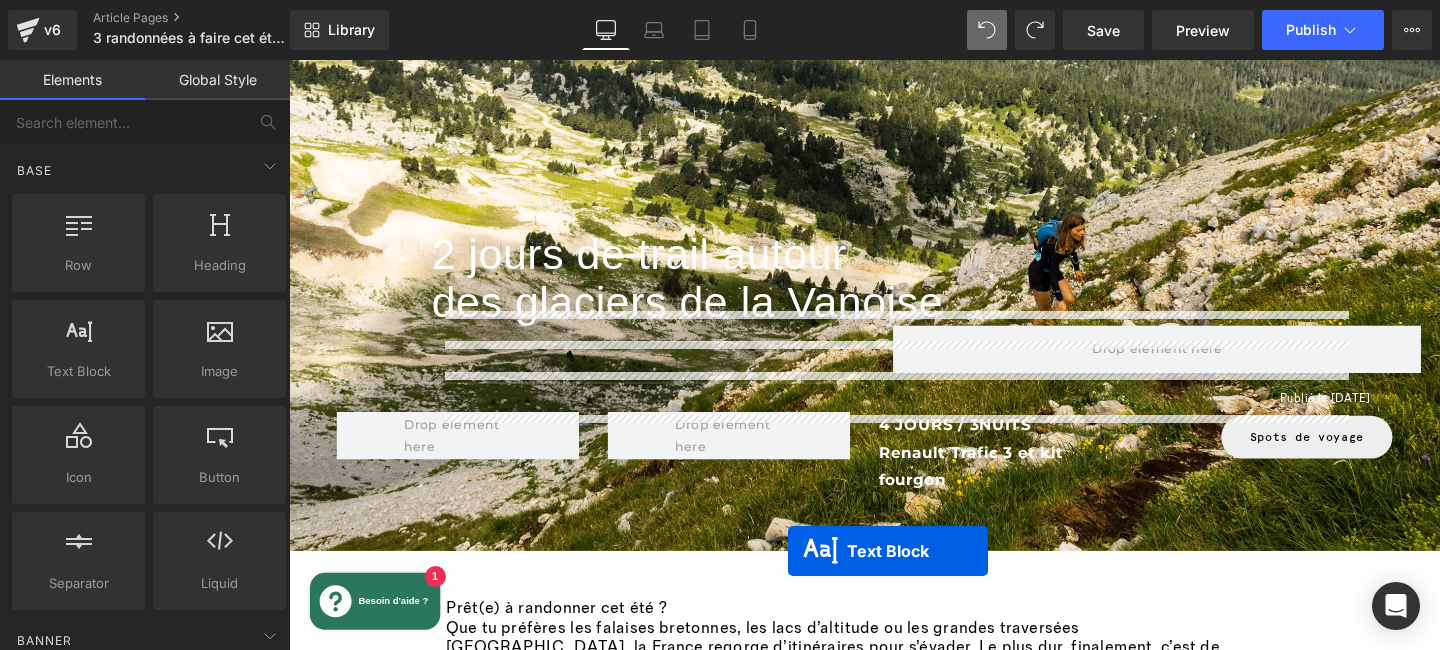 scroll, scrollTop: 3543, scrollLeft: 0, axis: vertical 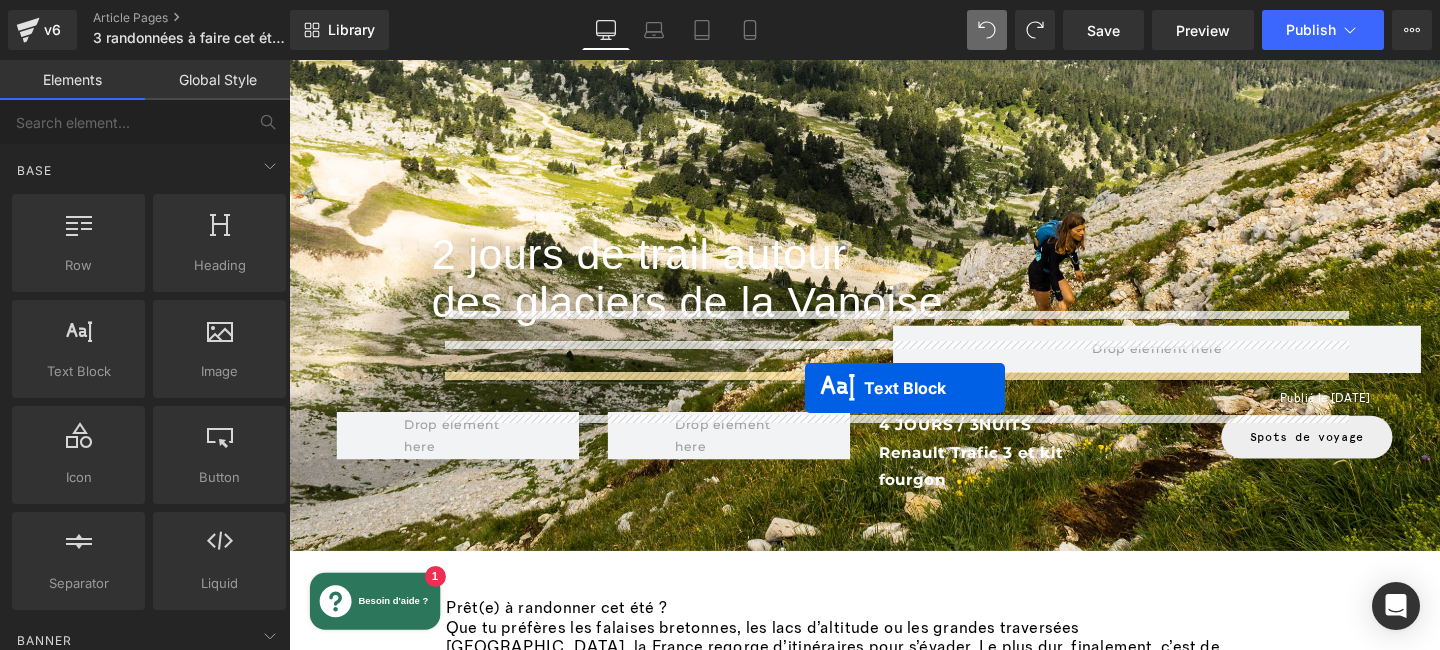 drag, startPoint x: 870, startPoint y: 415, endPoint x: 831, endPoint y: 405, distance: 40.261642 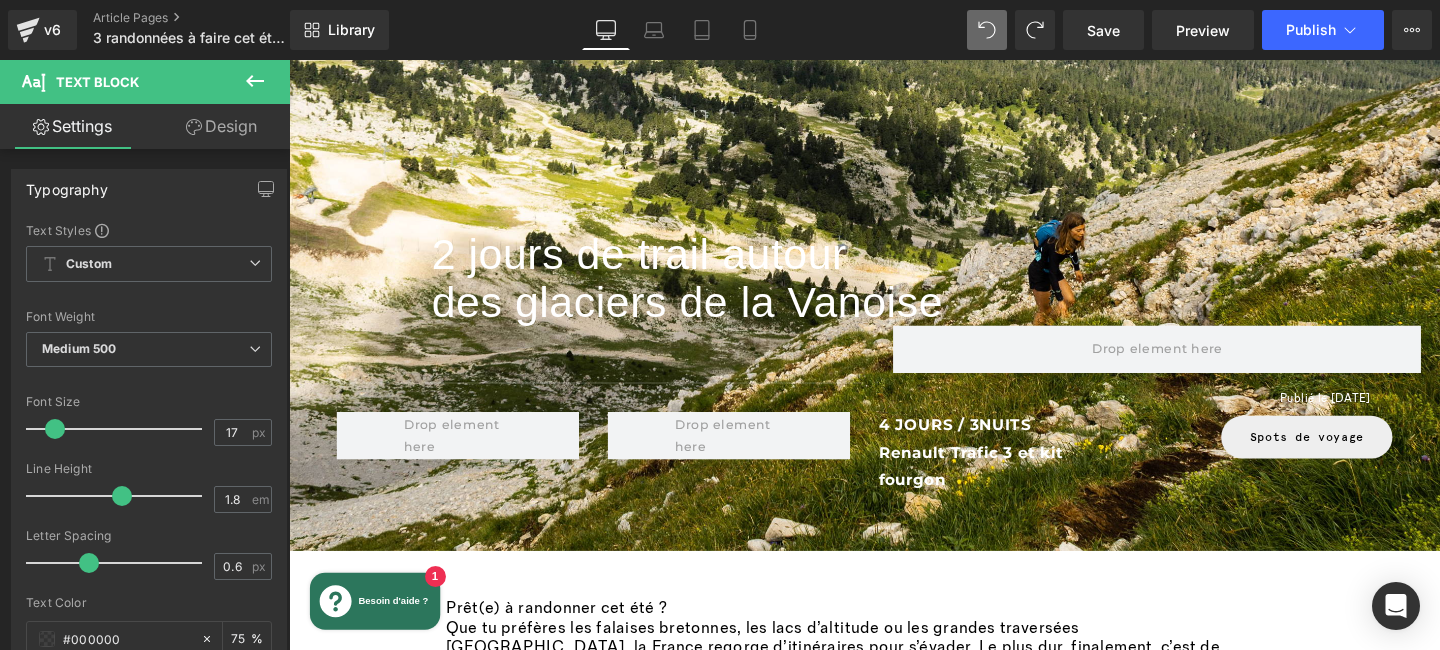 scroll, scrollTop: 4160, scrollLeft: 0, axis: vertical 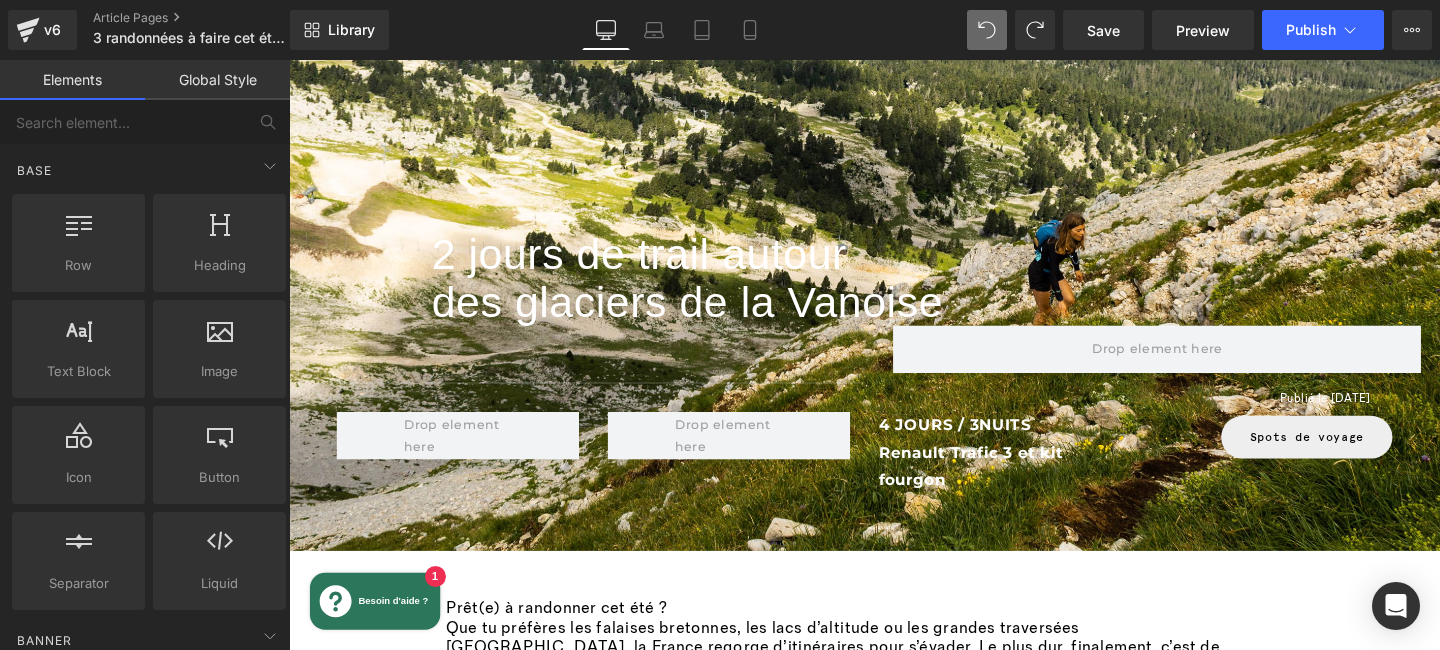 click 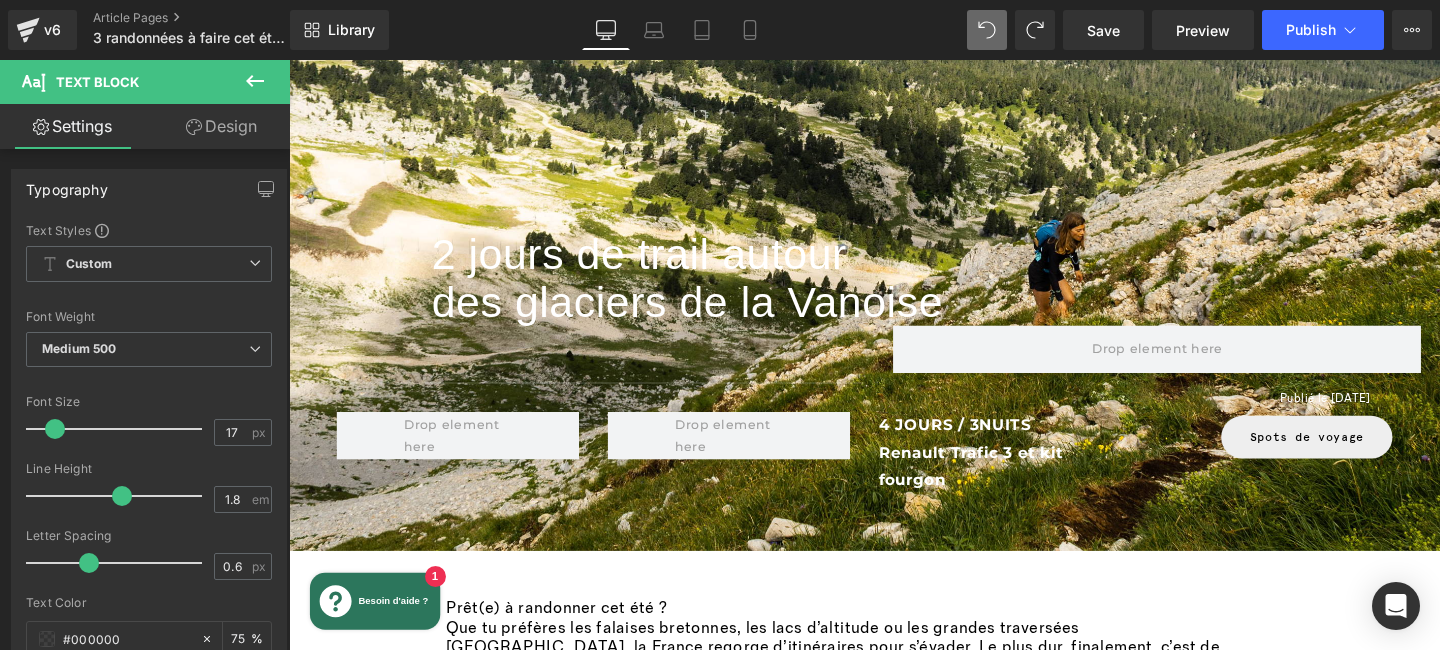 click on "160px" at bounding box center (369, 4868) 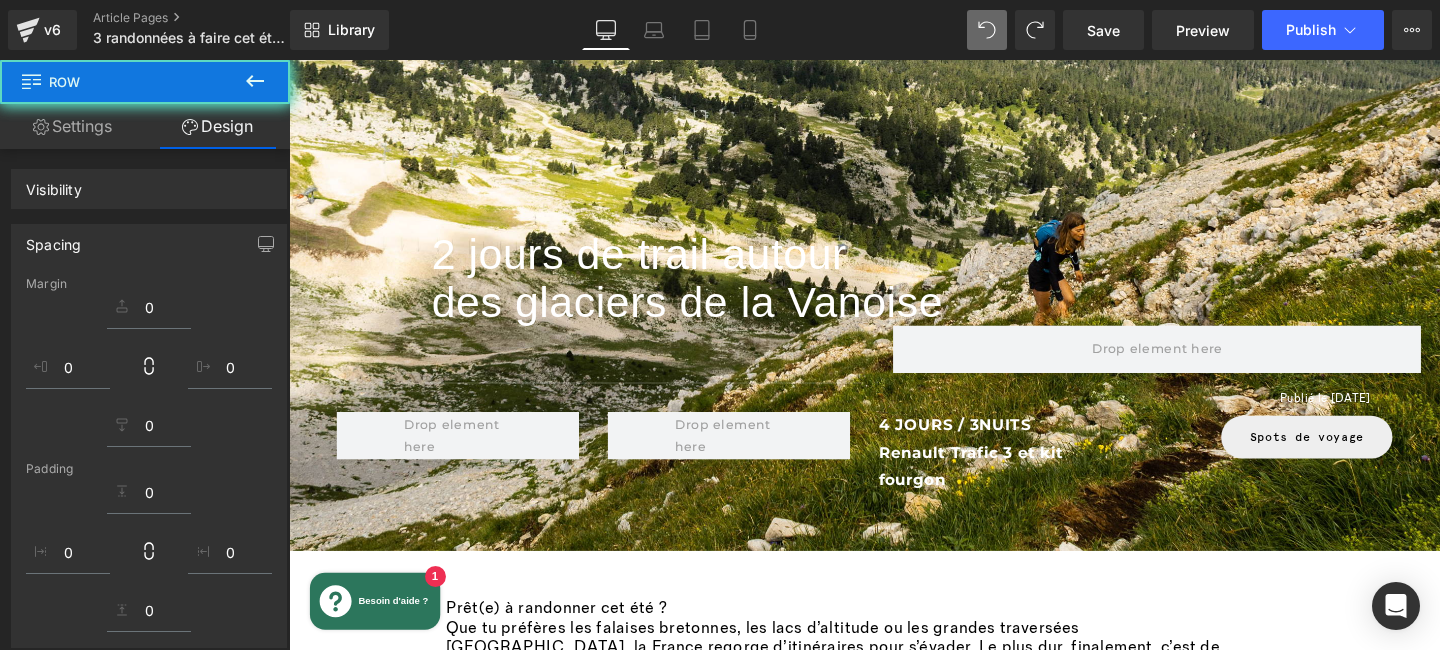 scroll, scrollTop: 3506, scrollLeft: 0, axis: vertical 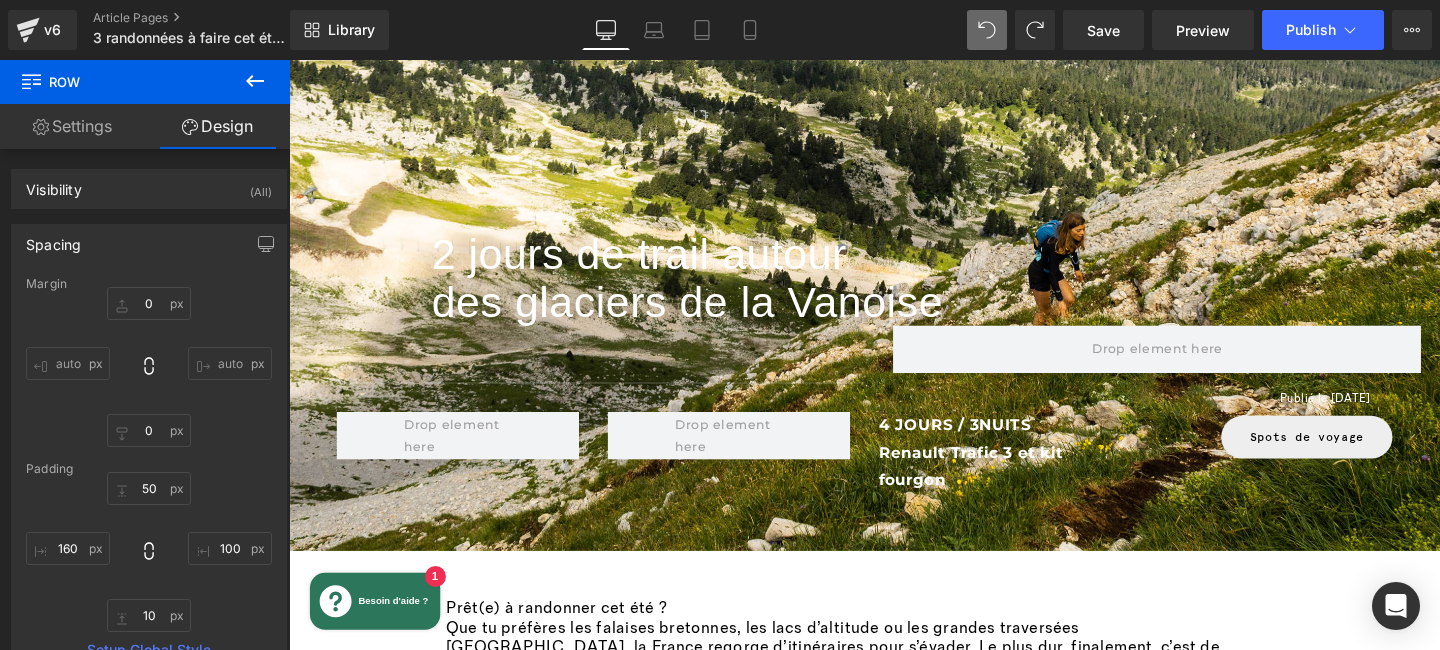 click 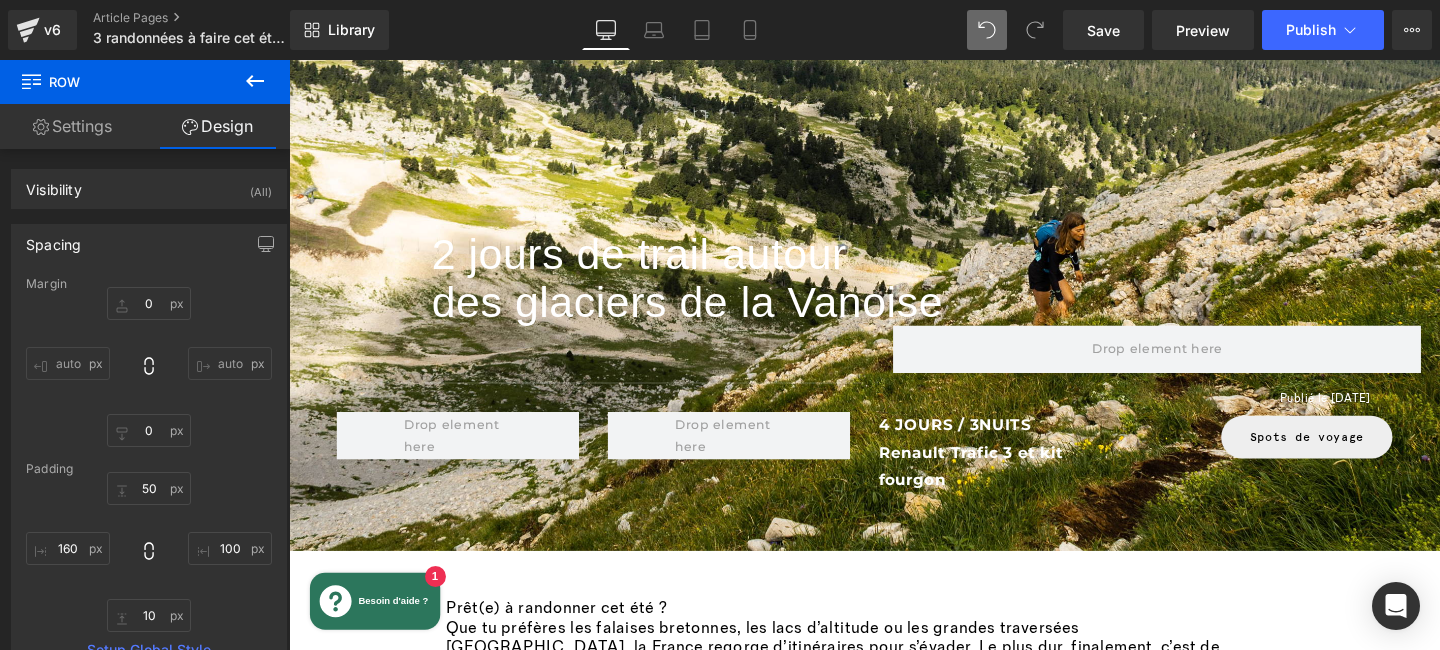 scroll, scrollTop: 4221, scrollLeft: 0, axis: vertical 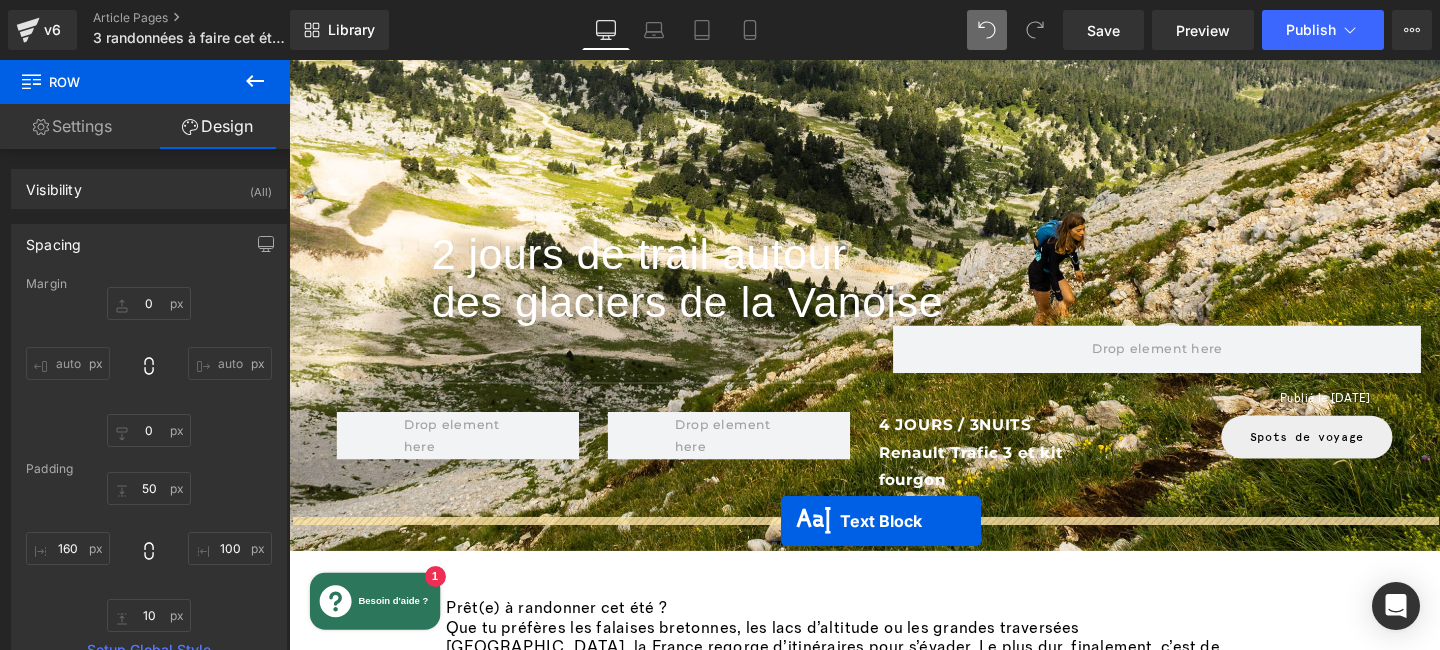 drag, startPoint x: 871, startPoint y: 242, endPoint x: 806, endPoint y: 545, distance: 309.89352 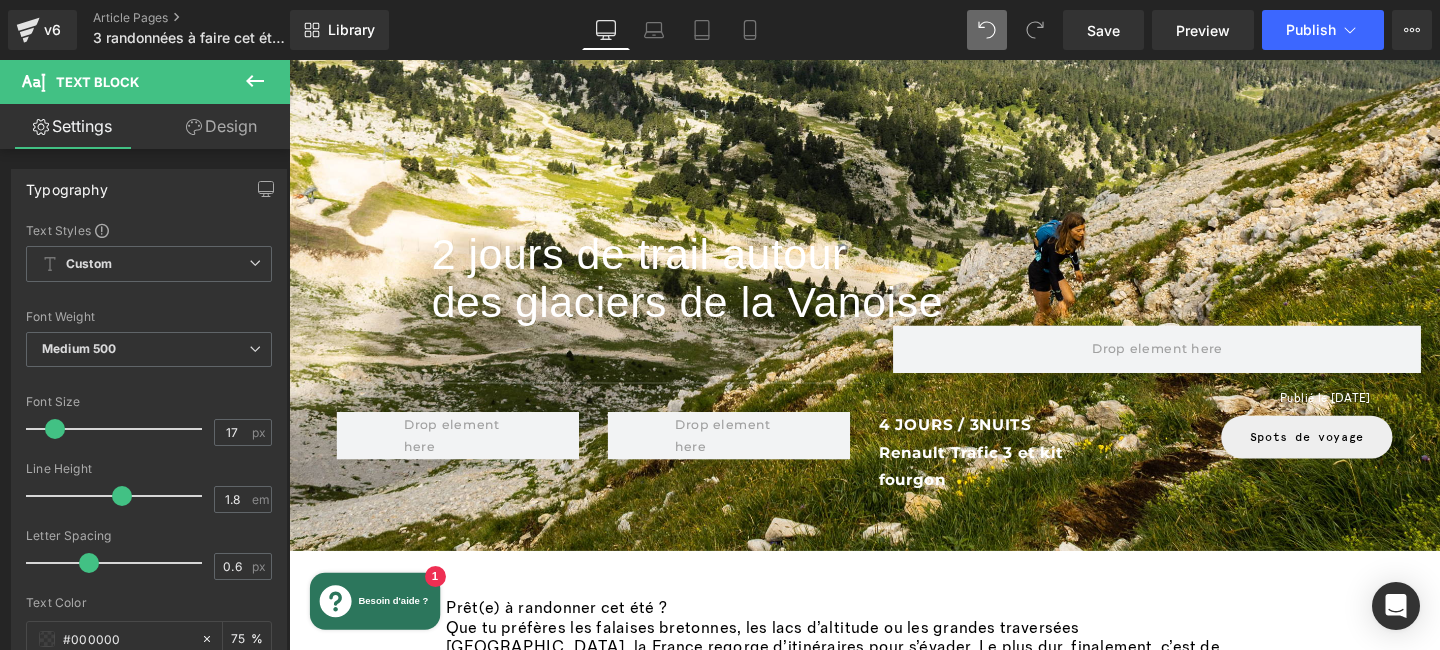 scroll, scrollTop: 5442, scrollLeft: 0, axis: vertical 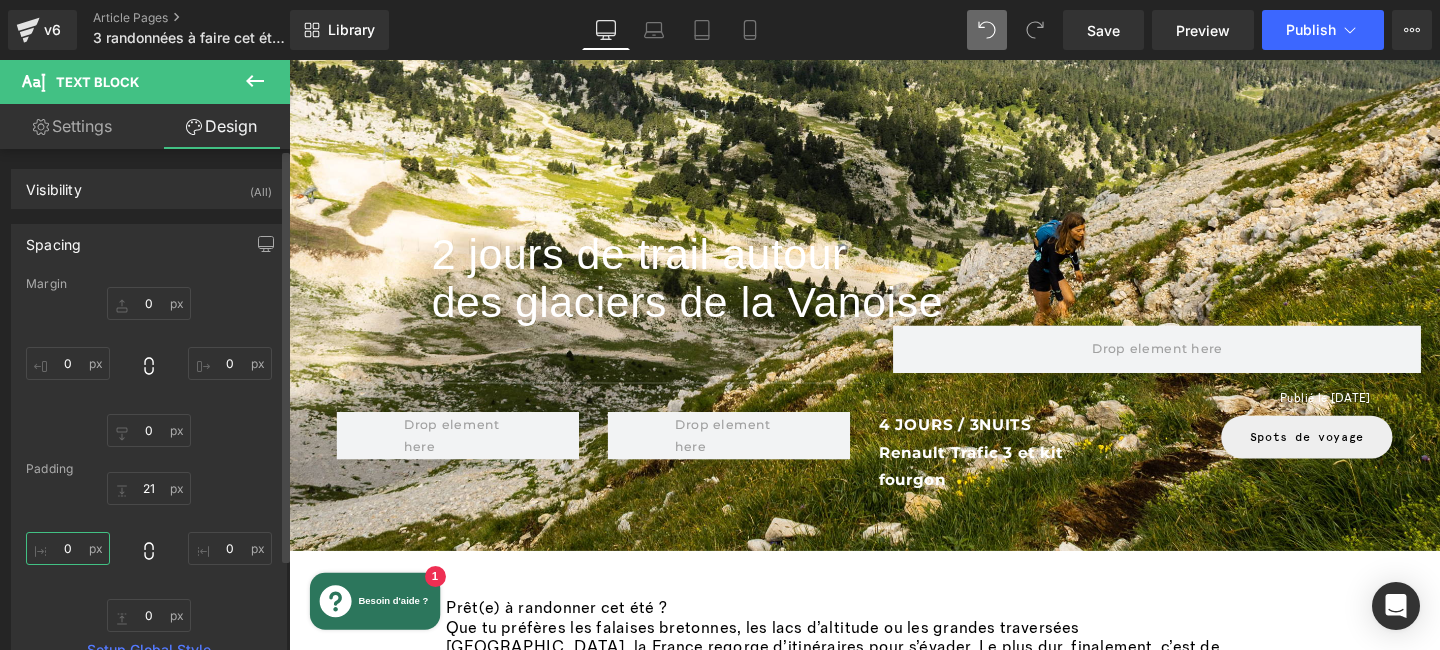 click on "0" at bounding box center [68, 548] 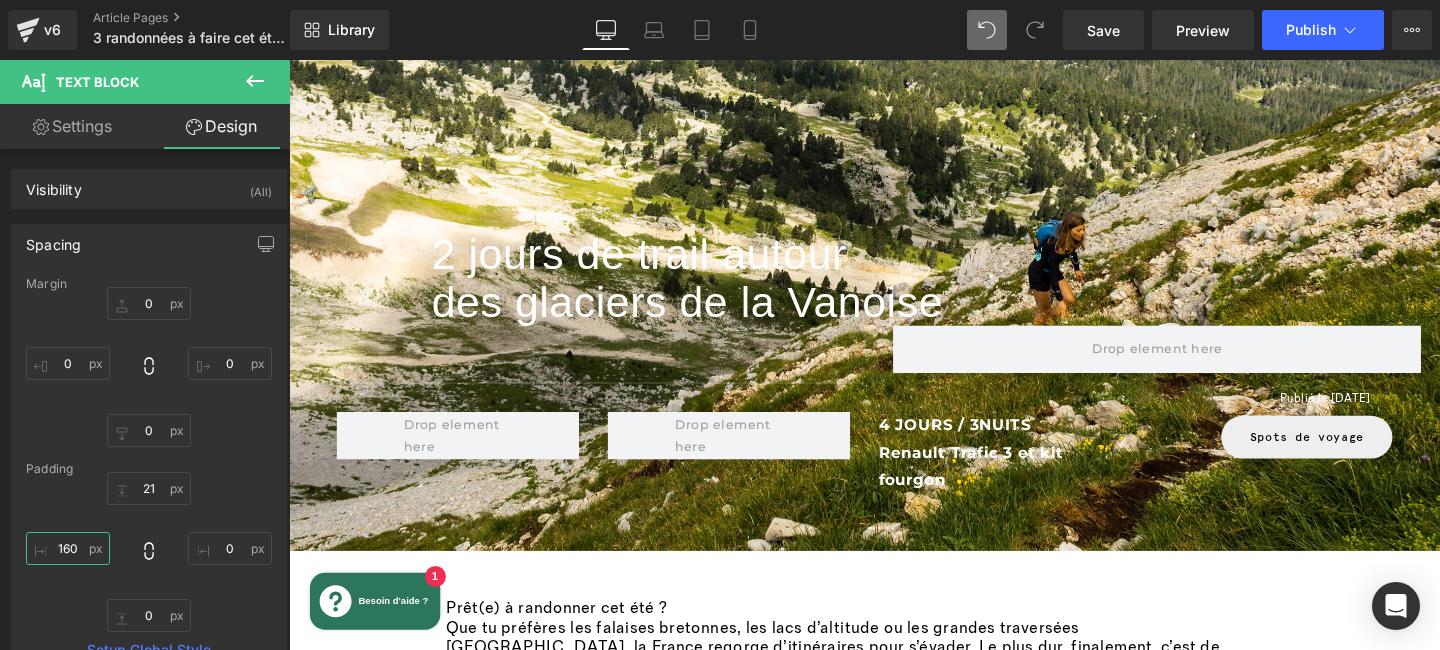 scroll, scrollTop: 3475, scrollLeft: 0, axis: vertical 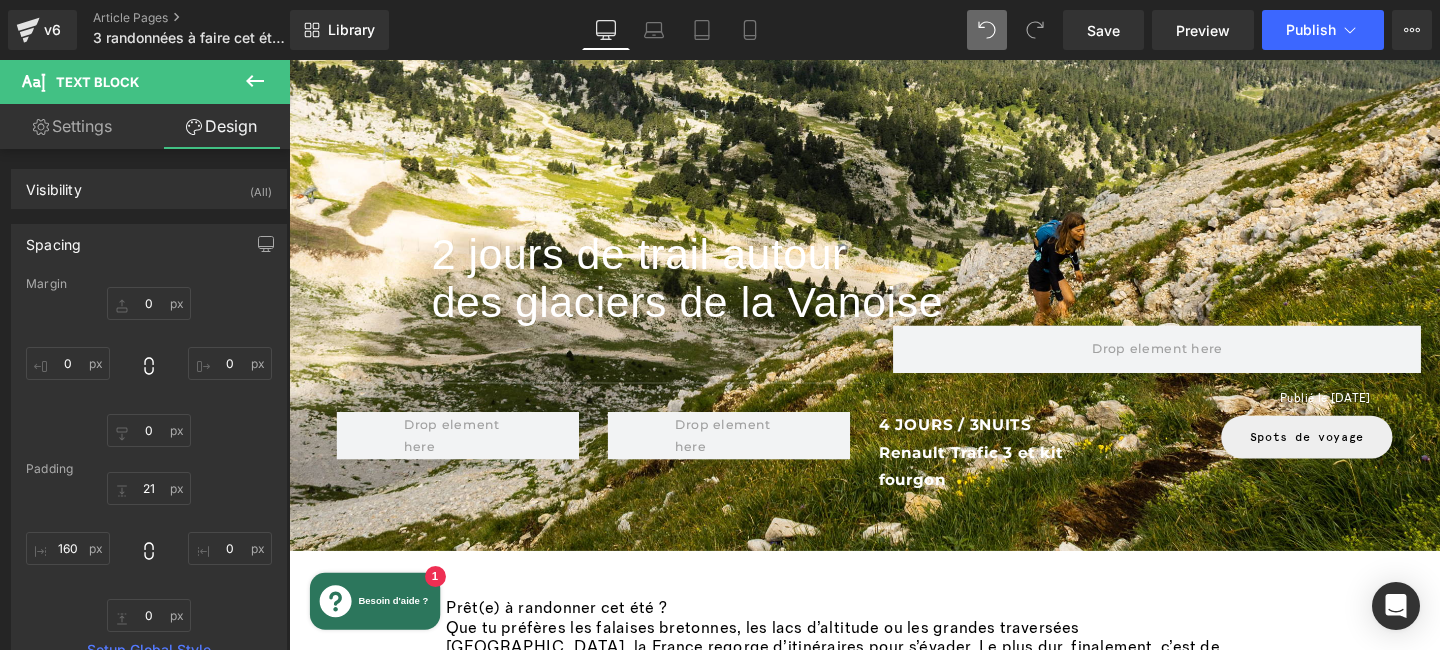 click on "Niveau intermédiaire : 📍Le Lac du Lauvitel, [GEOGRAPHIC_DATA] ([GEOGRAPHIC_DATA], [GEOGRAPHIC_DATA])" at bounding box center (924, 3946) 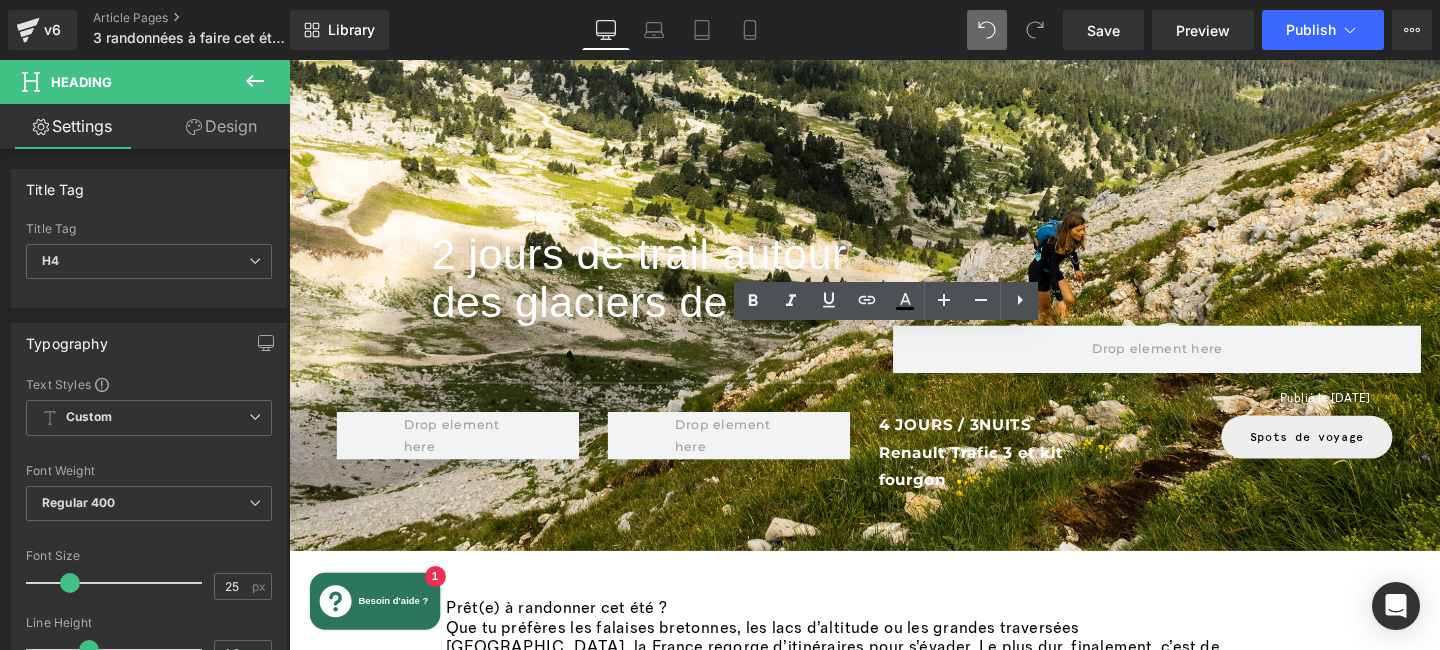 type 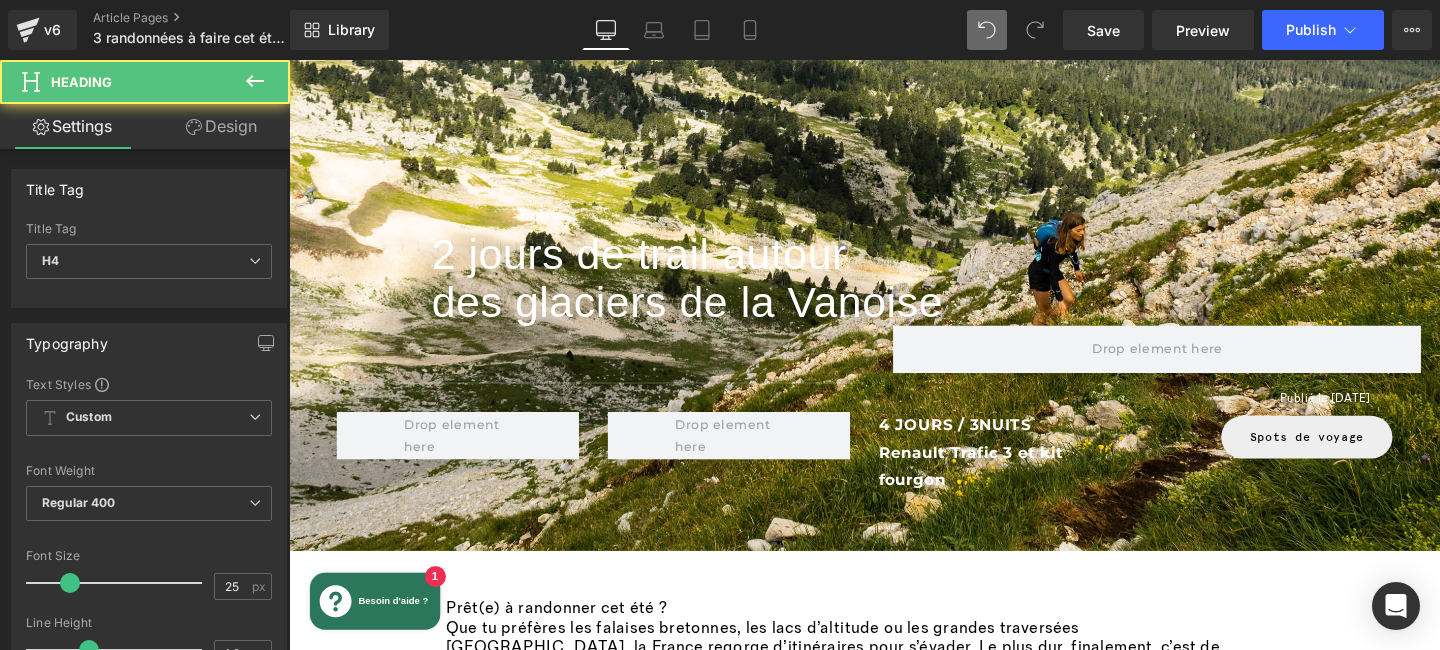 click on "Niveau expert – 📍Le GR20 Nord (de [GEOGRAPHIC_DATA] à [GEOGRAPHIC_DATA], [GEOGRAPHIC_DATA])" at bounding box center [924, 3946] 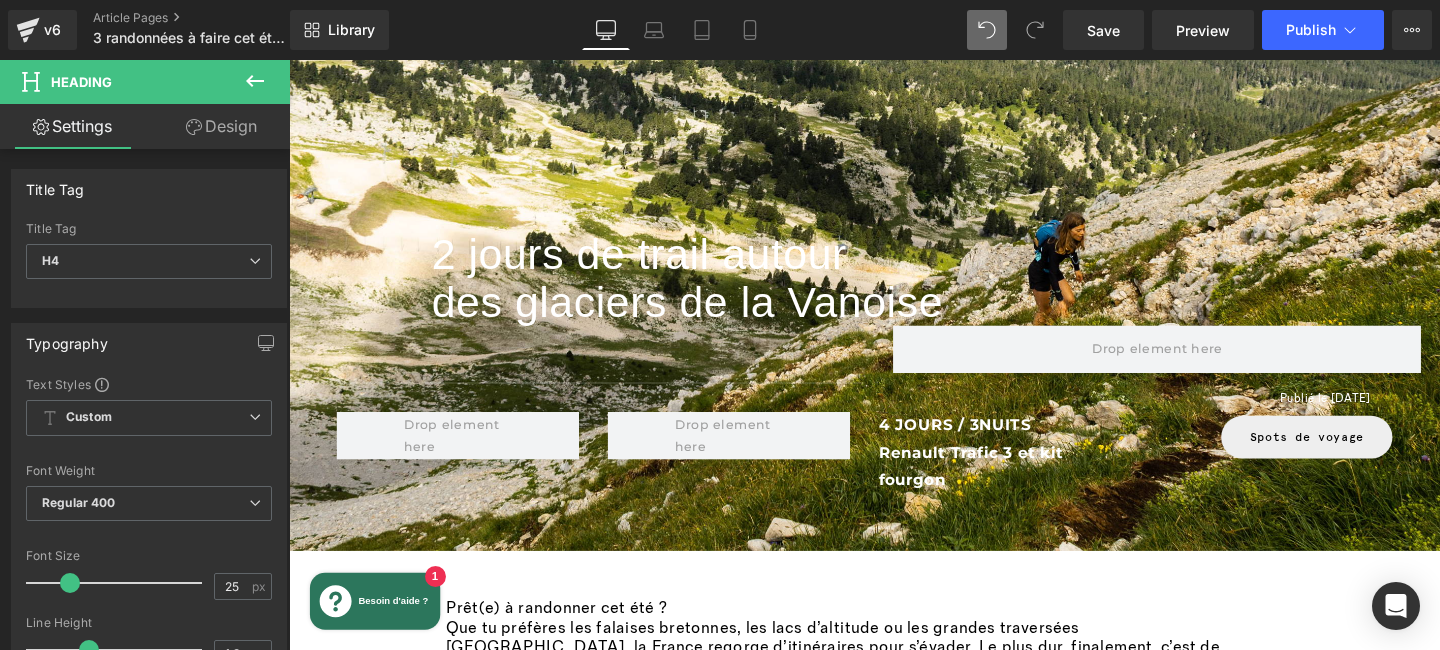 click on "6,1 km aller-retour / +555 m D+ / ⏱️ Environ 3h20" at bounding box center [924, 3998] 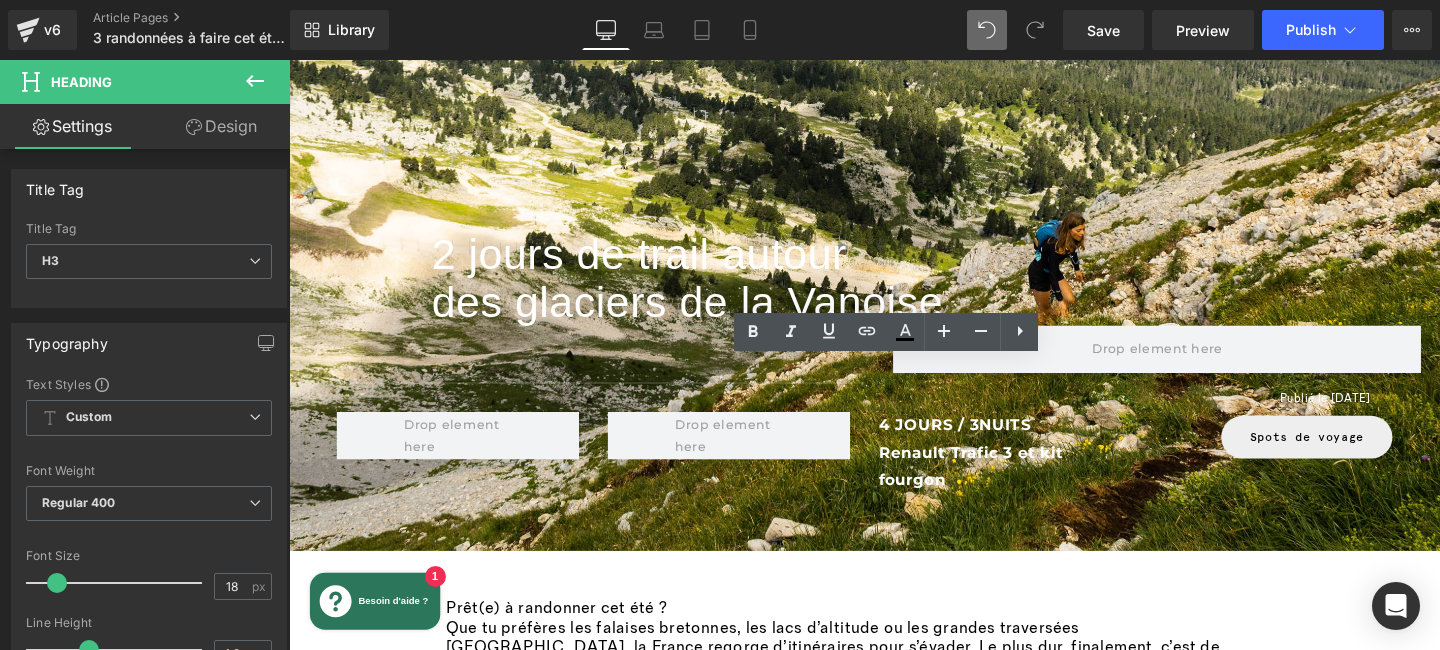 paste 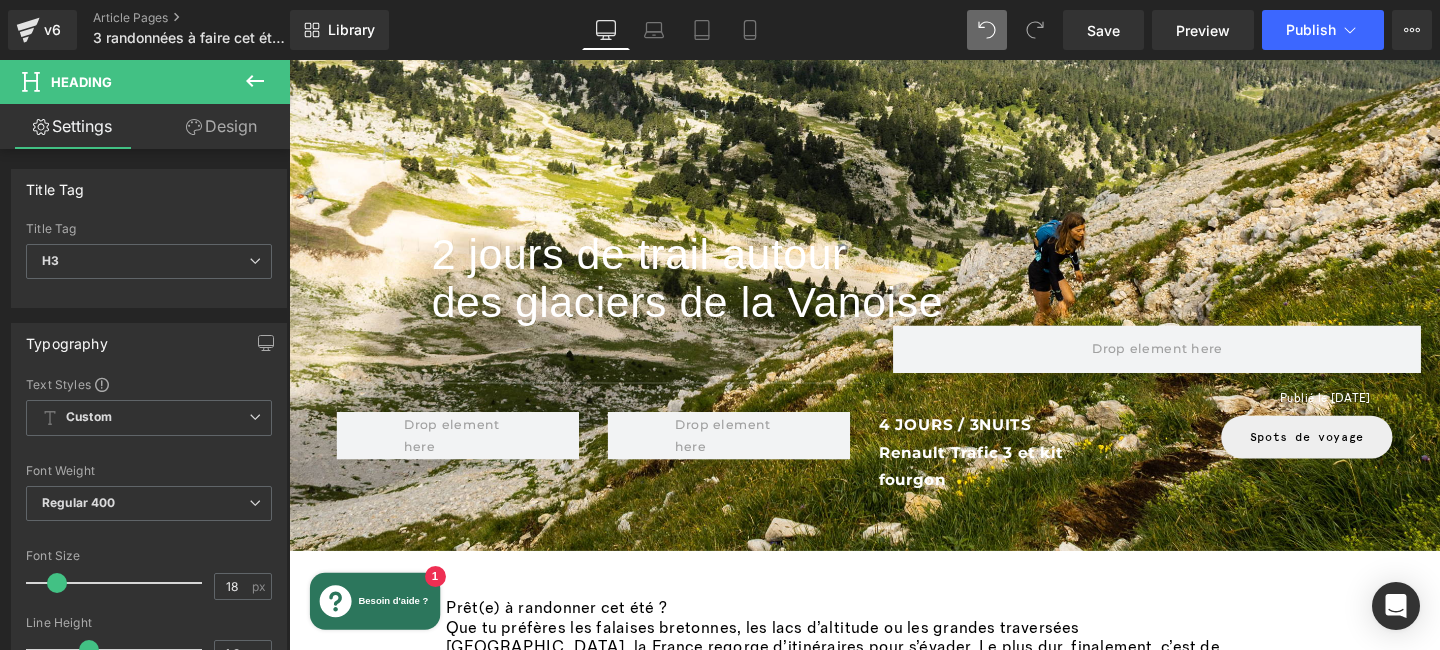type 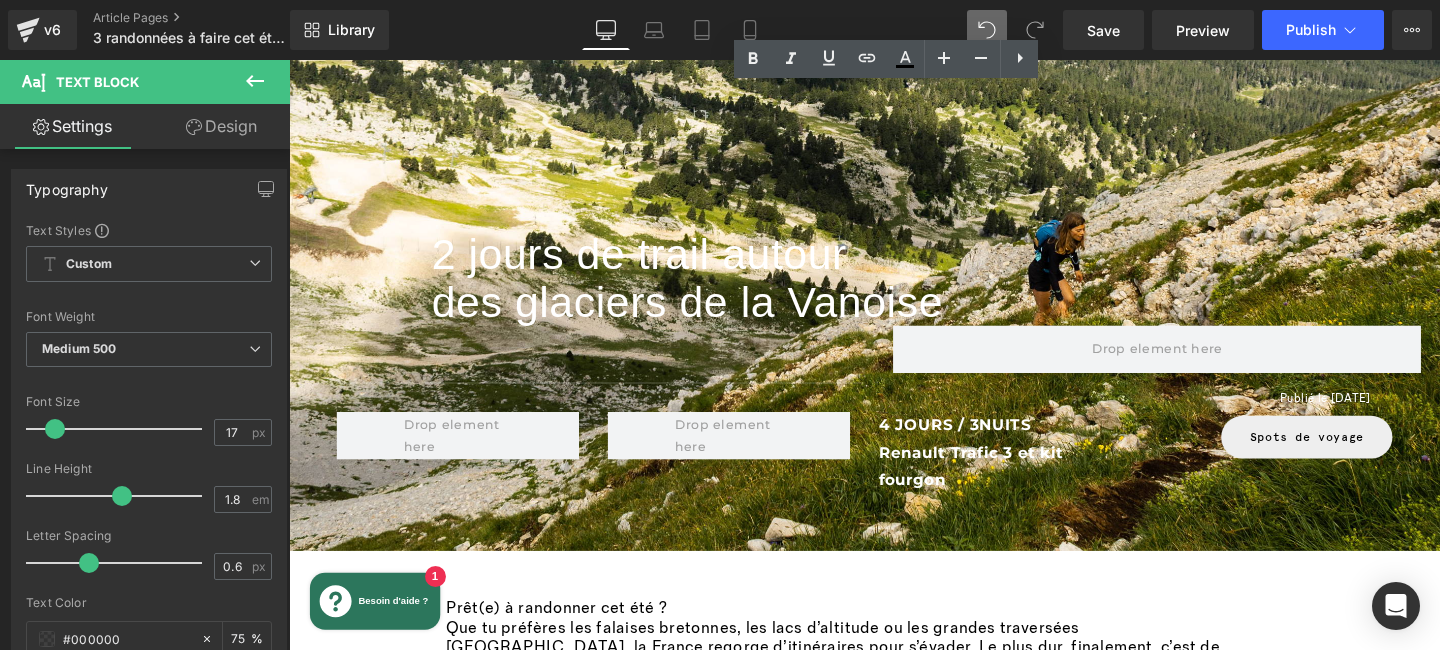 scroll, scrollTop: 3916, scrollLeft: 0, axis: vertical 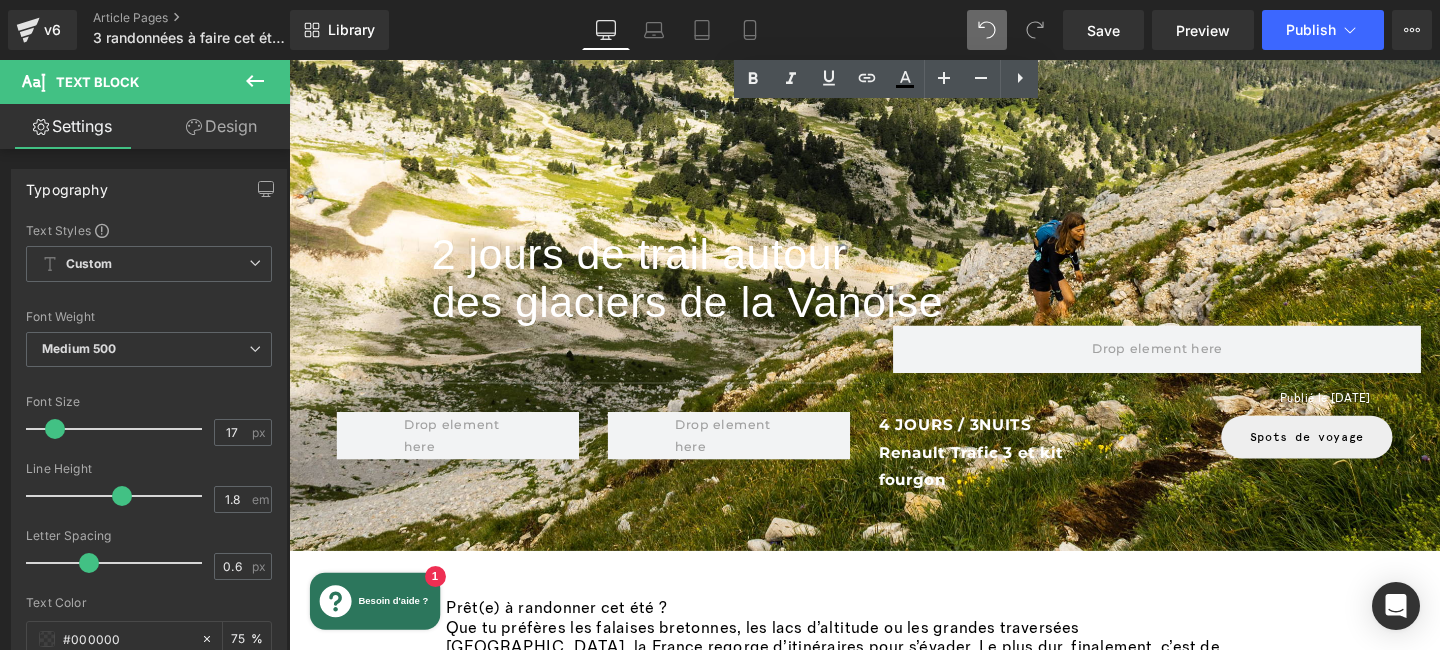 drag, startPoint x: 450, startPoint y: 292, endPoint x: 1039, endPoint y: 516, distance: 630.1563 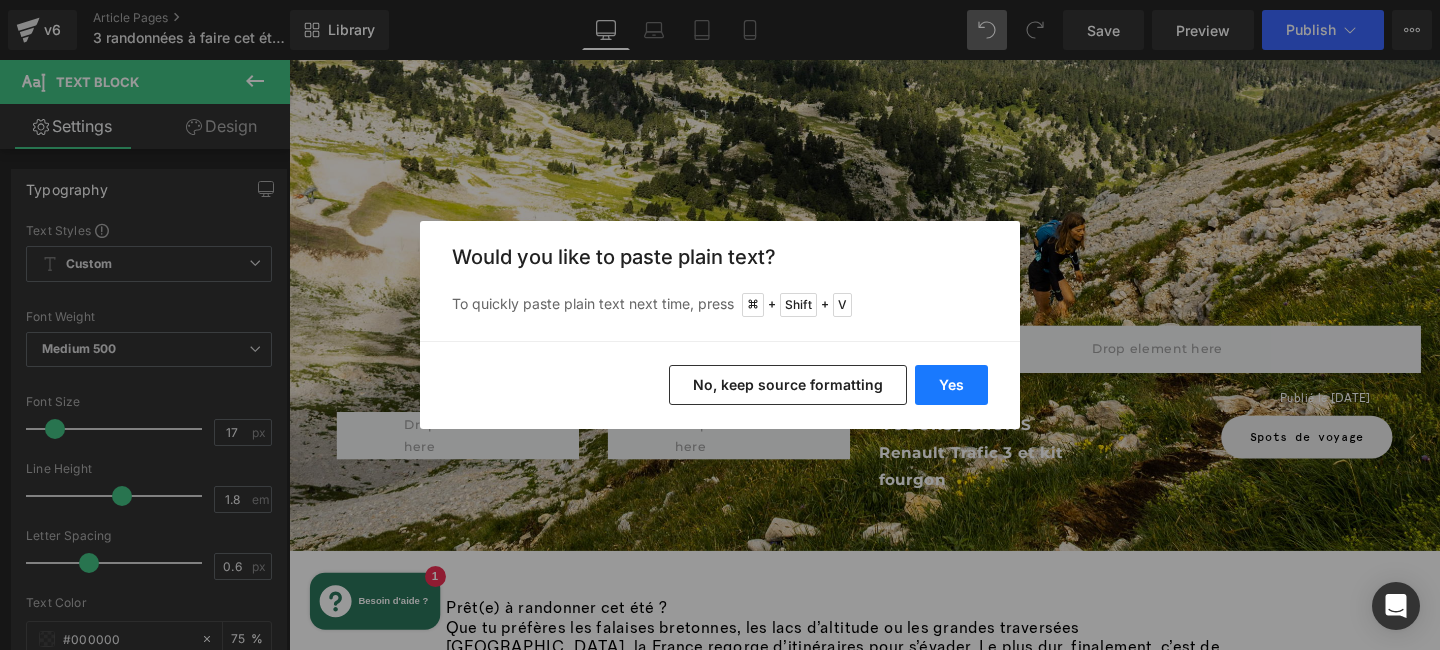 click on "Yes" at bounding box center [951, 385] 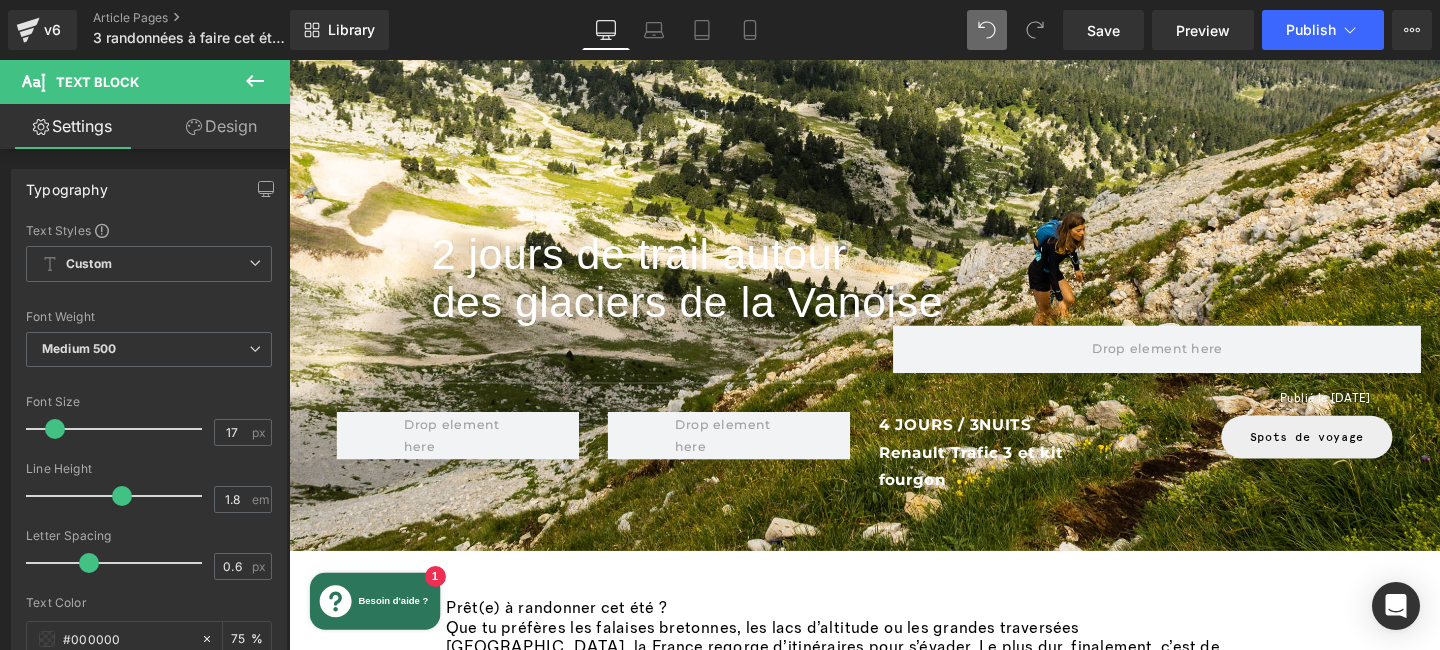 type 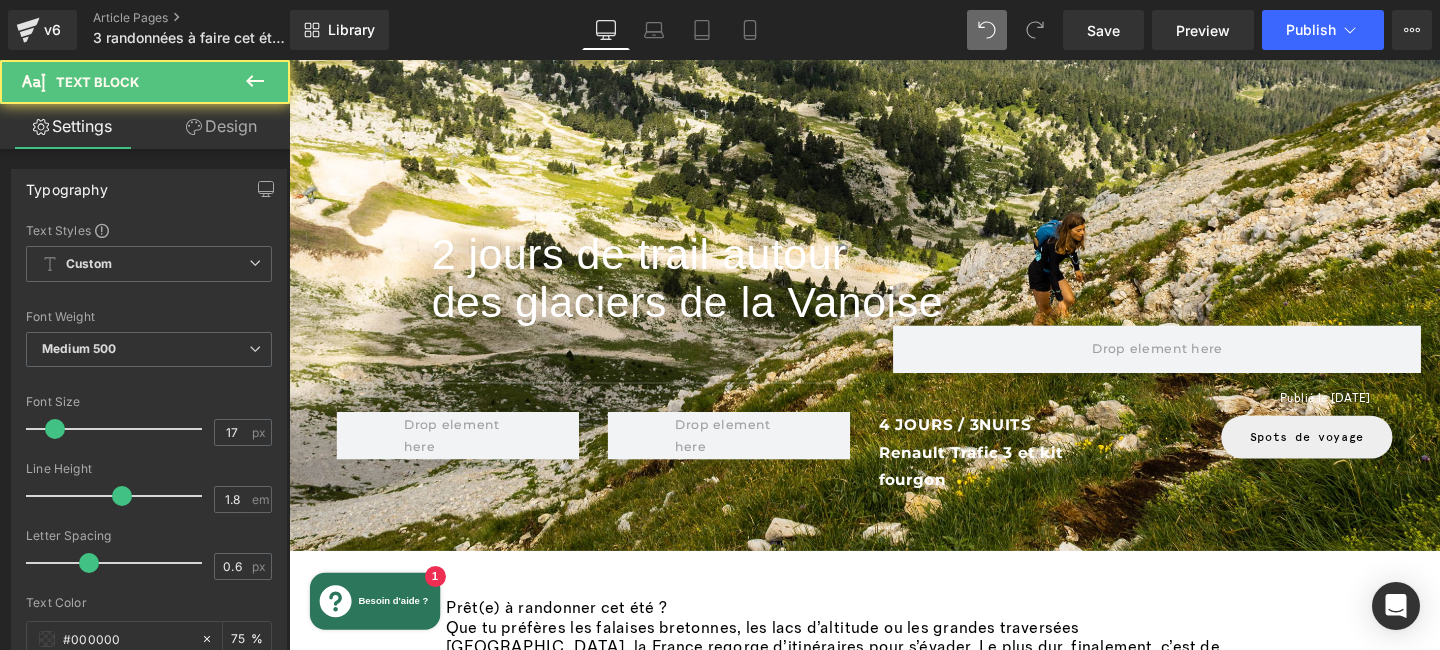 click on "Ah, le GR20… Le mythe, la légende, le rêve (le cauchemar ?) de tout randonneur aguerri. Le tronçon nord de ce sentier mythique est réputé pour être le plus exigeant, mais aussi le plus spectaculaire : notamment de [GEOGRAPHIC_DATA] à [GEOGRAPHIC_DATA], avec des zones très escarpées." at bounding box center [924, 4067] 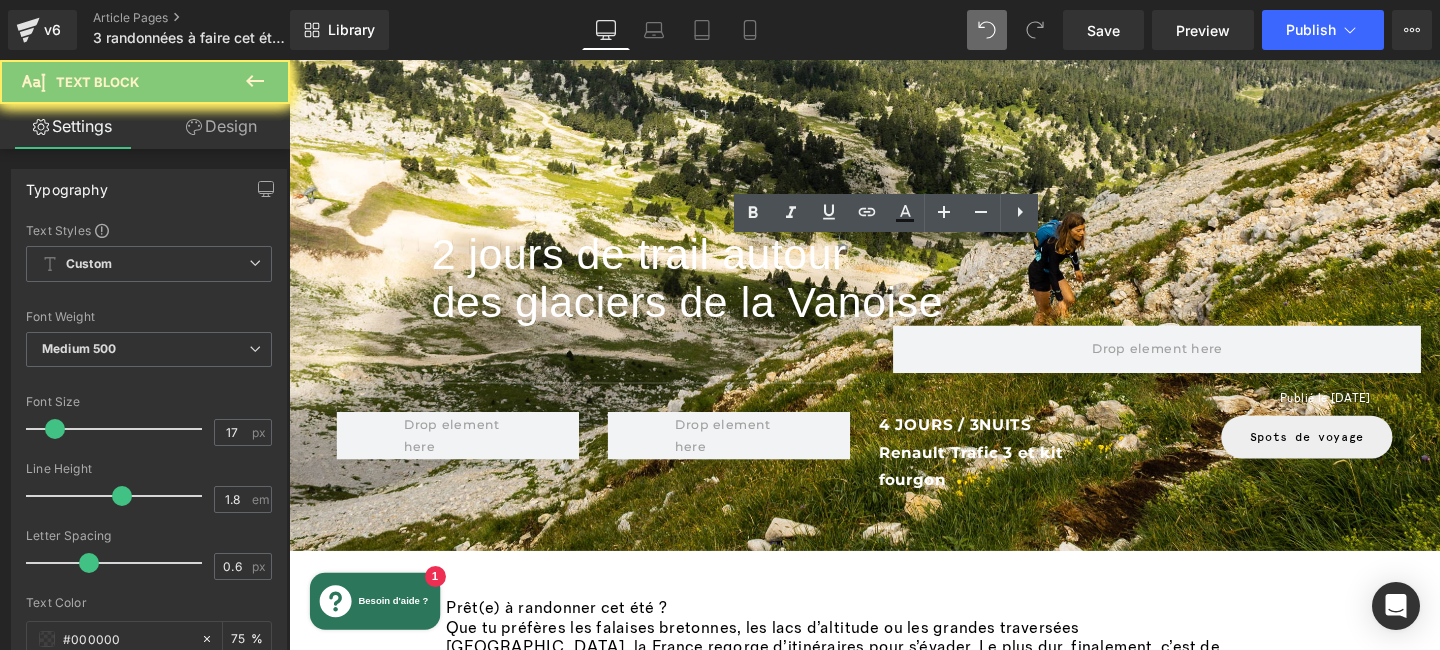 click on "Pourquoi choisir cette randonnée ?" at bounding box center (578, 4141) 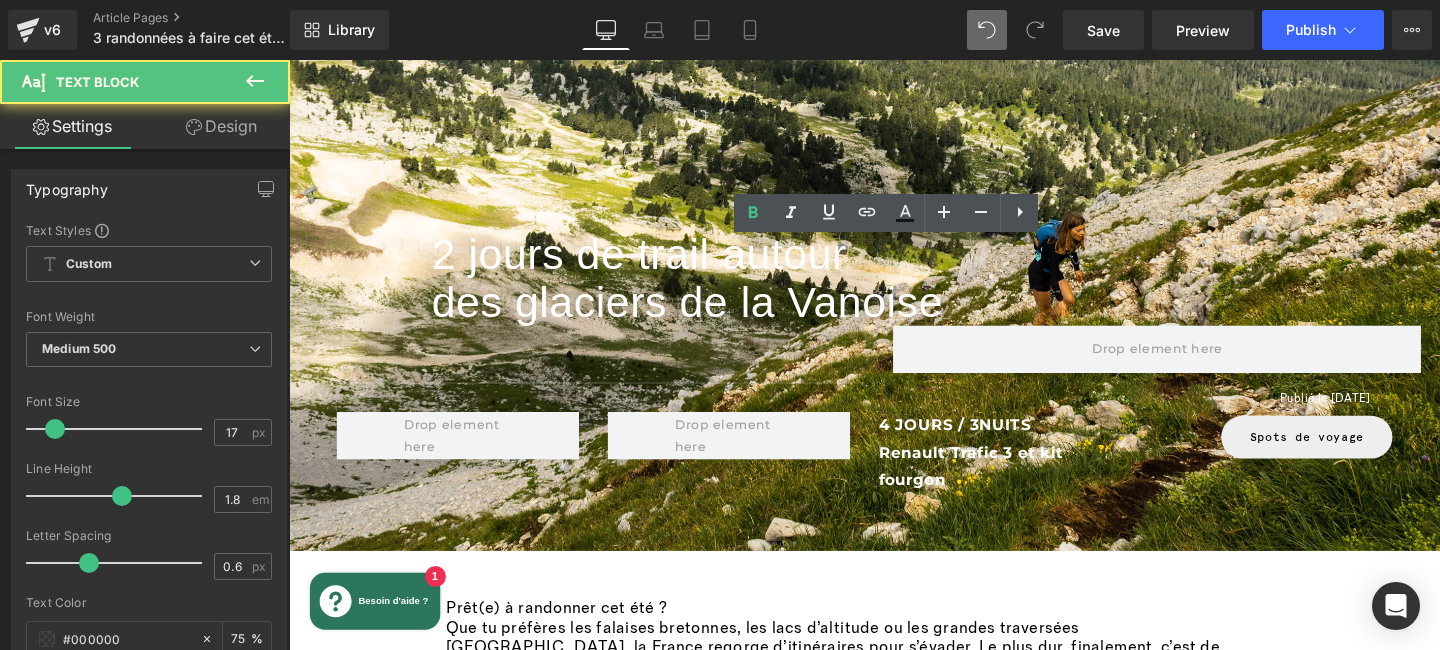 click on "Pourquoi choisir cette randonnée ?" at bounding box center [924, 4141] 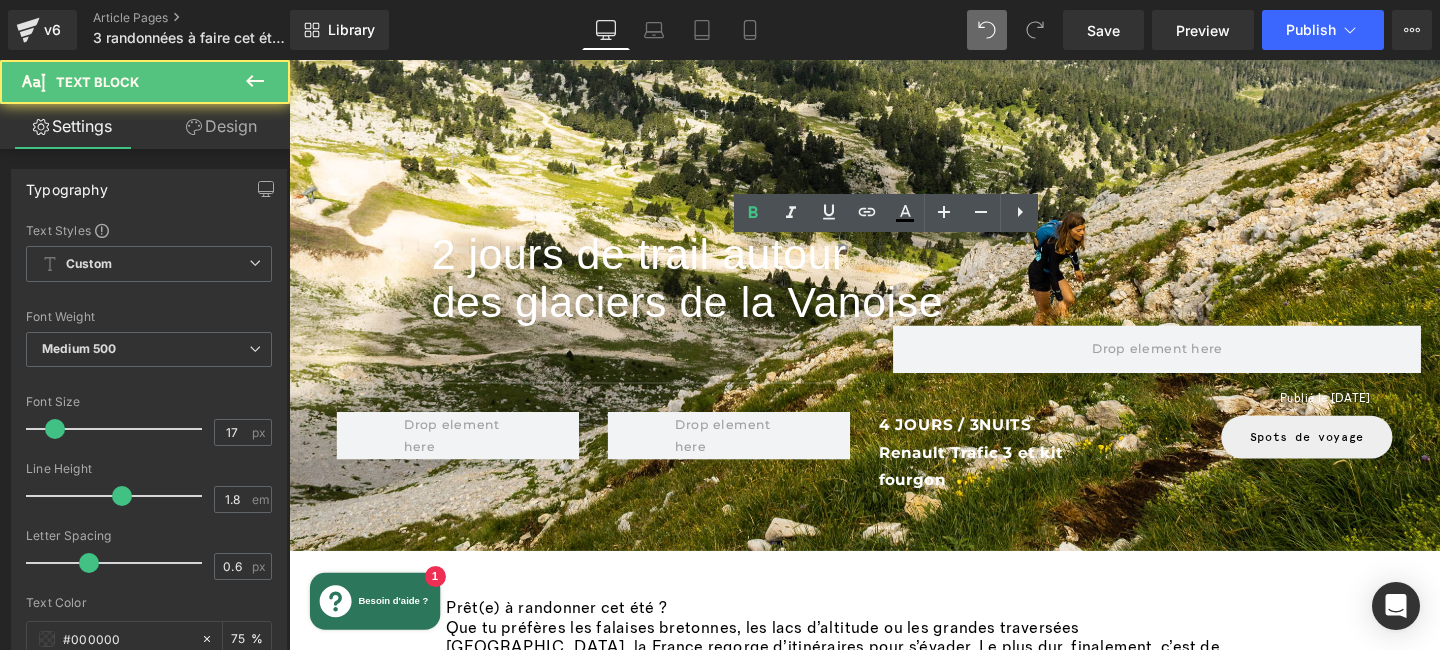 type 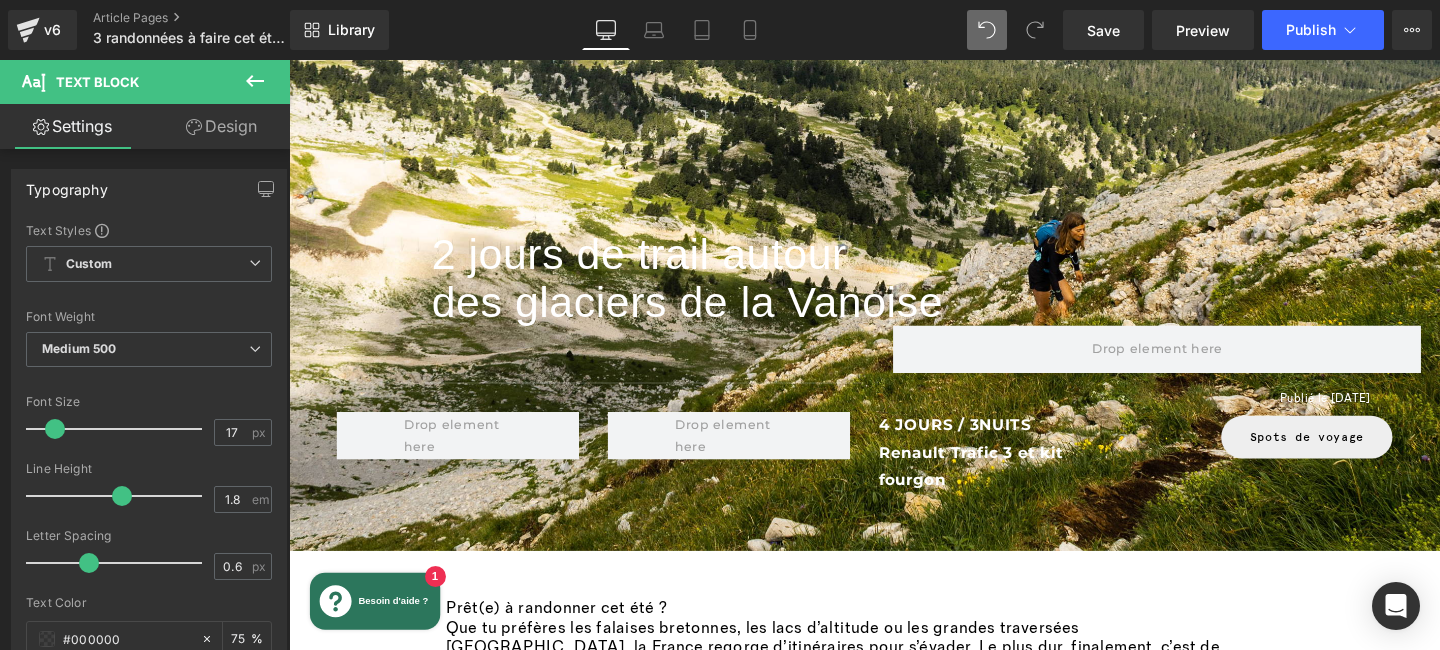 scroll, scrollTop: 3856, scrollLeft: 0, axis: vertical 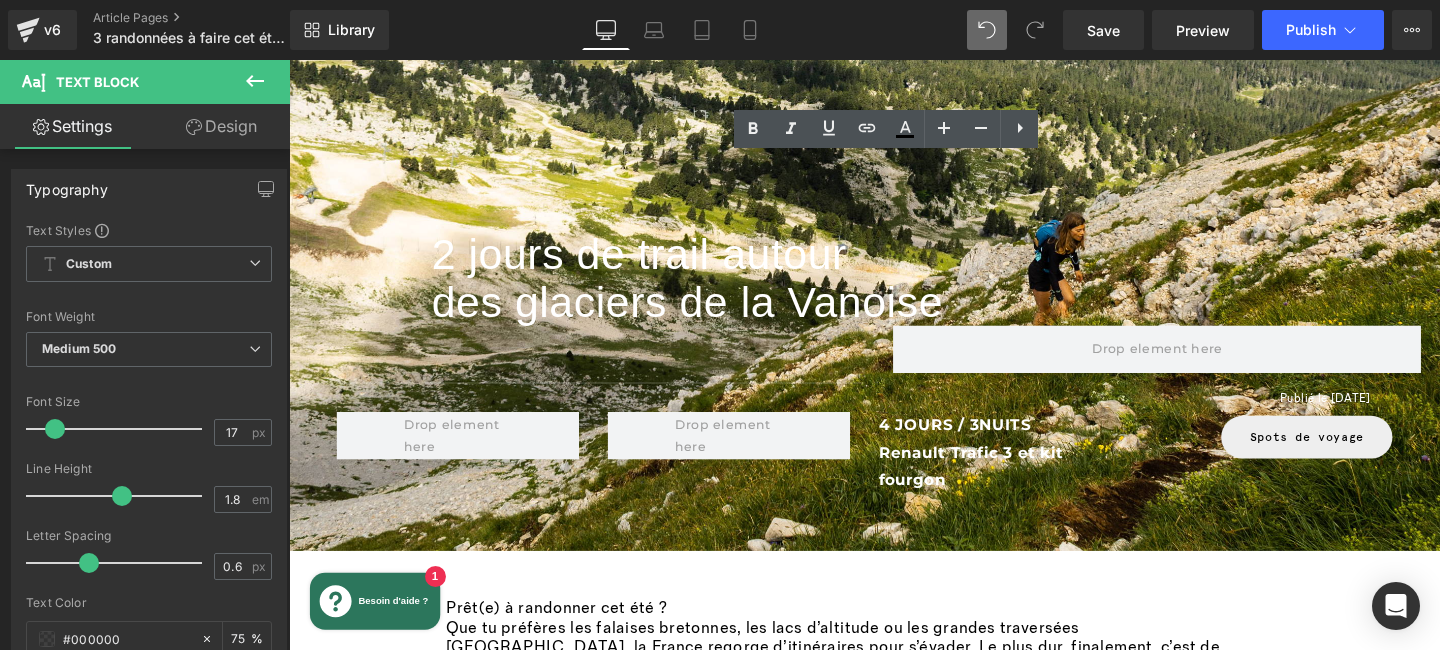 click on "À prévoir :" at bounding box center [486, 4434] 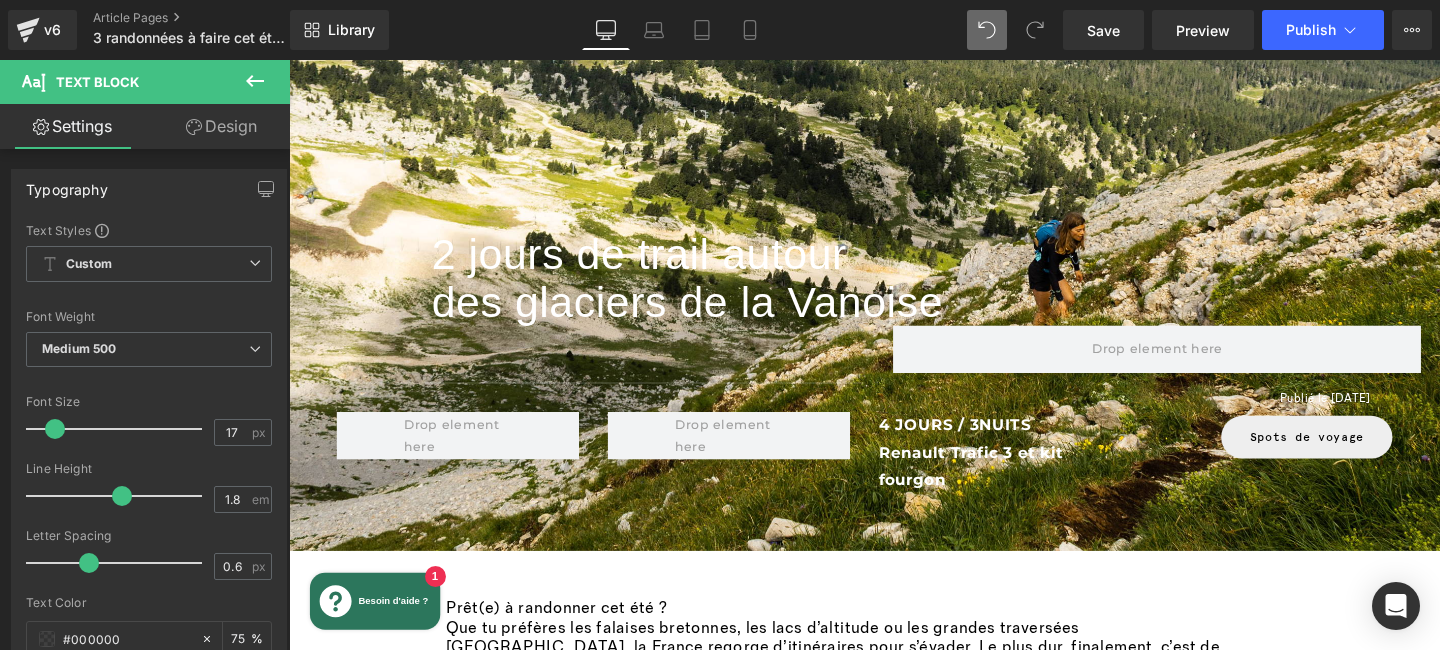click on "À prévoir :" at bounding box center [924, 4410] 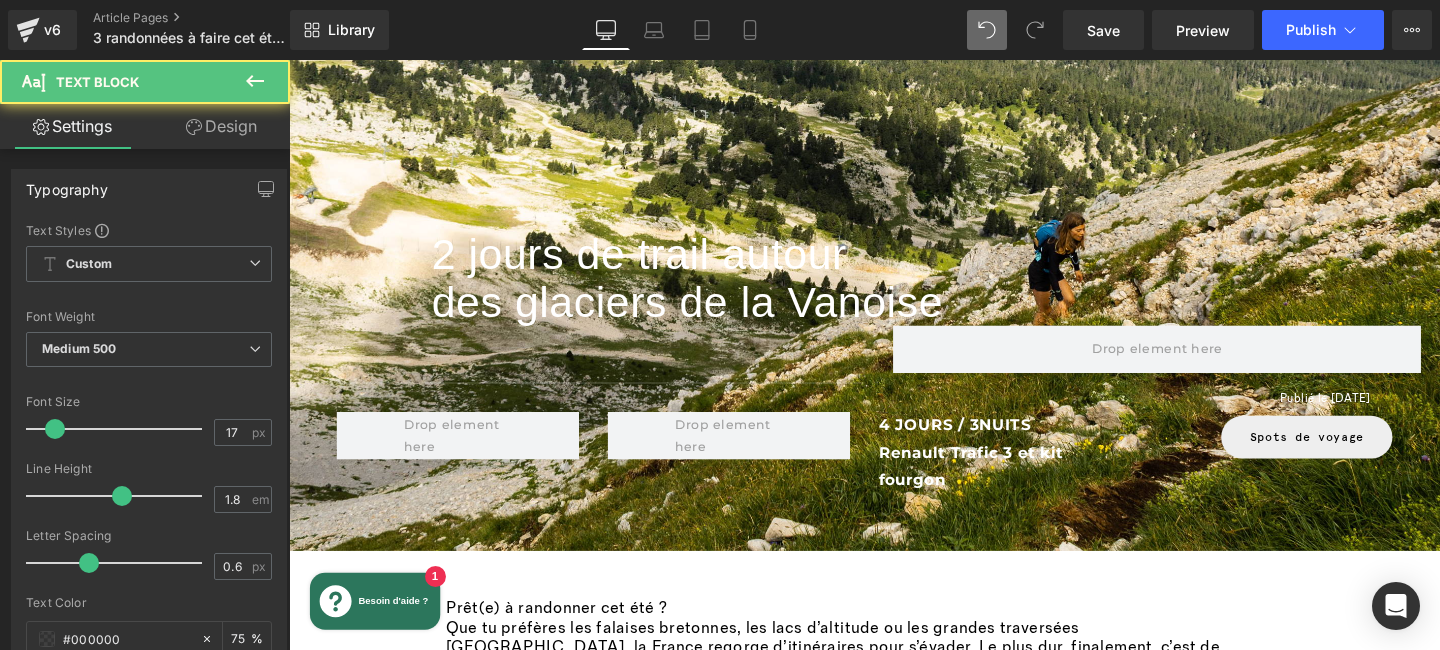 click on "Prépare ton itinéraire : regarde la météo, anticipe les points d’eau, les difficultés, les accès." at bounding box center (786, 4508) 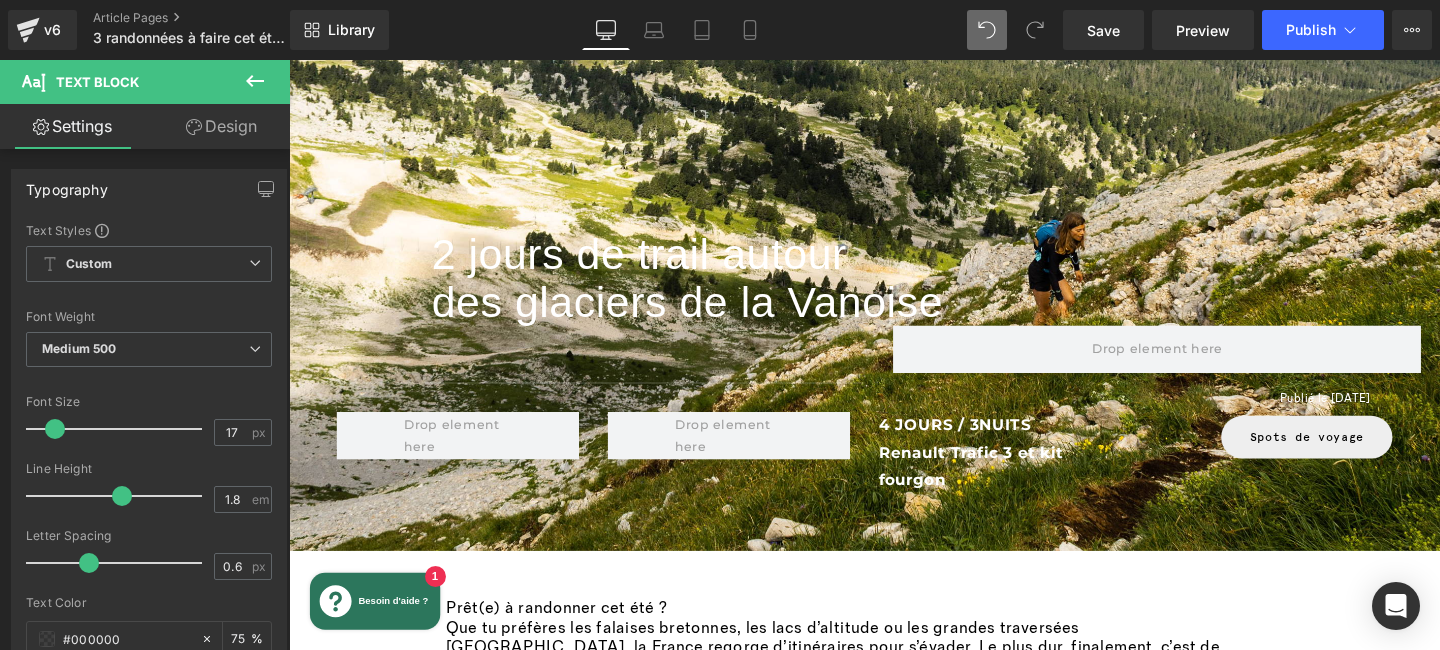 click on "- Prépare ton itinéraire : regarde la météo, anticipe les points d’eau, les difficultés, les accès." at bounding box center (924, 4508) 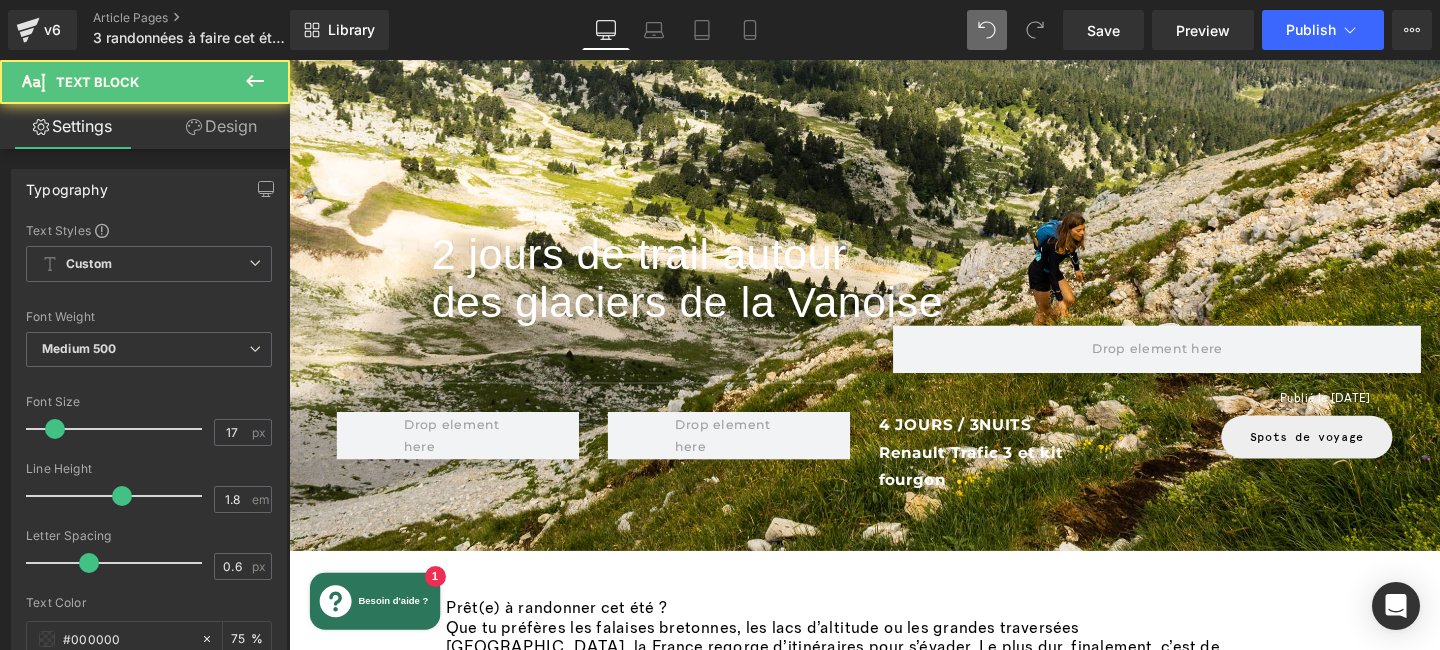 drag, startPoint x: 644, startPoint y: 565, endPoint x: 844, endPoint y: 552, distance: 200.42206 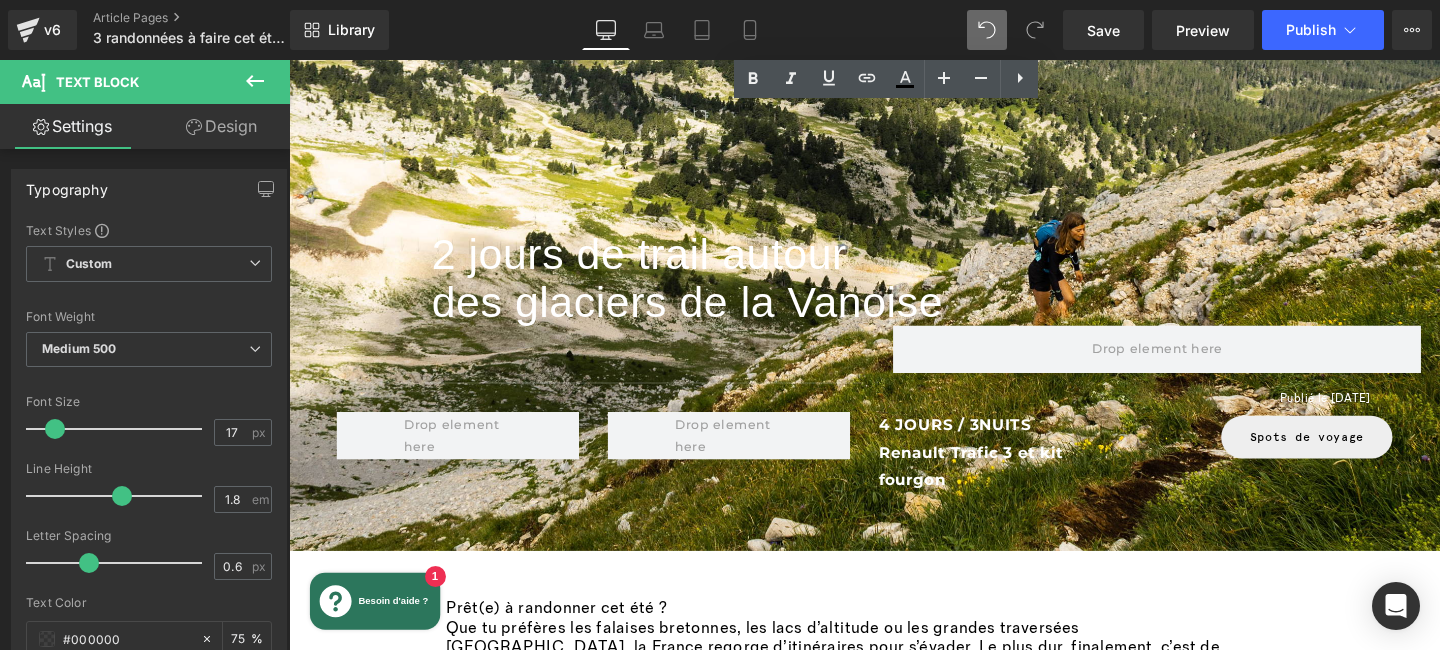 scroll, scrollTop: 5419, scrollLeft: 0, axis: vertical 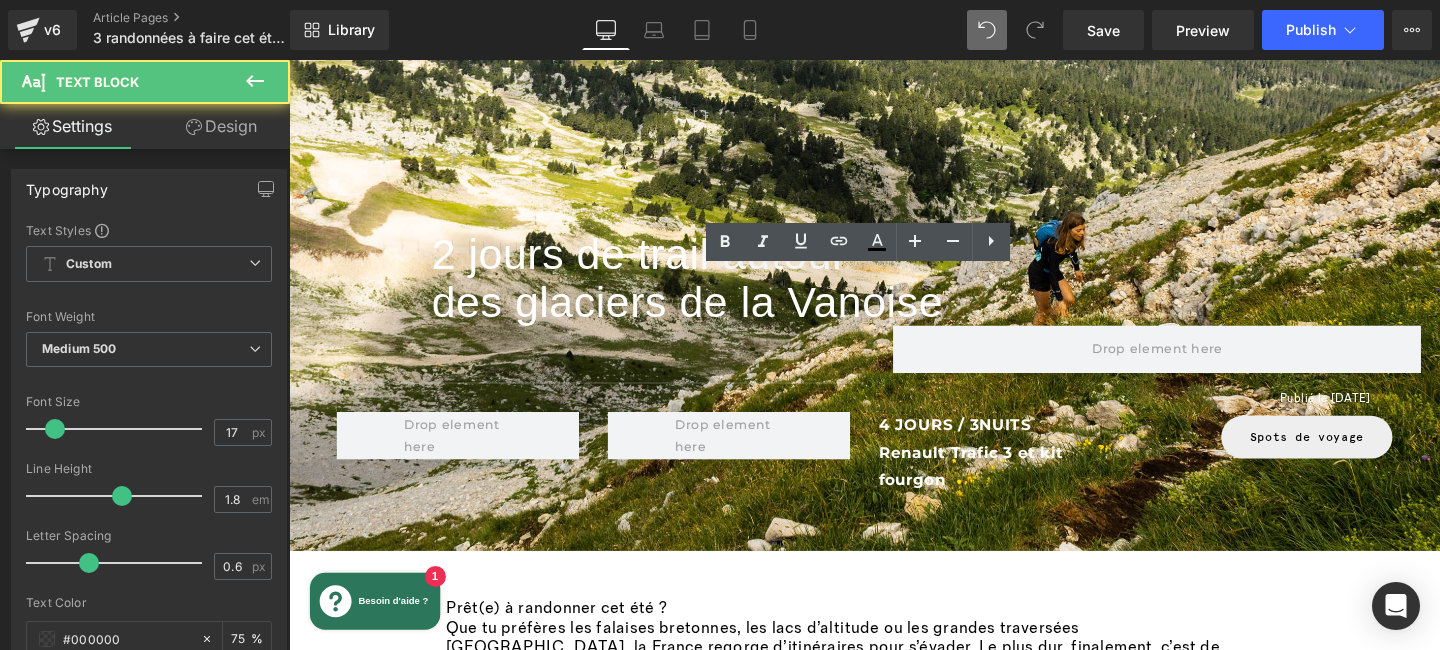 click on "Direction les Alpes pour une randonnée qui a tout d’un petit défi !" at bounding box center [693, 5905] 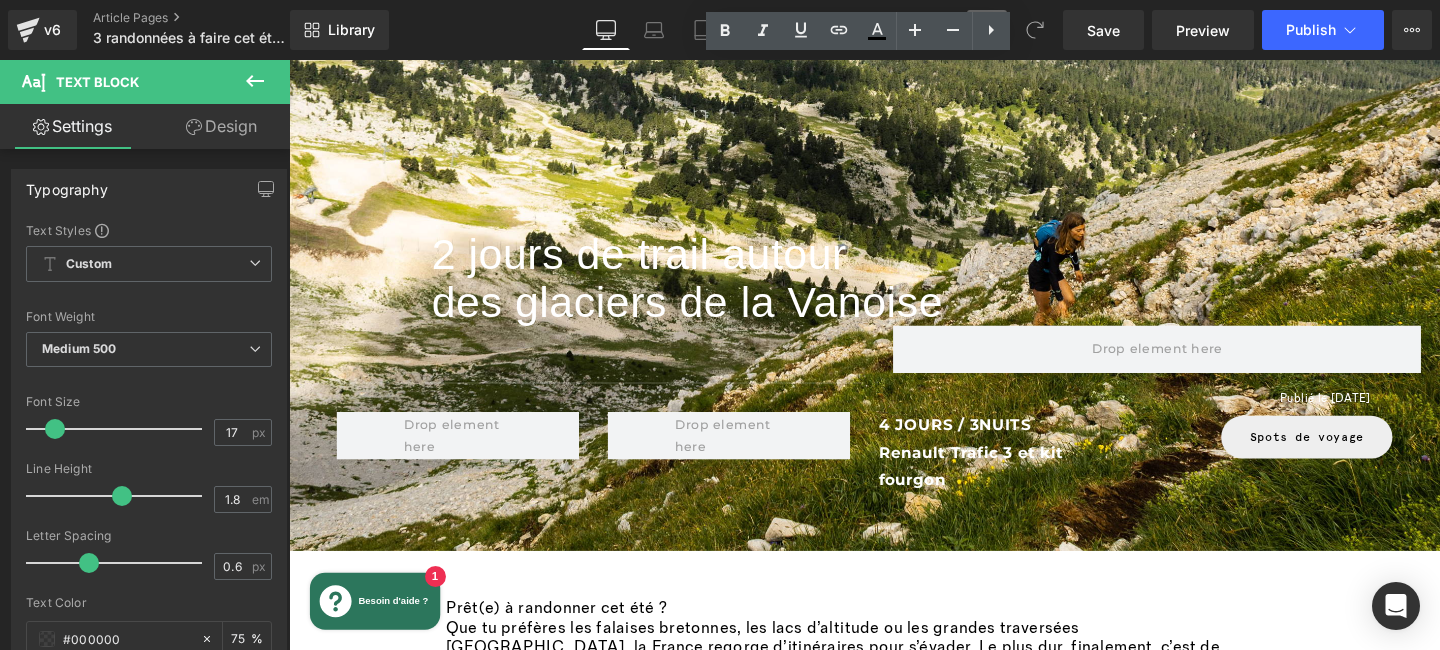 scroll, scrollTop: 5757, scrollLeft: 0, axis: vertical 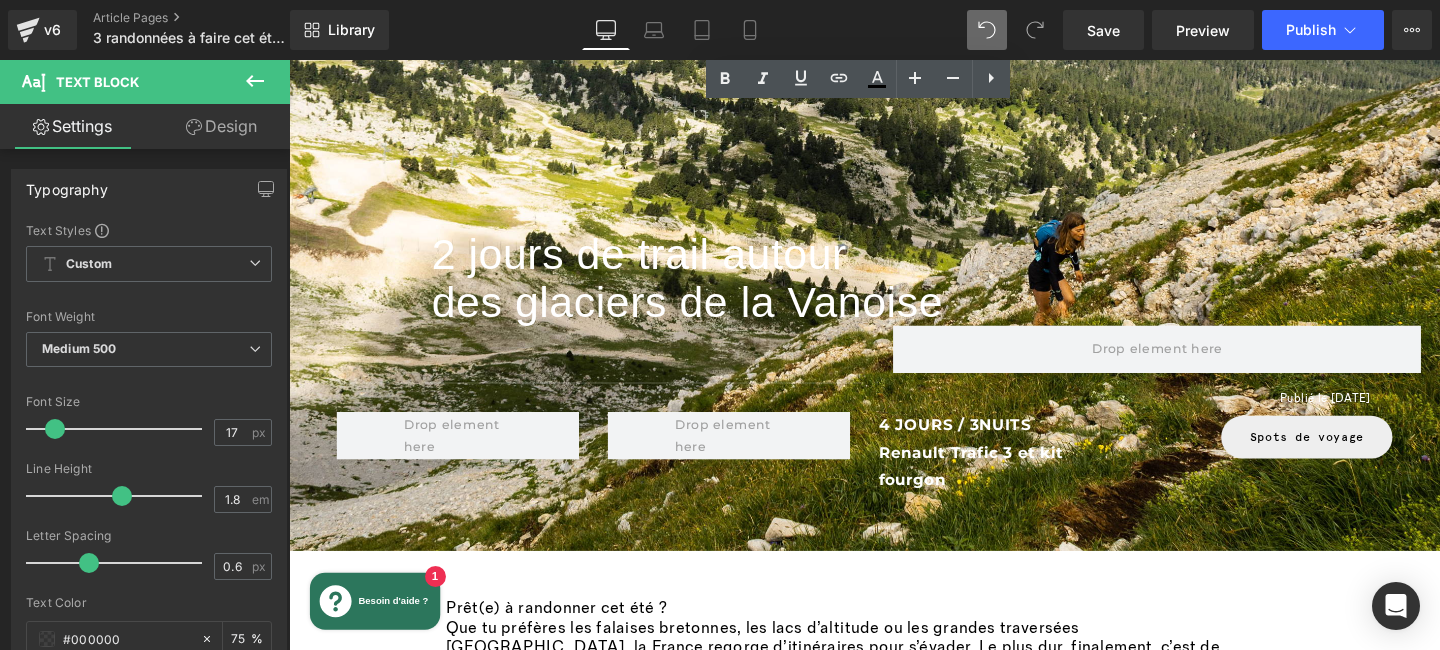 drag, startPoint x: 451, startPoint y: 312, endPoint x: 1019, endPoint y: 516, distance: 603.523 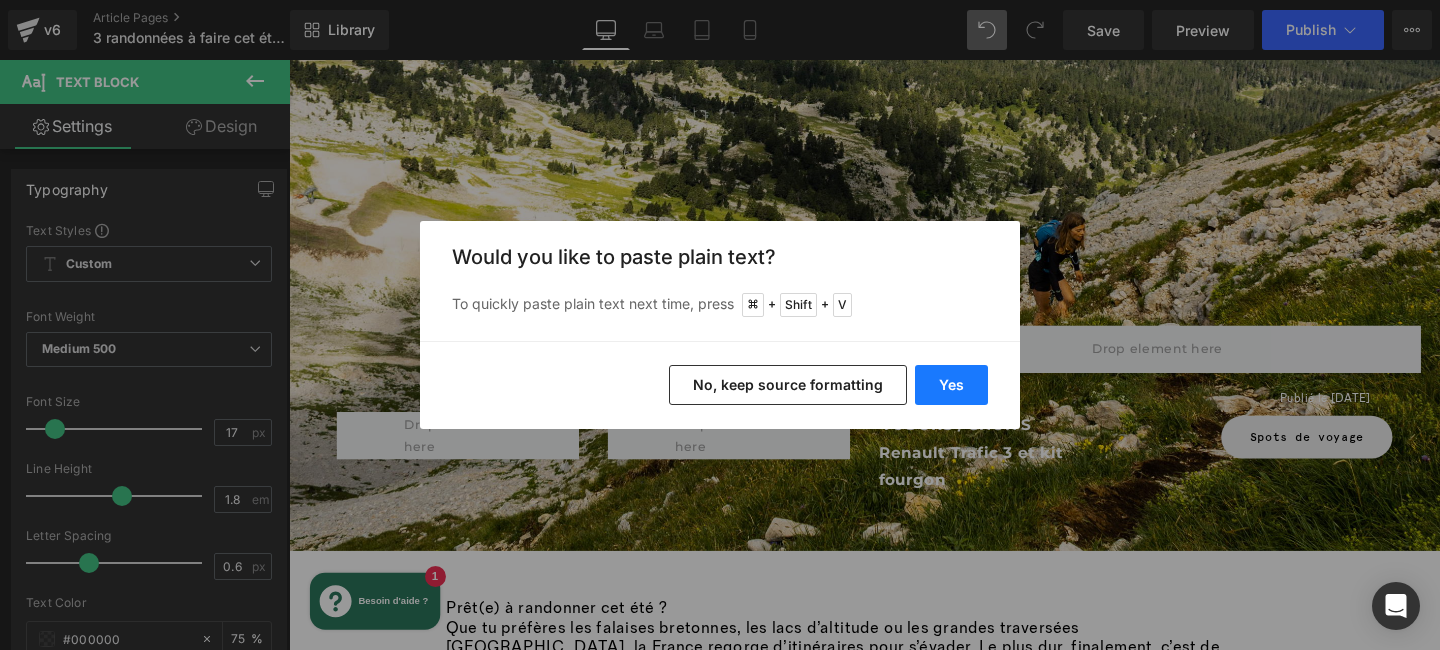 drag, startPoint x: 973, startPoint y: 382, endPoint x: 718, endPoint y: 338, distance: 258.76825 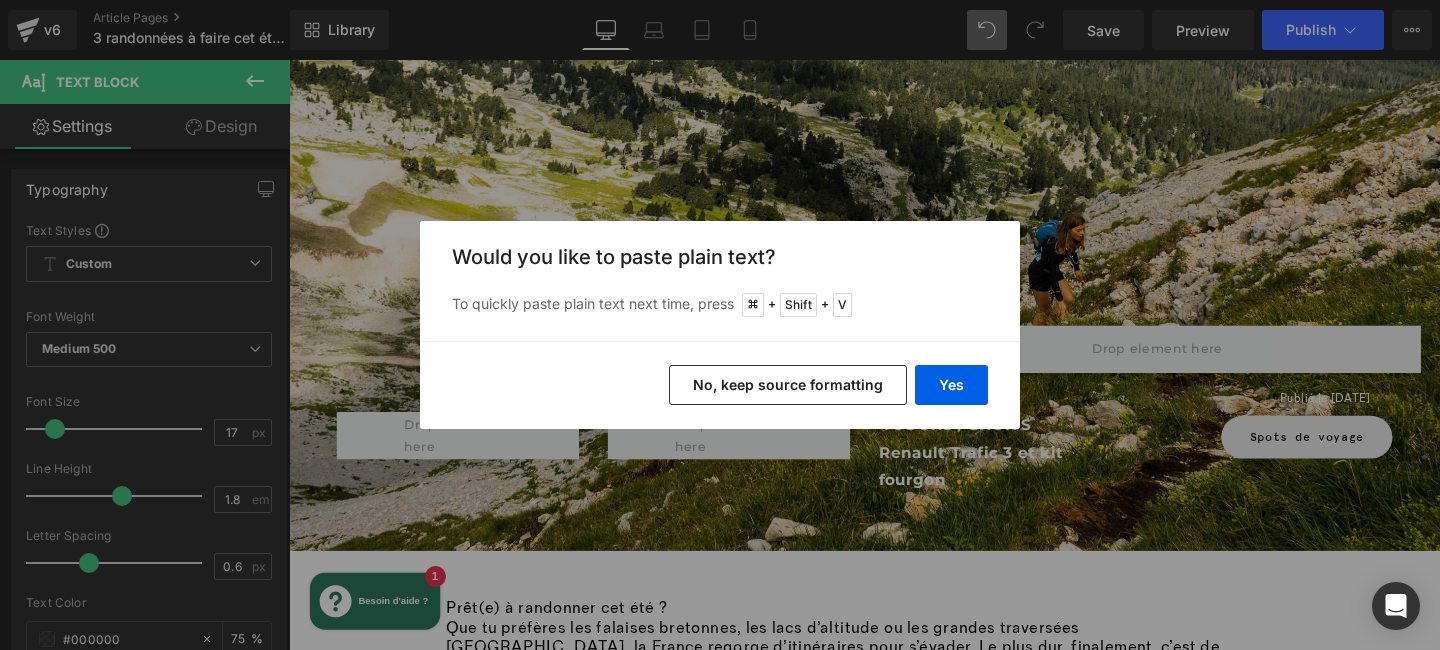type 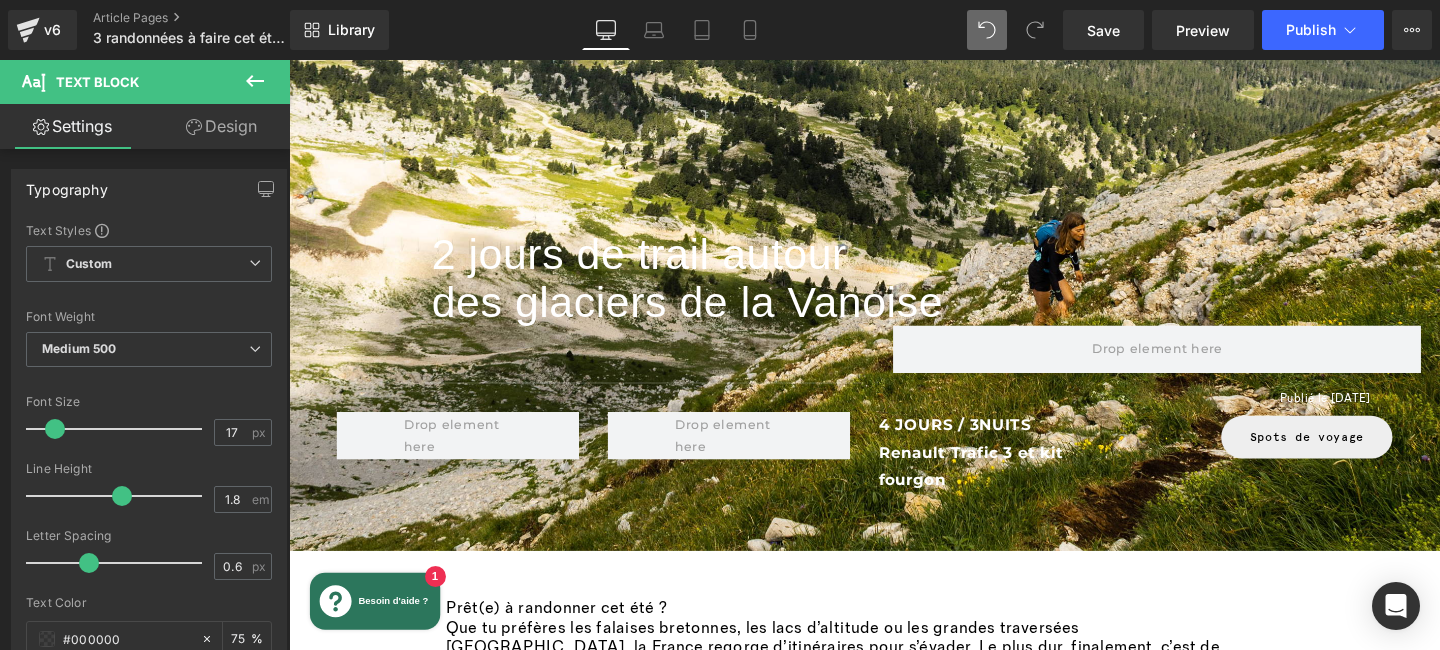 scroll, scrollTop: 5430, scrollLeft: 0, axis: vertical 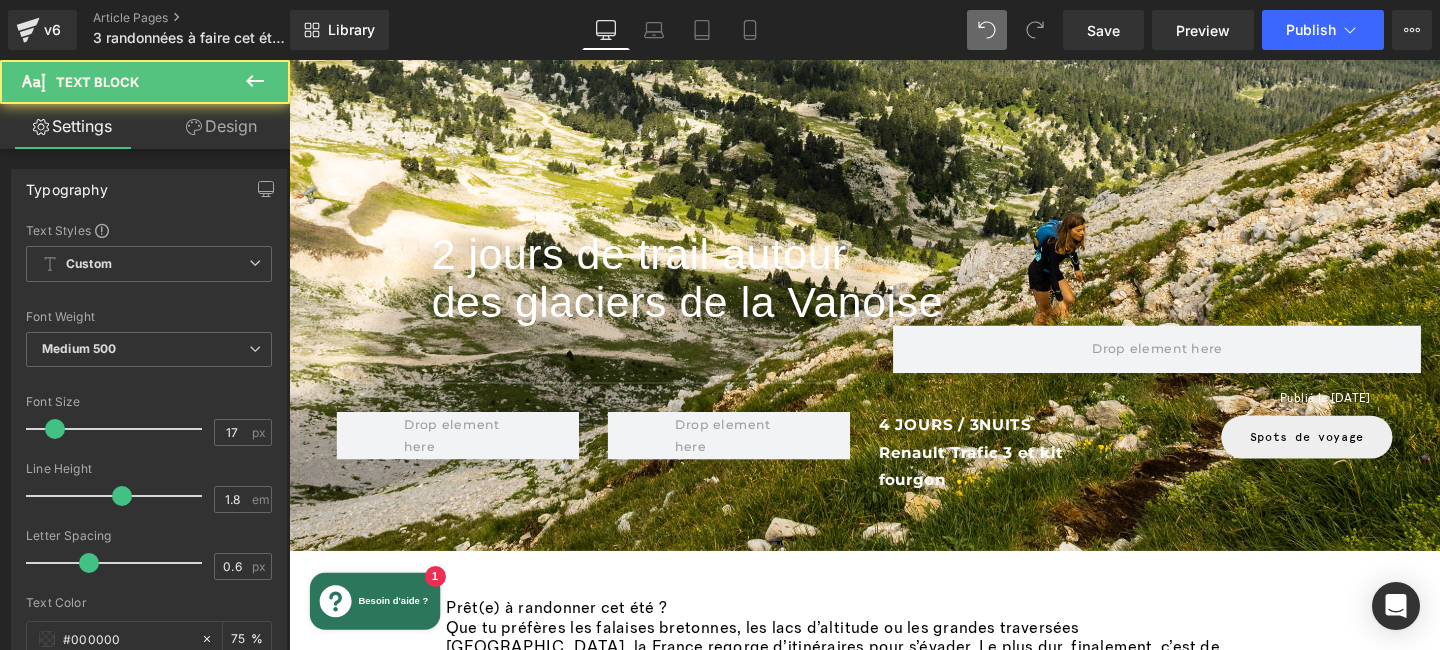 click at bounding box center (974, 5978) 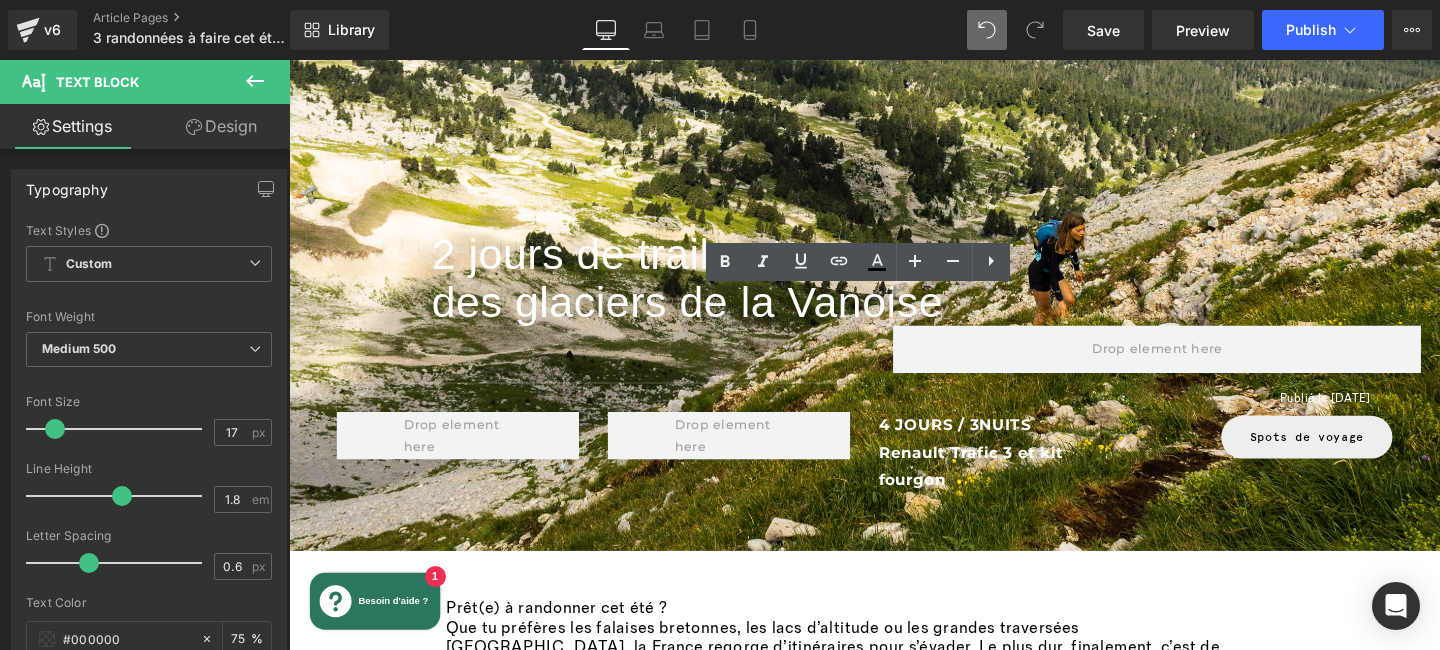 scroll, scrollTop: 5378, scrollLeft: 0, axis: vertical 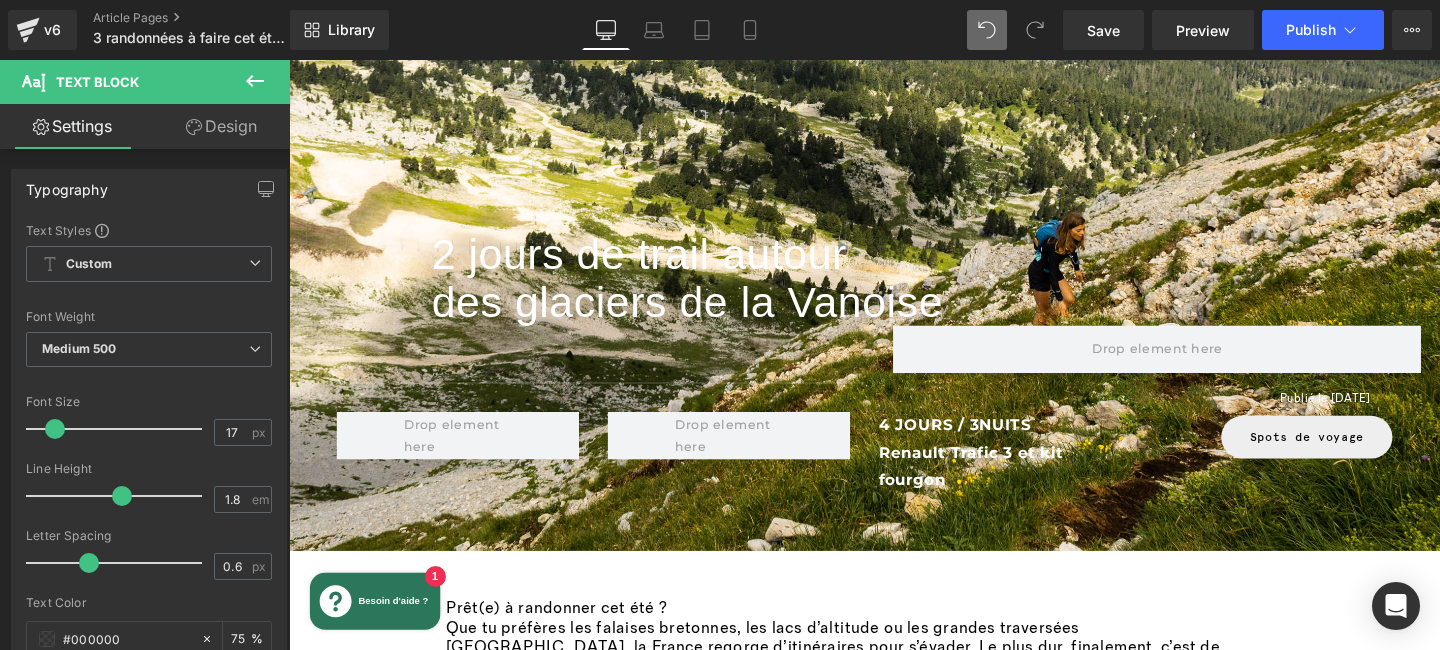 click on "Design" at bounding box center (221, 126) 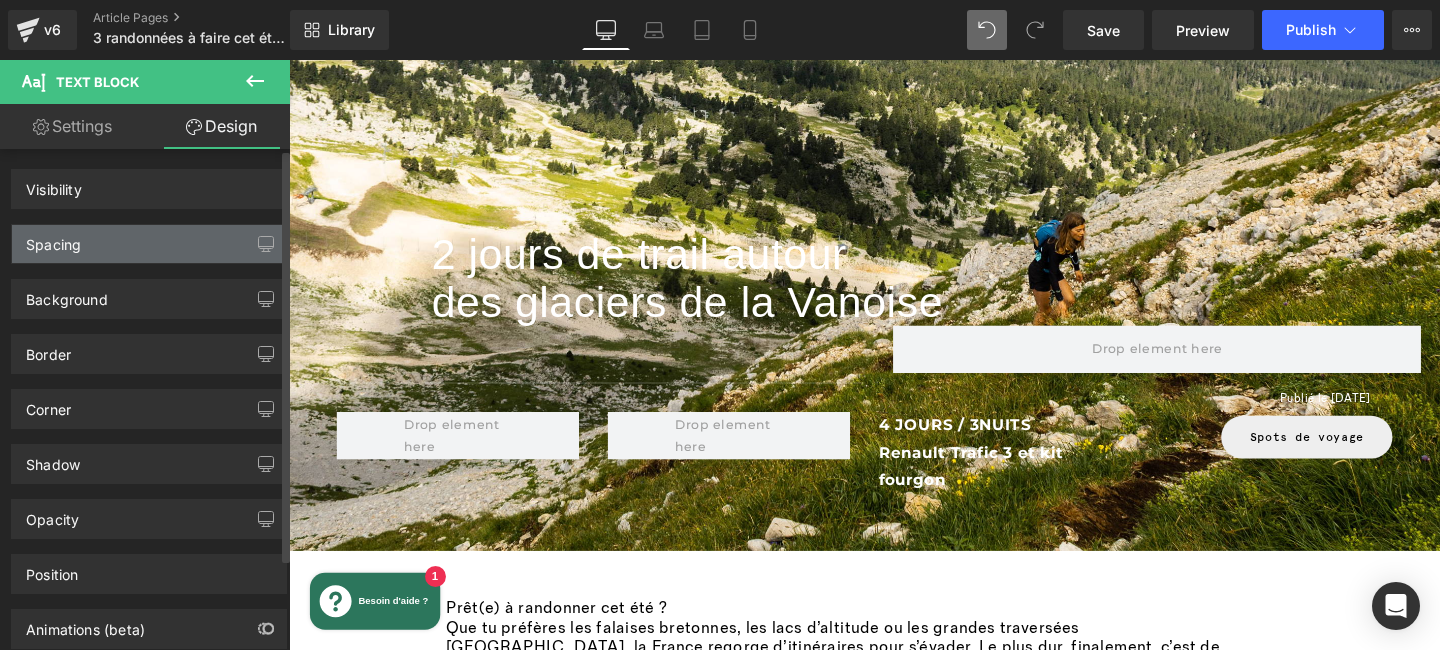click on "Spacing" at bounding box center [149, 244] 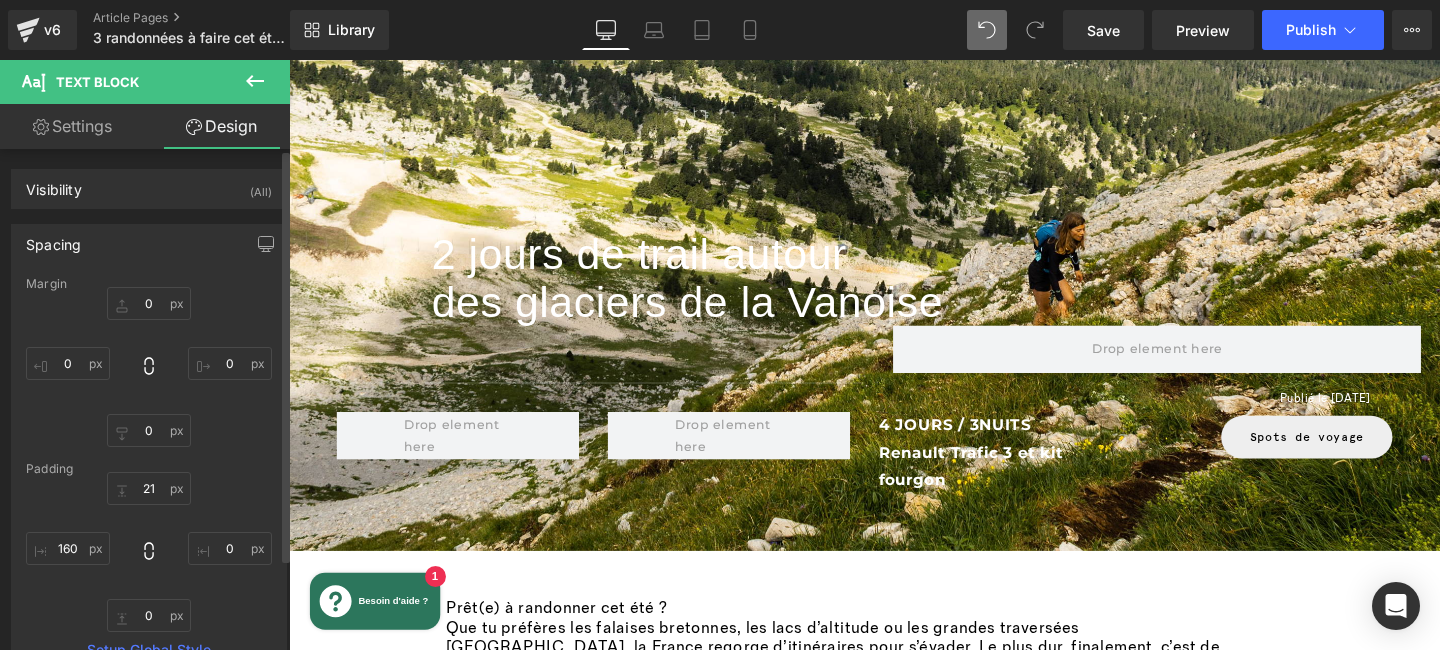 type on "0" 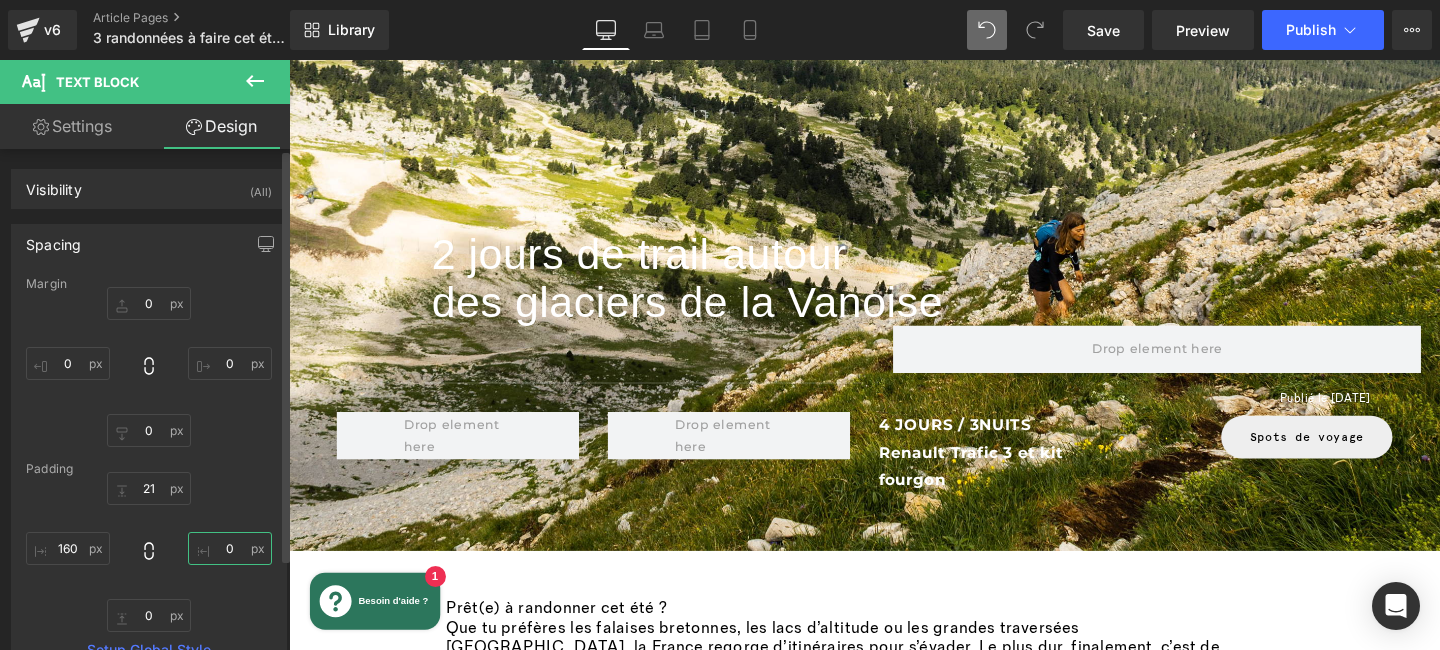 click on "0" at bounding box center [230, 548] 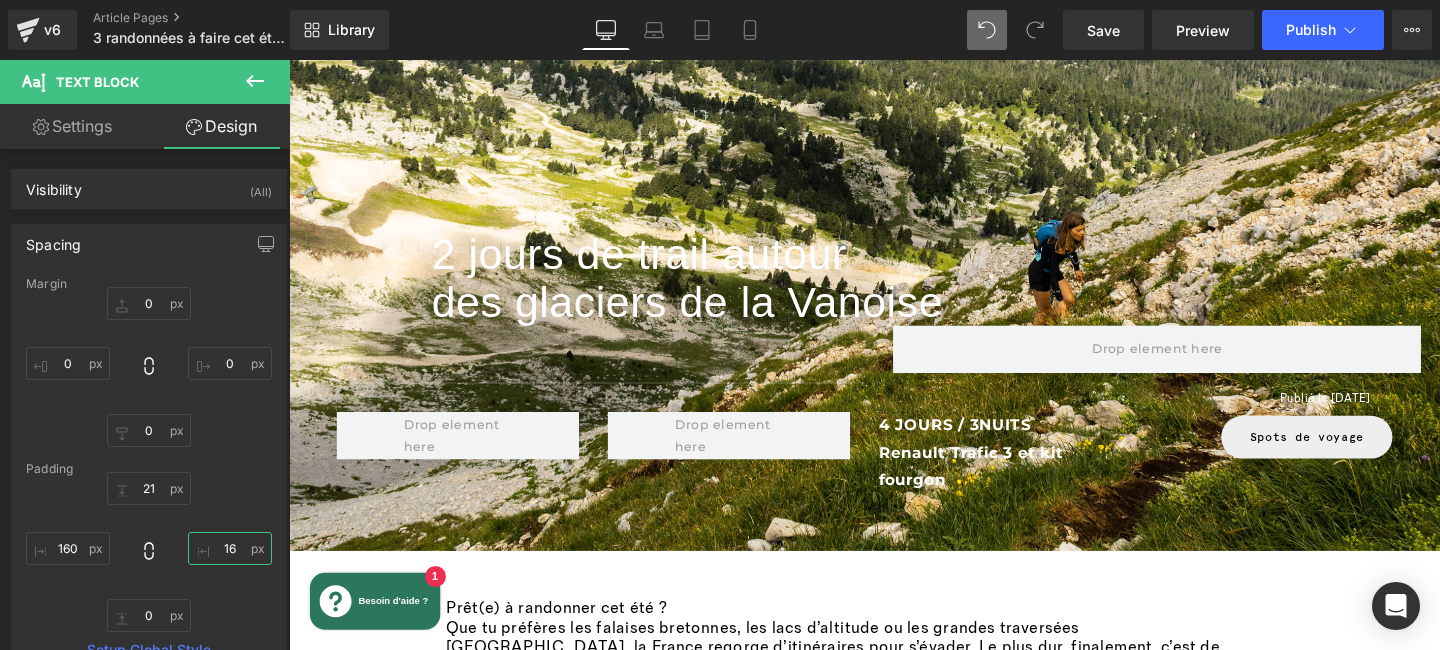 type on "160" 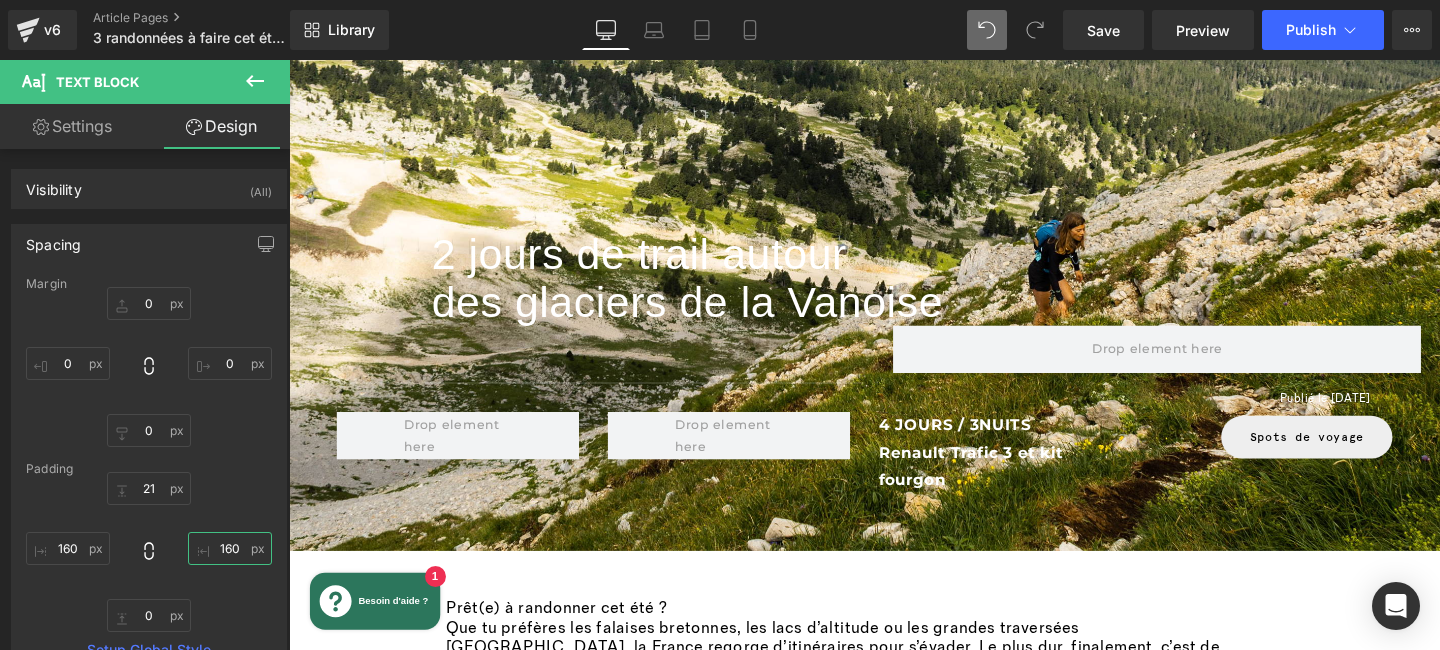 scroll, scrollTop: 3760, scrollLeft: 0, axis: vertical 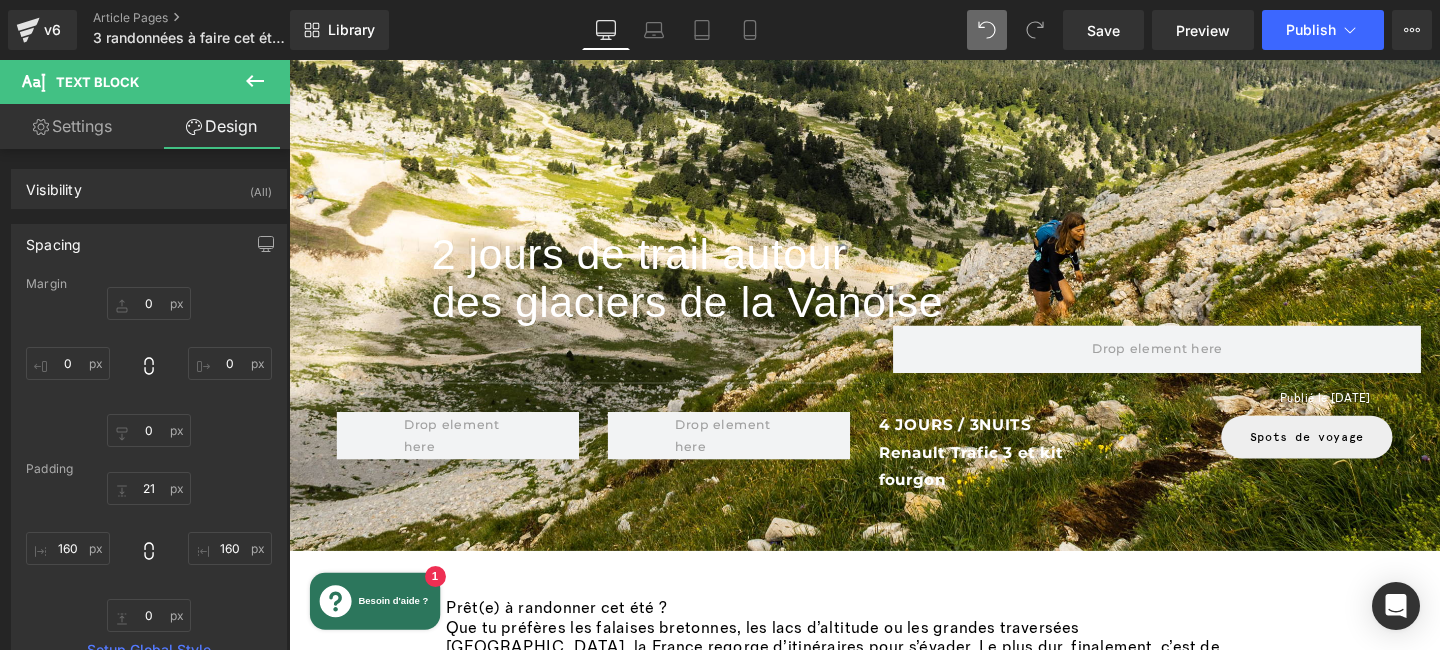 click on "Il faut également être habitué à la gestion de l’effort sur plusieurs jours, au port d’un sac à dos chargé, à l’orientation sur terrain technique, aux changements de météo qui peuvent être brutaux…" at bounding box center (926, 4275) 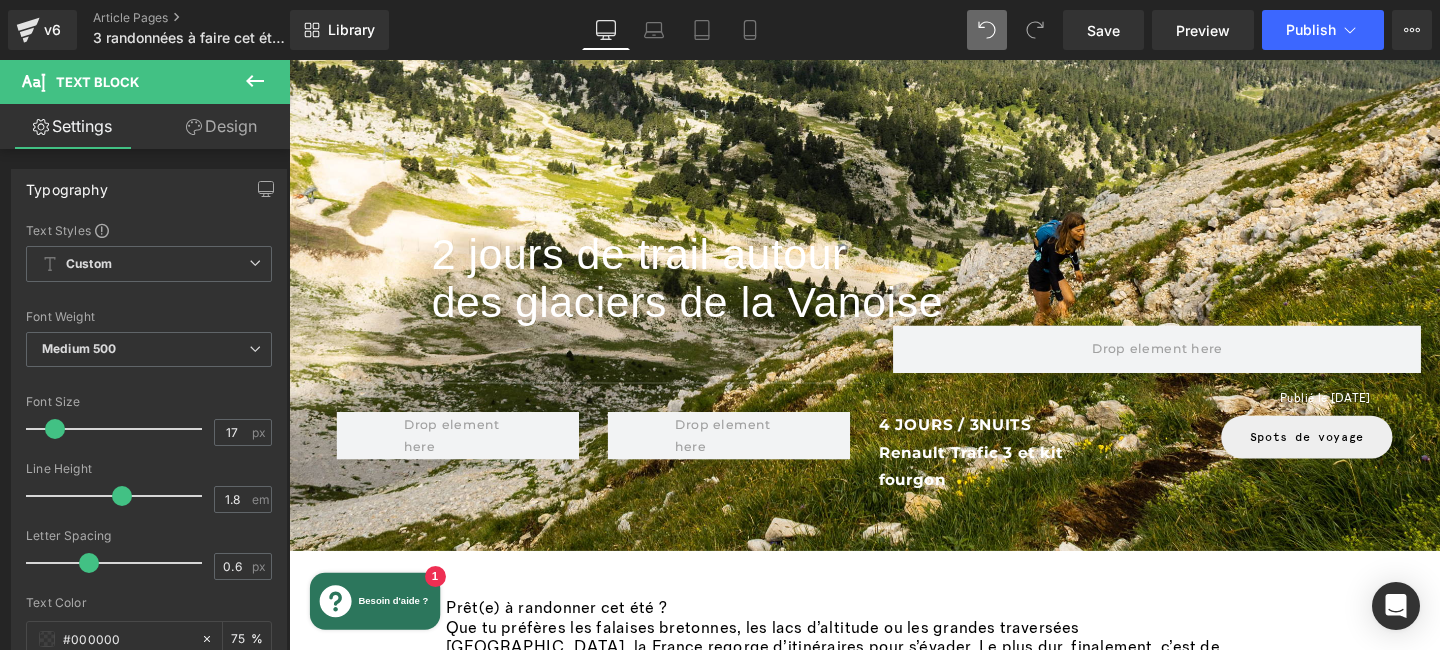 click on "Design" at bounding box center [221, 126] 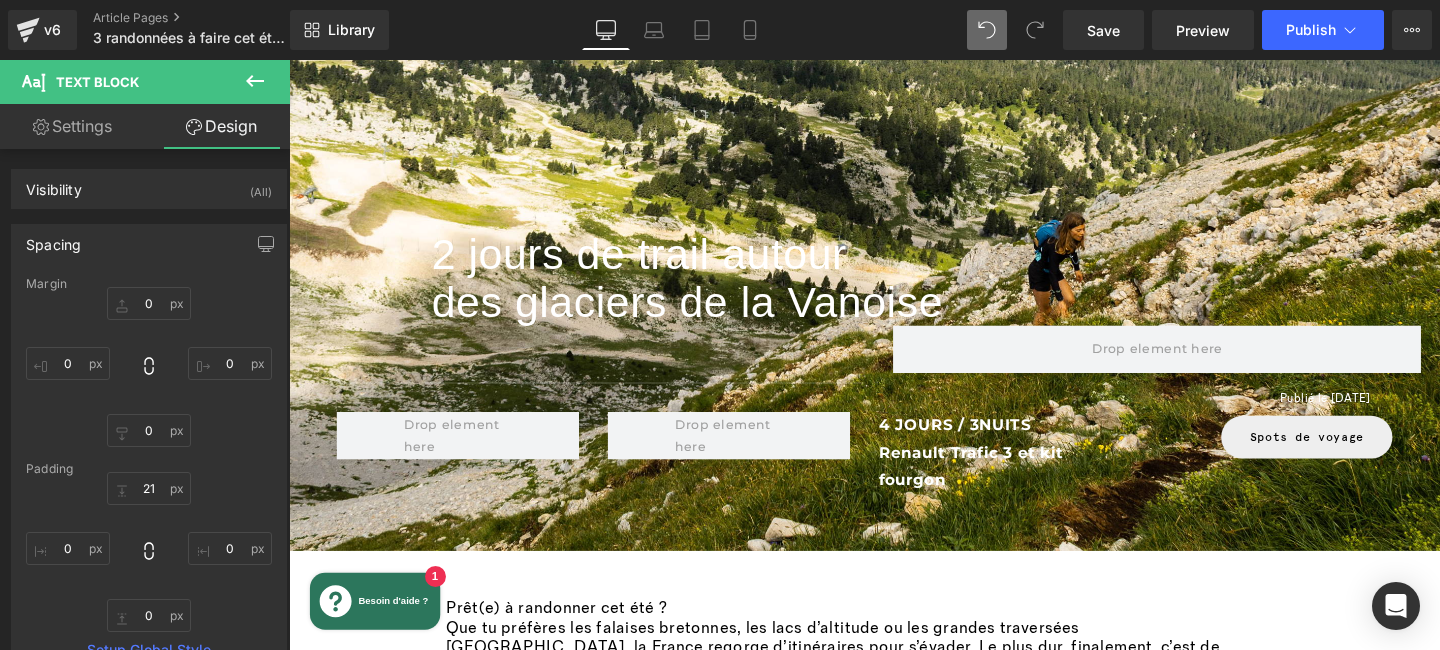 scroll, scrollTop: 3438, scrollLeft: 0, axis: vertical 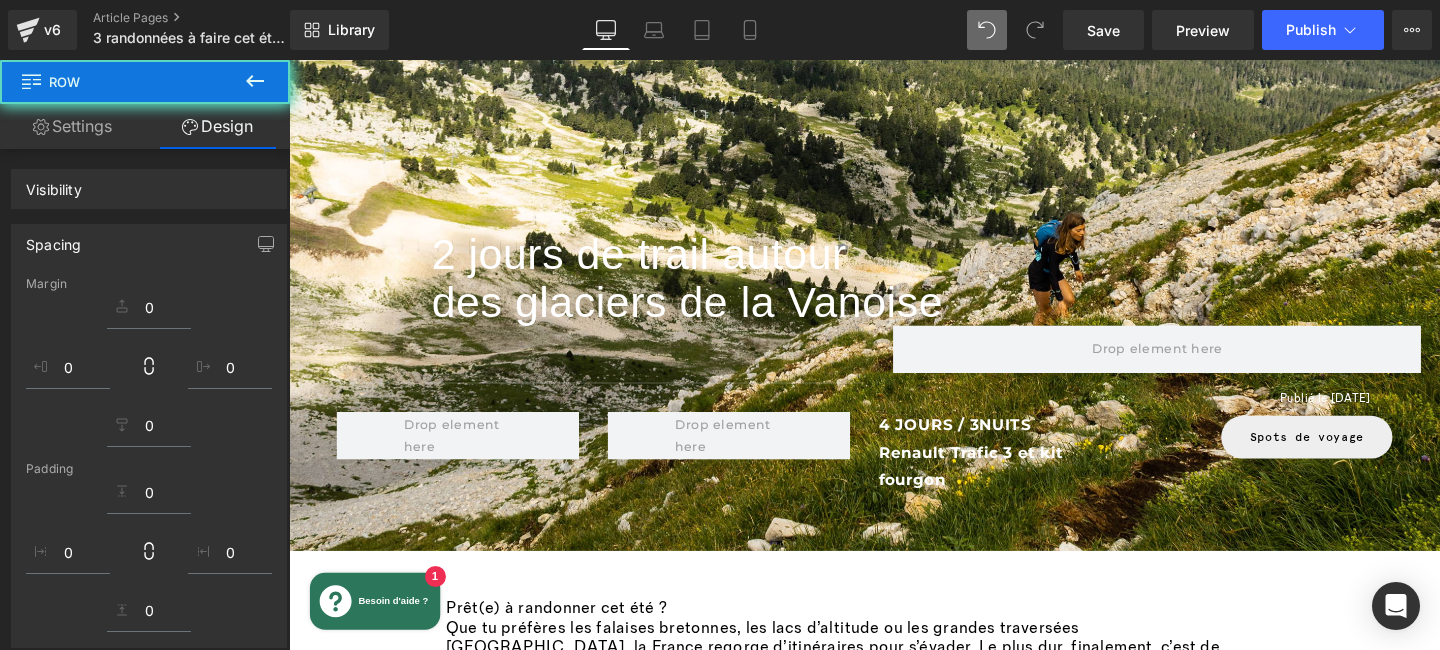 click on "Design" at bounding box center (217, 126) 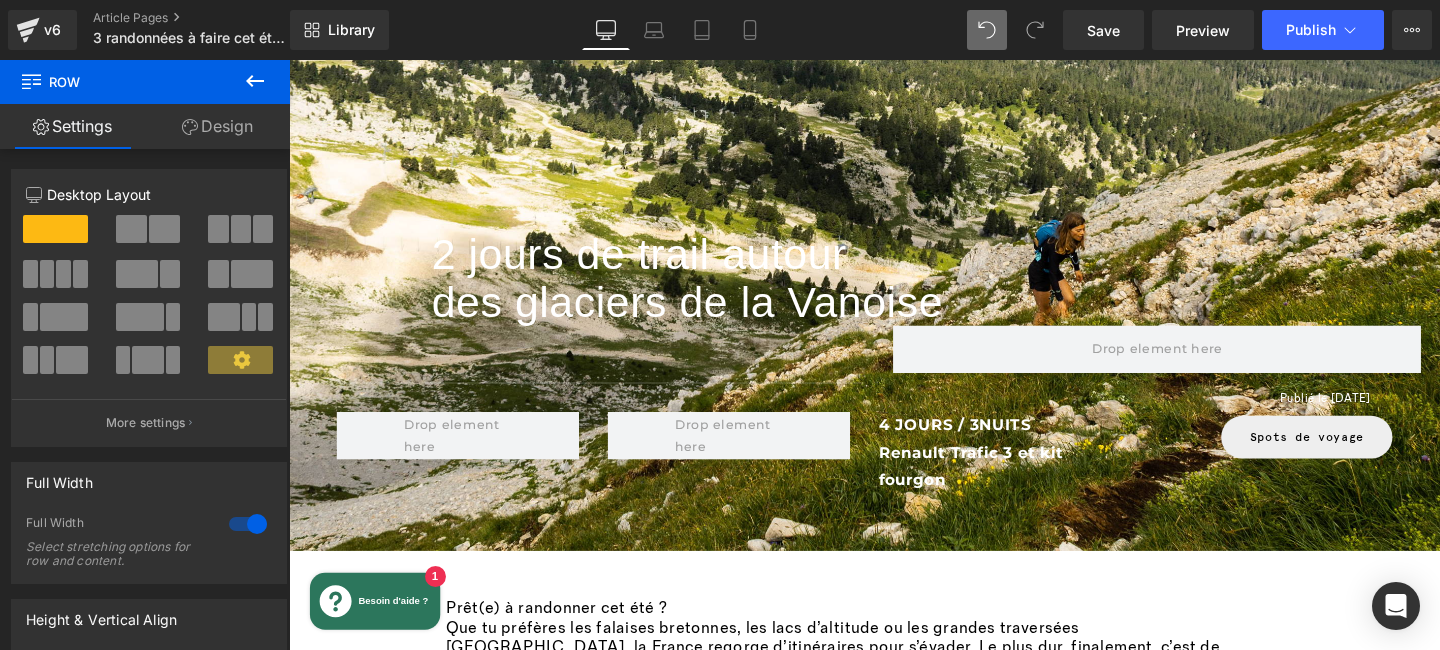 click on "Design" at bounding box center (217, 126) 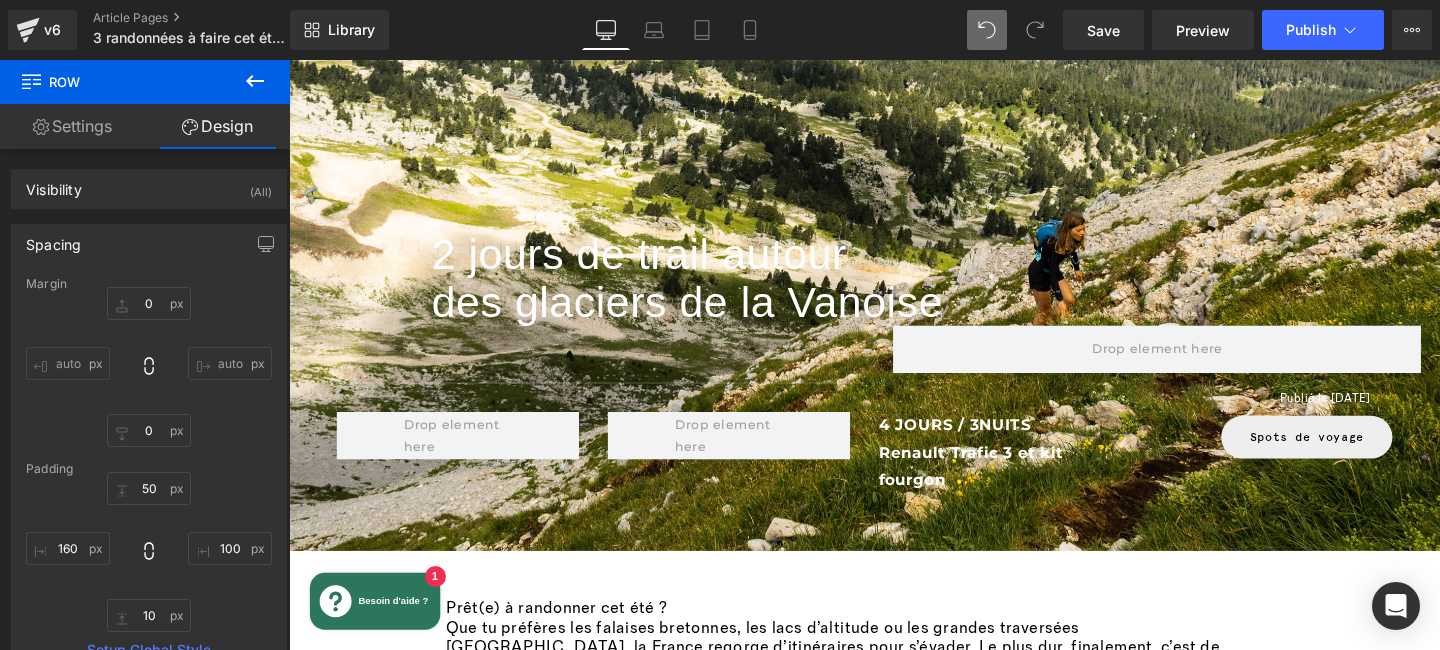 type on "0" 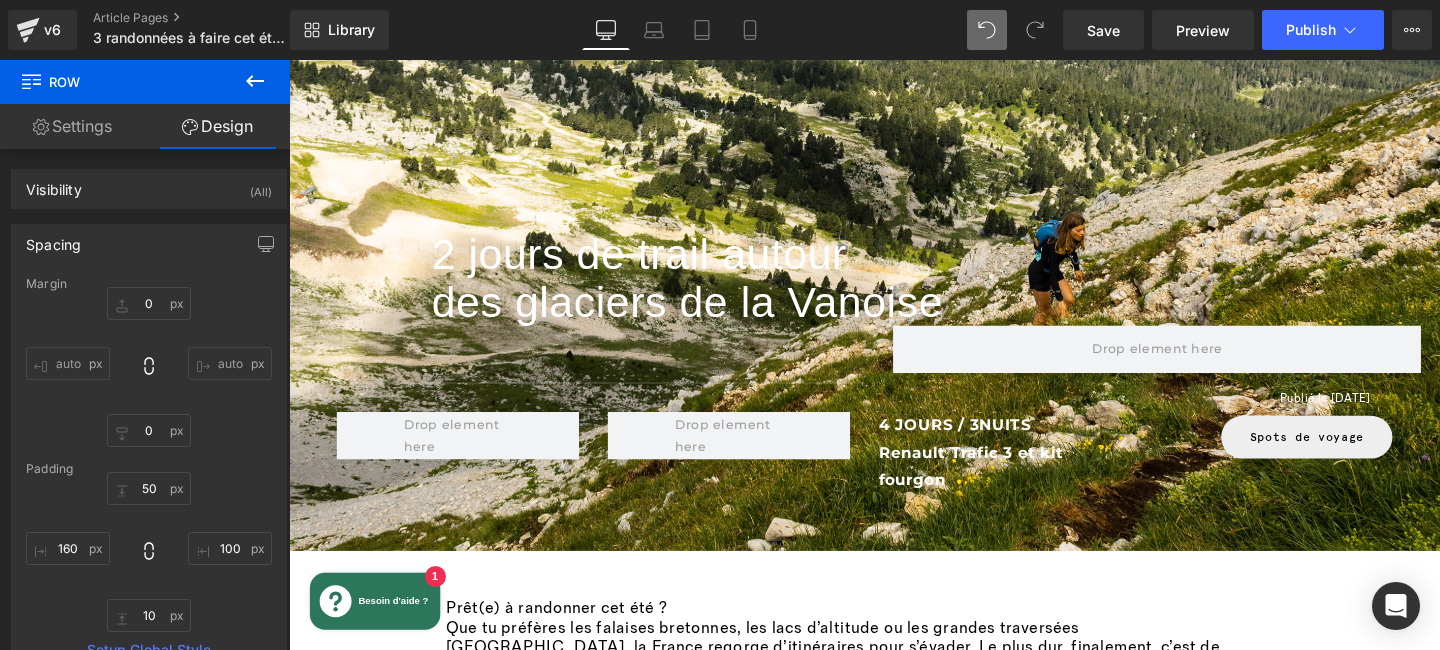 type on "0" 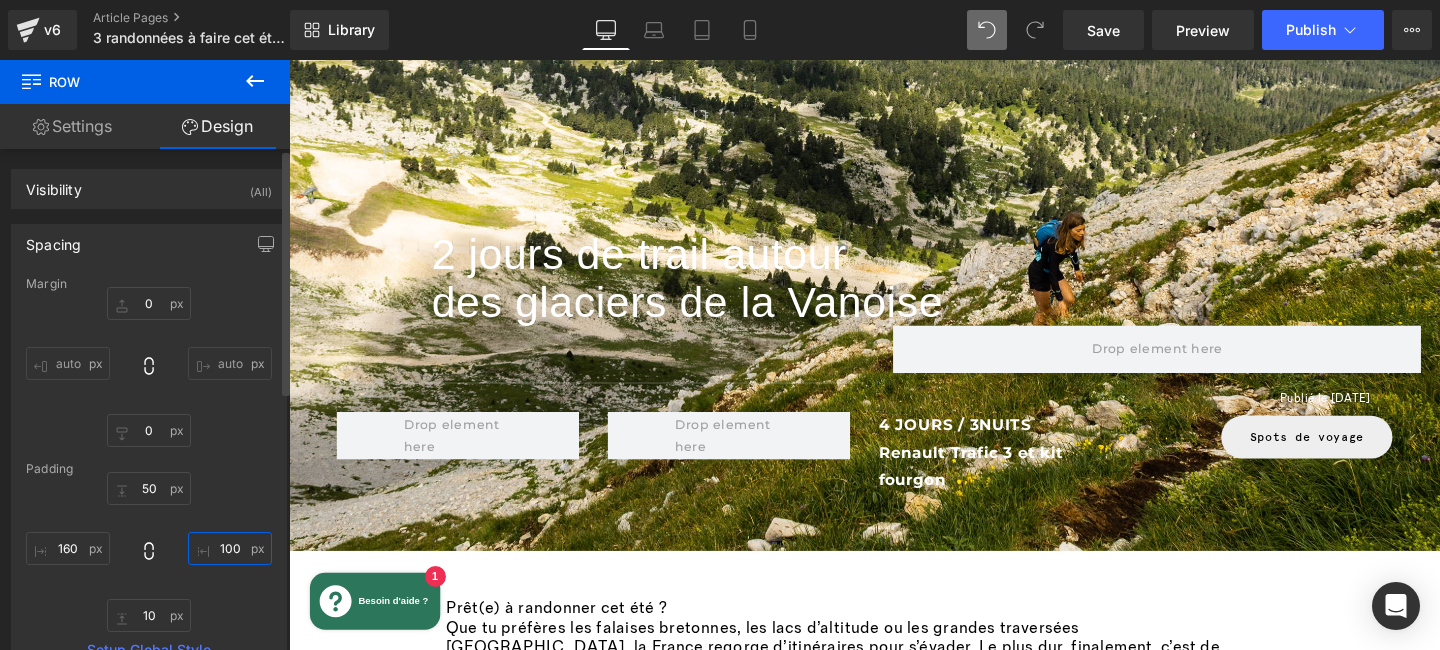 click on "100" at bounding box center (230, 548) 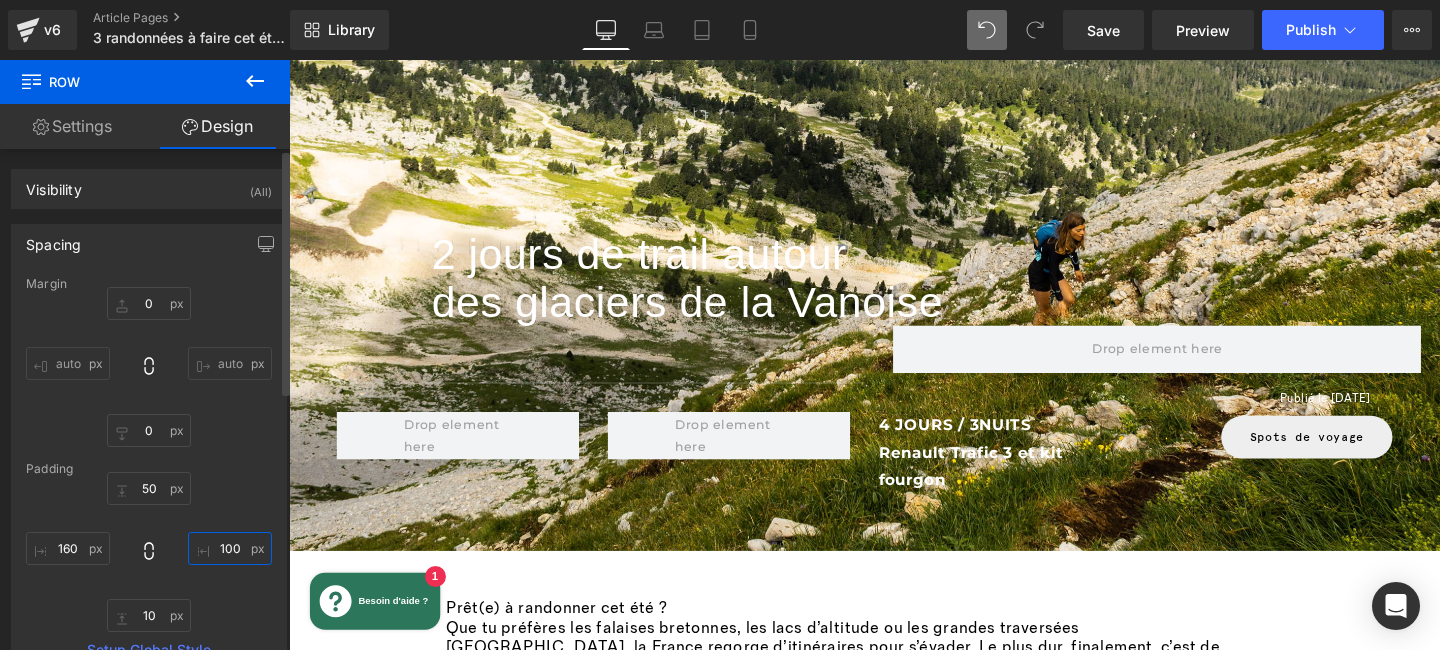 click on "100" at bounding box center (230, 548) 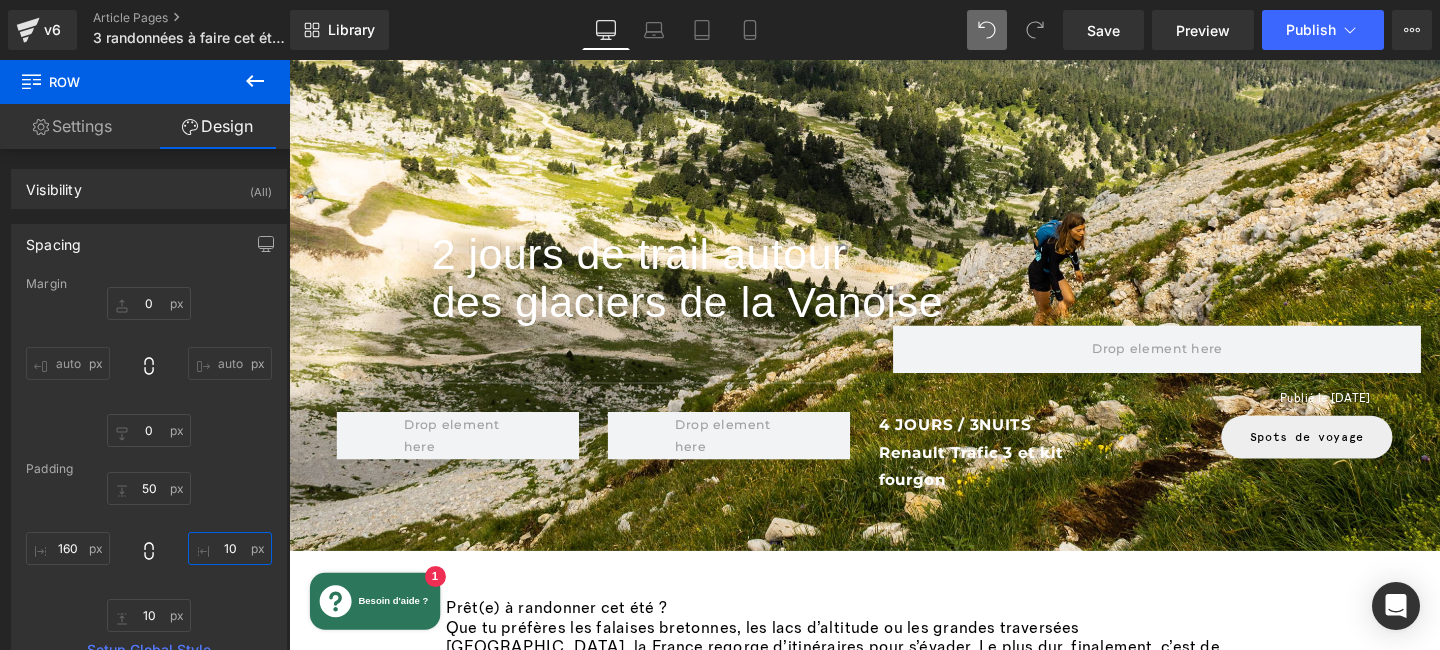 type on "160" 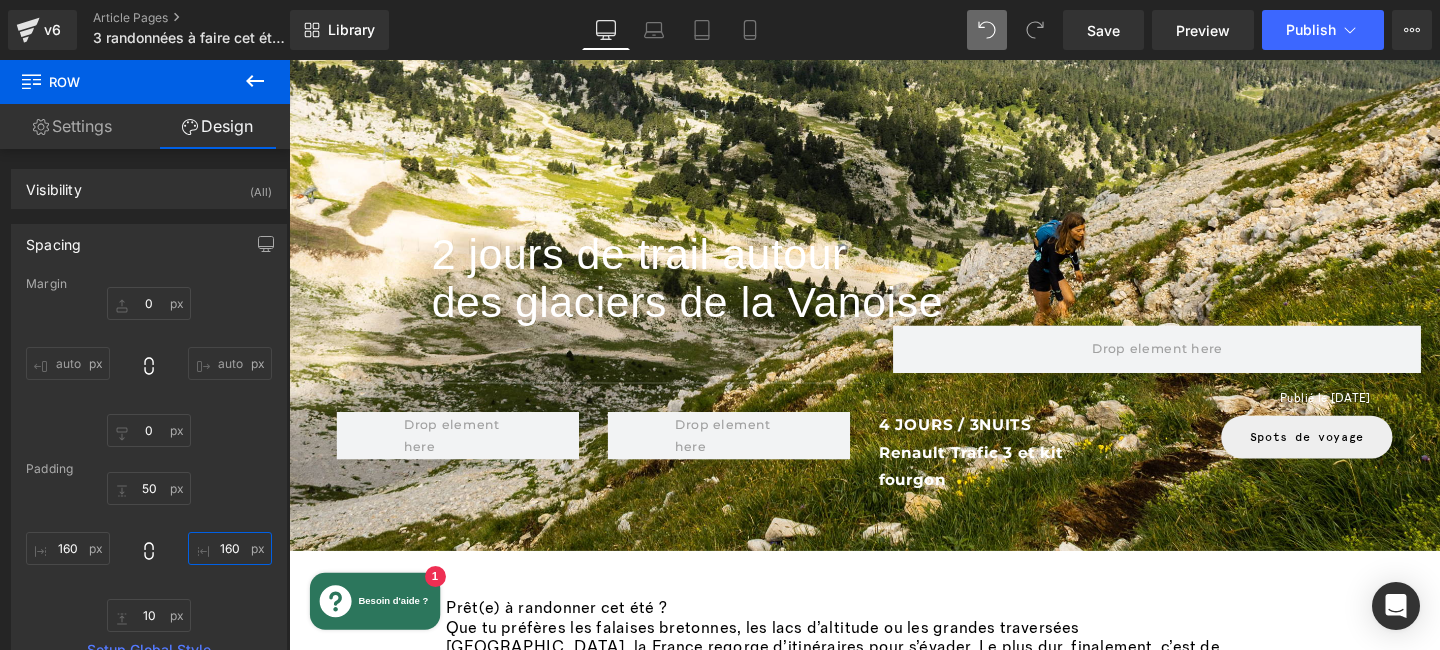 scroll, scrollTop: 2307, scrollLeft: 0, axis: vertical 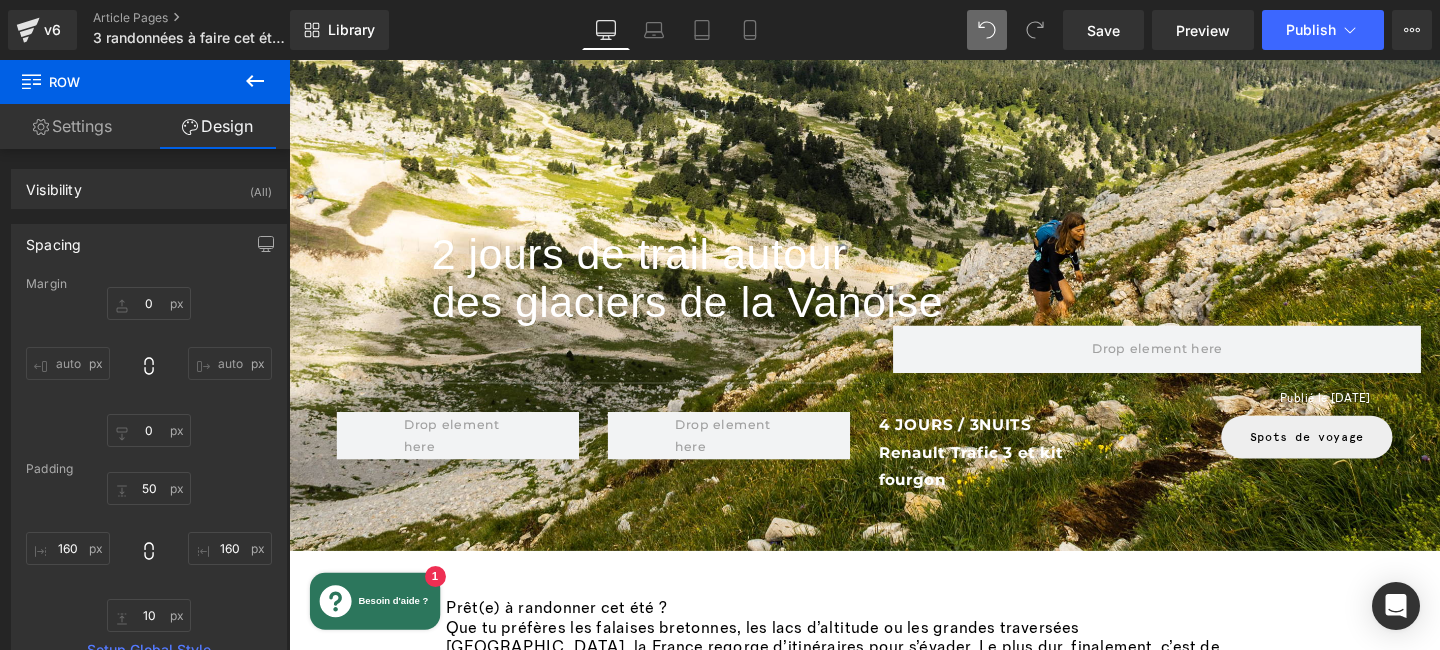 click on "160px" at bounding box center [369, 2902] 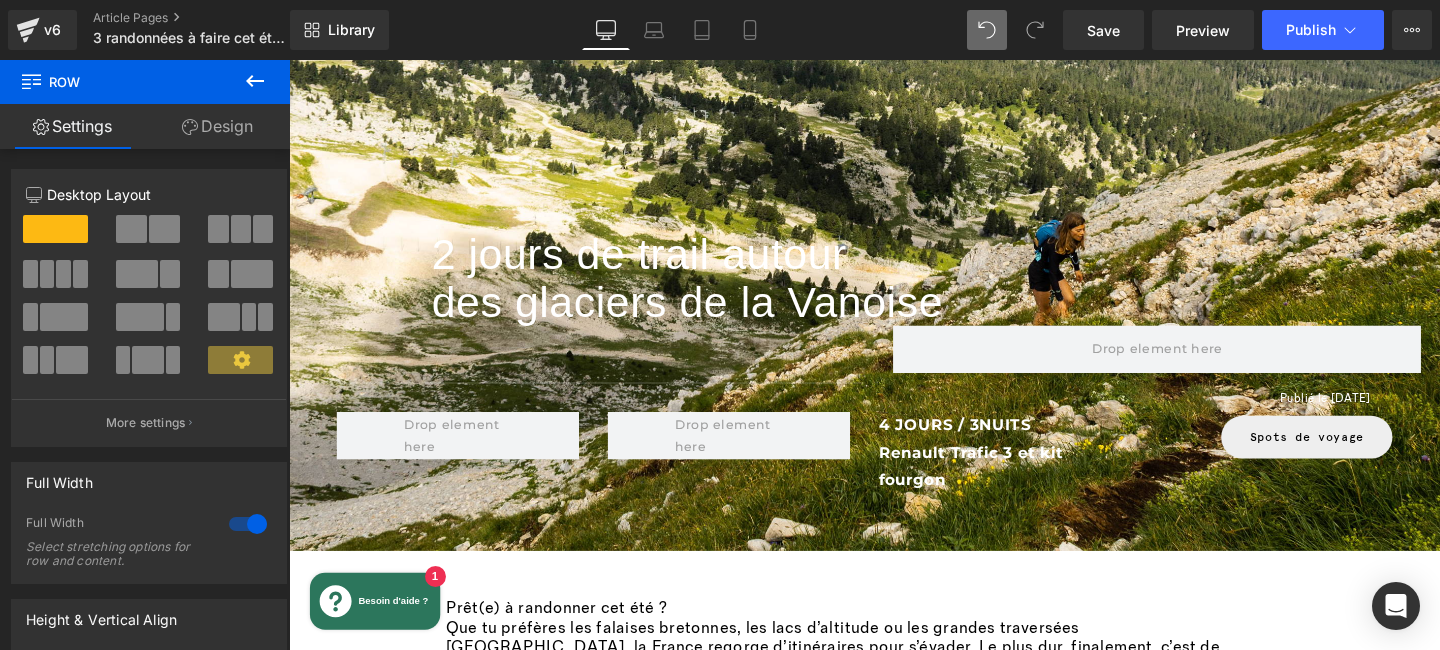 click on "Design" at bounding box center [217, 126] 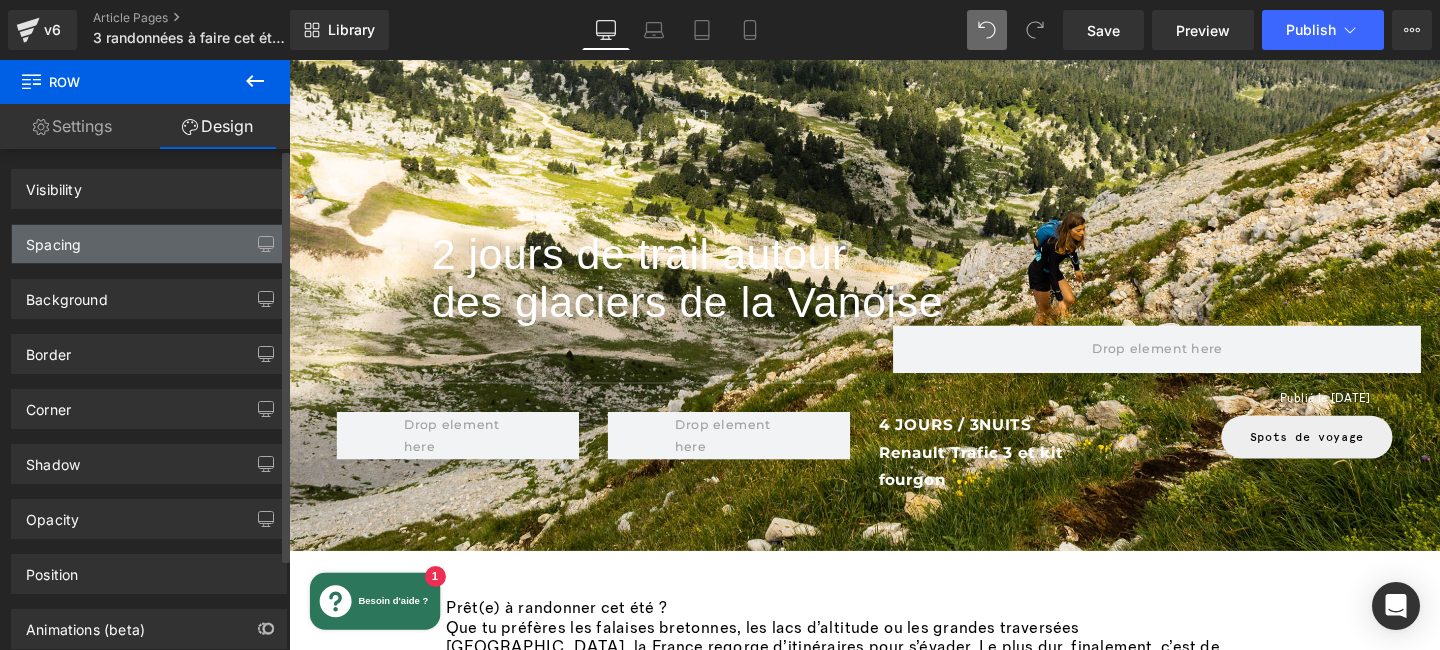 click on "Spacing" at bounding box center [53, 239] 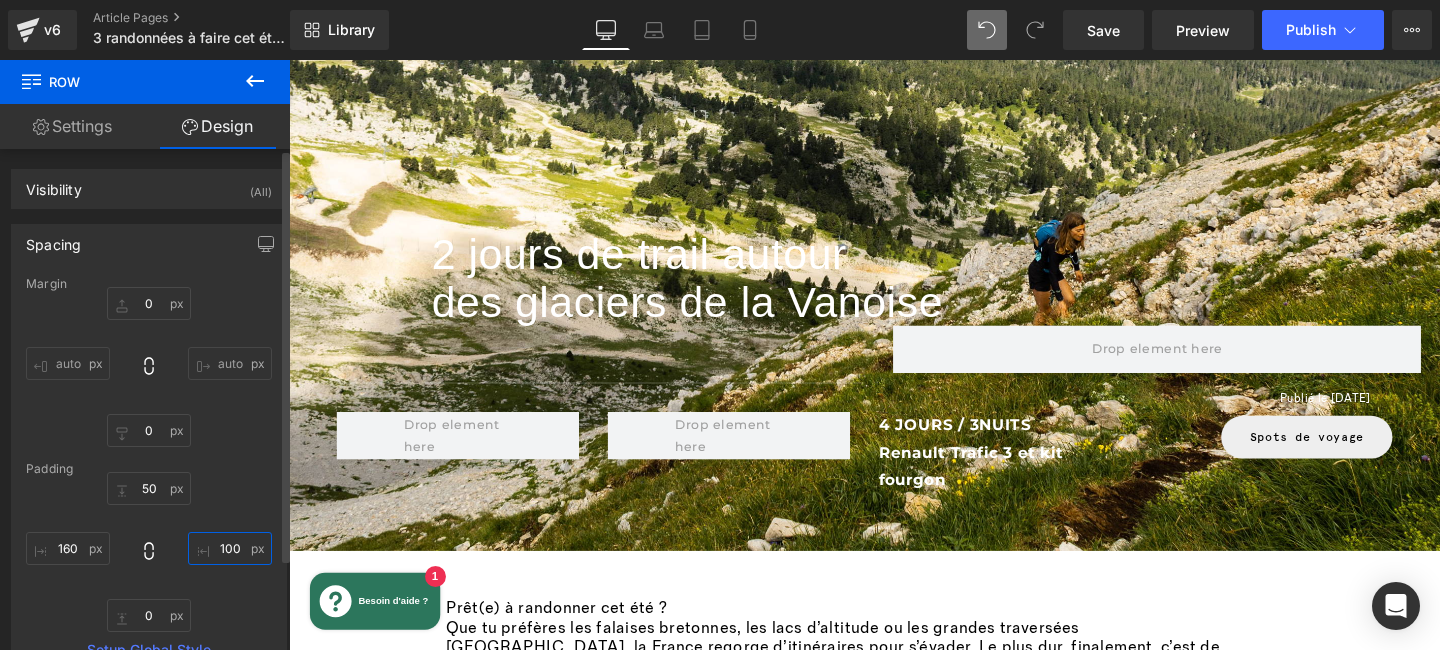 click on "100" at bounding box center (230, 548) 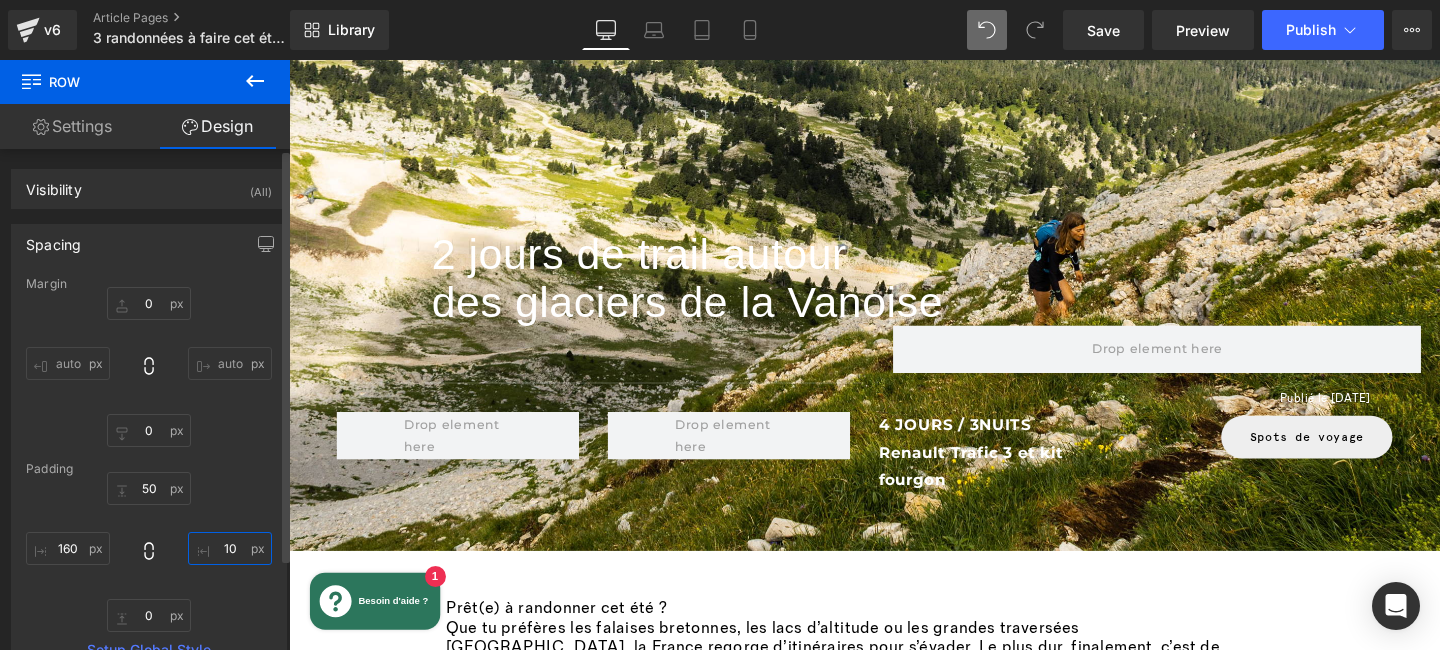 type on "160" 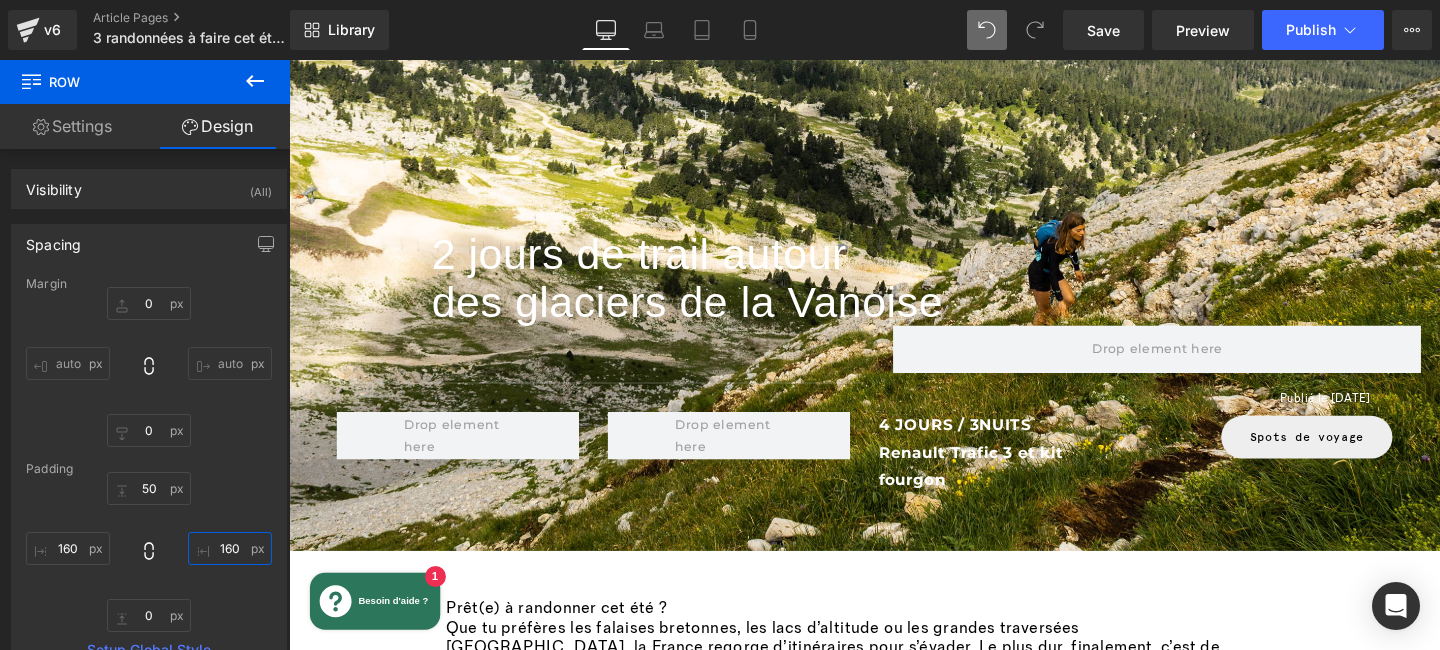 scroll, scrollTop: 632, scrollLeft: 0, axis: vertical 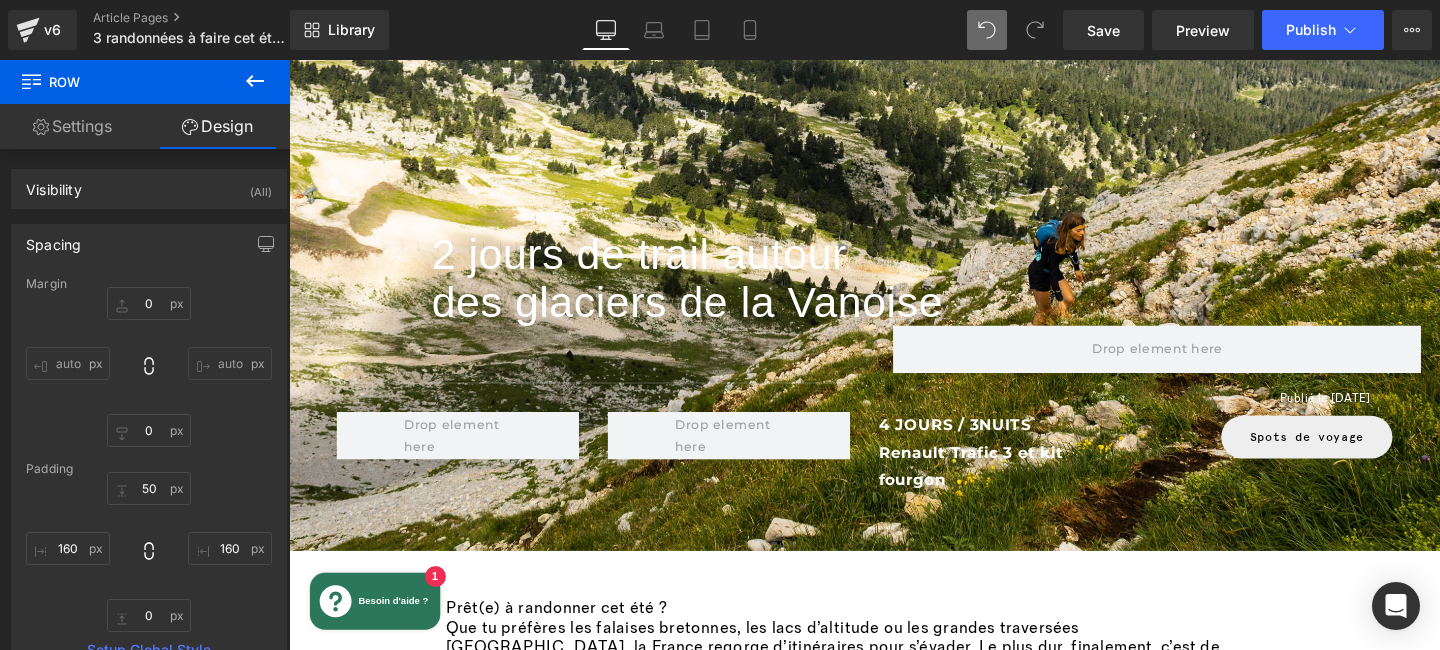 click on "Marcher entre les landes sauvages et les falaises abruptes, tout ça avec un bon petit vent breton dans les cheveux et l’odeur de la mer dans les narines. Aucun doute, on est bien sur le Sentier du [GEOGRAPHIC_DATA], un petit coin de paradis au bout du monde (ou presque)." at bounding box center (918, 991) 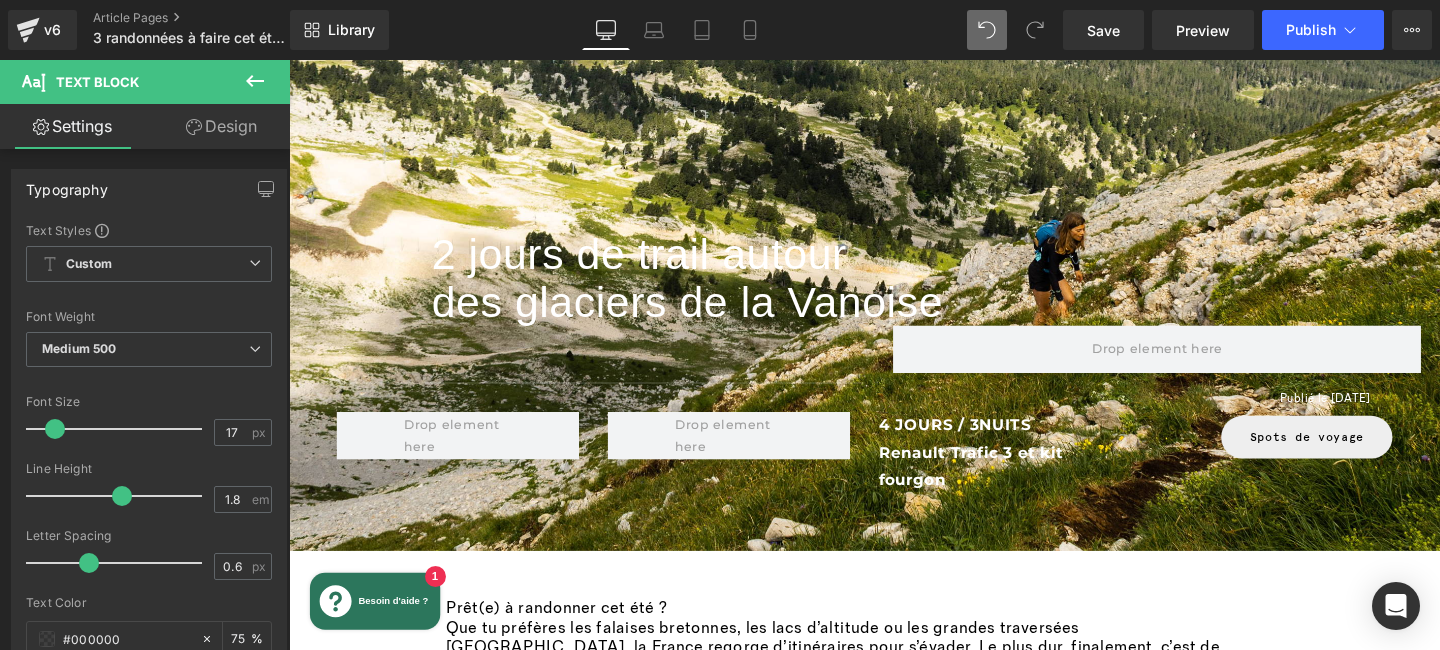 click 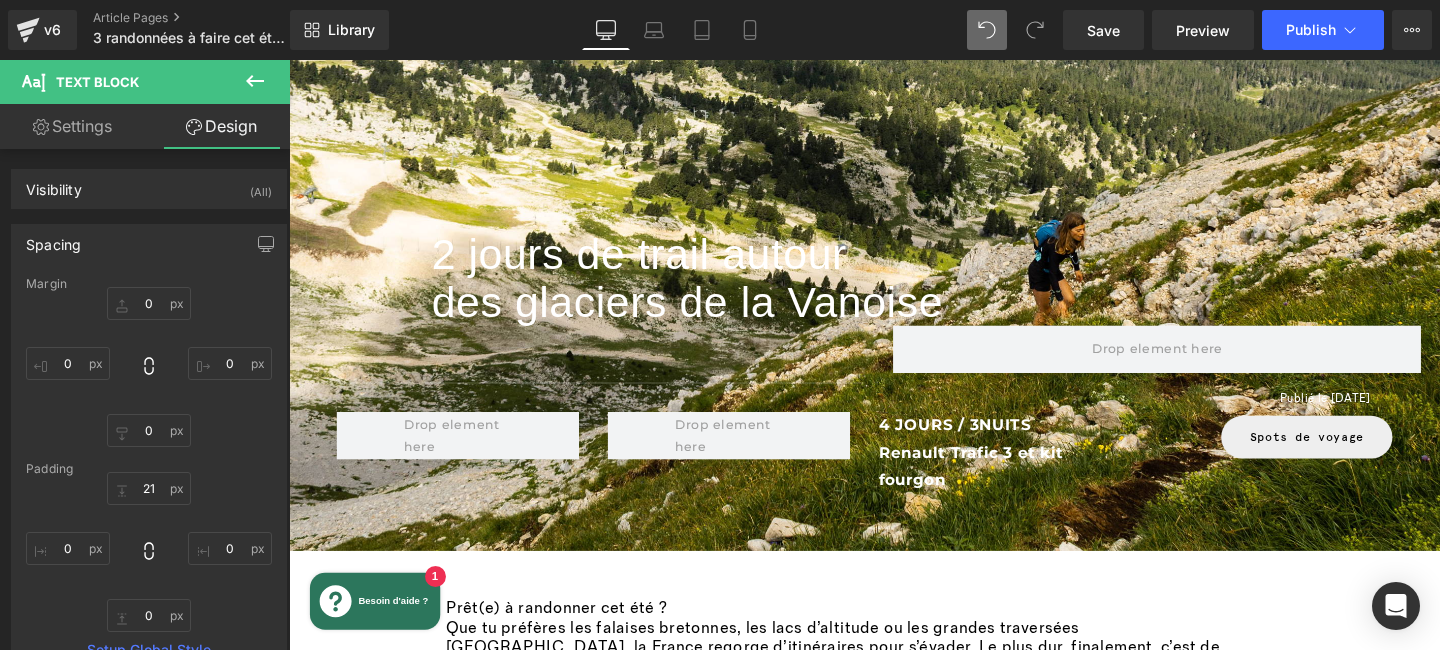 scroll, scrollTop: 538, scrollLeft: 0, axis: vertical 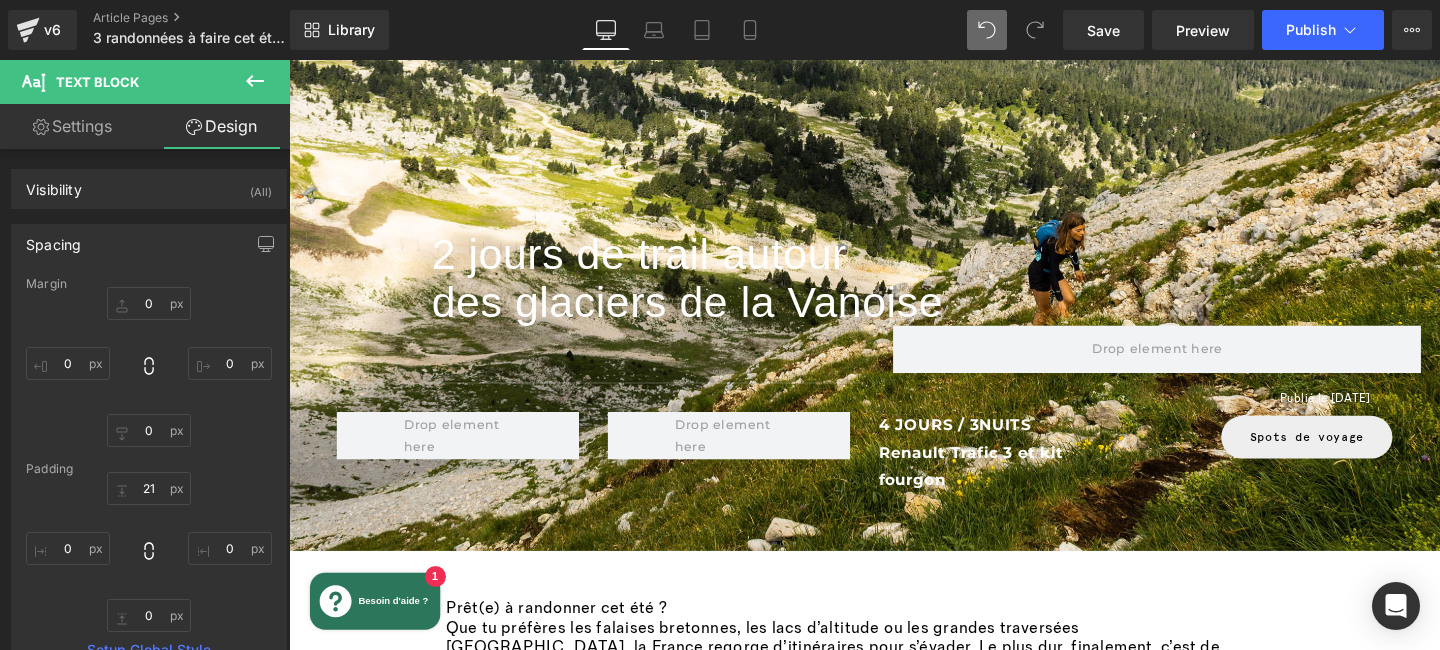 click on "160px" at bounding box center [369, 1220] 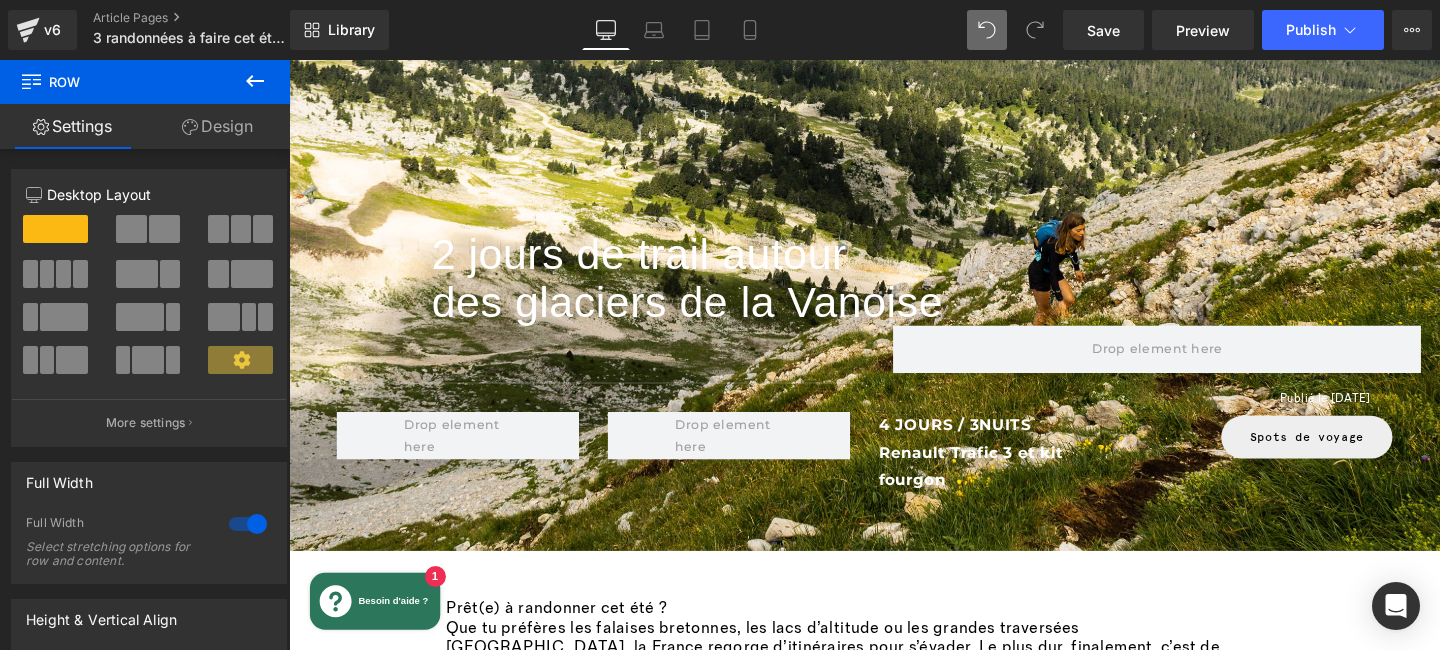 click on "Design" at bounding box center [217, 126] 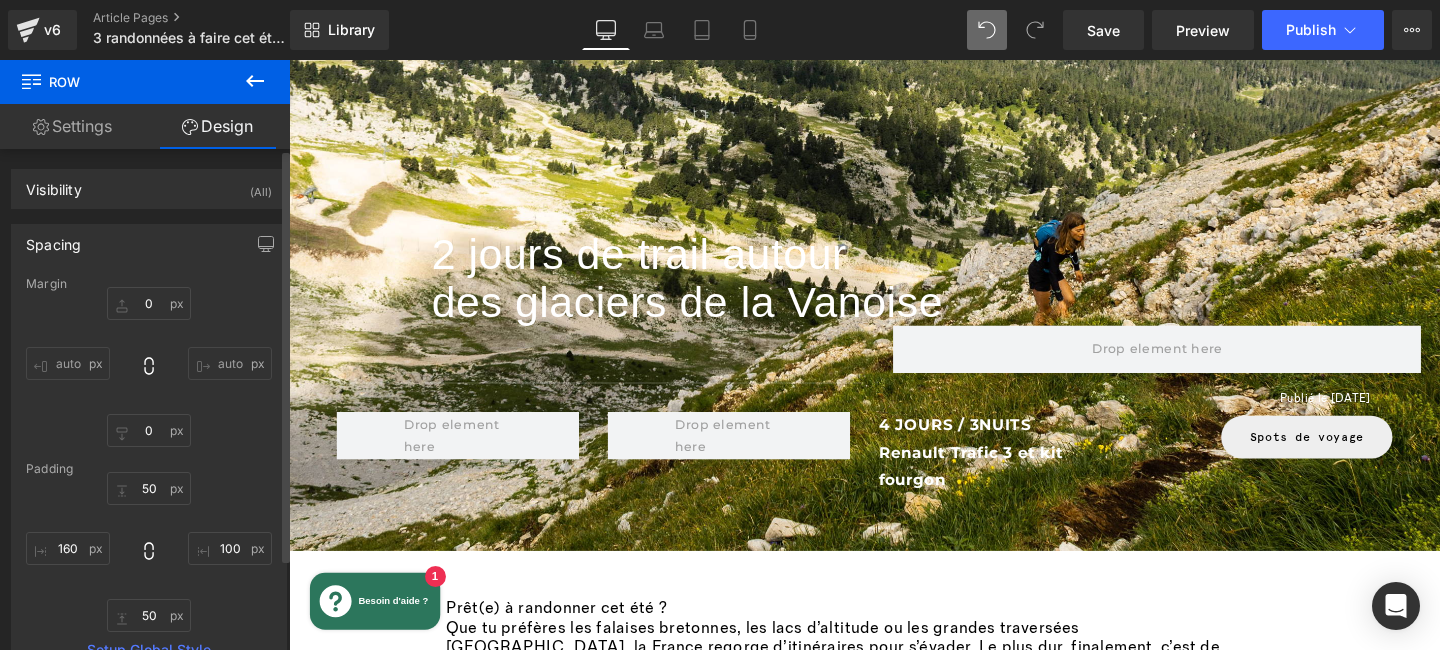 type on "0" 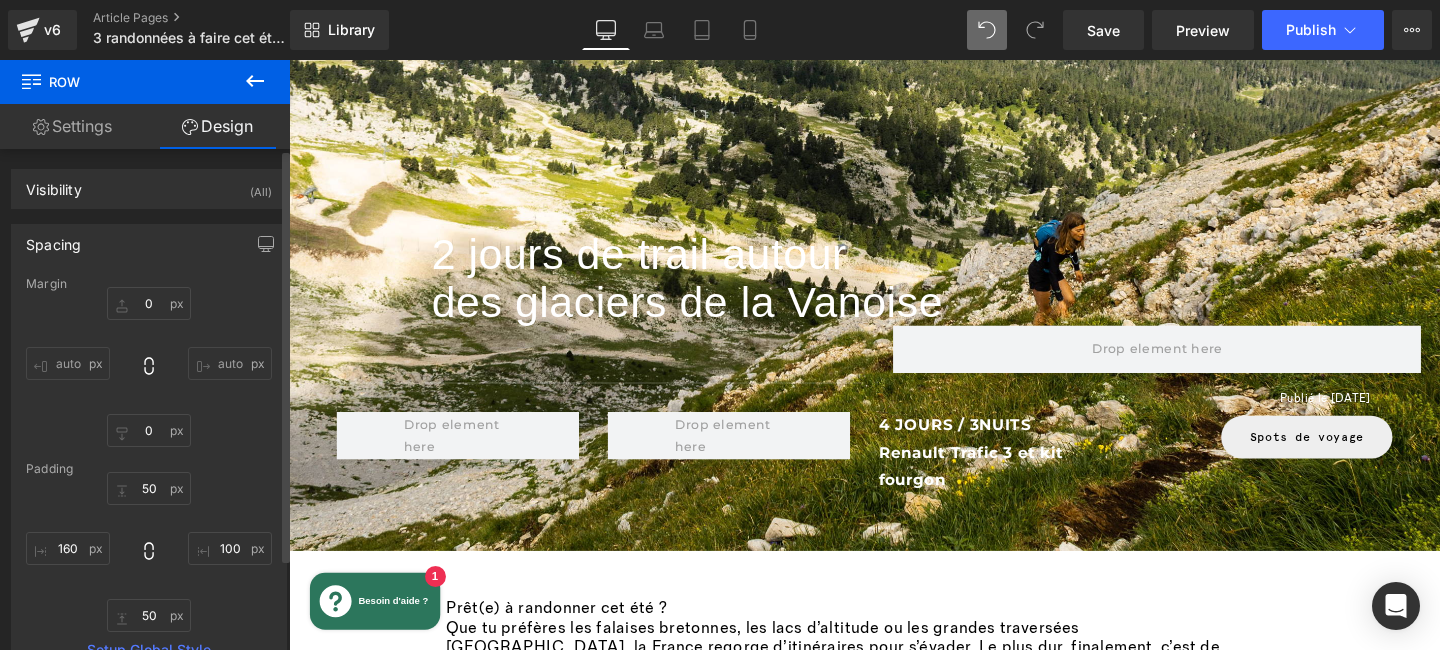 type on "0" 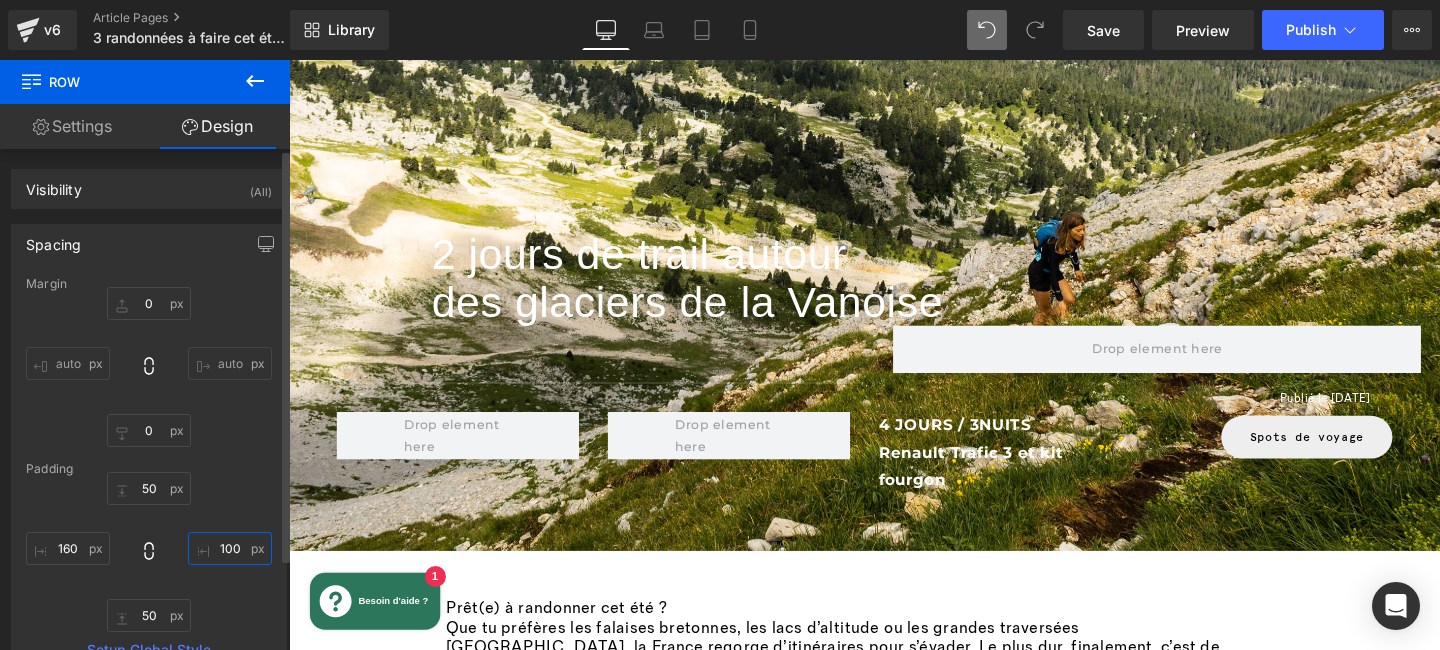 click on "100" at bounding box center (230, 548) 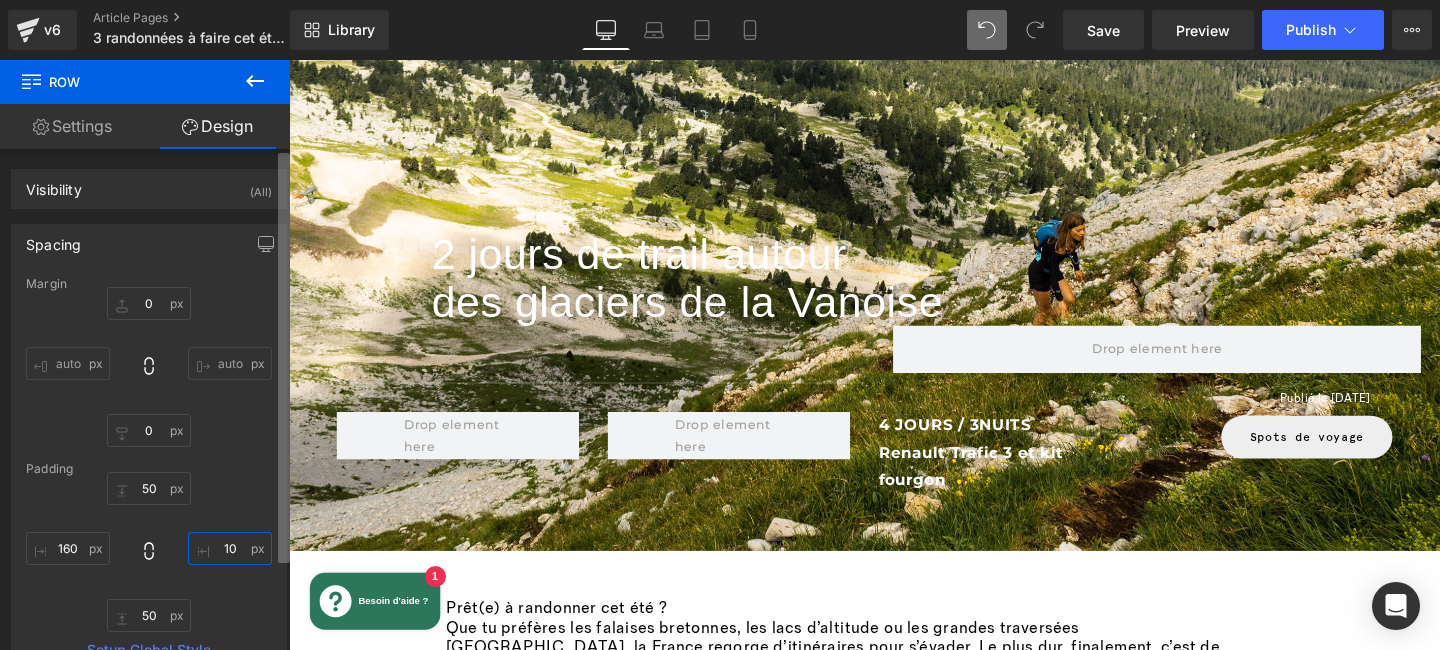 type on "160" 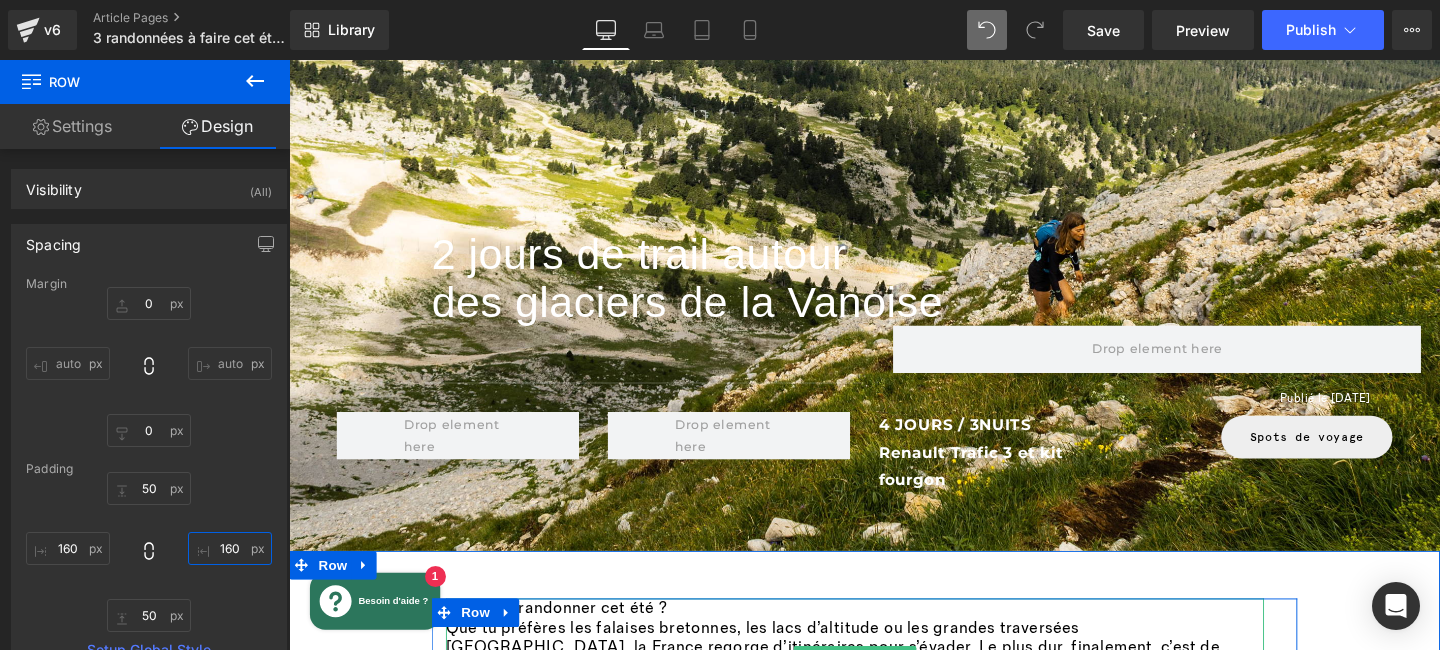 scroll, scrollTop: 271, scrollLeft: 0, axis: vertical 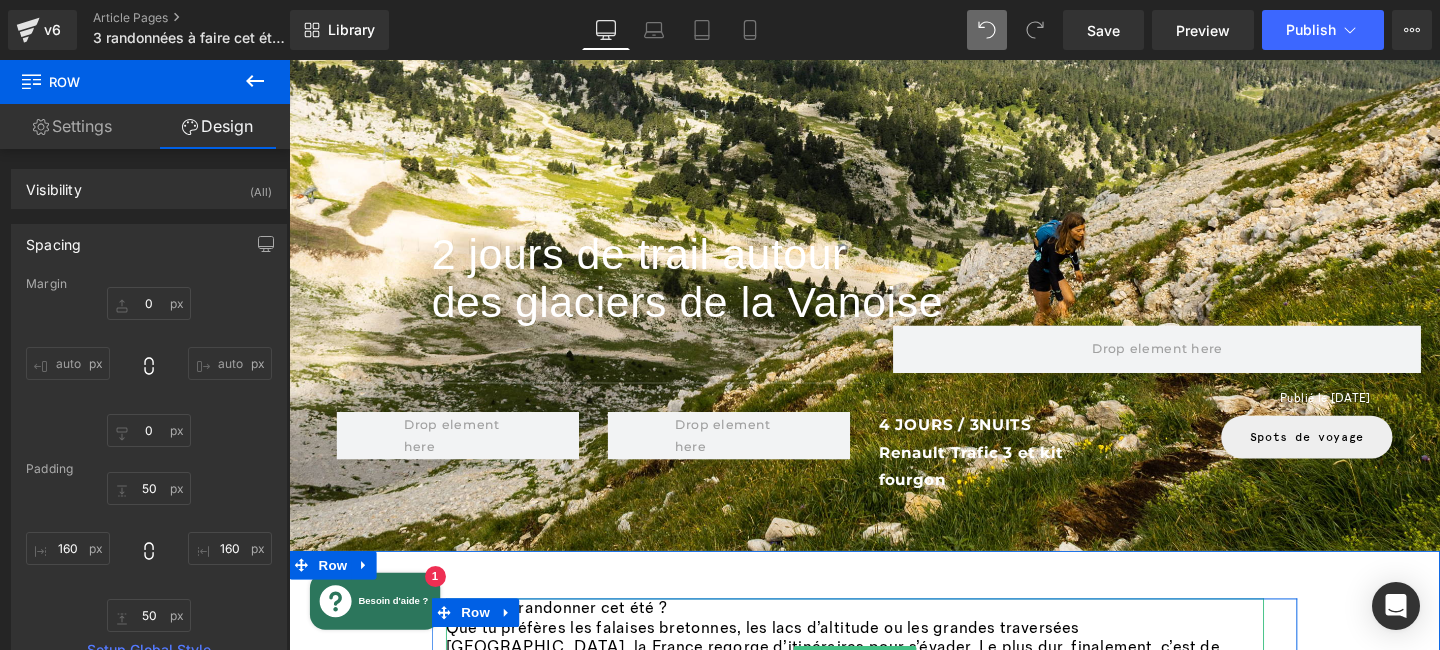 click on "Que tu préfères les falaises bretonnes, les lacs d’altitude ou les grandes traversées [GEOGRAPHIC_DATA], la France regorge d’itinéraires pour s’évader. Le plus dur, finalement, c’est de choisir par où commencer !" at bounding box center (884, 677) 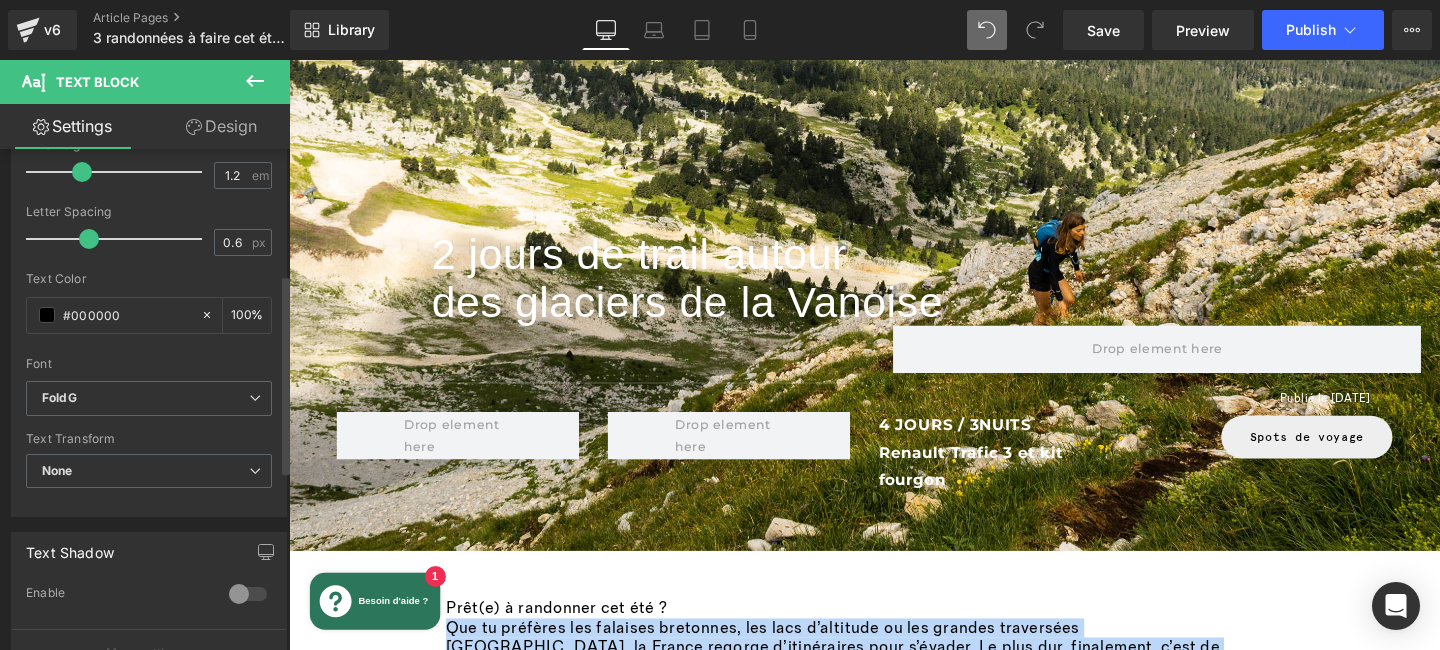 scroll, scrollTop: 325, scrollLeft: 0, axis: vertical 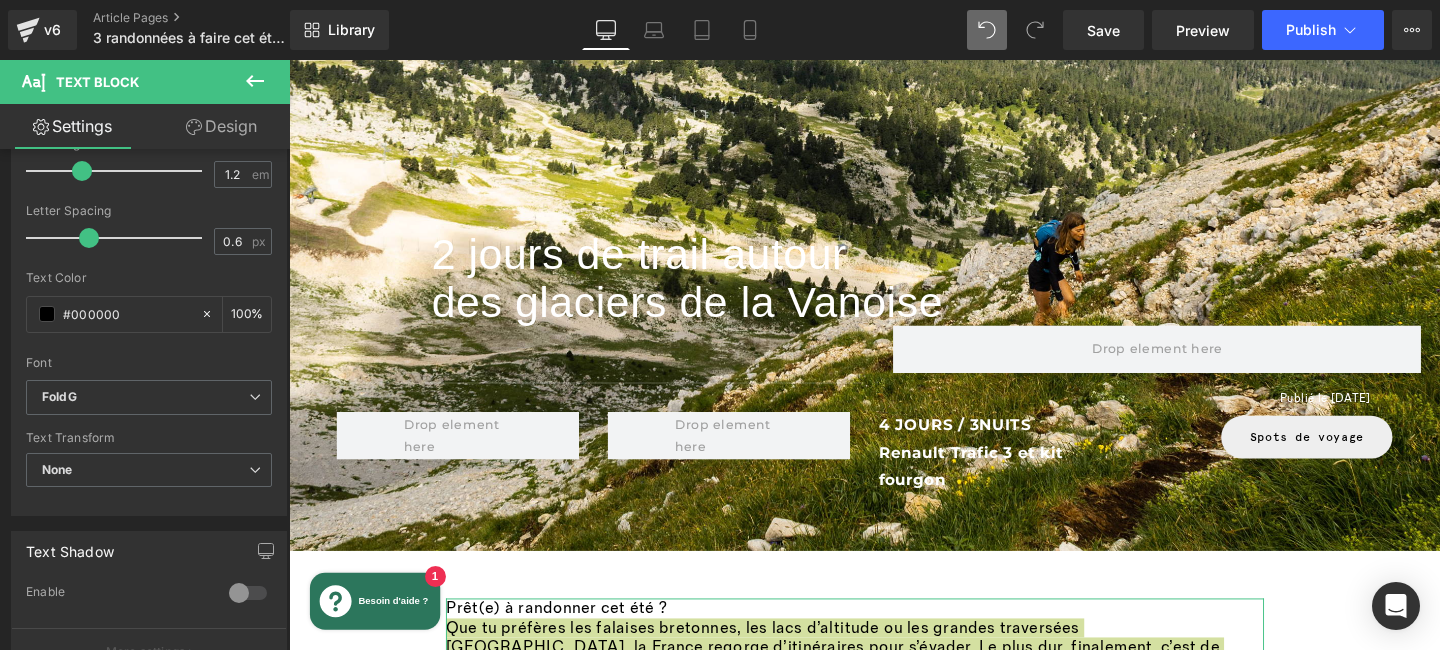 click on "Design" at bounding box center [221, 126] 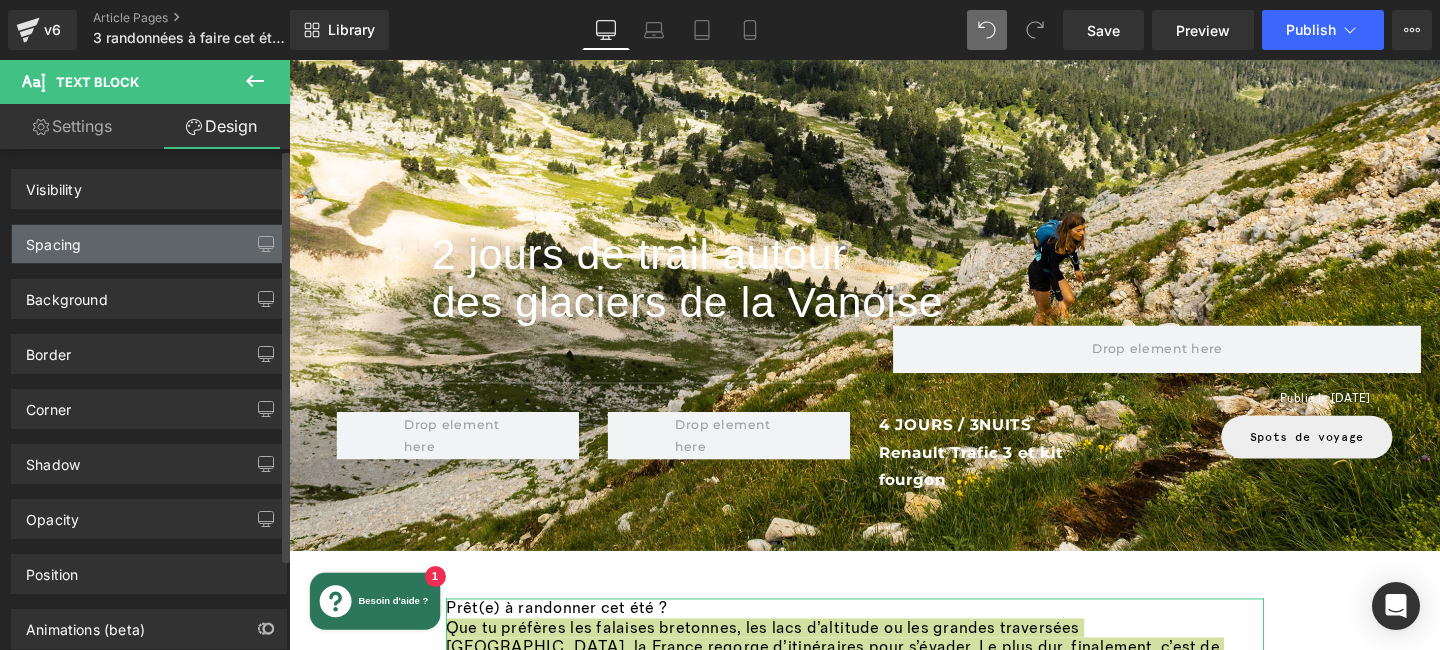 click on "Spacing" at bounding box center (53, 239) 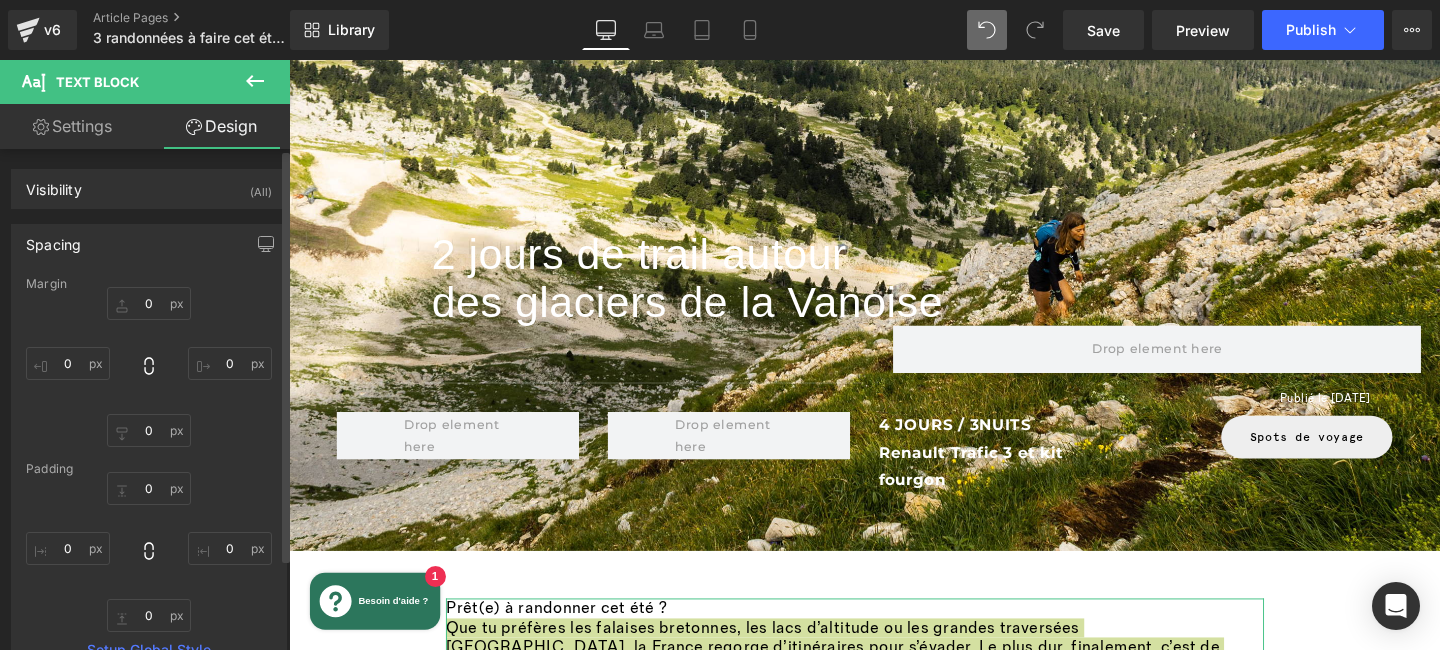type on "0" 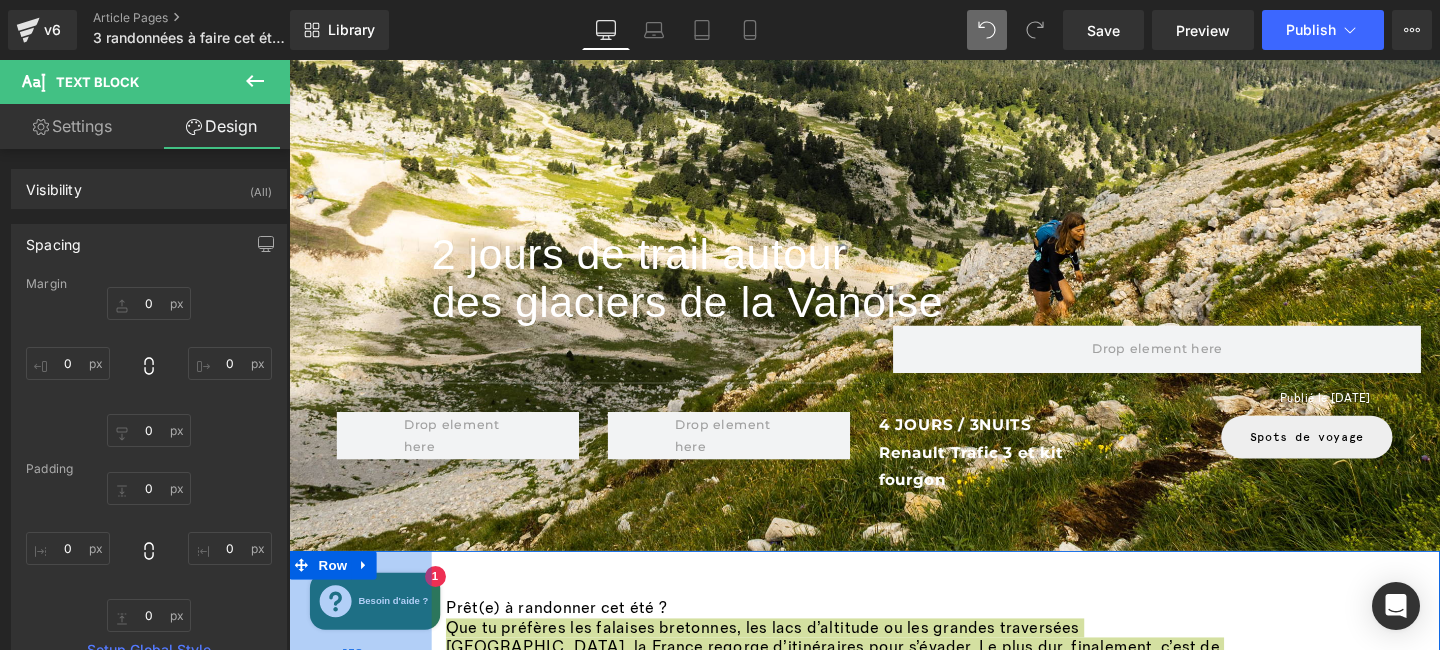 click on "150px" at bounding box center [364, 682] 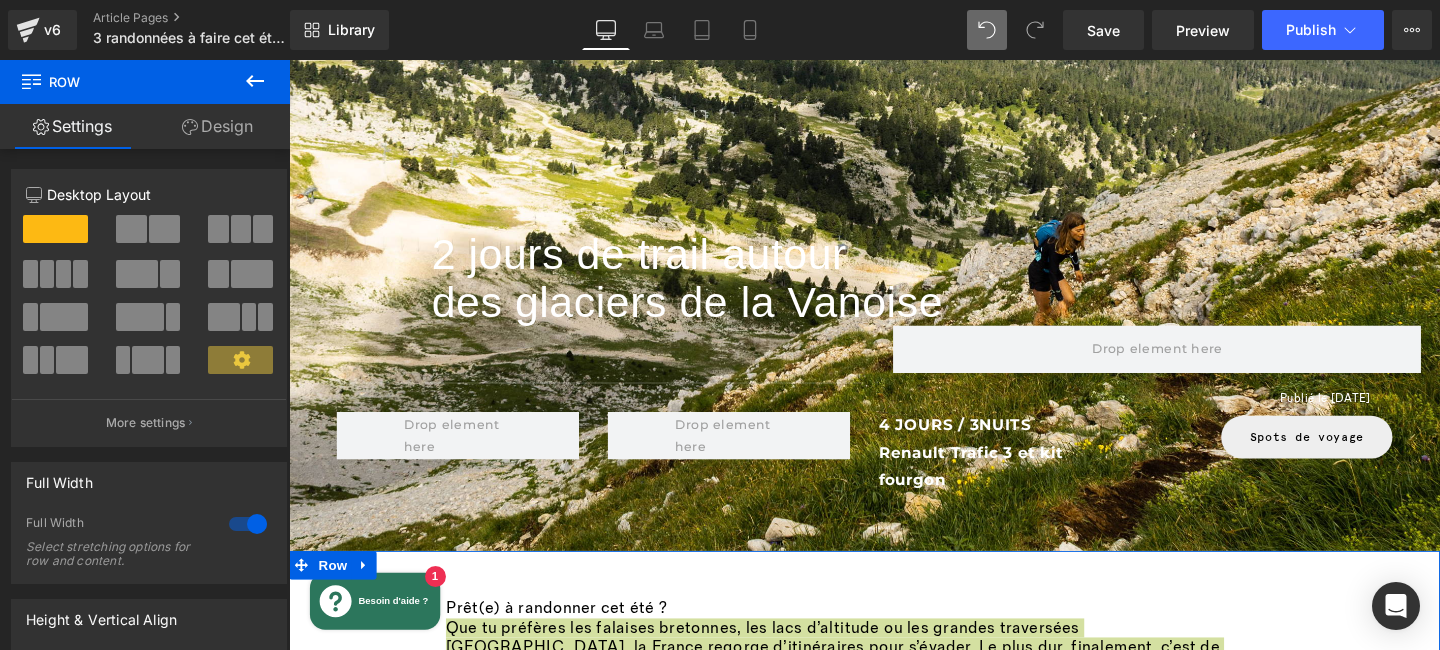 click on "Design" at bounding box center (217, 126) 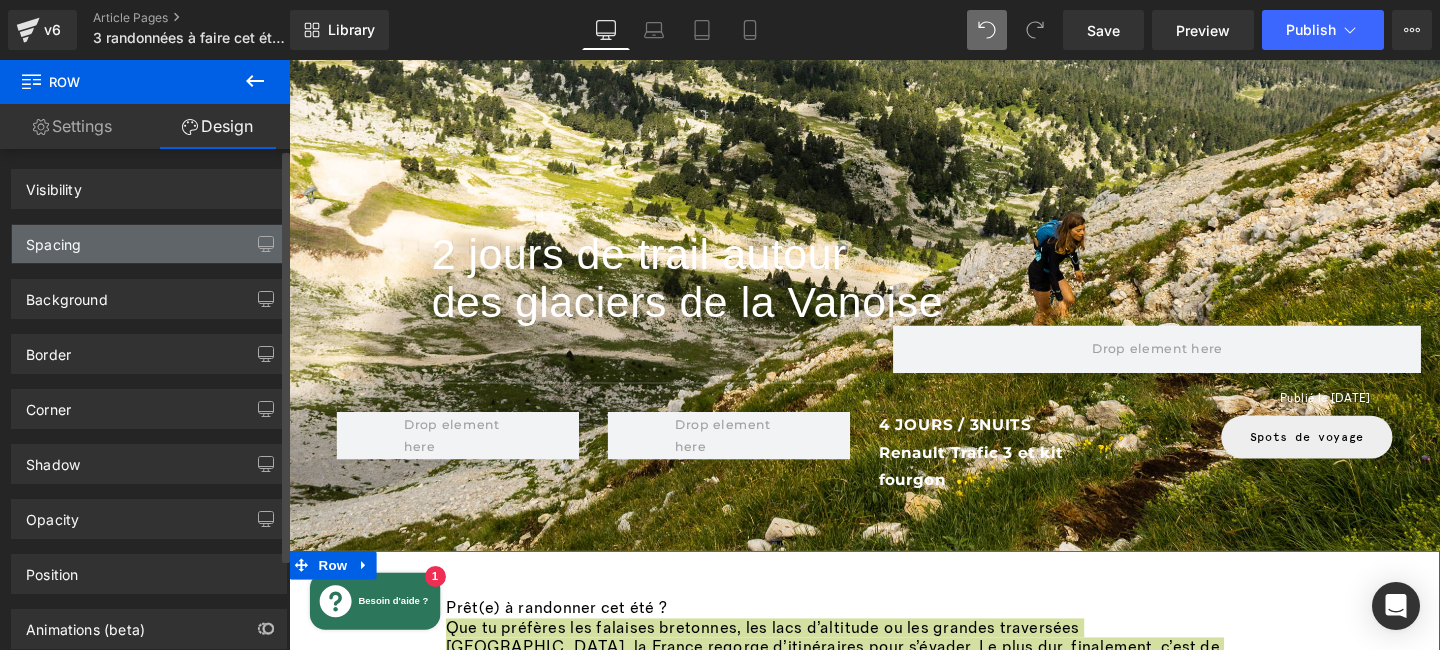 click on "Spacing" at bounding box center [53, 239] 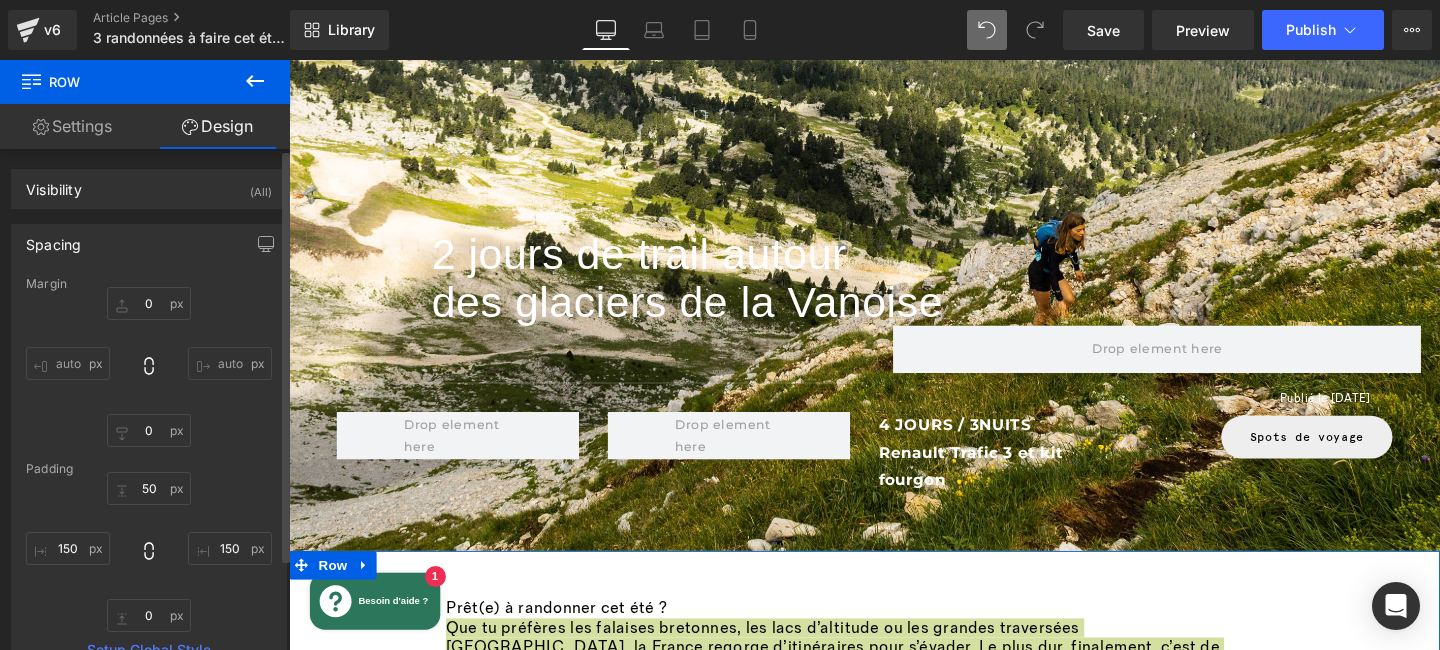 type on "0" 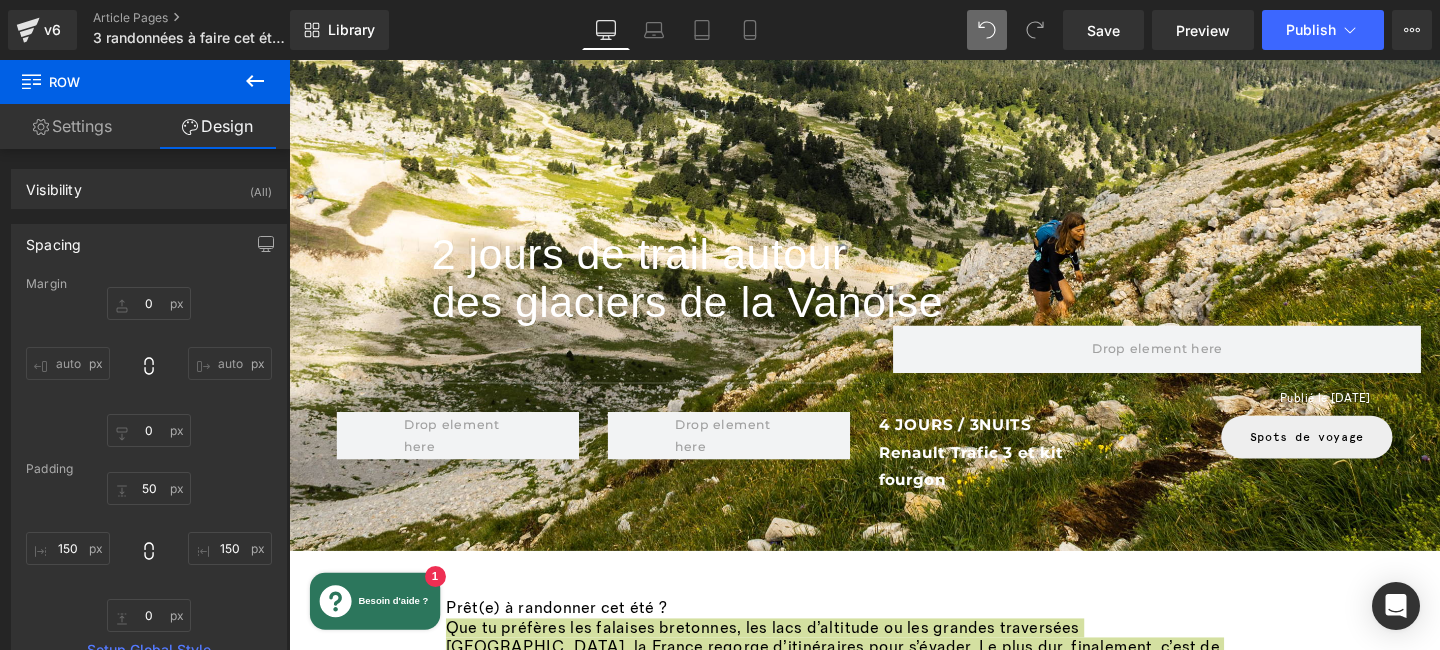 scroll, scrollTop: 373, scrollLeft: 0, axis: vertical 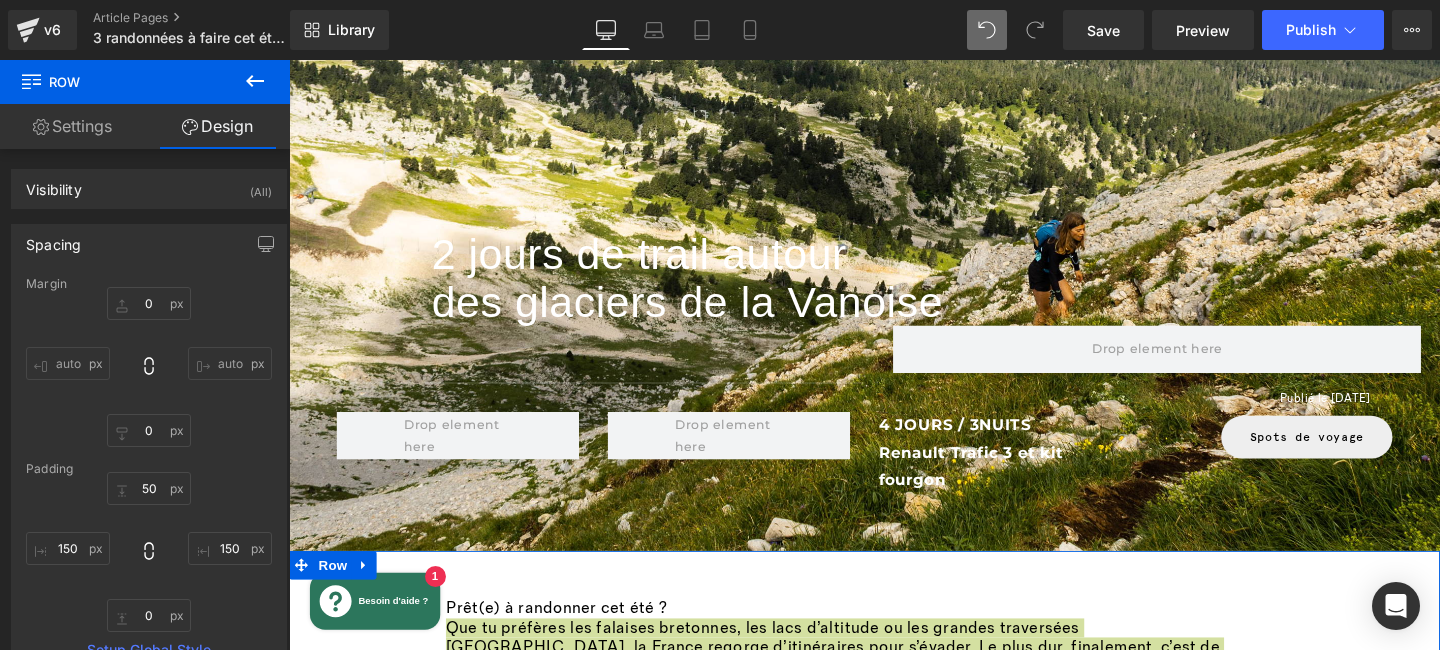 click on "Settings" at bounding box center (72, 126) 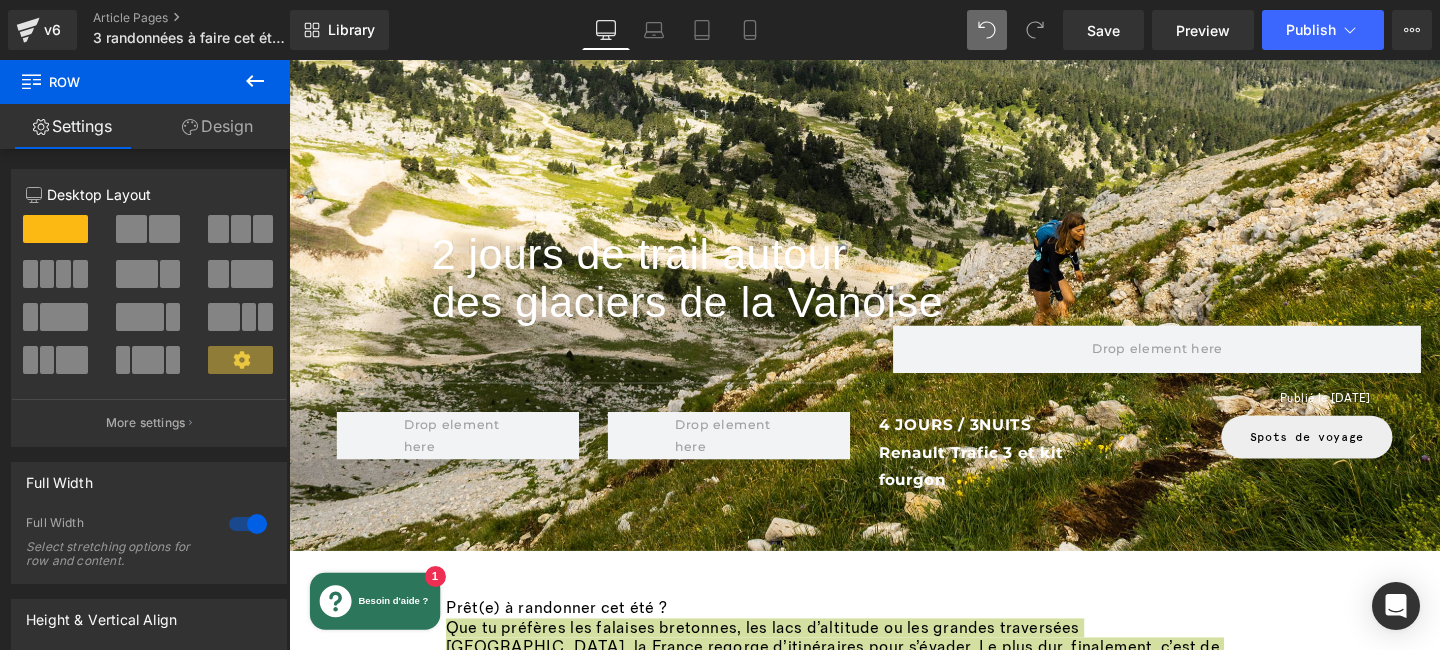scroll, scrollTop: 864, scrollLeft: 0, axis: vertical 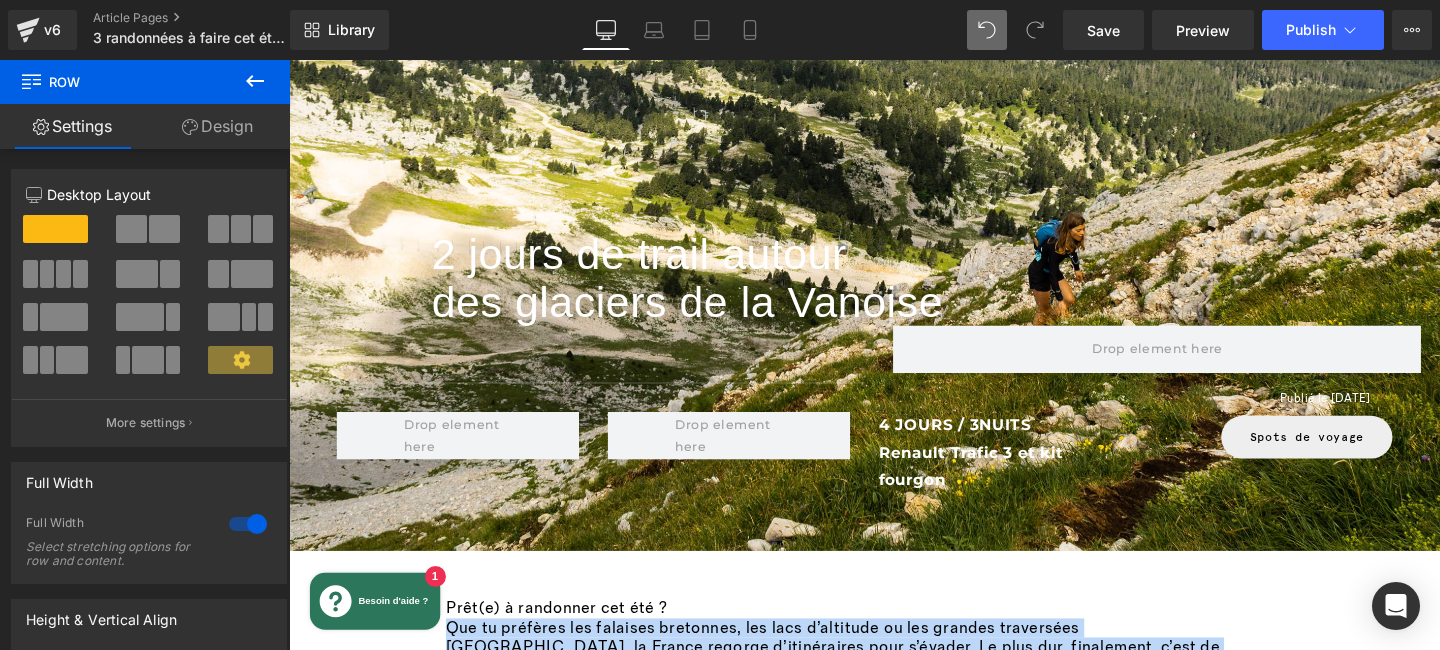 click on "Le GR34 est l’un des sentiers de grande randonnée les plus réputés de [GEOGRAPHIC_DATA] et ce tronçon offre une boucle sur un terrain quasi plat, avec une vue continue sur la mer.  C’est une balade idéale pour les débutants, les familles ou si on a envie d’une randonnée plutôt tranquille.  Pas de dénivelé costaud ni de passages techniques : le niveau est accessible, l’itinéraire est bien tracé et balisé.  Pour autant, le spectacle n’en est pas moins grandiose : c’est l’une des plus belles balades côtières de [GEOGRAPHIC_DATA]. Le sentier est classé site naturel et offre un panorama maritime exceptionnel. On en prend plein les yeux sans (trop) transpirer. En résumé, une belle vue, un effort modéré mêlé à la découverte de l’histoire et du patrimoine, que demander de plus ? À prévoir : - Coupe-vent indispensable : le vent breton est fidèle au poste, même sous le soleil. - Praticable toute l’année, mais encore plus beau en été, quand les ajoncs et bruyères sont en fleurs." at bounding box center [894, 1376] 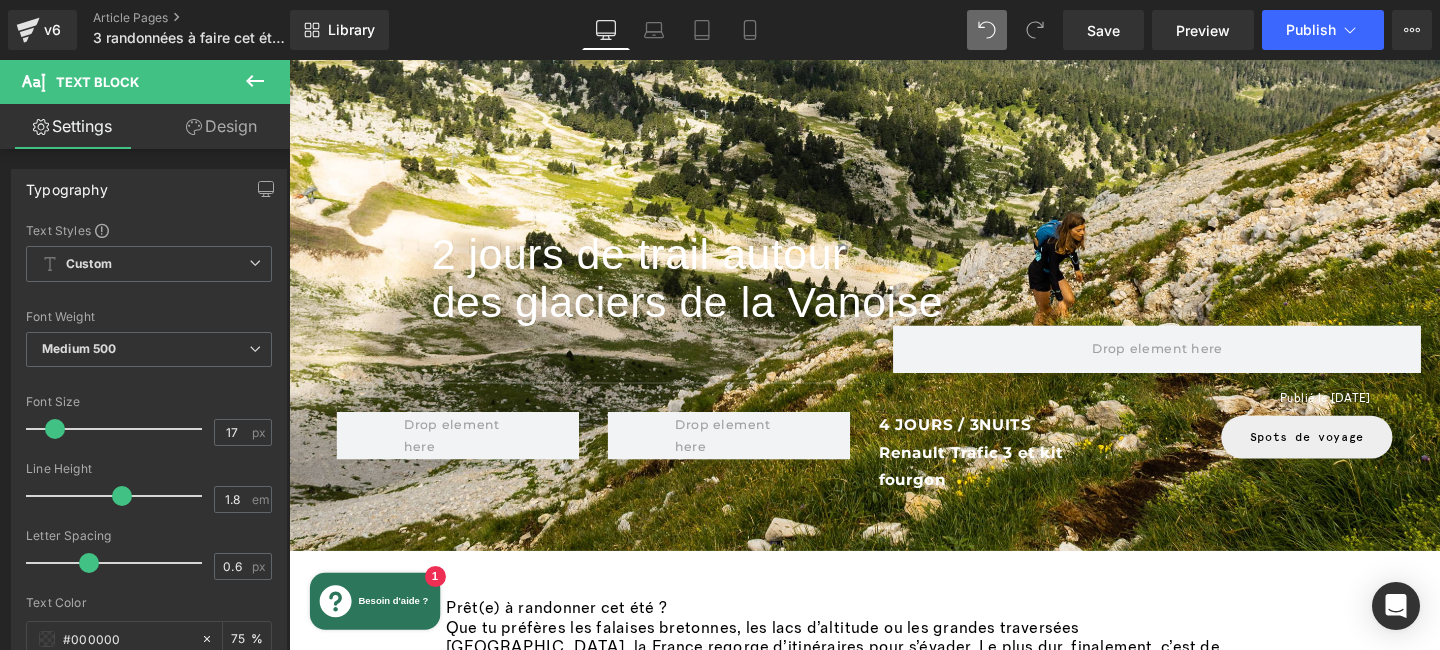 scroll, scrollTop: 877, scrollLeft: 0, axis: vertical 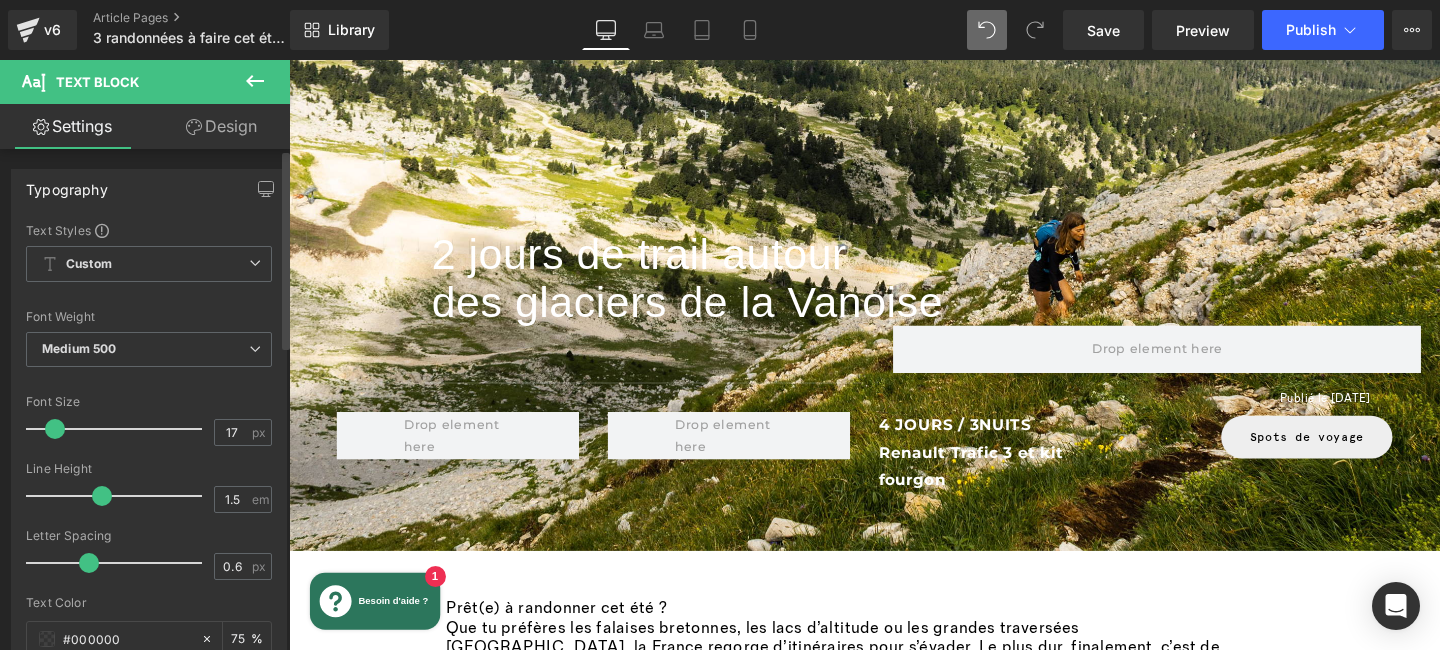 drag, startPoint x: 119, startPoint y: 495, endPoint x: 95, endPoint y: 496, distance: 24.020824 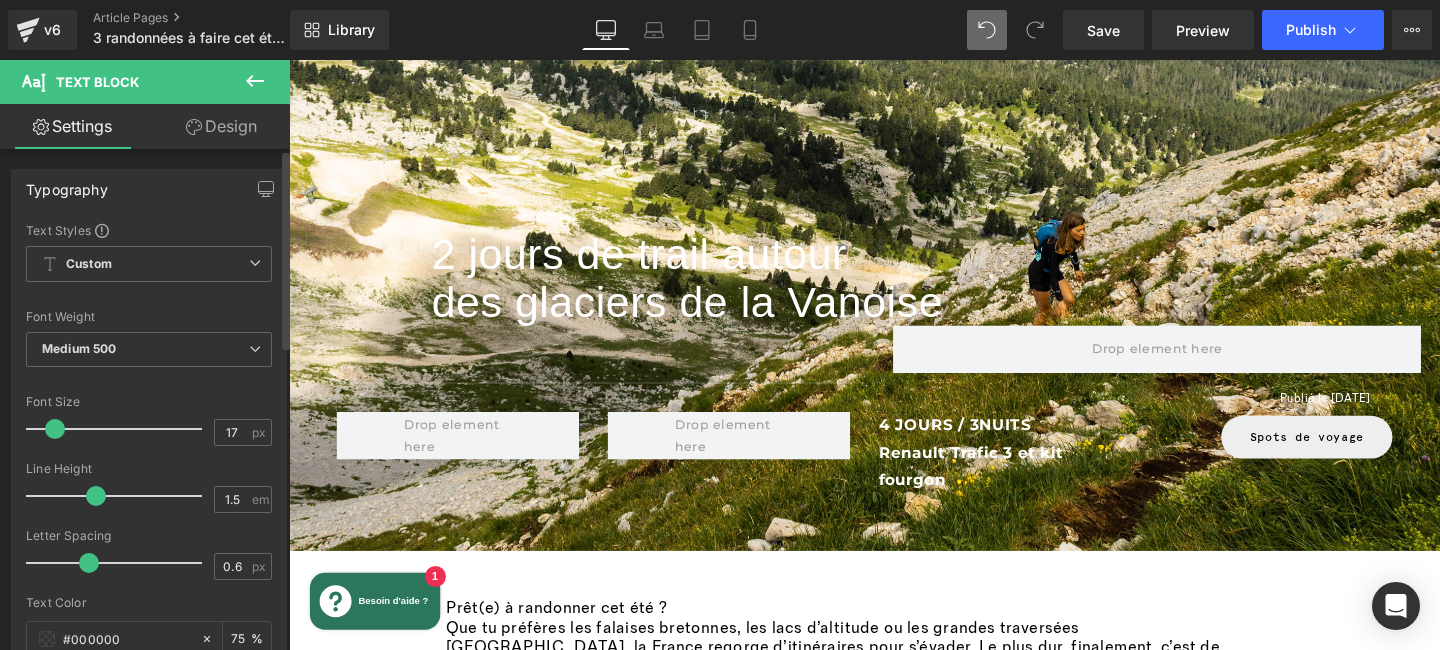 type on "1.4" 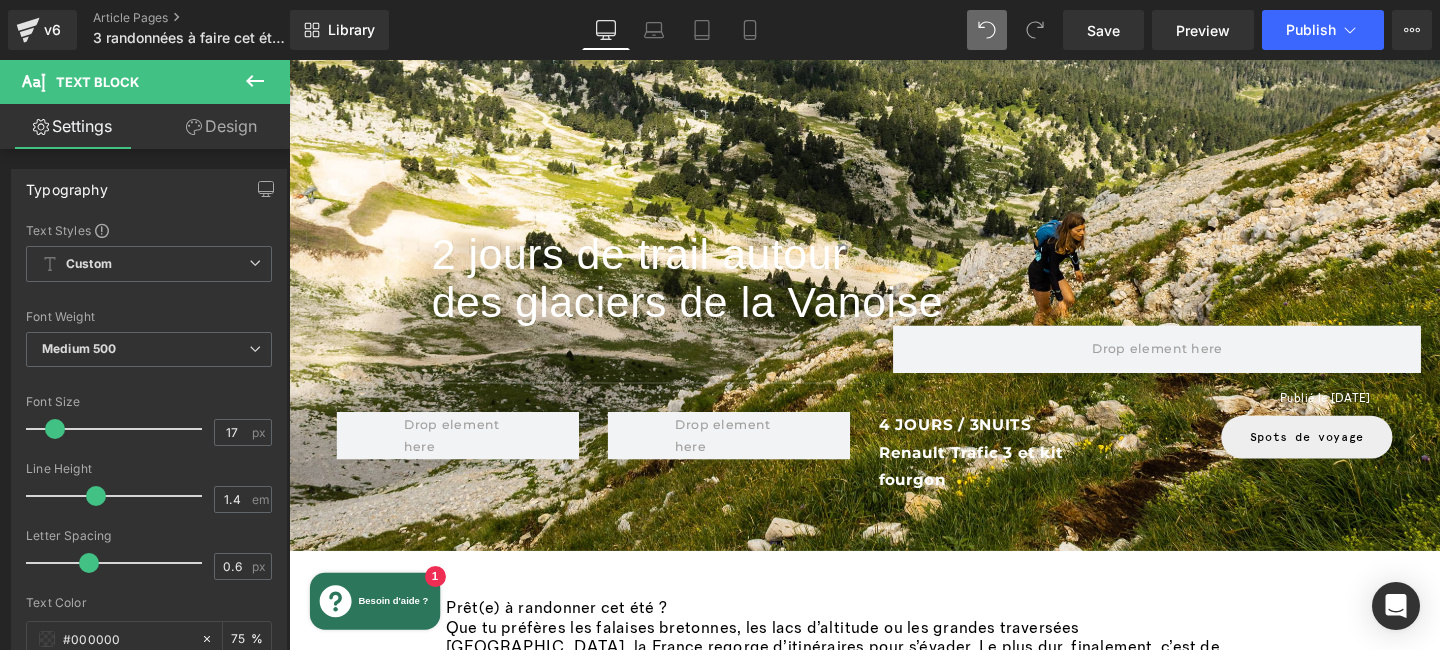 click on "Le GR34 est l’un des sentiers de grande randonnée les plus réputés de [GEOGRAPHIC_DATA] et ce tronçon offre une boucle sur un terrain quasi plat, avec une vue continue sur la mer.  C’est une balade idéale pour les débutants, les familles ou si on a envie d’une randonnée plutôt tranquille.  Pas de dénivelé costaud ni de passages techniques : le niveau est accessible, l’itinéraire est bien tracé et balisé.  Pour autant, le spectacle n’en est pas moins grandiose : c’est l’une des plus belles balades côtières de [GEOGRAPHIC_DATA]. Le sentier est classé site naturel et offre un panorama maritime exceptionnel. On en prend plein les yeux sans (trop) transpirer. En résumé, une belle vue, un effort modéré mêlé à la découverte de l’histoire et du patrimoine, que demander de plus ? À prévoir : - Coupe-vent indispensable : le vent breton est fidèle au poste, même sous le soleil. - Praticable toute l’année, mais encore plus beau en été, quand les ajoncs et bruyères sont en fleurs." at bounding box center [894, 1370] 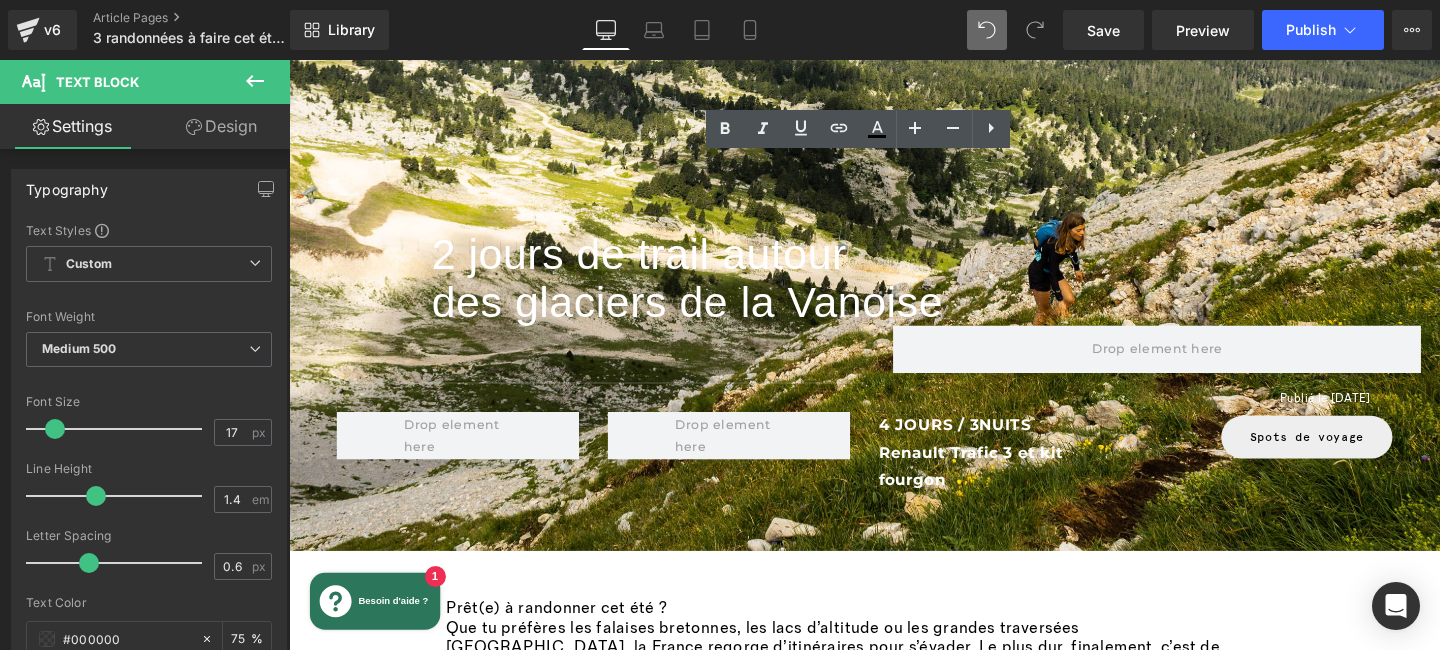 type 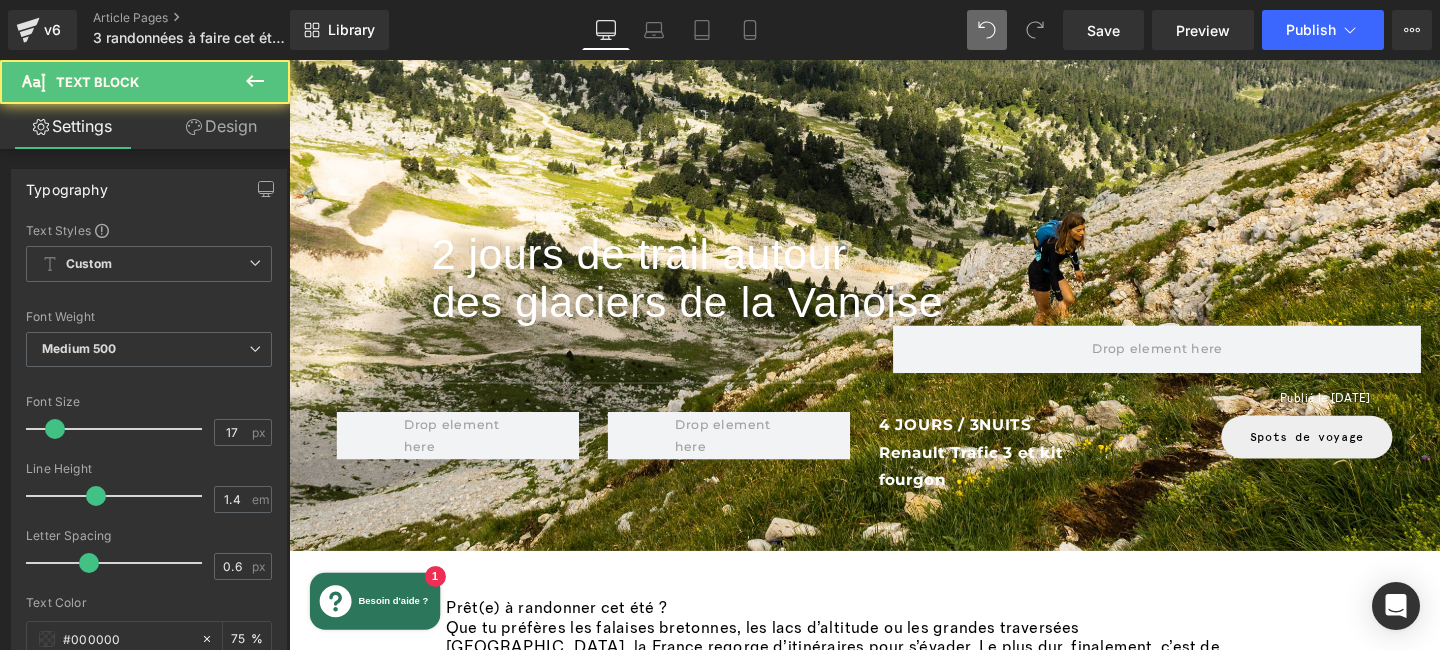click on "- Praticable toute l’année, mais encore plus beau en été, quand les ajoncs et bruyères sont en fleurs.
- Attention aux enfants : certaines portions longent les falaises sans barrière." at bounding box center (894, 1483) 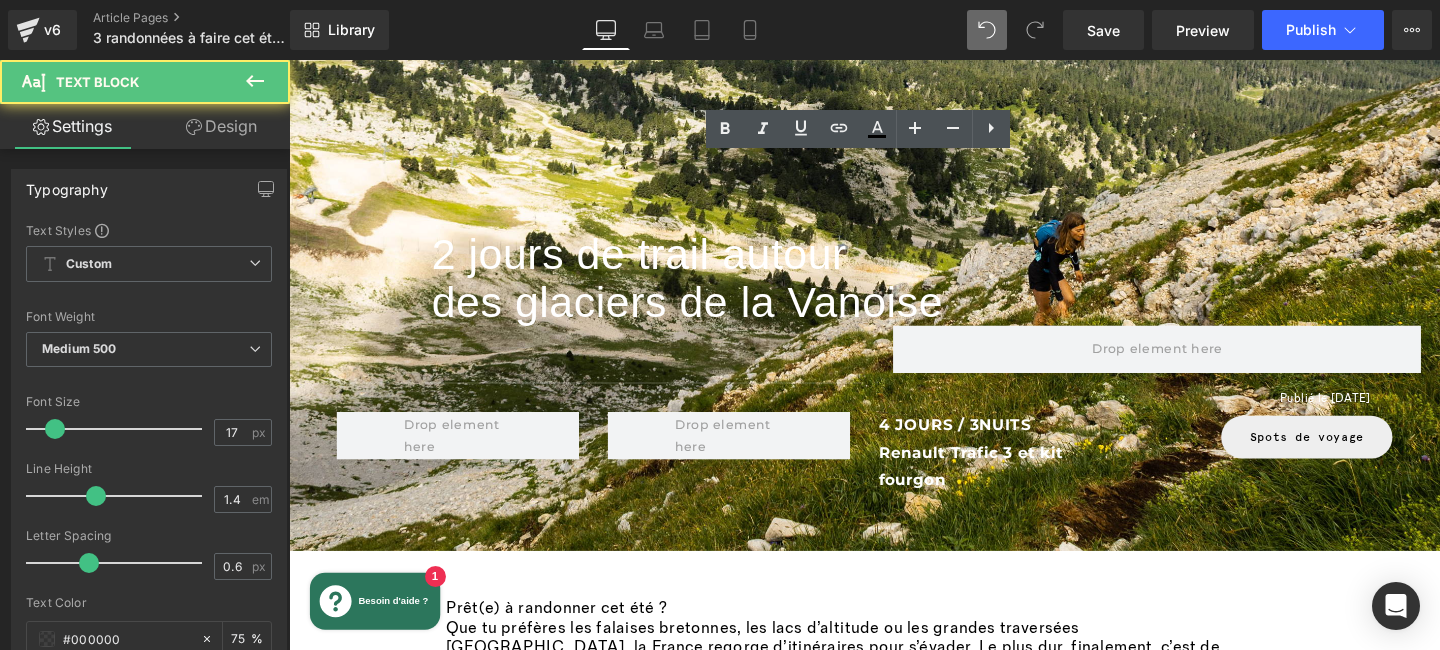 click on "Le GR34 est l’un des sentiers de grande randonnée les plus réputés de [GEOGRAPHIC_DATA] et ce tronçon offre une boucle sur un terrain quasi plat, avec une vue continue sur la mer.  C’est une balade idéale pour les débutants, les familles ou si on a envie d’une randonnée plutôt tranquille.  Pas de dénivelé costaud ni de passages techniques : le niveau est accessible, l’itinéraire est bien tracé et balisé.  Pour autant, le spectacle n’en est pas moins grandiose : c’est l’une des plus belles balades côtières de [GEOGRAPHIC_DATA]. Le sentier est classé site naturel et offre un panorama maritime exceptionnel. On en prend plein les yeux sans (trop) transpirer. En résumé, une belle vue, un effort modéré mêlé à la découverte de l’histoire et du patrimoine, que demander de plus ? À prévoir : - Coupe-vent indispensable : le vent breton est fidèle au poste, même sous le soleil. - Praticable toute l’année, mais encore plus beau en été, quand les ajoncs et bruyères sont en fleurs." at bounding box center (894, 1362) 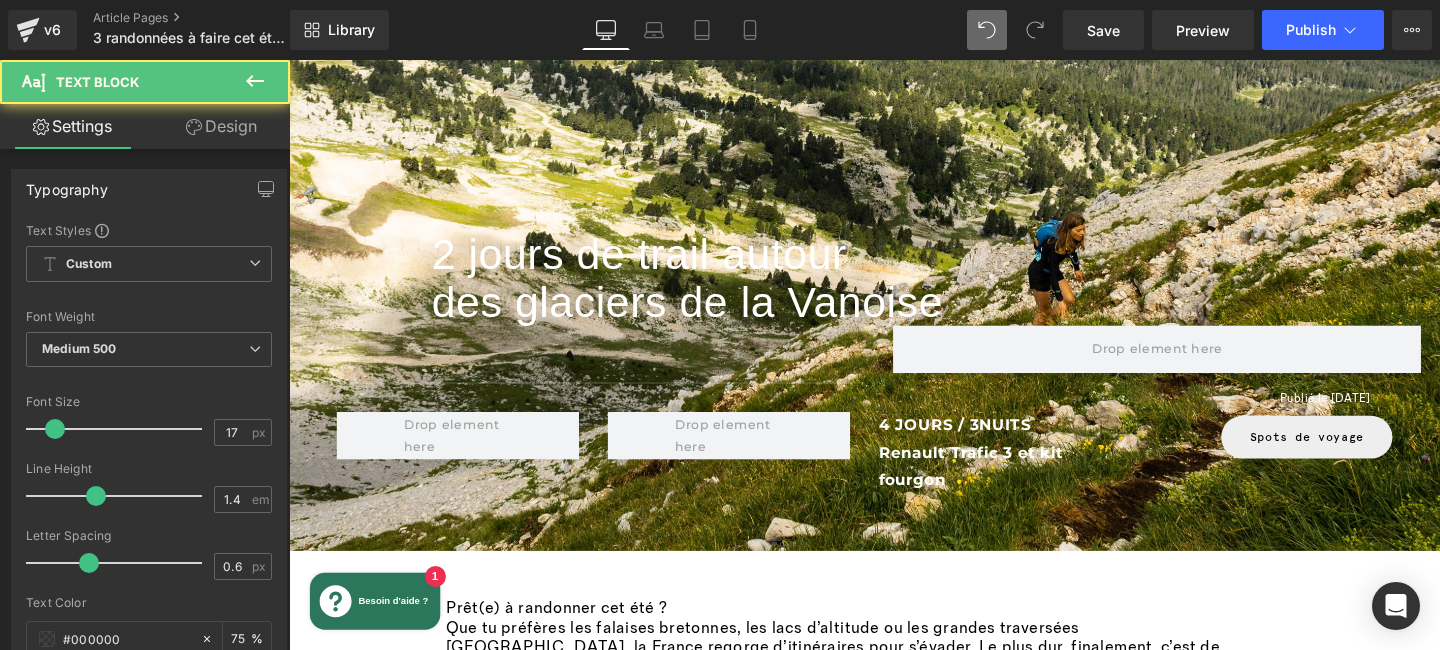 click on "Le GR34 est l’un des sentiers de grande randonnée les plus réputés de [GEOGRAPHIC_DATA] et ce tronçon offre une boucle sur un terrain quasi plat, avec une vue continue sur la mer.  C’est une balade idéale pour les débutants, les familles ou si on a envie d’une randonnée plutôt tranquille.  Pas de dénivelé costaud ni de passages techniques : le niveau est accessible, l’itinéraire est bien tracé et balisé.  Pour autant, le spectacle n’en est pas moins grandiose : c’est l’une des plus belles balades côtières de [GEOGRAPHIC_DATA]. Le sentier est classé site naturel et offre un panorama maritime exceptionnel. On en prend plein les yeux sans (trop) transpirer. En résumé, une belle vue, un effort modéré mêlé à la découverte de l’histoire et du patrimoine, que demander de plus ? À prévoir : - Coupe-vent indispensable : le vent breton est fidèle au poste, même sous le soleil.
- Praticable toute l’année, mais encore plus beau en été, quand les ajoncs et bruyères sont en fleurs." at bounding box center [894, 1362] 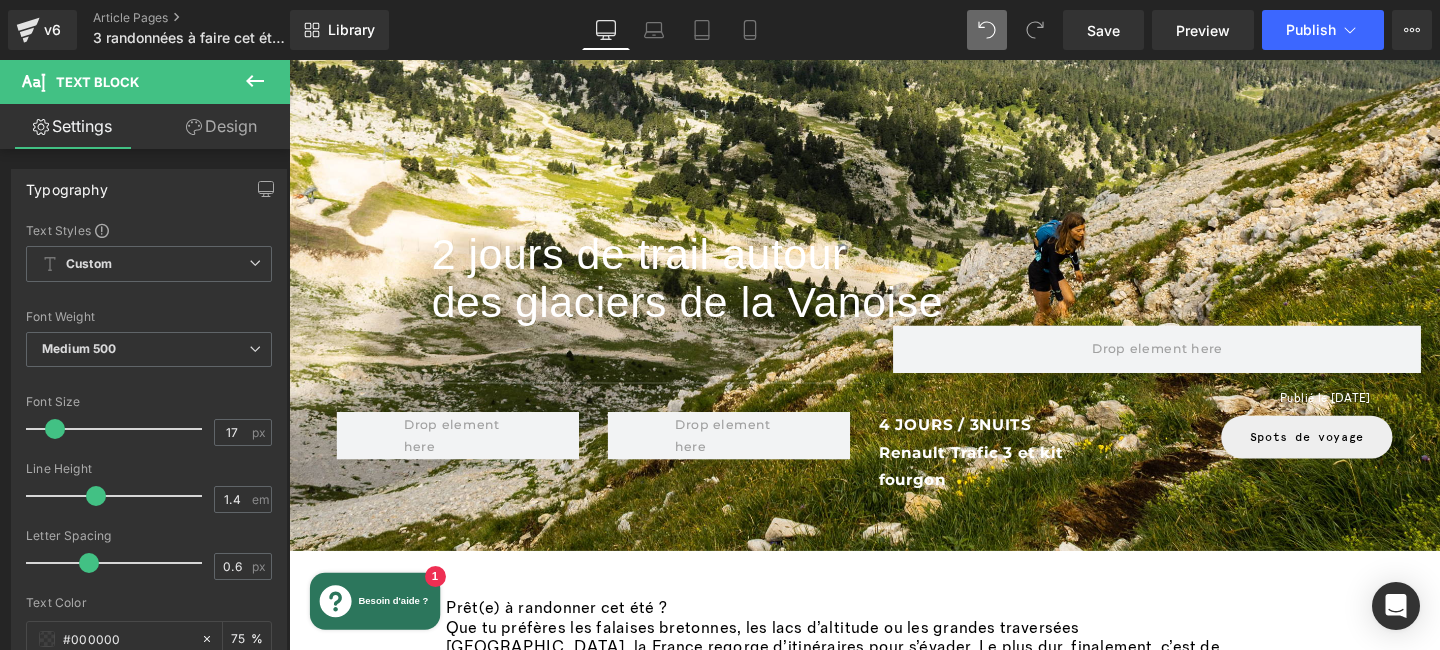 drag, startPoint x: 461, startPoint y: 479, endPoint x: 1047, endPoint y: 525, distance: 587.8027 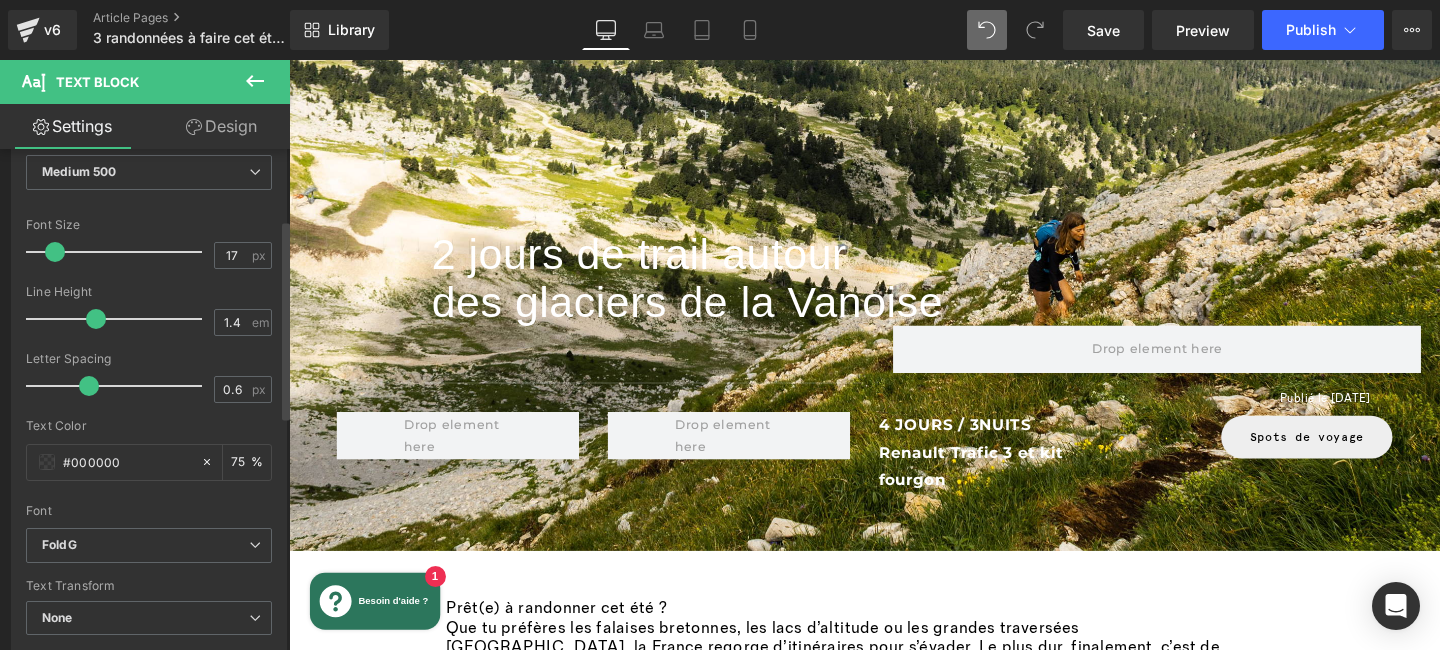 scroll, scrollTop: 178, scrollLeft: 0, axis: vertical 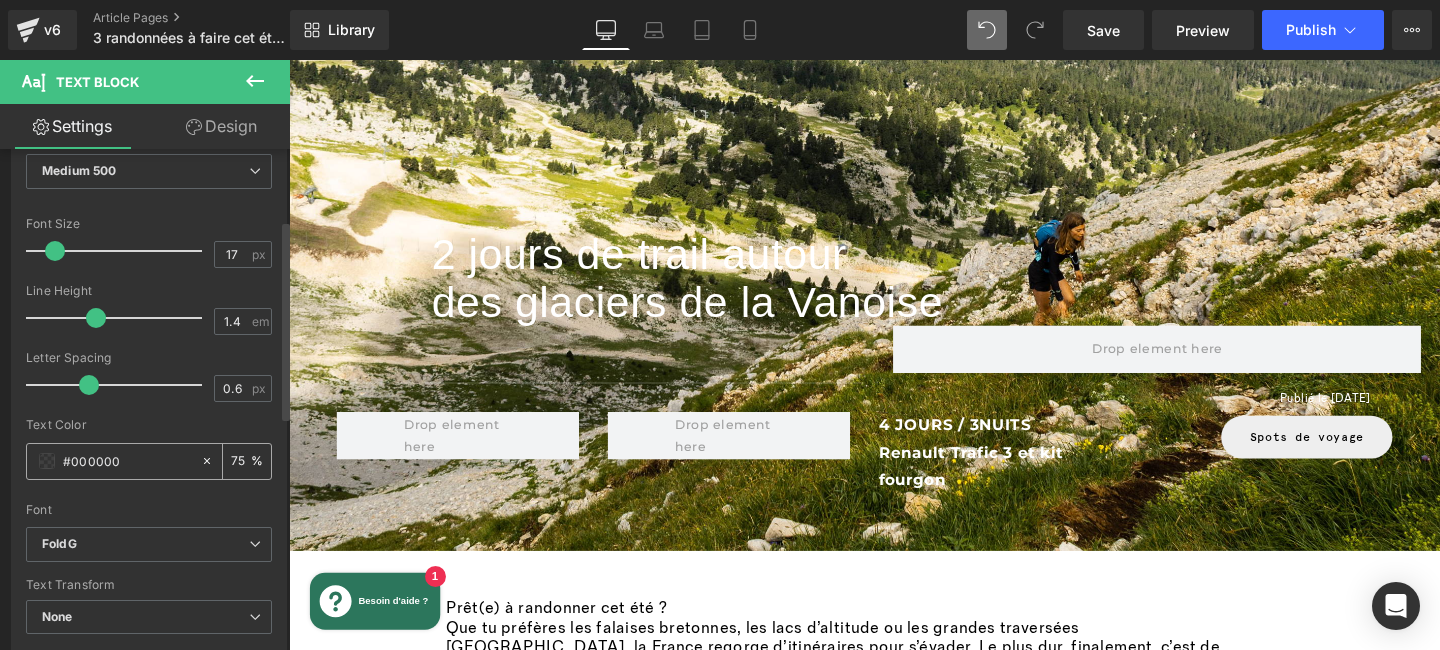 click on "75" at bounding box center [241, 461] 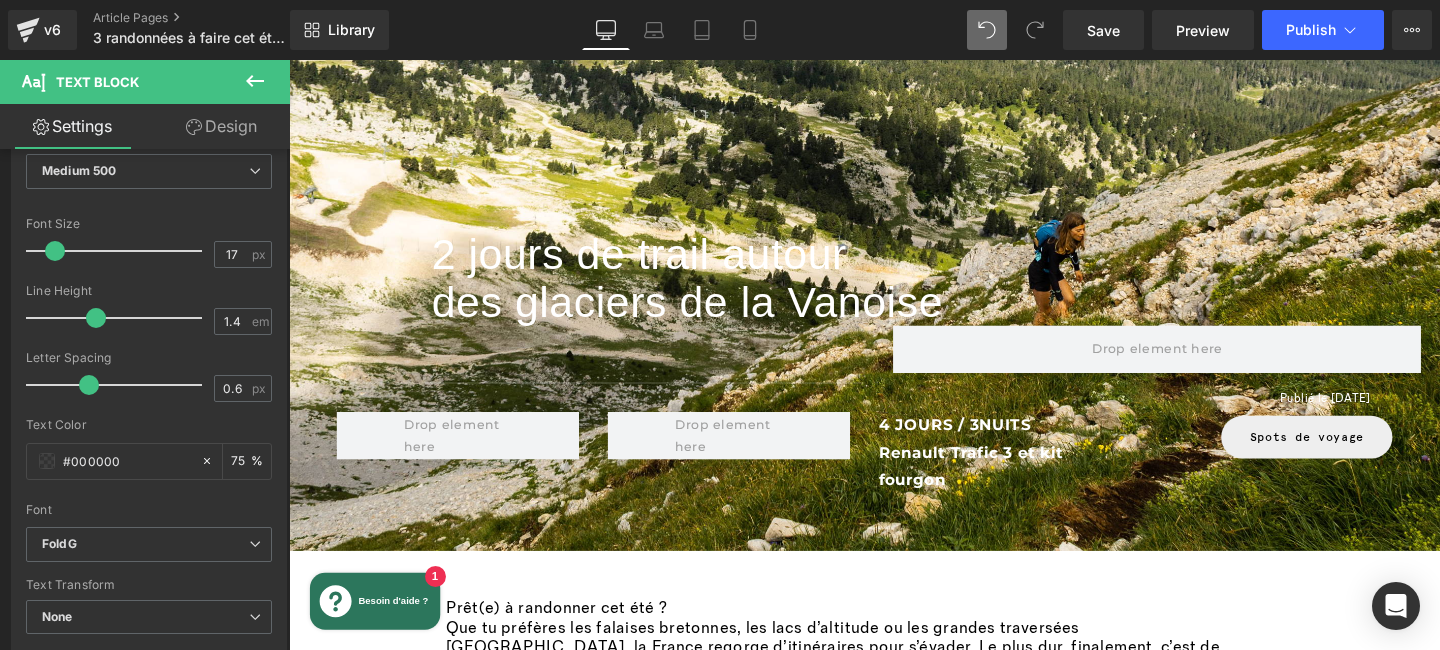 click on "En résumé, une belle vue, un effort modéré mêlé à la découverte de l’histoire et du patrimoine, que demander de plus ?" at bounding box center [878, 1352] 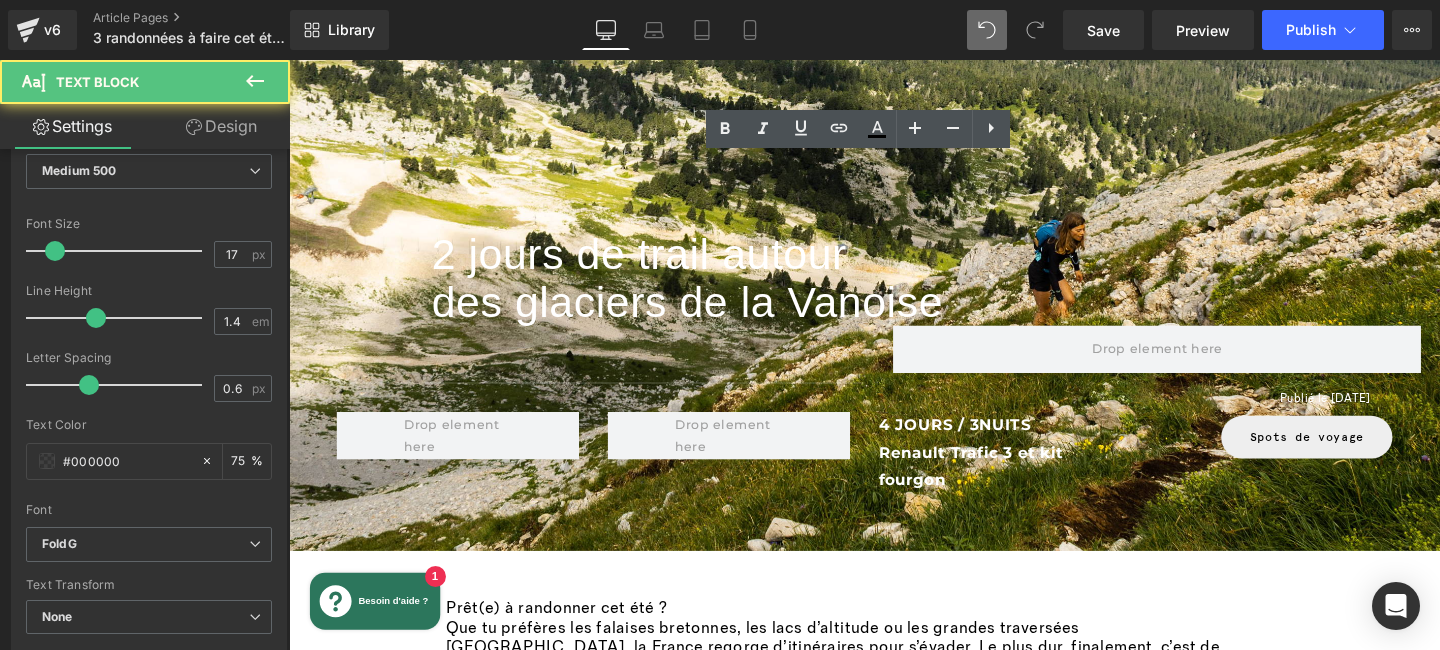 click on "- Coupe-vent indispensable : le vent breton est fidèle au poste, même sous le soleil." at bounding box center [758, 1431] 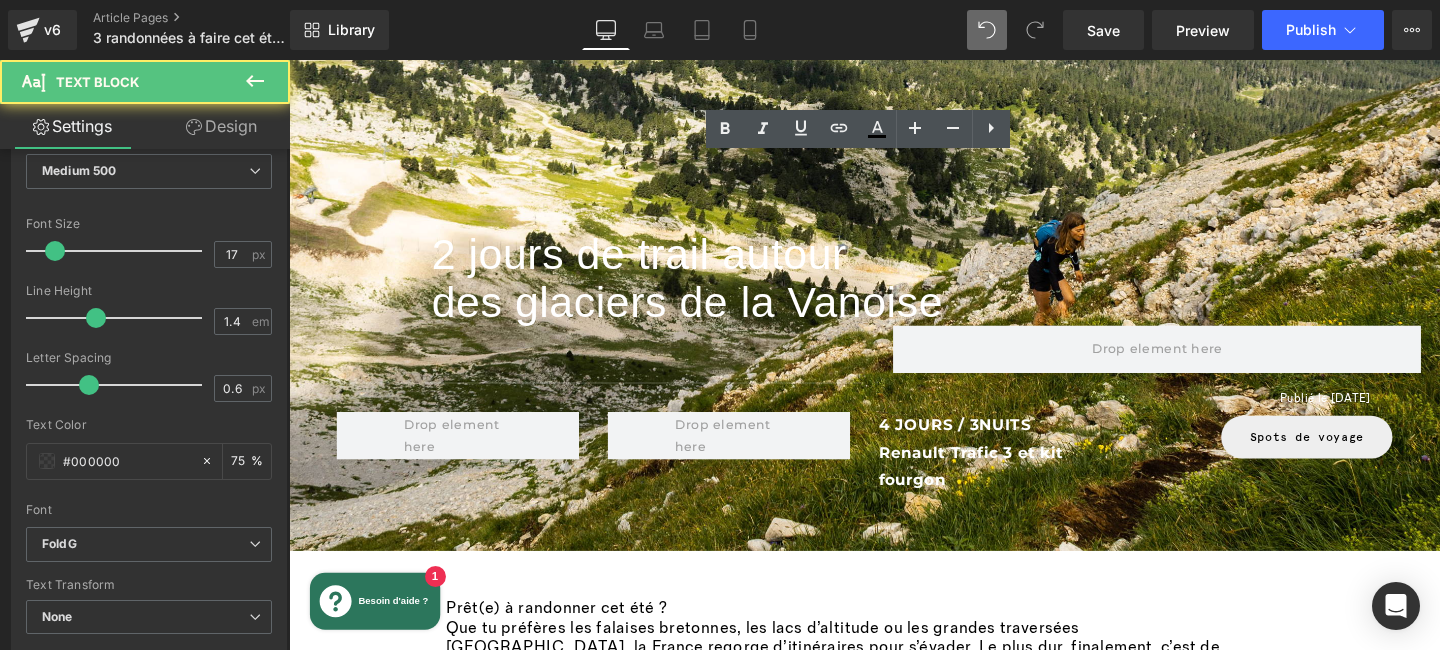 click on "Le GR34 est l’un des sentiers de grande randonnée les plus réputés de [GEOGRAPHIC_DATA] et ce tronçon offre une boucle sur un terrain quasi plat, avec une vue continue sur la mer.  C’est une balade idéale pour les débutants, les familles ou si on a envie d’une randonnée plutôt tranquille.  Pas de dénivelé costaud ni de passages techniques : le niveau est accessible, l’itinéraire est bien tracé et balisé.  Pour autant, le spectacle n’en est pas moins grandiose : c’est l’une des plus belles balades côtières de [GEOGRAPHIC_DATA]. Le sentier est classé site naturel et offre un panorama maritime exceptionnel. On en prend plein les yeux sans (trop) transpirer. En résumé, une belle vue, un effort modéré mêlé à la découverte de l’histoire et du patrimoine, que demander de plus ? À prévoir : - Coupe-vent indispensable : le vent breton est fidèle au poste, même sous le soleil.
- Praticable toute l’année, mais encore plus beau en été, quand les ajoncs et bruyères sont en fleurs." at bounding box center (894, 1354) 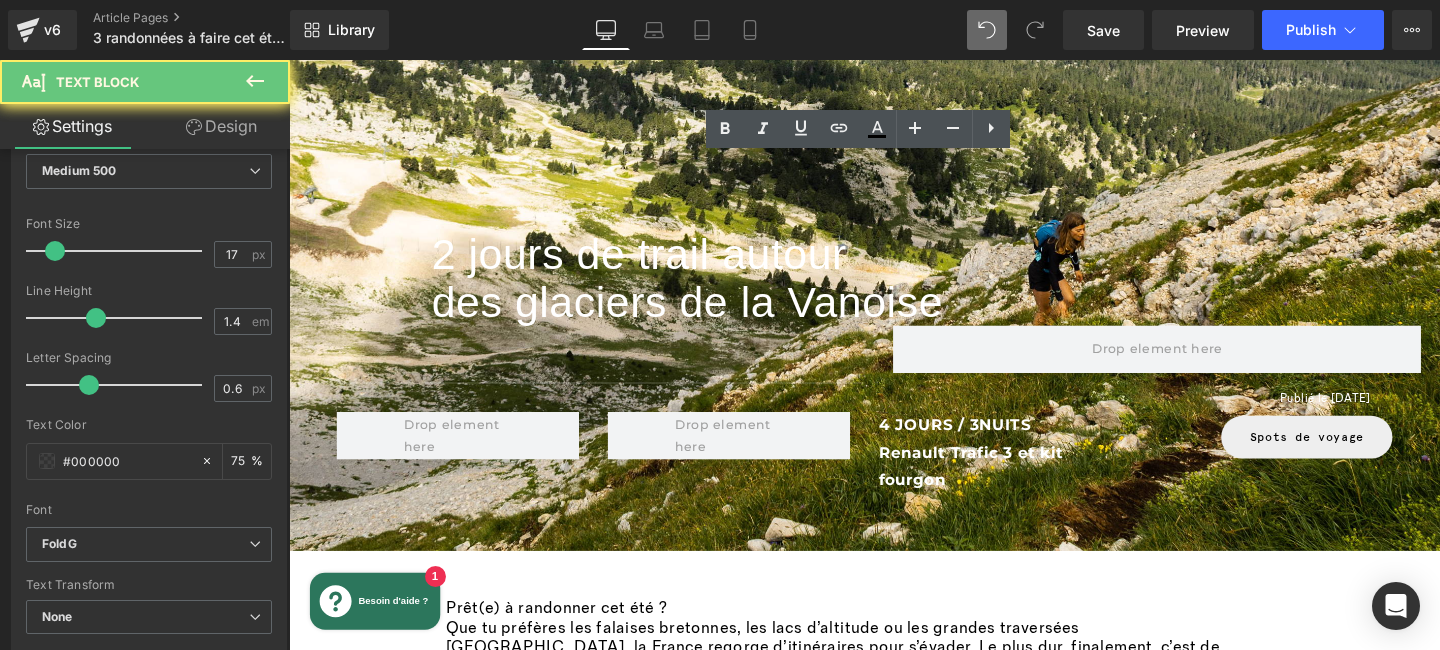 click on "Pas de dénivelé costaud ni de passages techniques : le niveau est accessible, l’itinéraire est bien tracé et [GEOGRAPHIC_DATA]." at bounding box center [827, 1230] 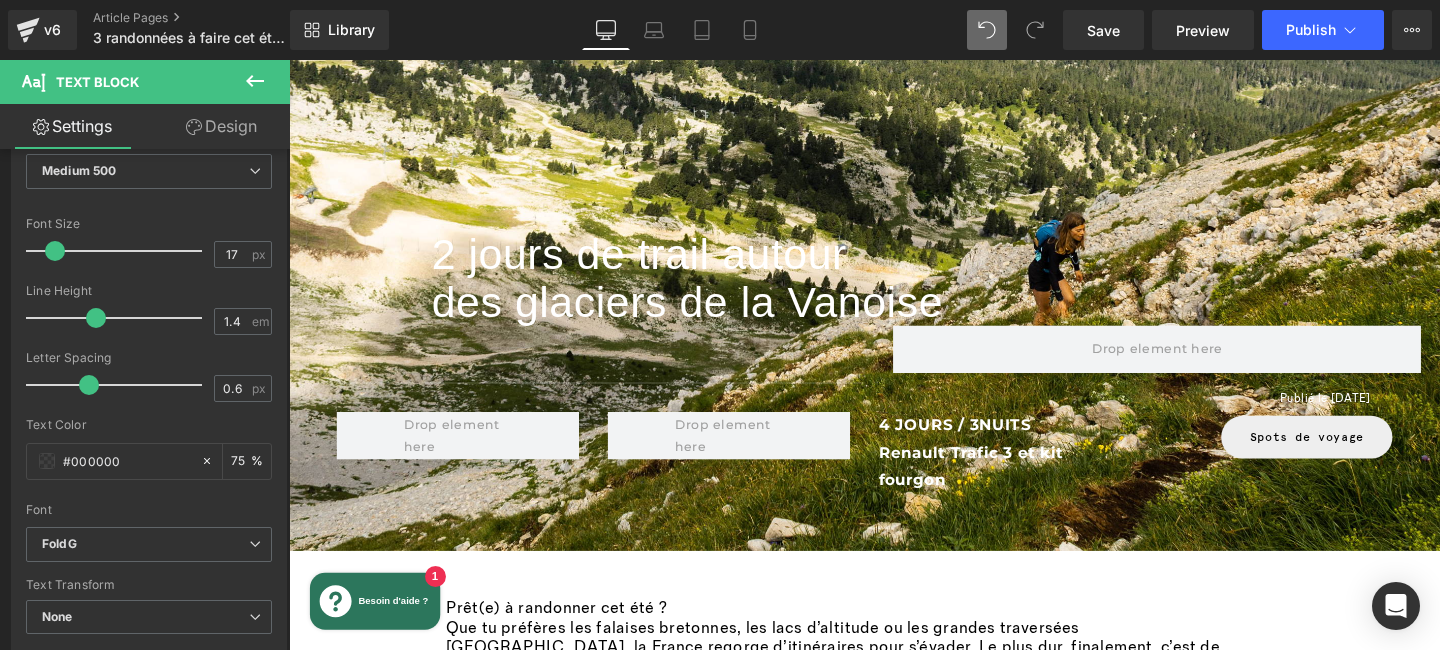 scroll, scrollTop: 914, scrollLeft: 0, axis: vertical 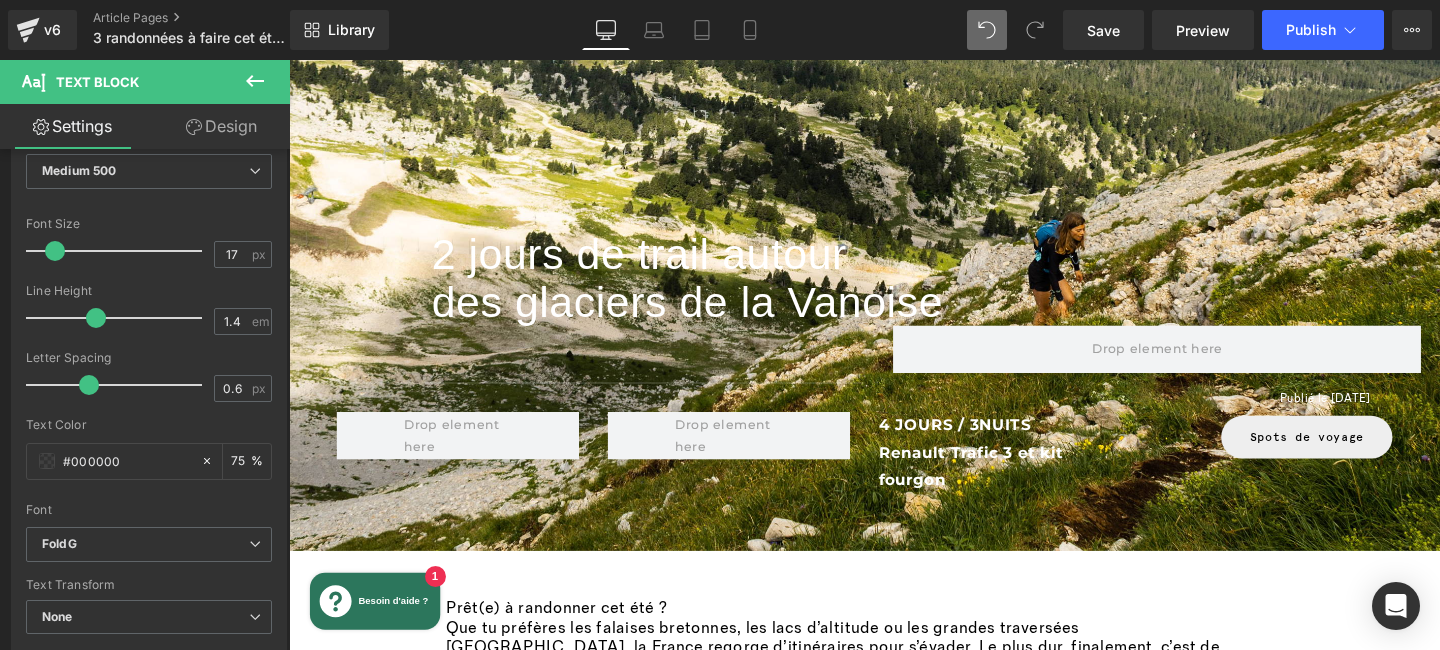click on "Marcher entre les landes sauvages et les falaises abruptes, tout ça avec un bon petit vent breton dans les cheveux et l’odeur de la mer dans les narines. Aucun doute, on est bien sur le Sentier du [GEOGRAPHIC_DATA], un petit coin de paradis au bout du monde (ou presque). Cette randonnée t’offre un condensé de la Bretagne sous son meilleur jour : vue plongeante sur la mer, falaises vertigineuses et avec un peu de chance, quelques oiseaux marins en plein vol. Pourquoi choisir cette randonnée ? Le GR34 est l’un des sentiers de grande randonnée les plus réputés de [GEOGRAPHIC_DATA] et ce tronçon offre une boucle sur un terrain quasi plat, avec une vue continue sur la mer.  C’est une balade idéale pour les débutants, les familles ou si on a envie d’une randonnée plutôt tranquille.  Pas de dénivelé costaud ni de passages techniques : le niveau est accessible, l’itinéraire est bien tracé et balisé.  On en prend plein les yeux sans (trop) transpirer. À prévoir :" at bounding box center (894, 1252) 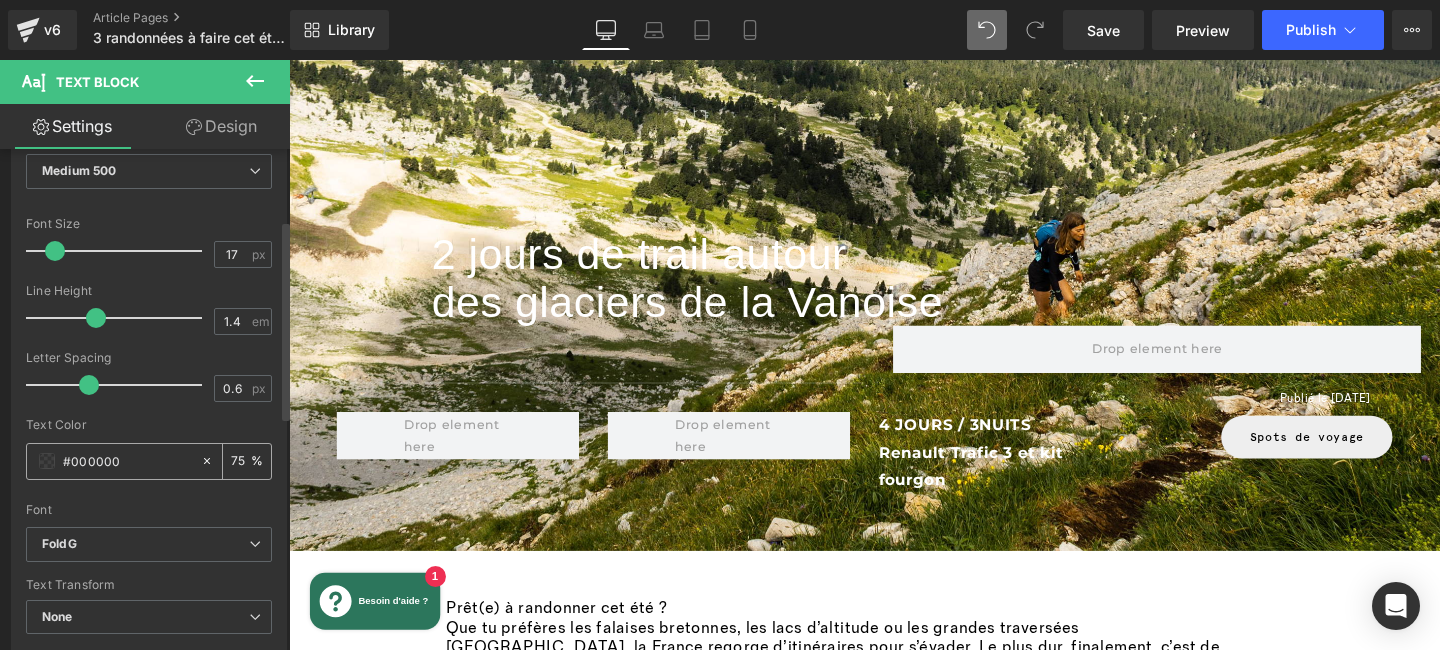 click on "75" at bounding box center [241, 461] 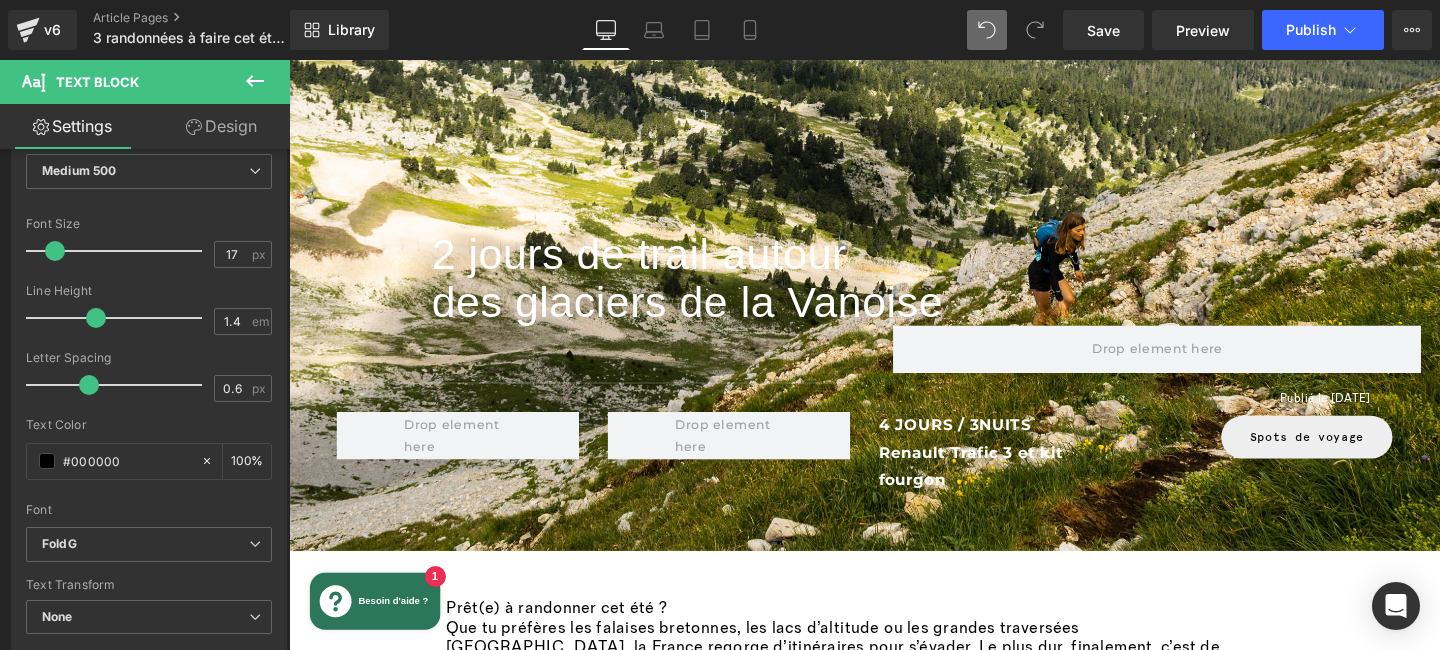 scroll, scrollTop: 0, scrollLeft: 0, axis: both 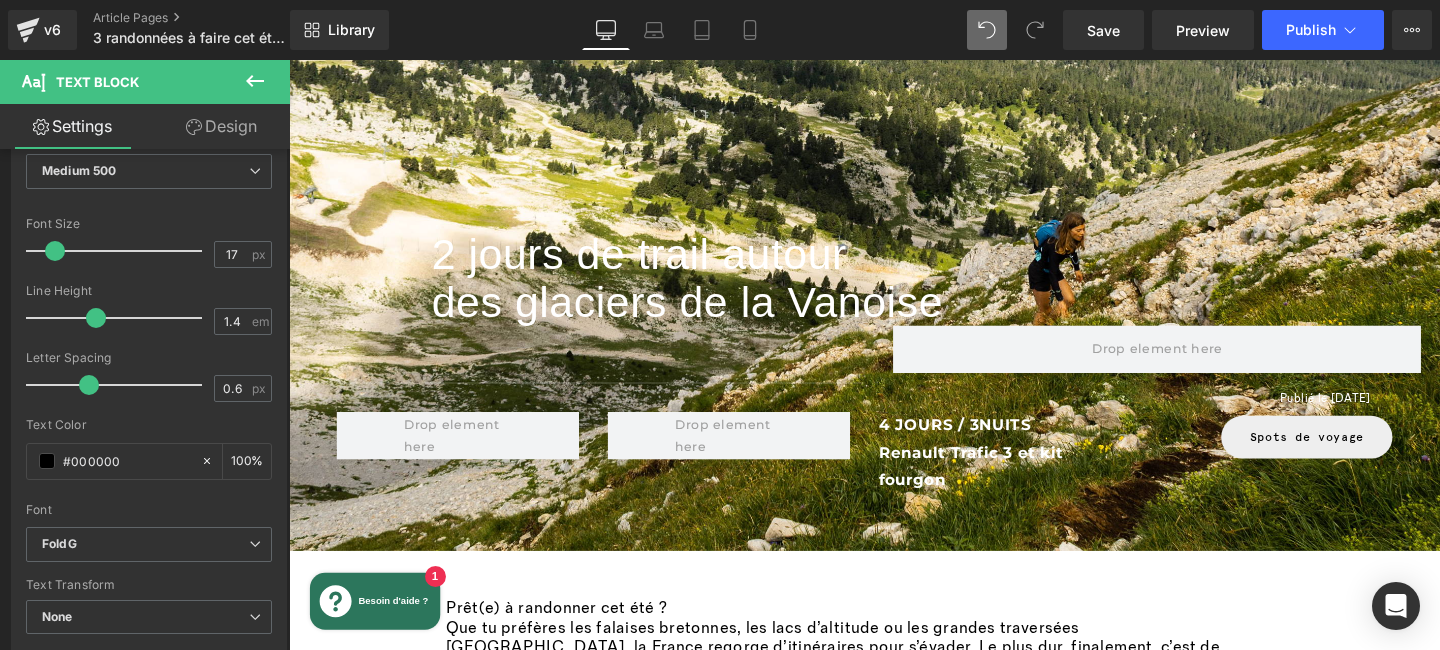 click on "Le GR34 est l’un des sentiers de grande randonnée les plus réputés de [GEOGRAPHIC_DATA] et ce tronçon offre une boucle sur un terrain quasi plat, avec une vue continue sur la mer.  C’est une balade idéale pour les débutants, les familles ou si on a envie d’une randonnée plutôt tranquille.  Pas de dénivelé costaud ni de passages techniques : le niveau est accessible, l’itinéraire est bien tracé et balisé.  Pour autant, le spectacle n’en est pas moins grandiose : c’est l’une des plus belles balades côtières de [GEOGRAPHIC_DATA]. Le sentier est classé site naturel et offre un panorama maritime exceptionnel. On en prend plein les yeux sans (trop) transpirer." at bounding box center (894, 1232) 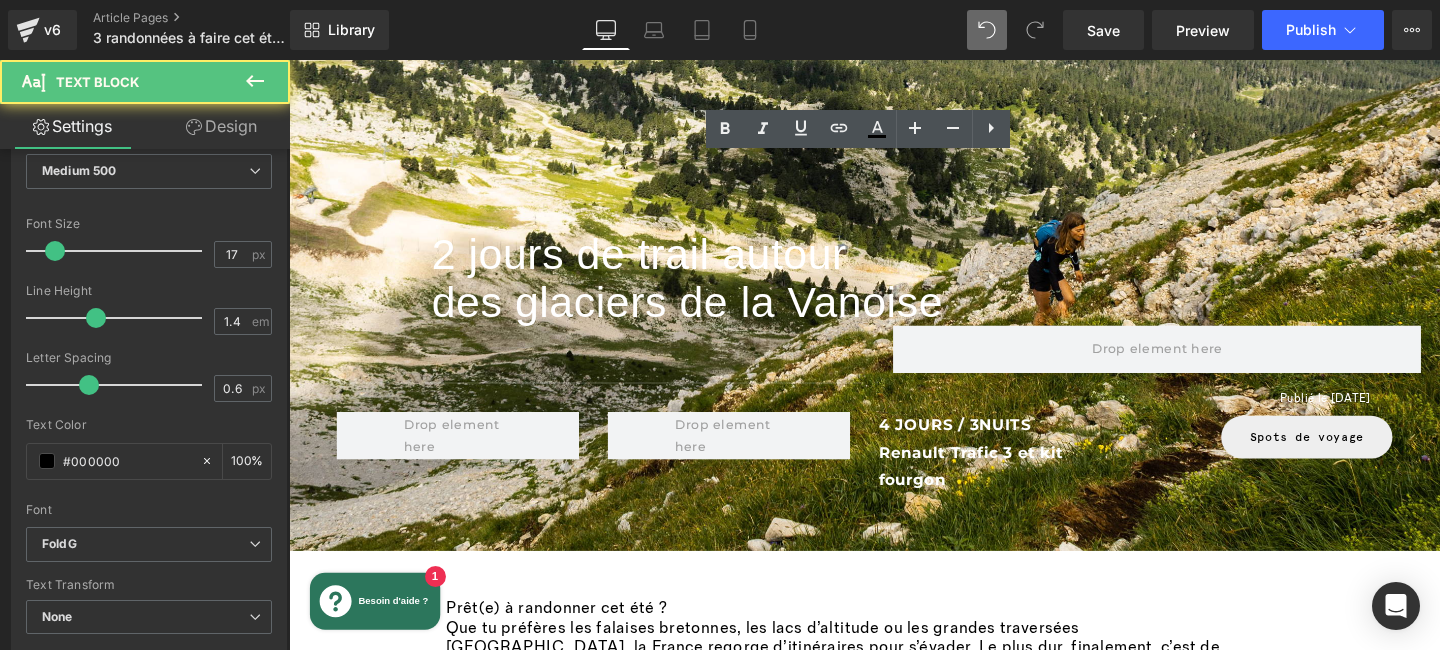 scroll, scrollTop: 0, scrollLeft: 0, axis: both 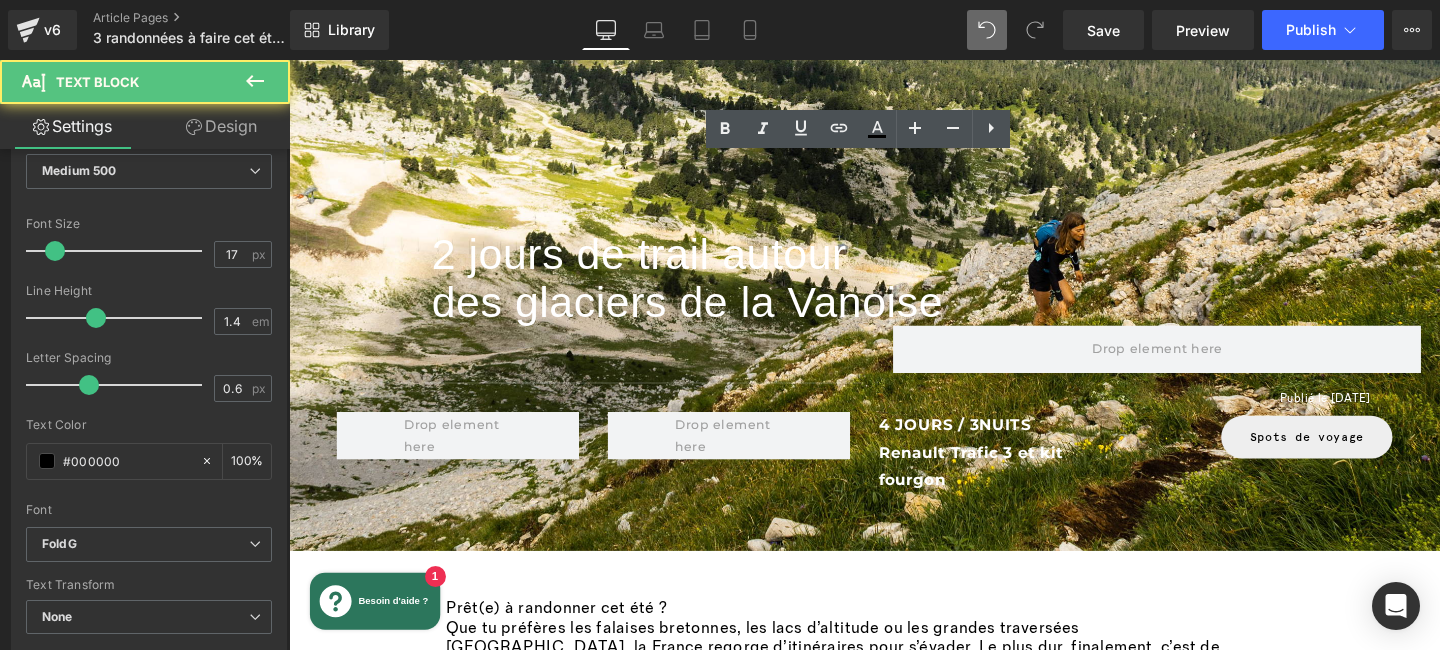 click on "Niveau facile : 📍 Le Sentier du Cap Fréhel ([GEOGRAPHIC_DATA], [GEOGRAPHIC_DATA]) Heading         8,5 km /  +42 m D+ / ⏱️ Environ 2h30 de balade Heading         Marcher entre les landes sauvages et les falaises abruptes, tout ça avec un bon petit vent breton dans les cheveux et l’odeur de la mer dans les narines. Aucun doute, on est bien sur le Sentier du [GEOGRAPHIC_DATA], un petit coin de paradis au bout du monde (ou presque). Cette randonnée t’offre un condensé de la Bretagne sous son meilleur jour : vue plongeante sur la mer, falaises vertigineuses et avec un peu de chance, quelques oiseaux marins en plein vol. Pourquoi choisir cette randonnée ? Le GR34 est l’un des sentiers de grande randonnée les plus réputés de [GEOGRAPHIC_DATA] et ce tronçon offre une boucle sur un terrain quasi plat, avec une vue continue sur la mer.  C’est une balade idéale pour les débutants, les familles ou si on a envie d’une randonnée plutôt tranquille.  On en prend plein les yeux sans (trop) transpirer. À prévoir :" at bounding box center [894, 1213] 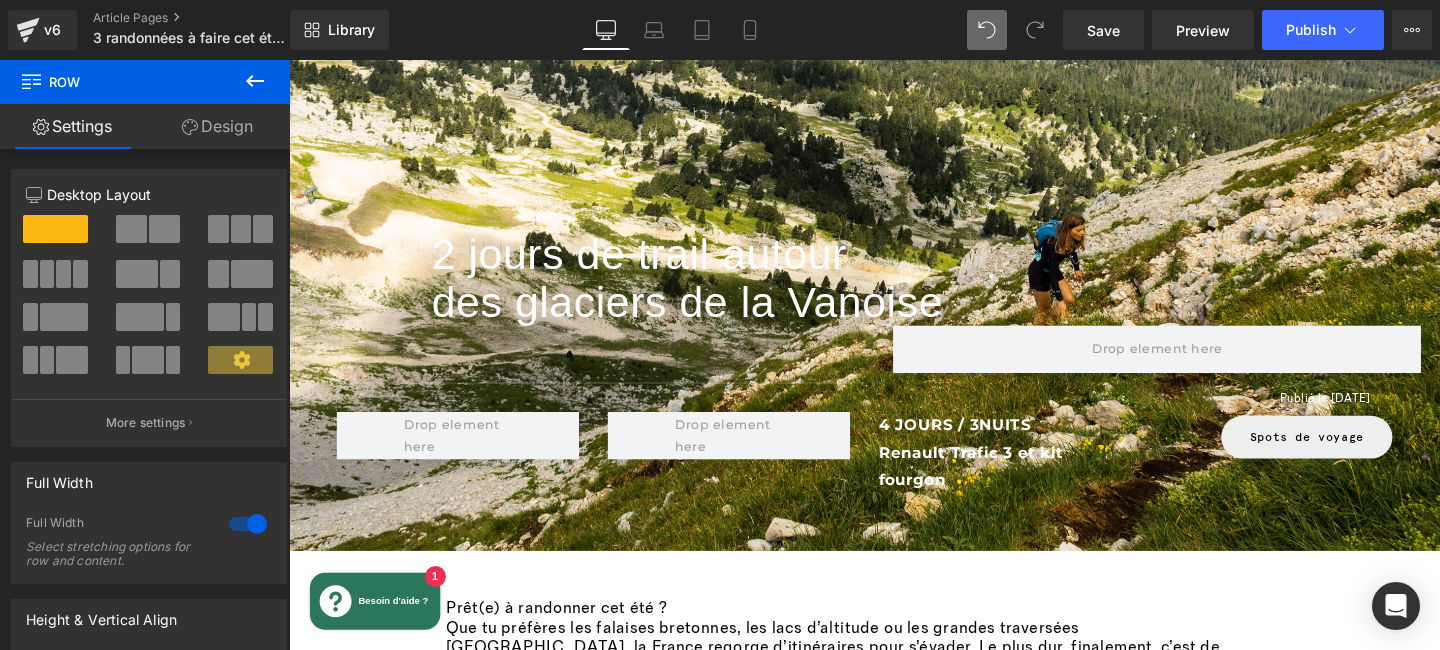 scroll, scrollTop: 2202, scrollLeft: 0, axis: vertical 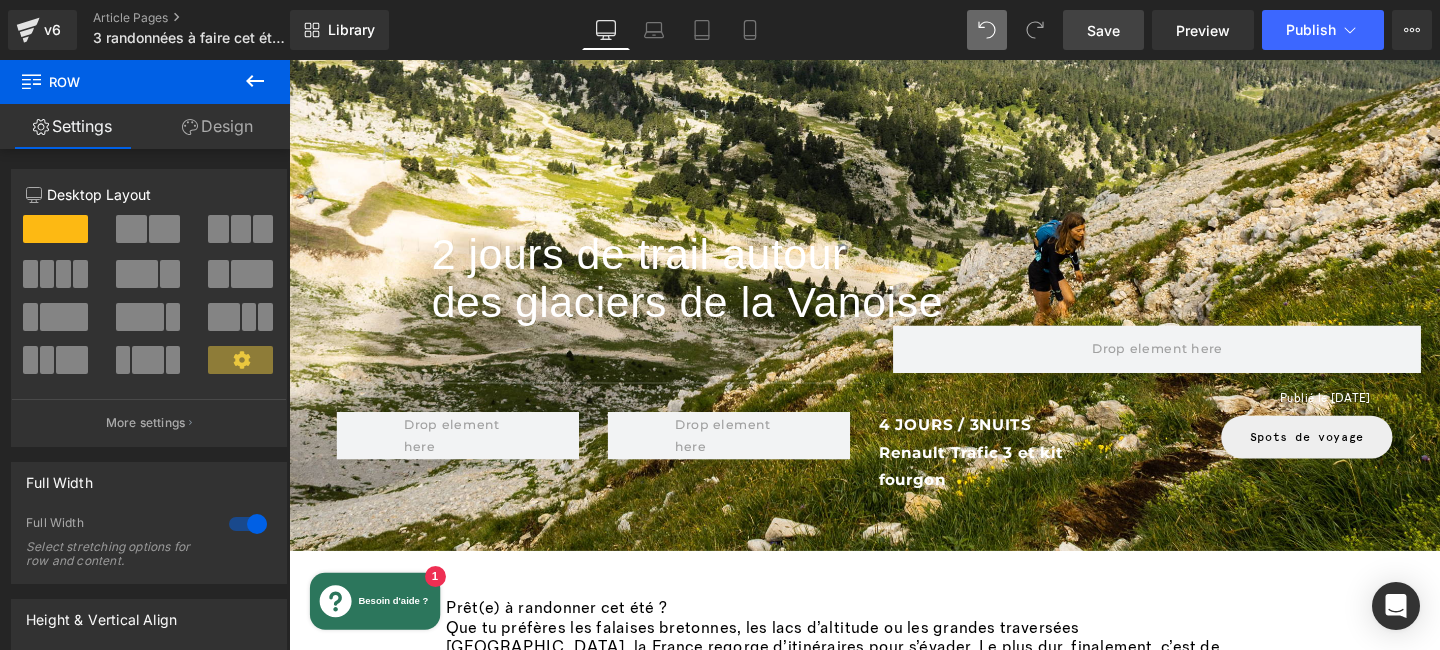 click on "Save" at bounding box center (1103, 30) 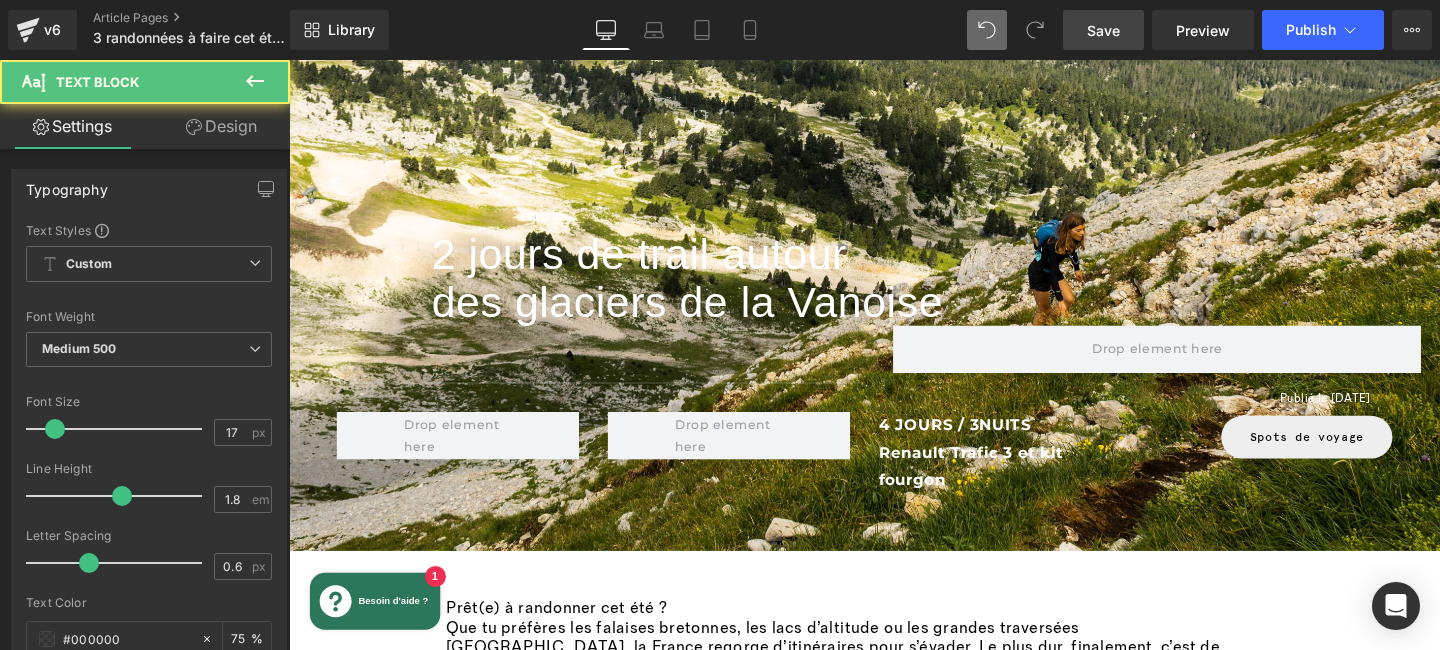 click on "Ah, le GR20… Le mythe, la légende, le rêve (le cauchemar ?) de tout randonneur aguerri. Le tronçon nord de ce sentier mythique est réputé pour être le plus exigeant, mais aussi le plus spectaculaire : notamment de [GEOGRAPHIC_DATA] à [GEOGRAPHIC_DATA], avec des zones très escarpées." at bounding box center [896, 4051] 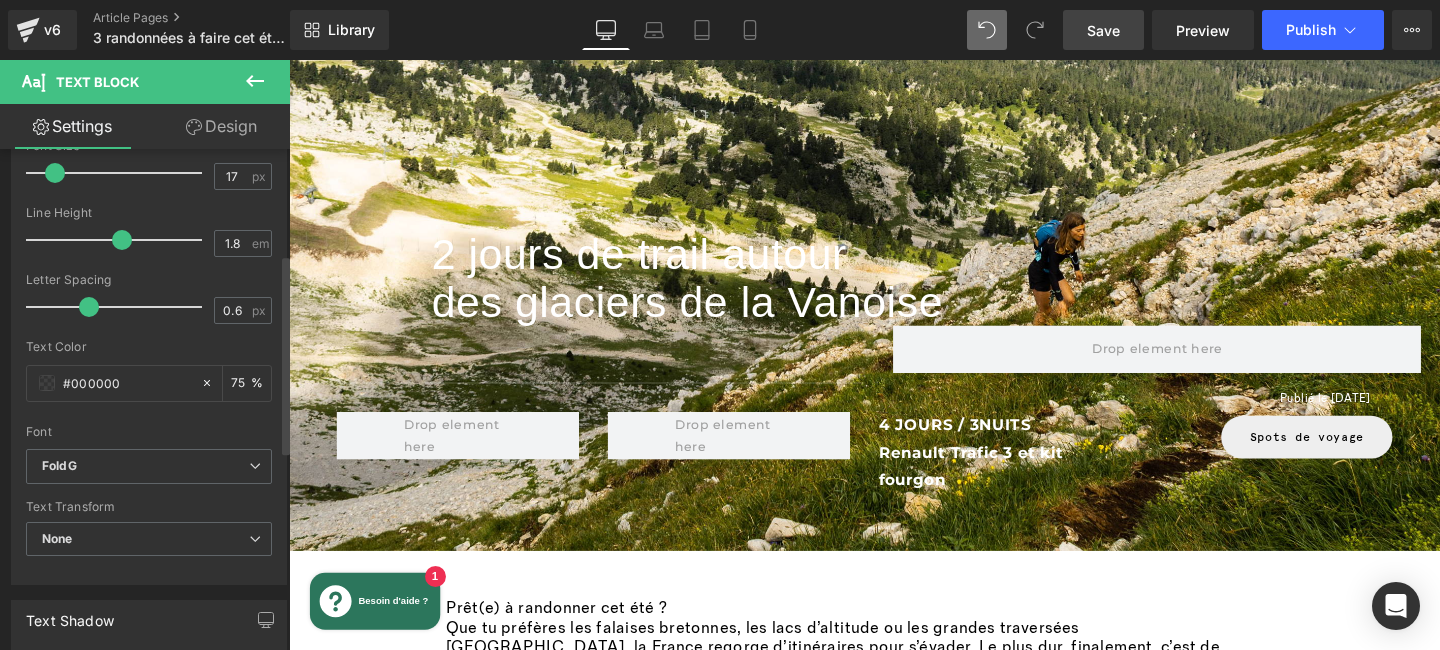 scroll, scrollTop: 264, scrollLeft: 0, axis: vertical 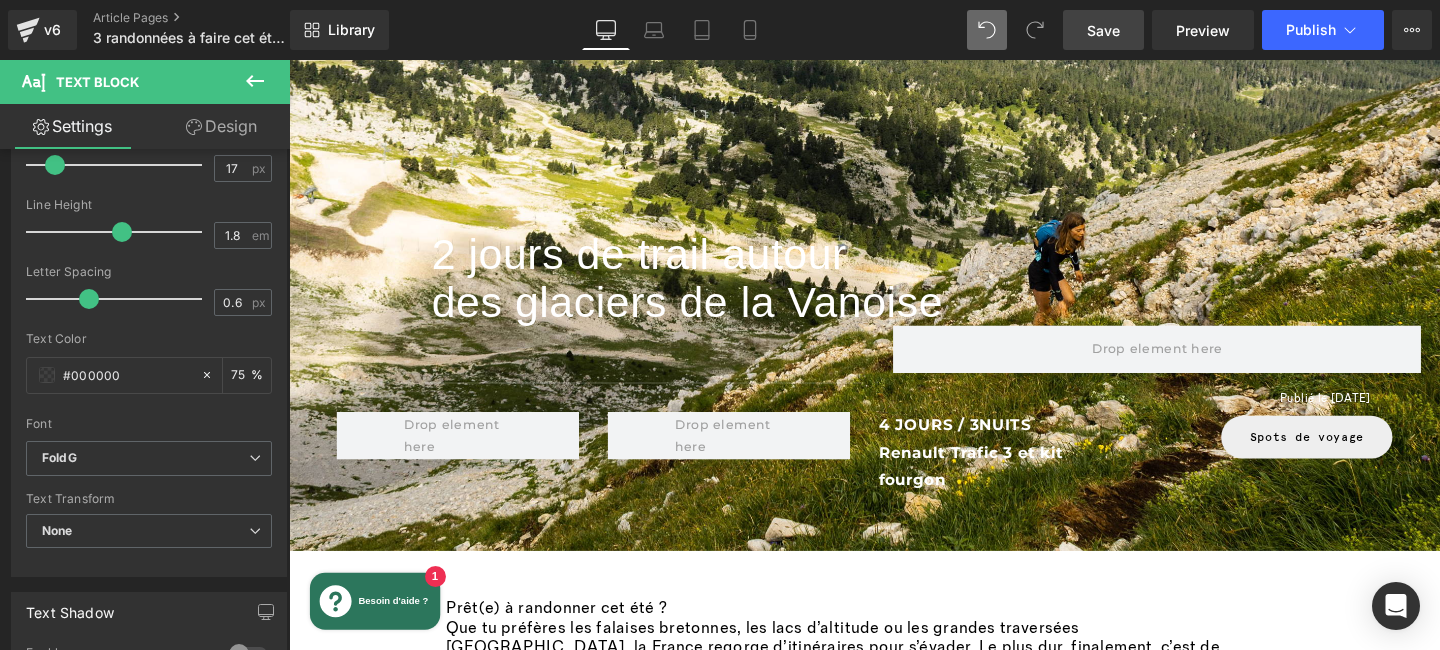 click on "En bref, c’est un véritable paradis alpin, au terme d’une rando relativement accessible !" at bounding box center (771, 3044) 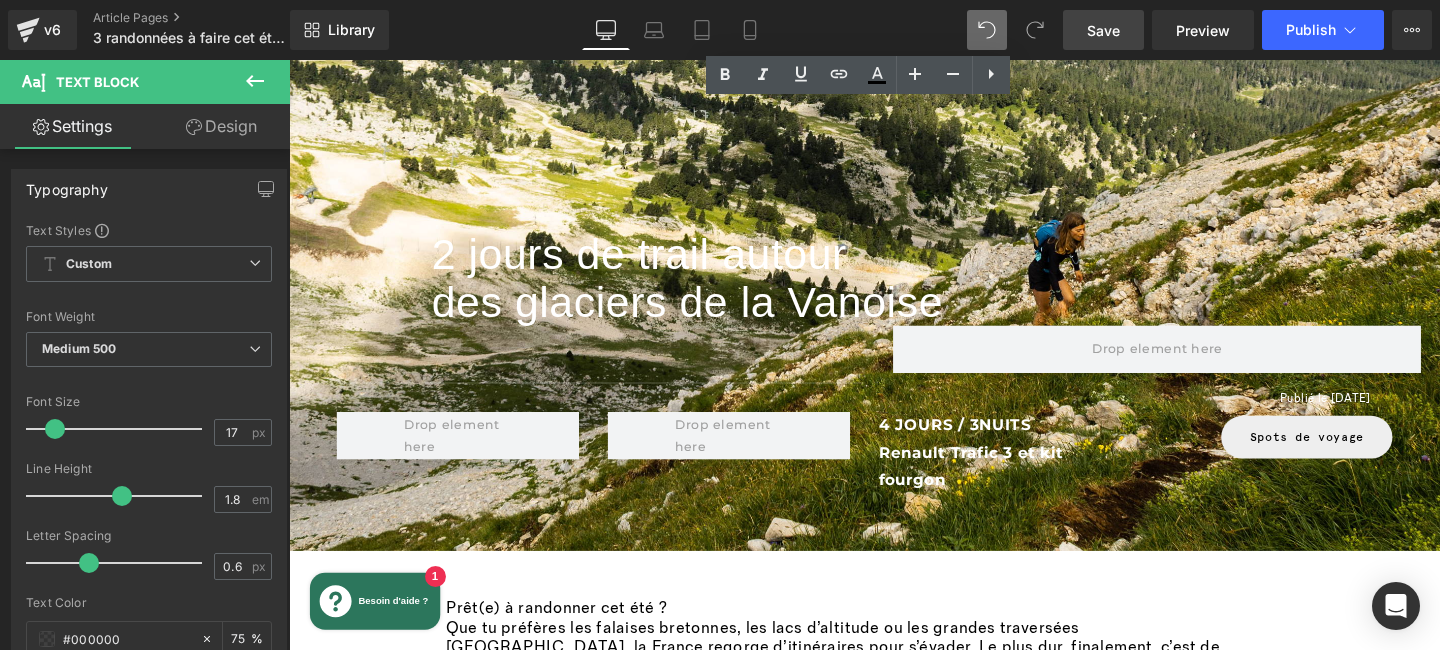 scroll, scrollTop: 2432, scrollLeft: 0, axis: vertical 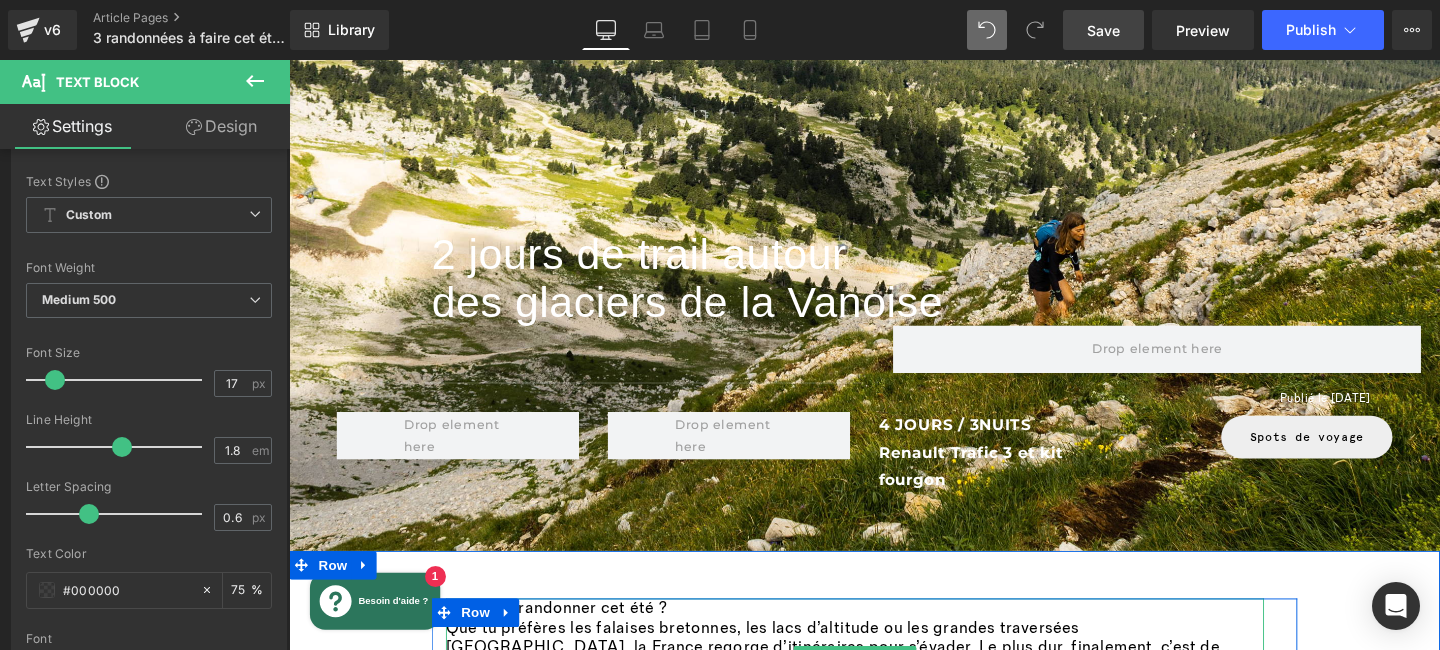 click on "Que tu préfères les falaises bretonnes, les lacs d’altitude ou les grandes traversées [GEOGRAPHIC_DATA], la France regorge d’itinéraires pour s’évader. Le plus dur, finalement, c’est de choisir par où commencer !" at bounding box center (884, 677) 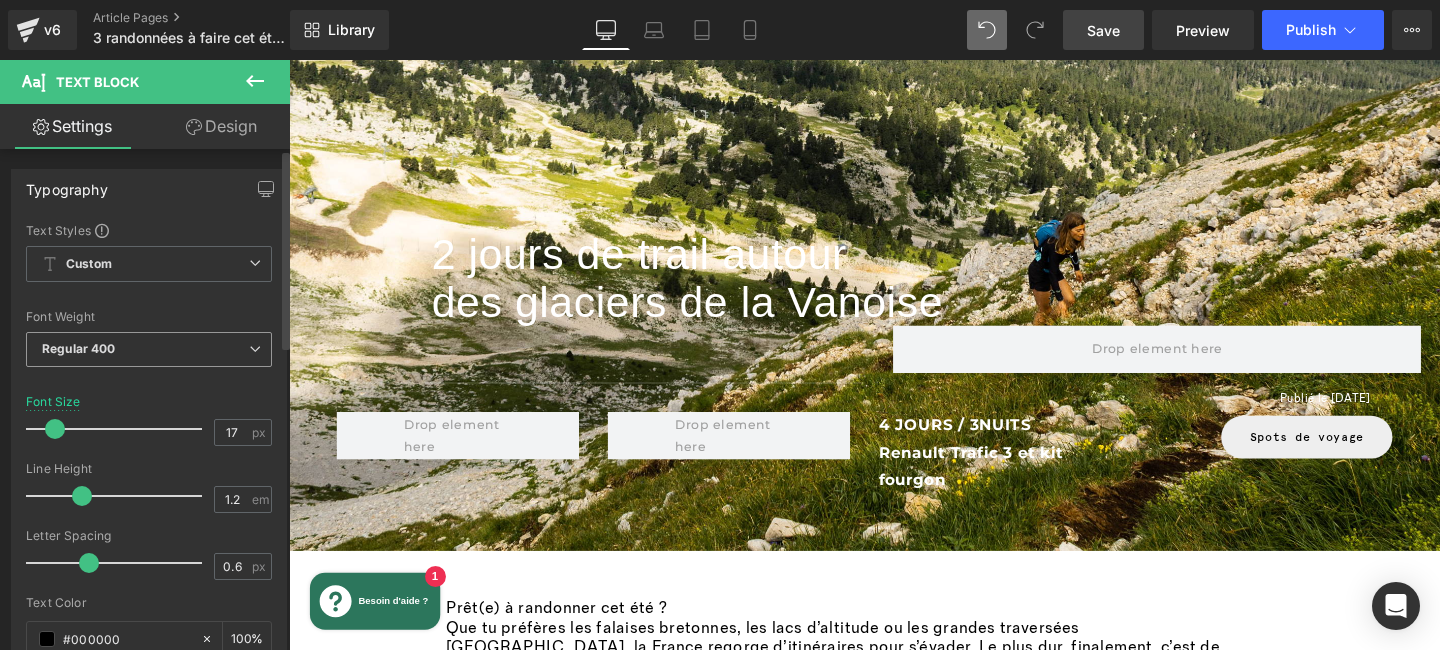click on "Regular 400" at bounding box center (149, 349) 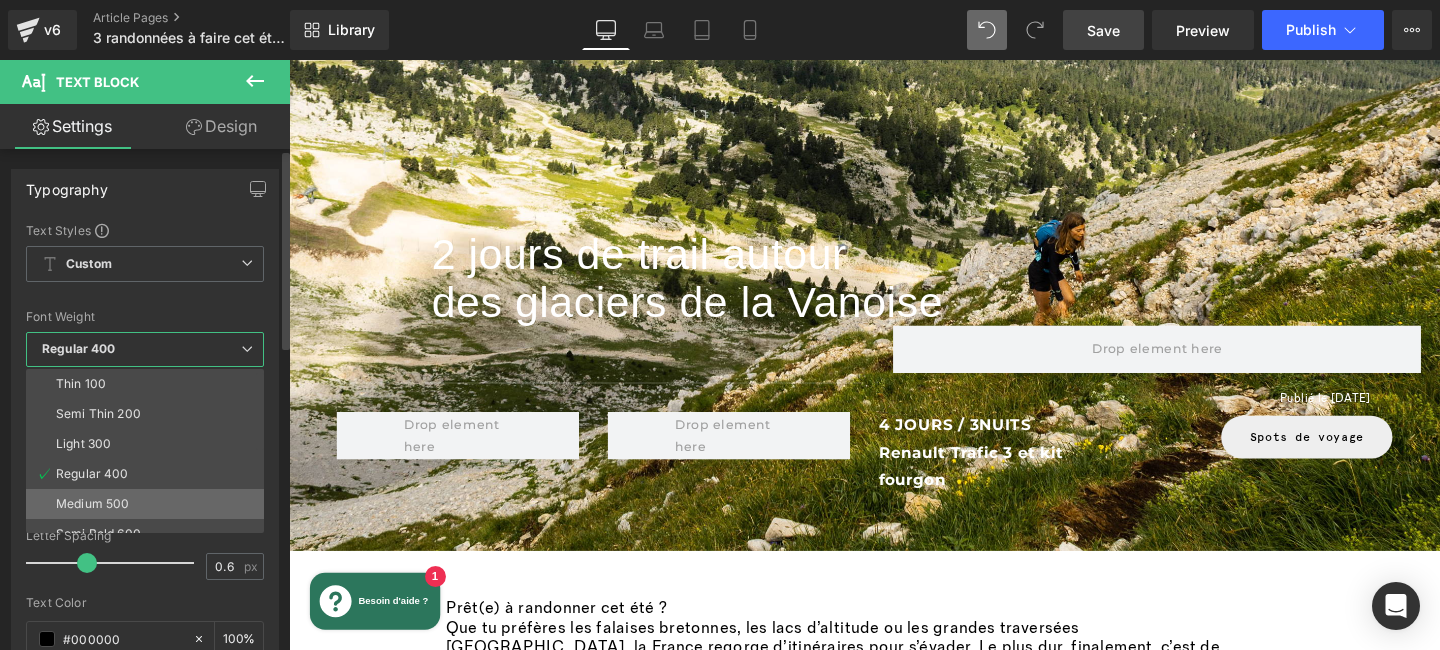 click on "Medium 500" at bounding box center (149, 504) 